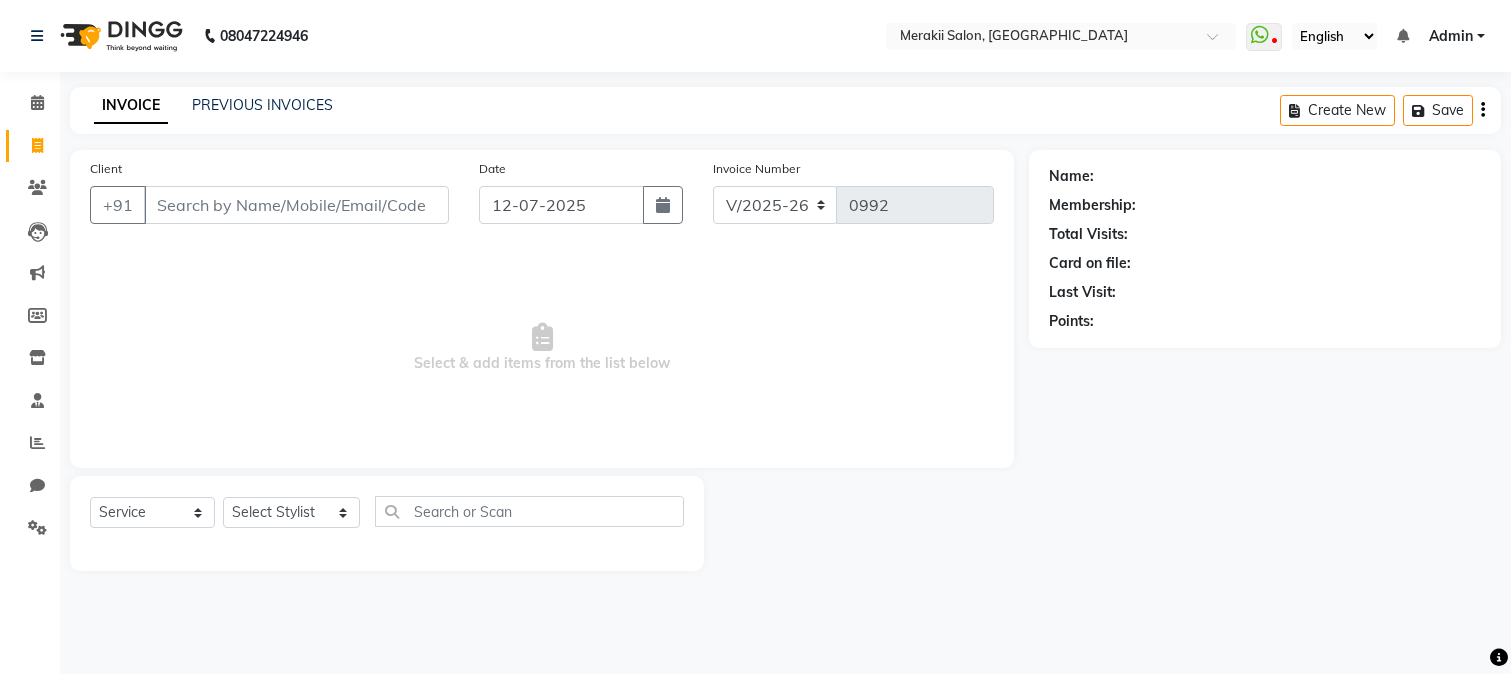 select on "7791" 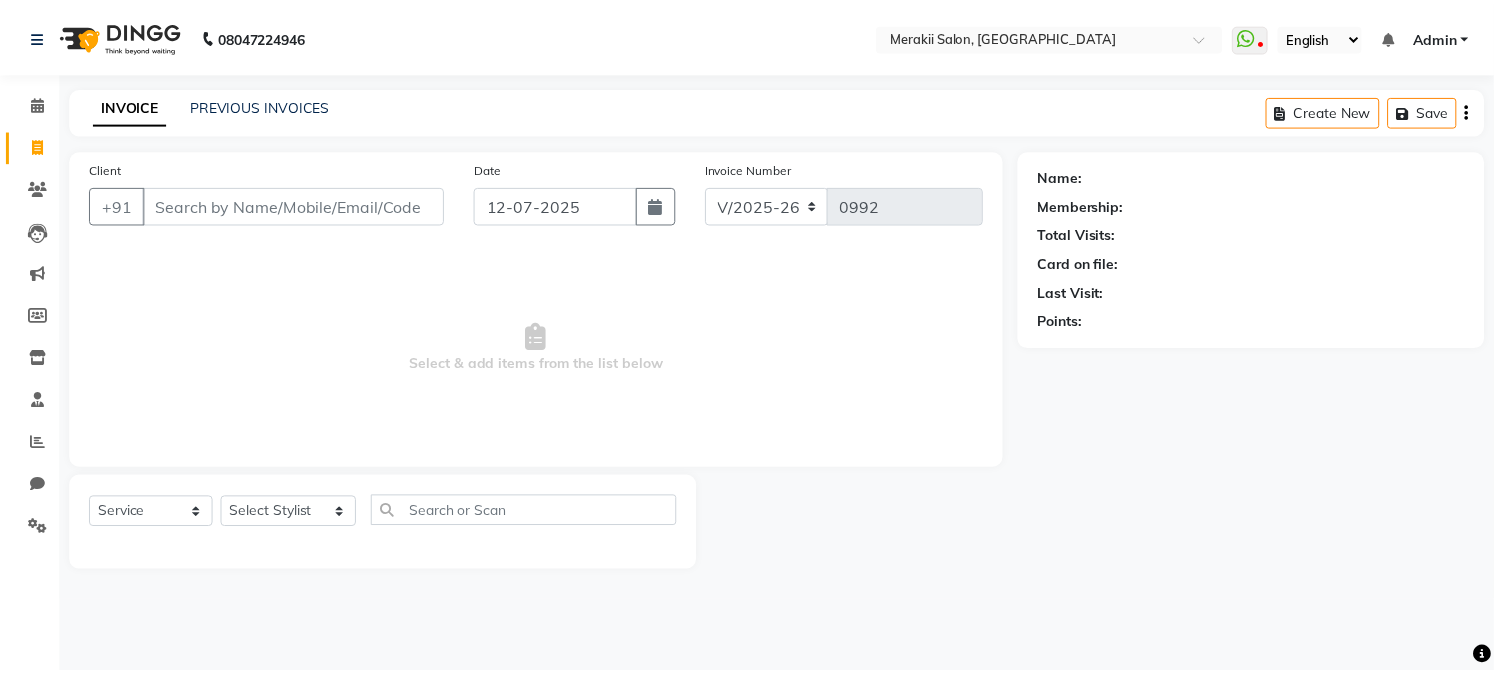 scroll, scrollTop: 0, scrollLeft: 0, axis: both 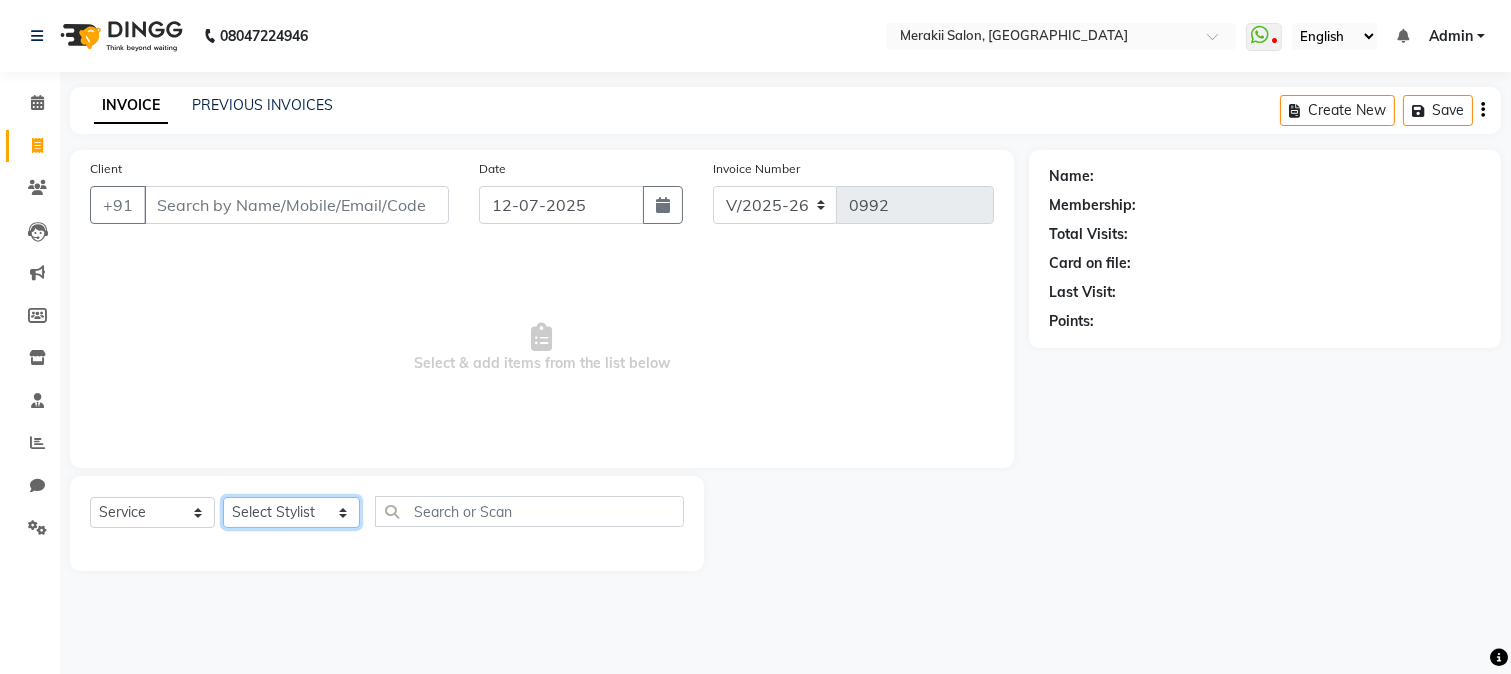 click on "Select Stylist [PERSON_NAME] [PERSON_NAME] Bhul [MEDICAL_DATA][PERSON_NAME] [PERSON_NAME] [PERSON_NAME]" 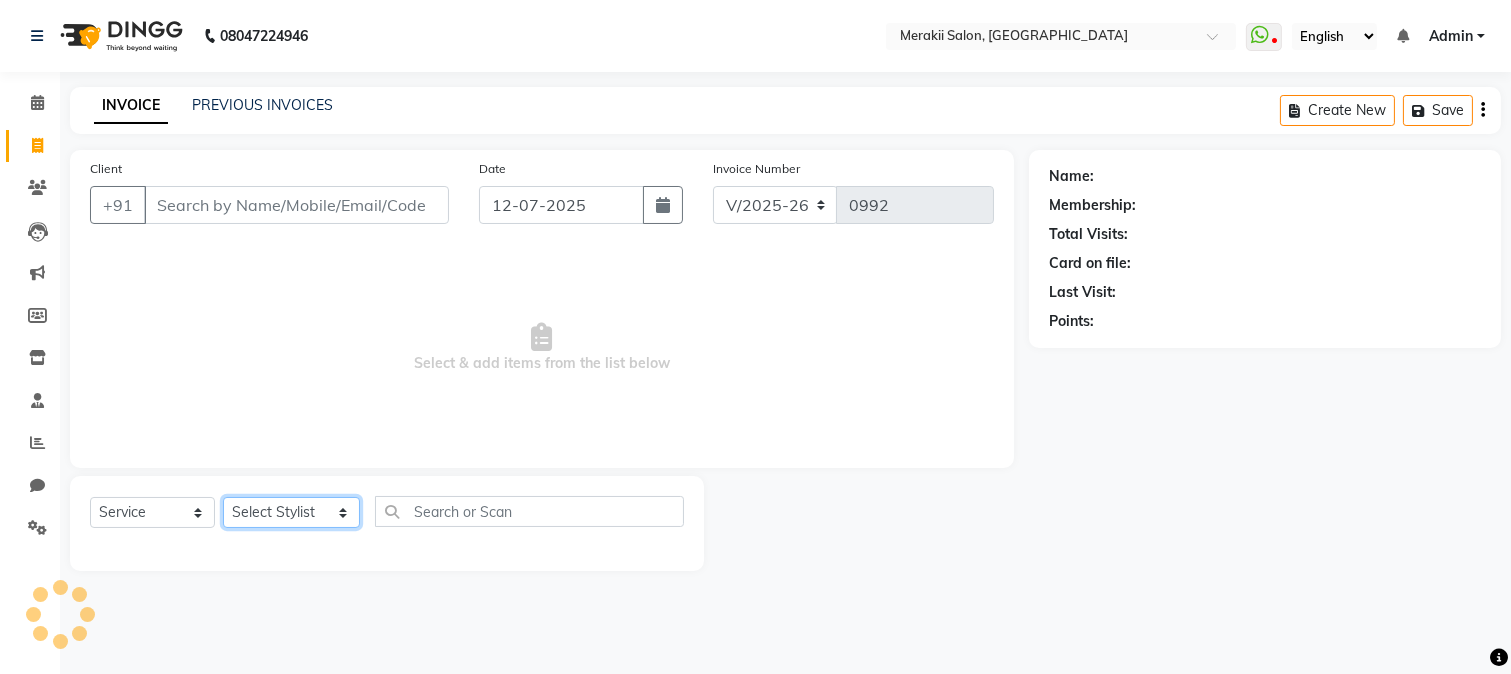 select on "69532" 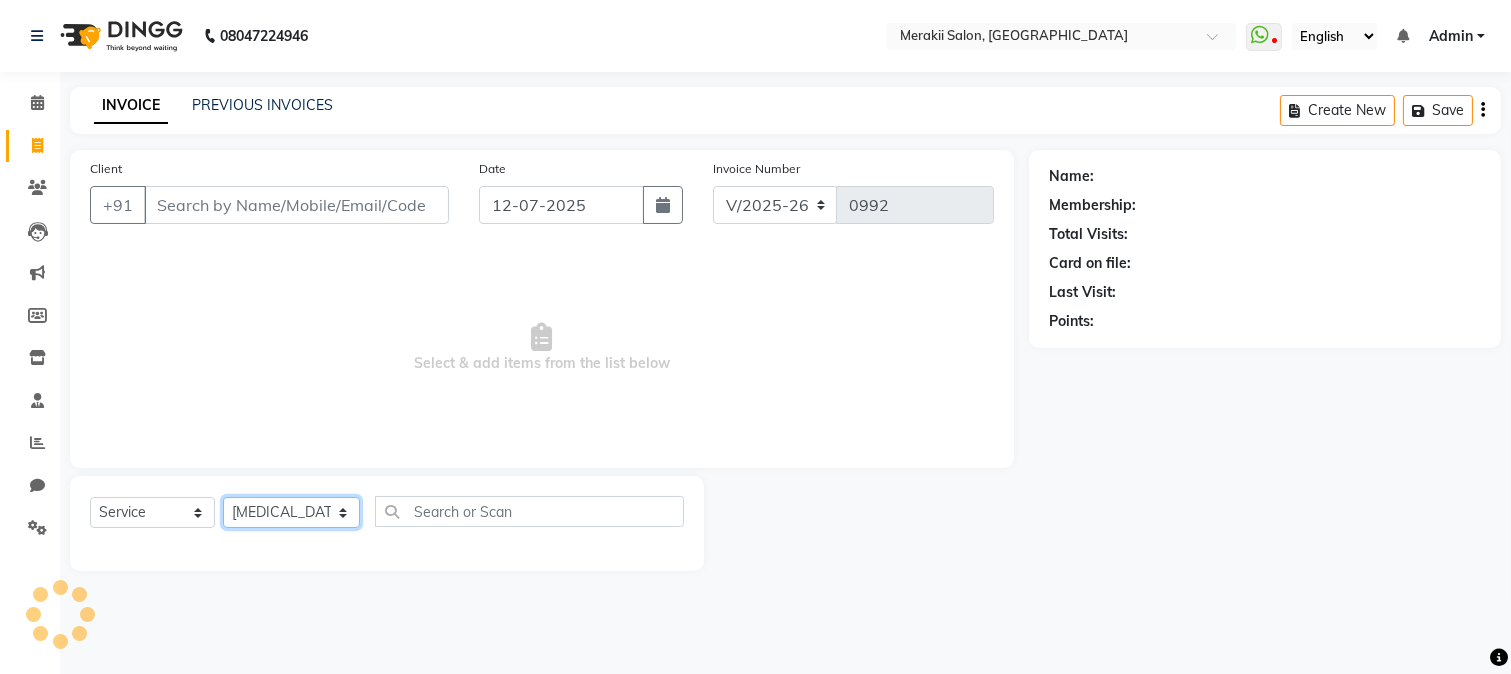 click on "Select Stylist [PERSON_NAME] [PERSON_NAME] Bhul [MEDICAL_DATA][PERSON_NAME] [PERSON_NAME] [PERSON_NAME]" 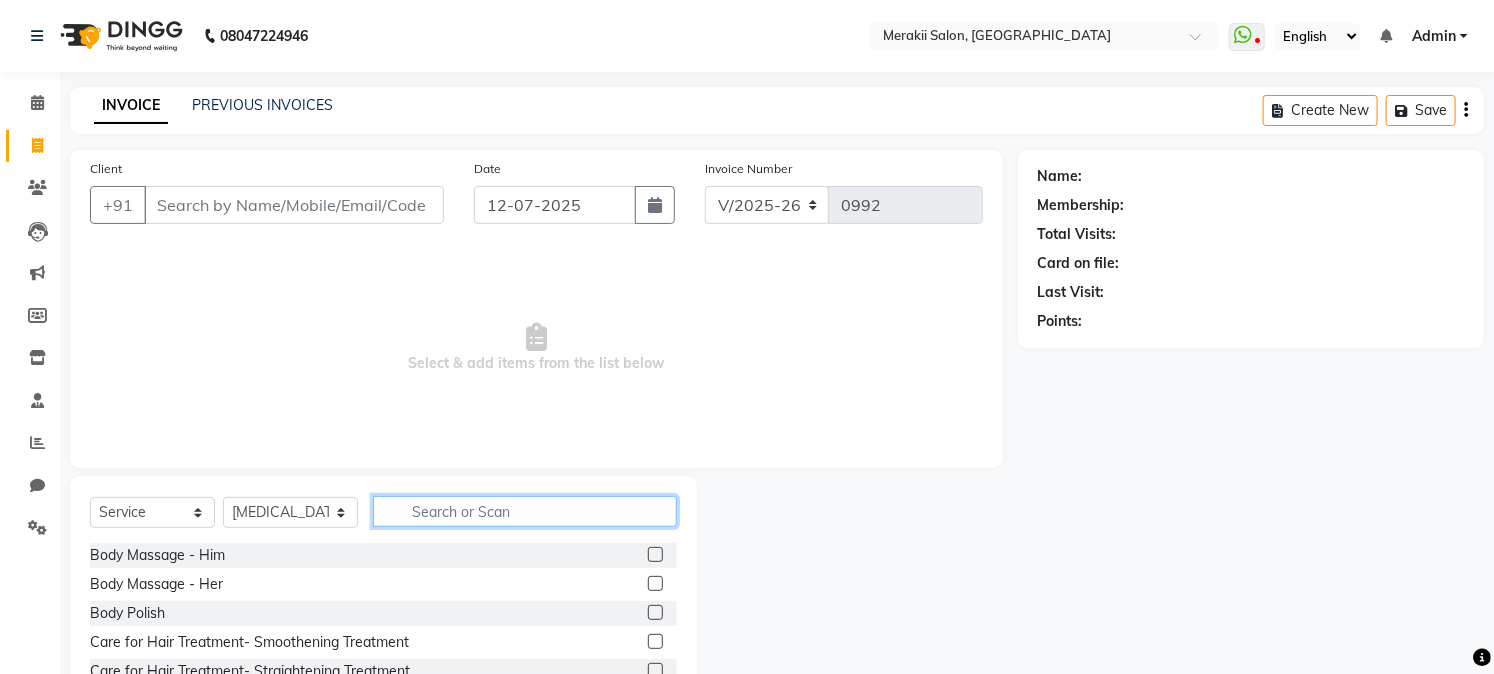click 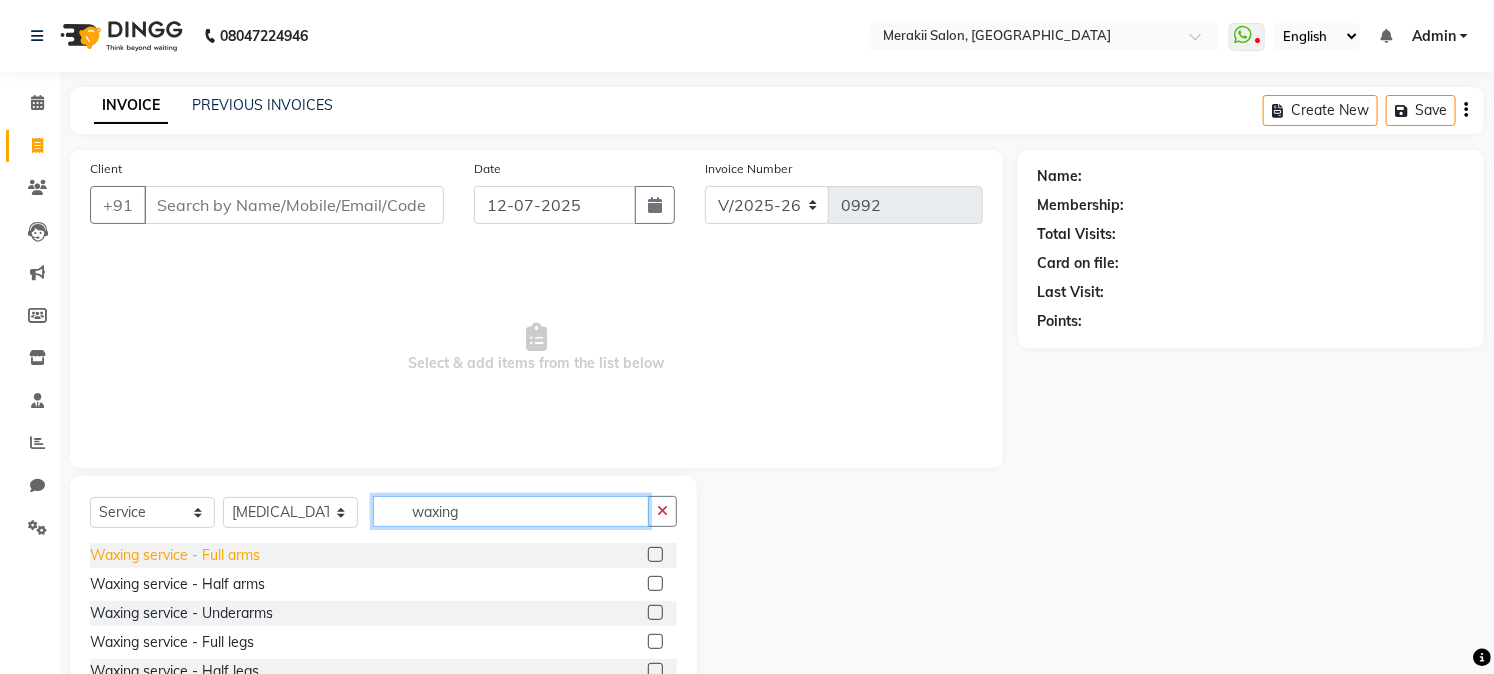 type on "waxing" 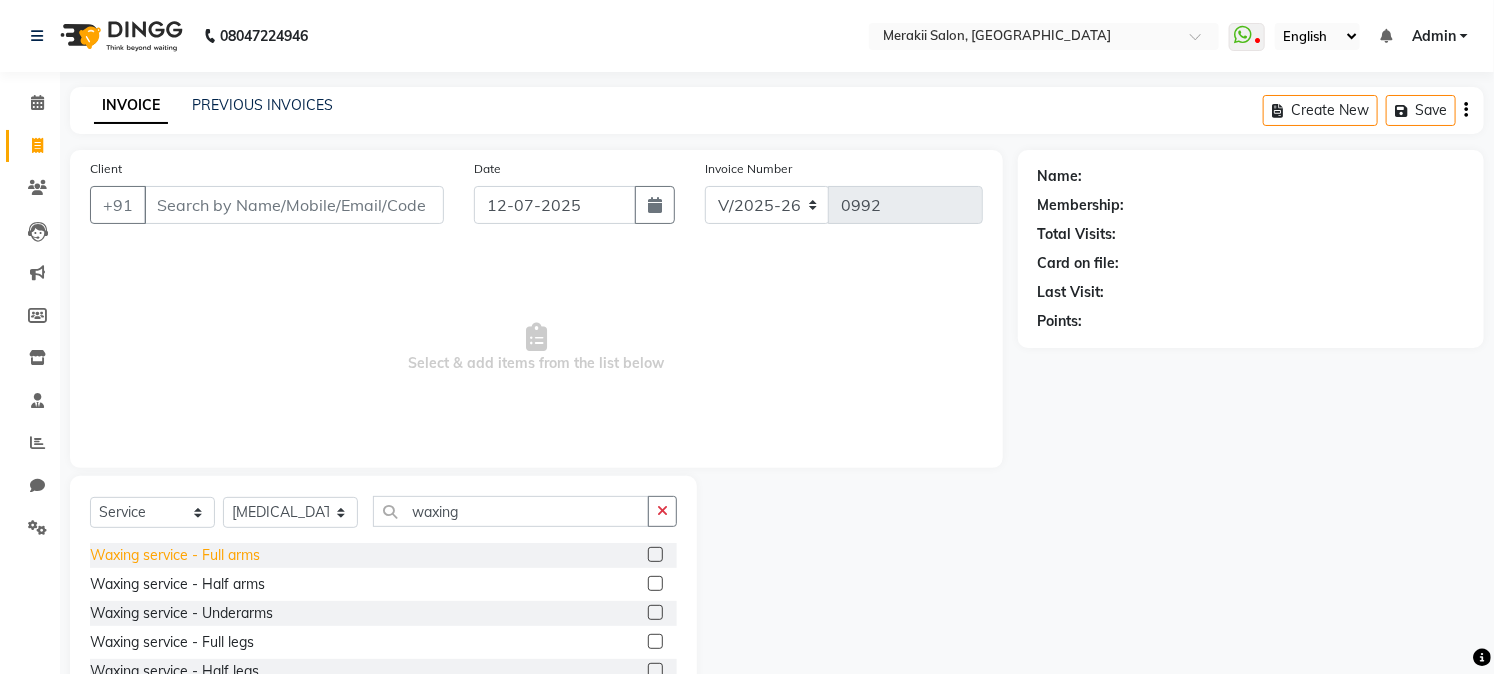 click on "Waxing service - Full arms" 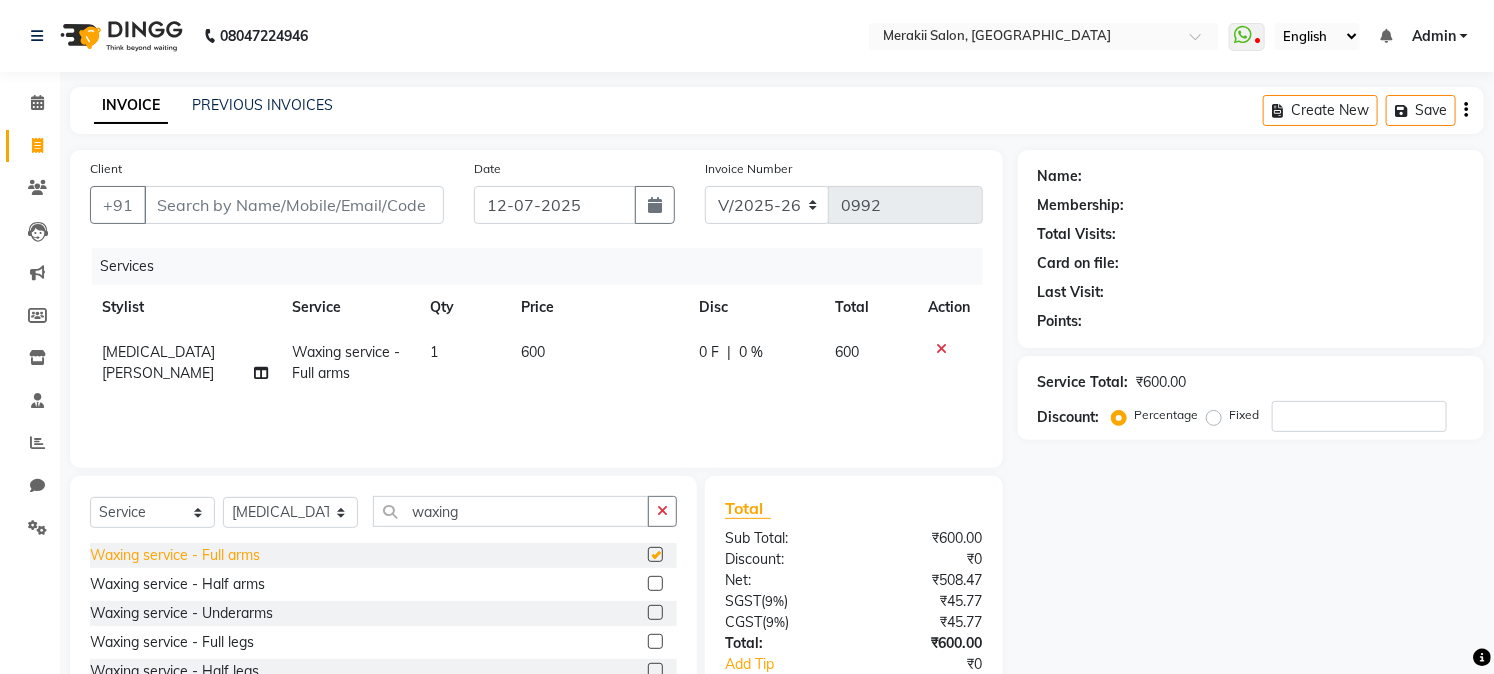 checkbox on "false" 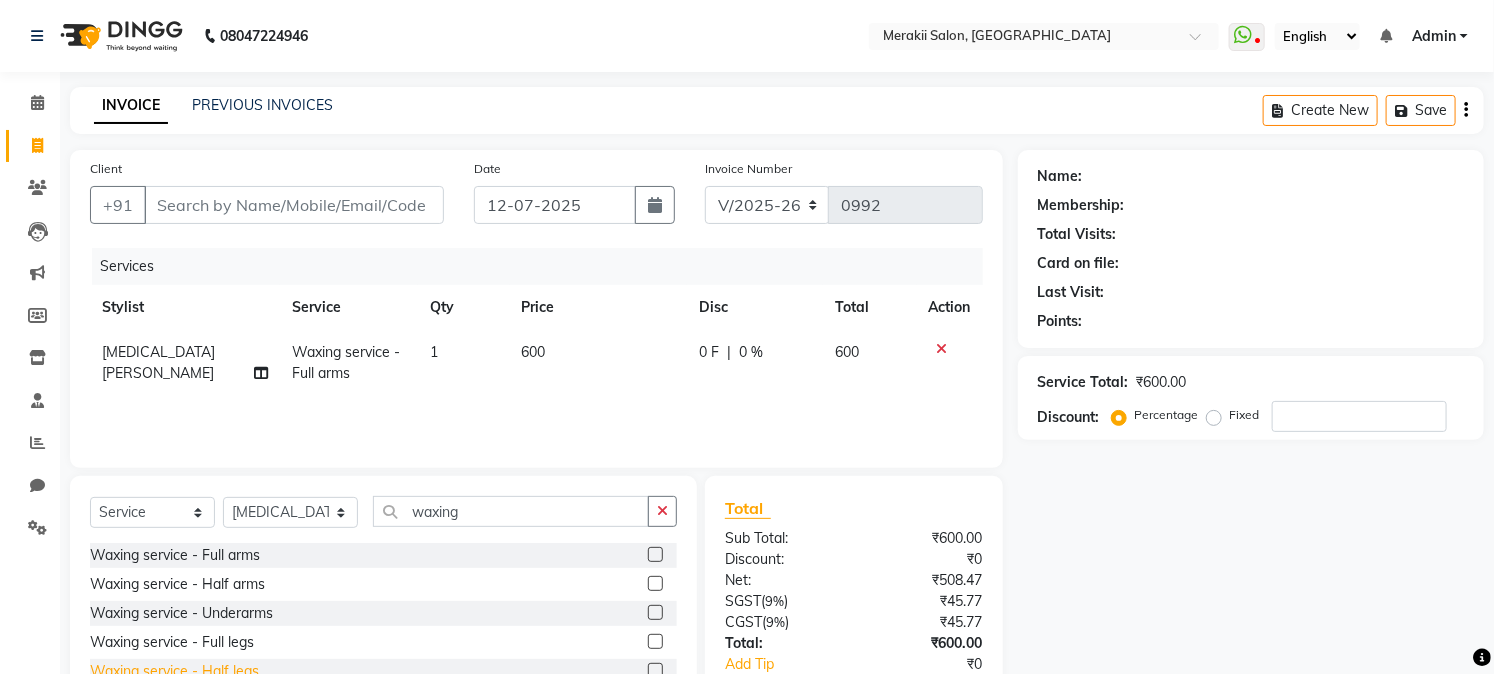click on "Waxing service - Half legs" 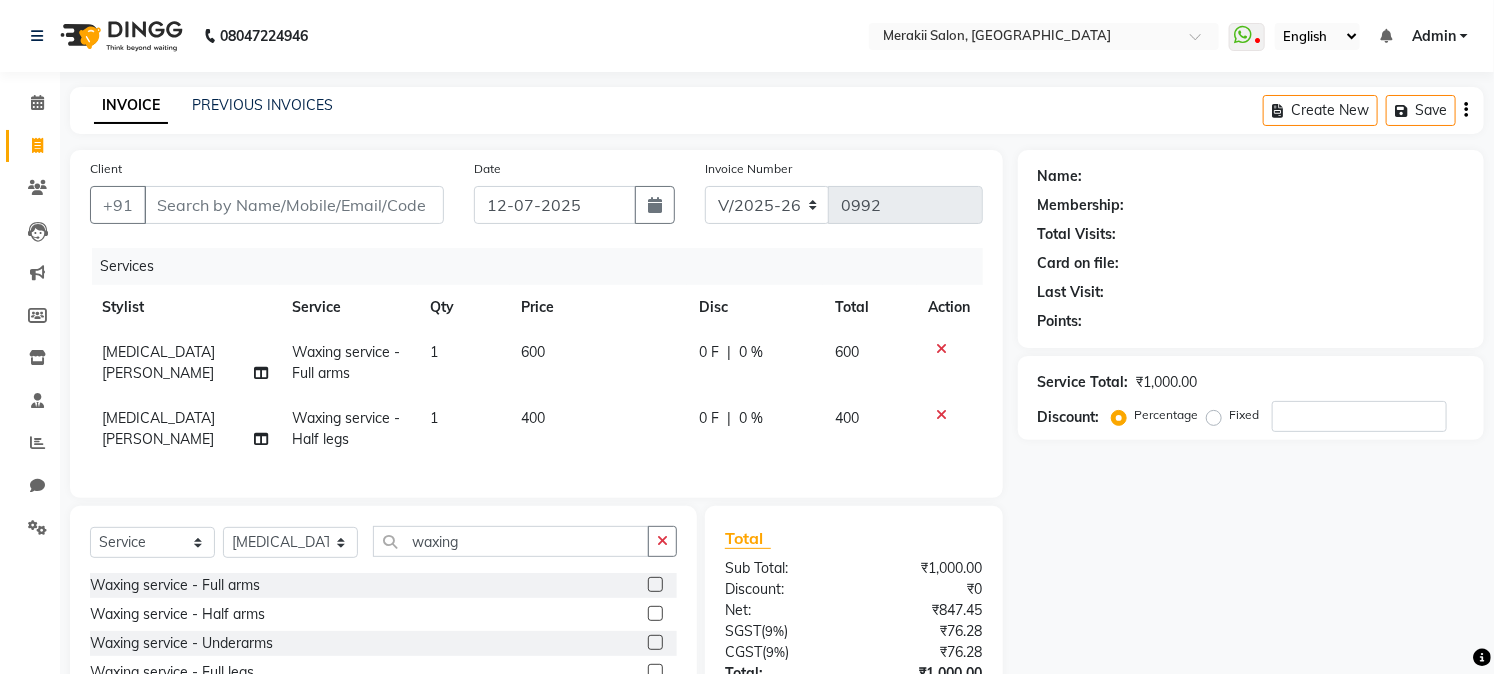 checkbox on "false" 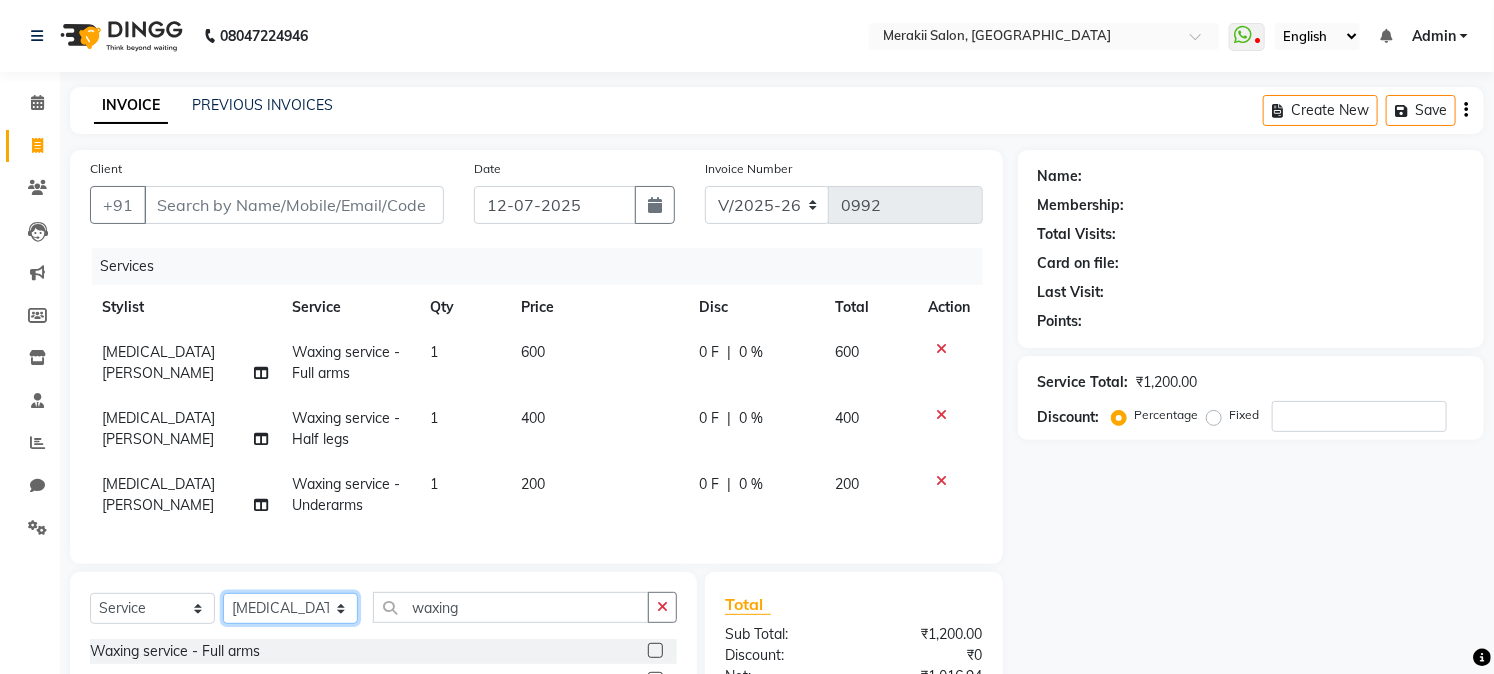 click on "Select Stylist [PERSON_NAME] [PERSON_NAME] Bhul [MEDICAL_DATA][PERSON_NAME] [PERSON_NAME] [PERSON_NAME]" 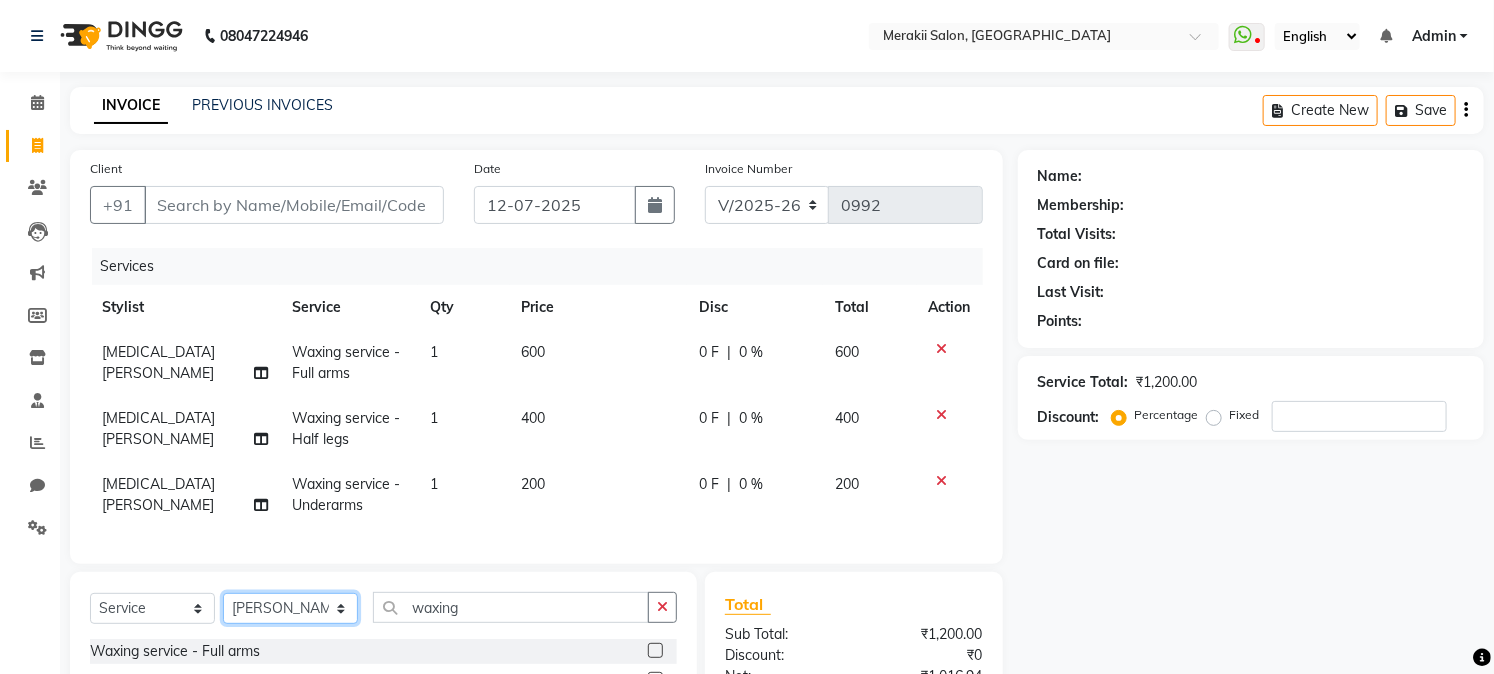 click on "Select Stylist [PERSON_NAME] [PERSON_NAME] Bhul [MEDICAL_DATA][PERSON_NAME] [PERSON_NAME] [PERSON_NAME]" 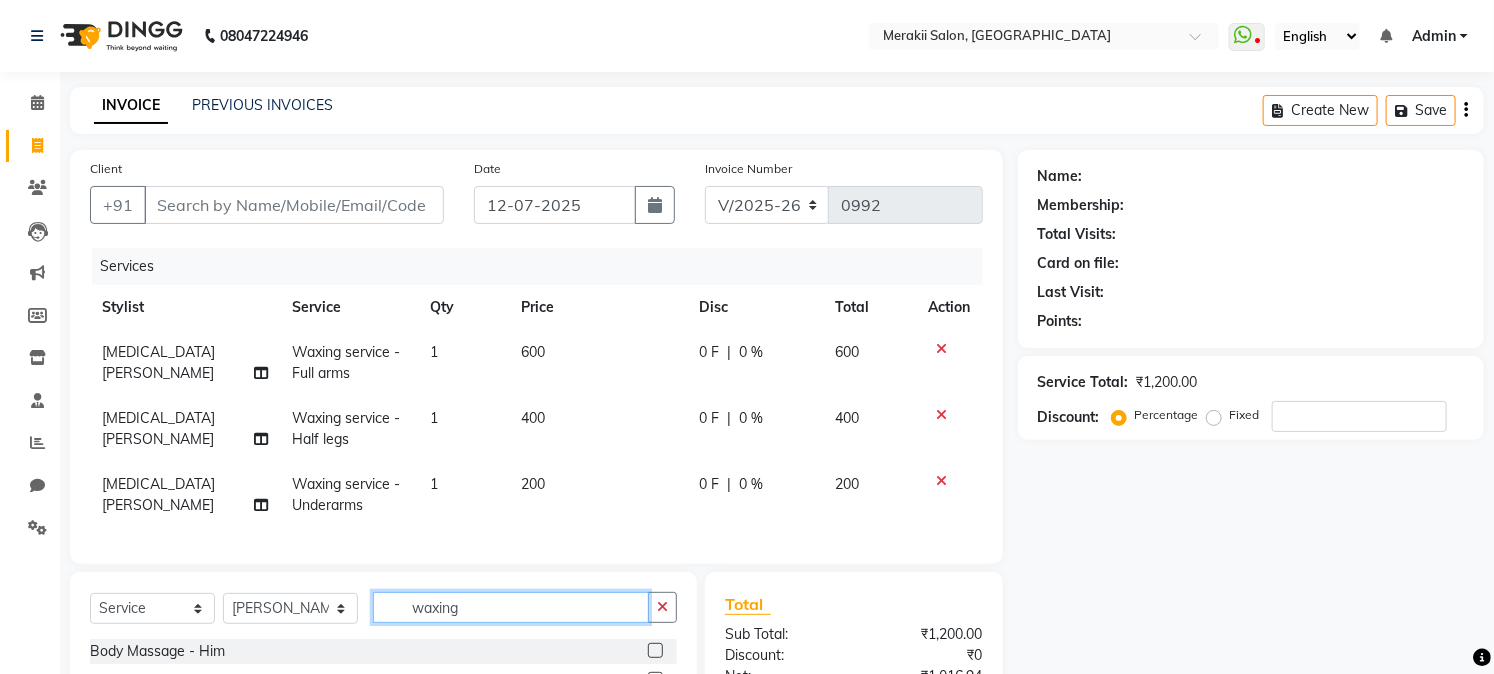 click on "waxing" 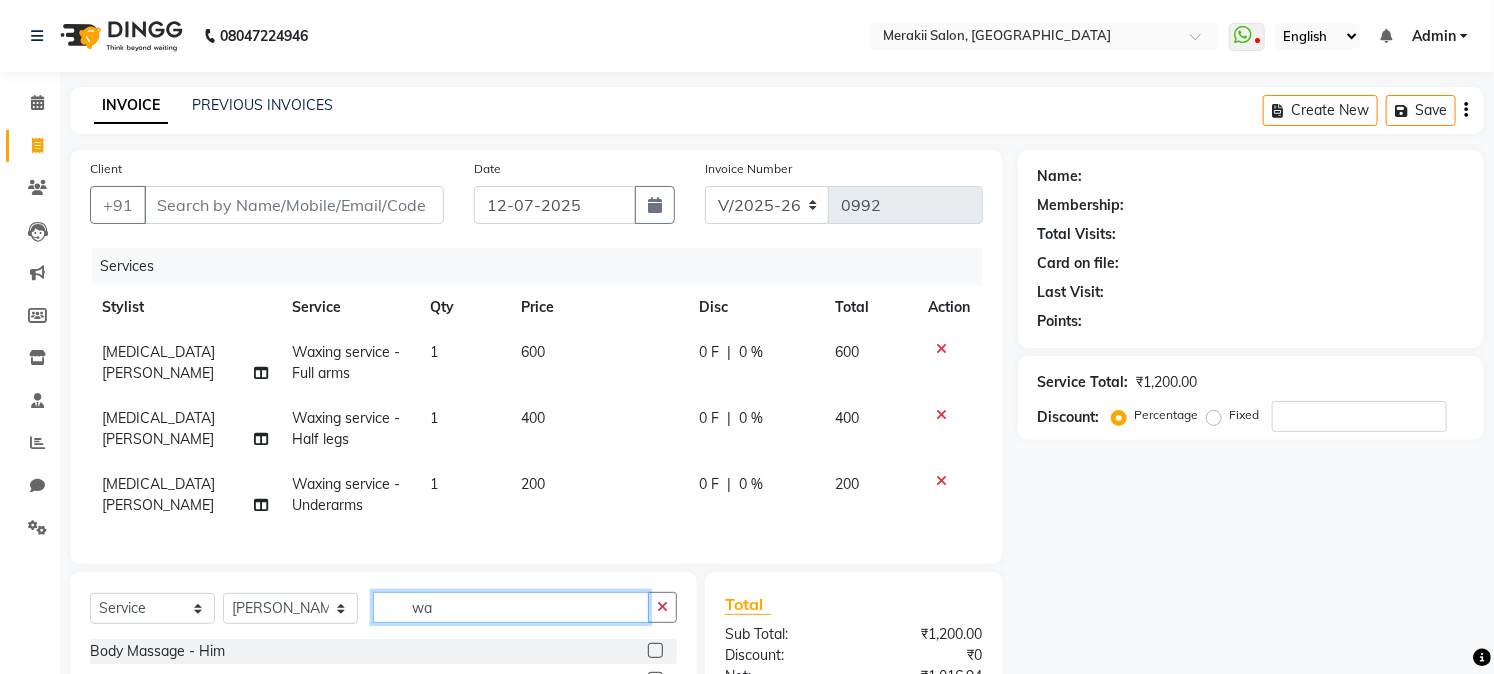 type on "w" 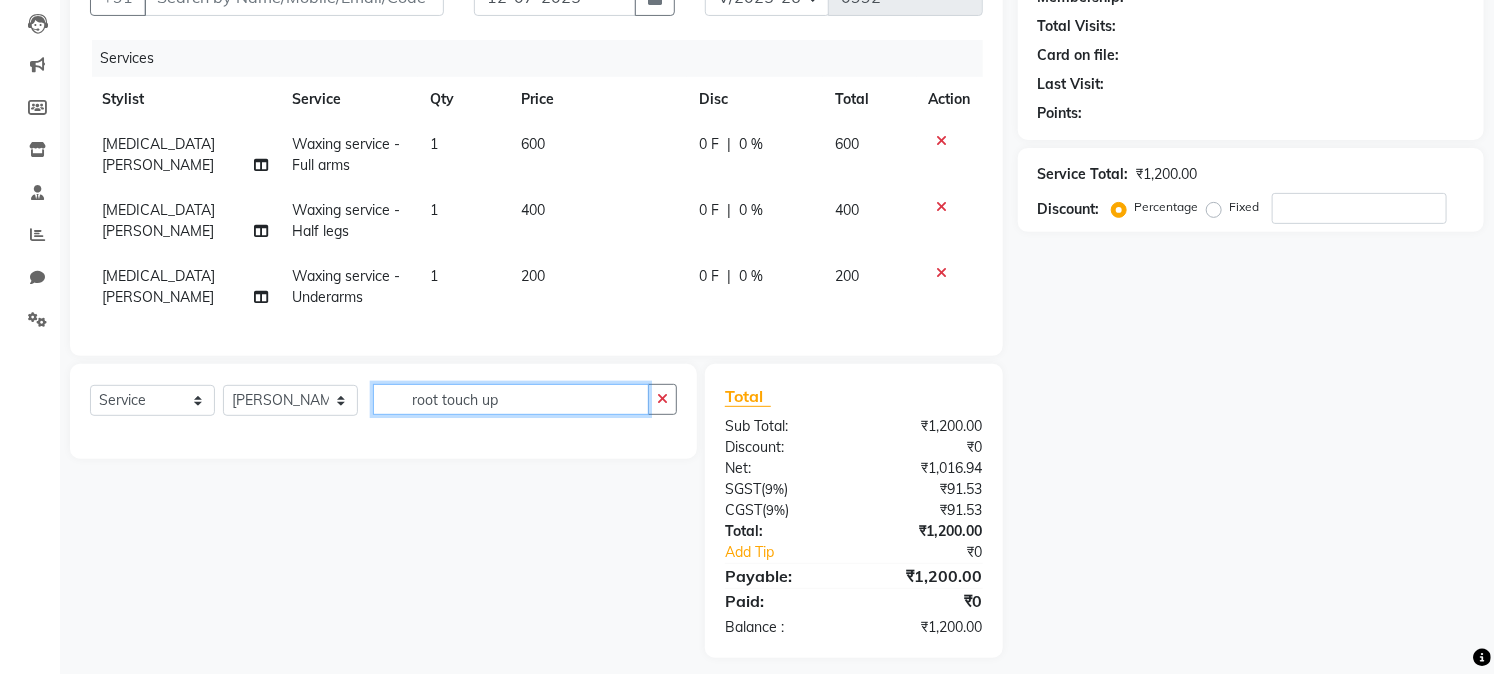 scroll, scrollTop: 211, scrollLeft: 0, axis: vertical 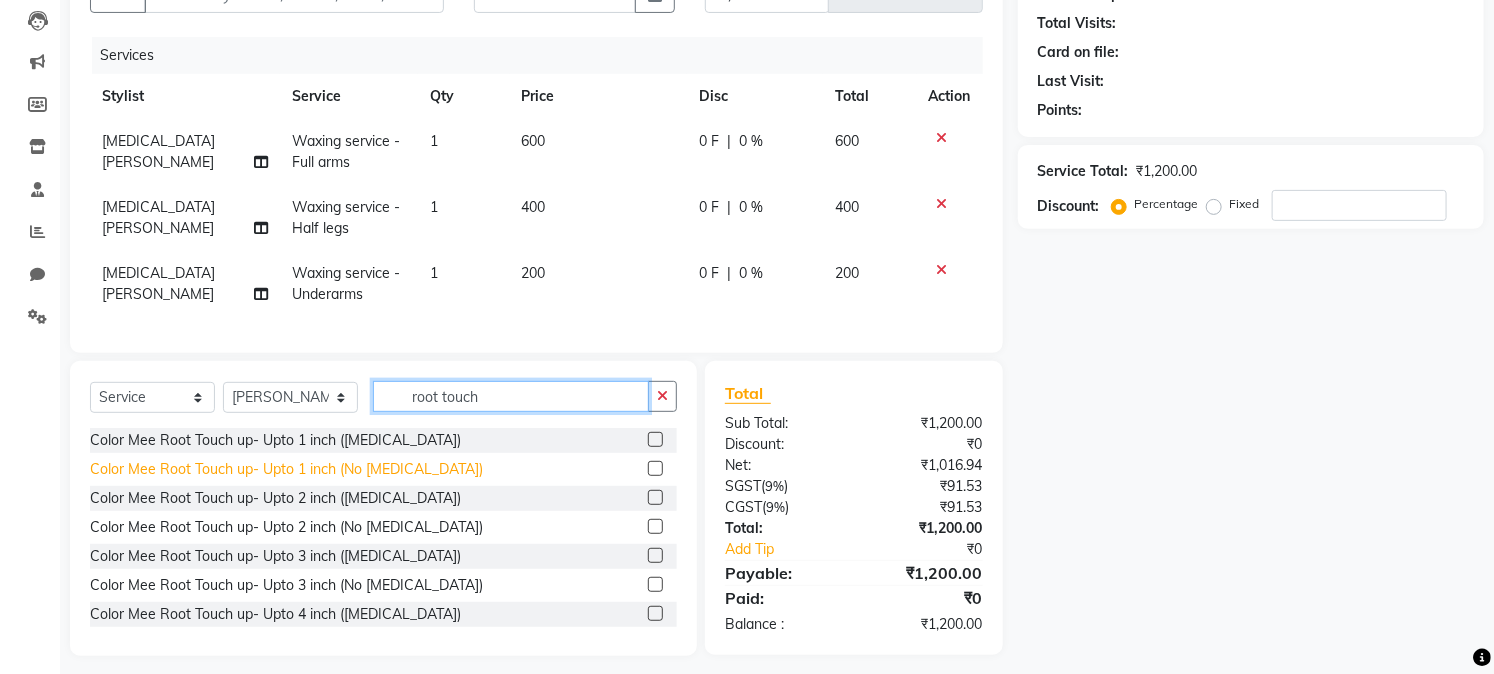 type on "root touch" 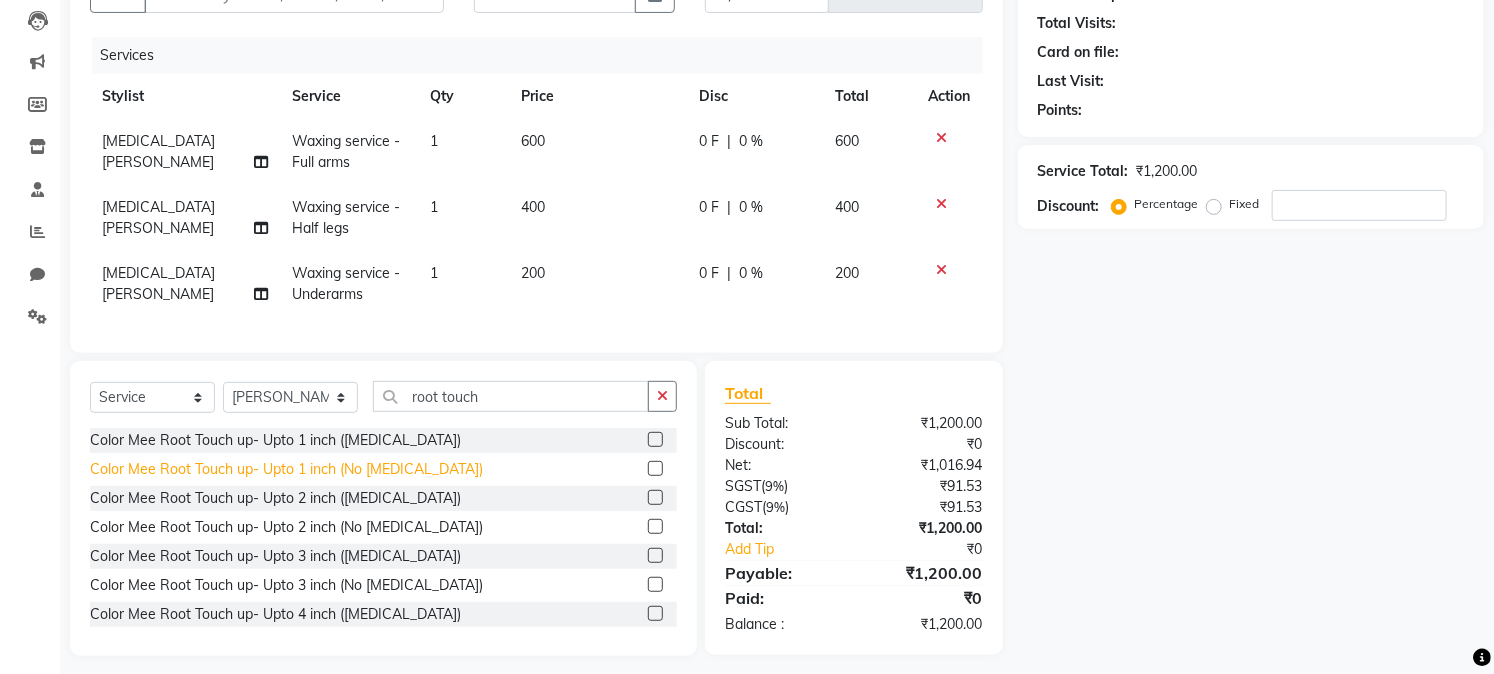 click on "Color Mee Root Touch up- Upto 1 inch (No [MEDICAL_DATA])" 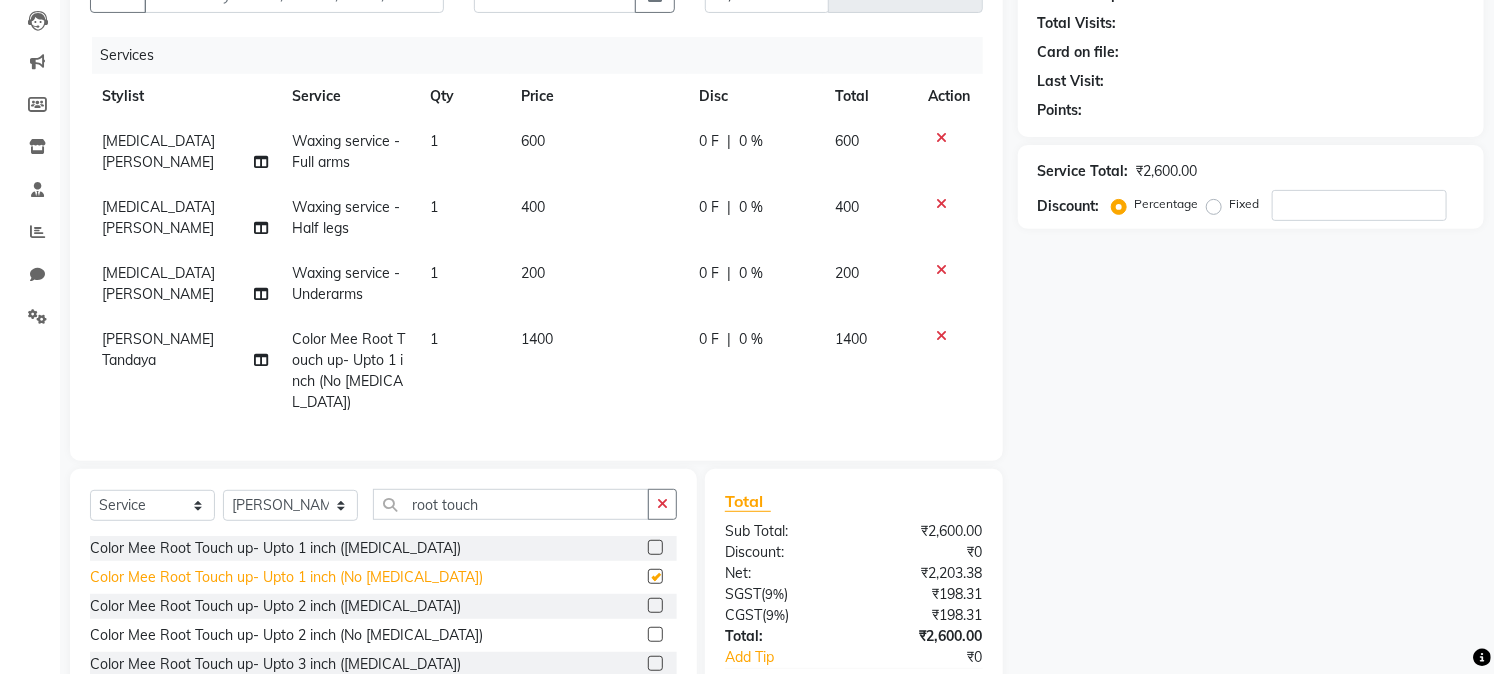 checkbox on "false" 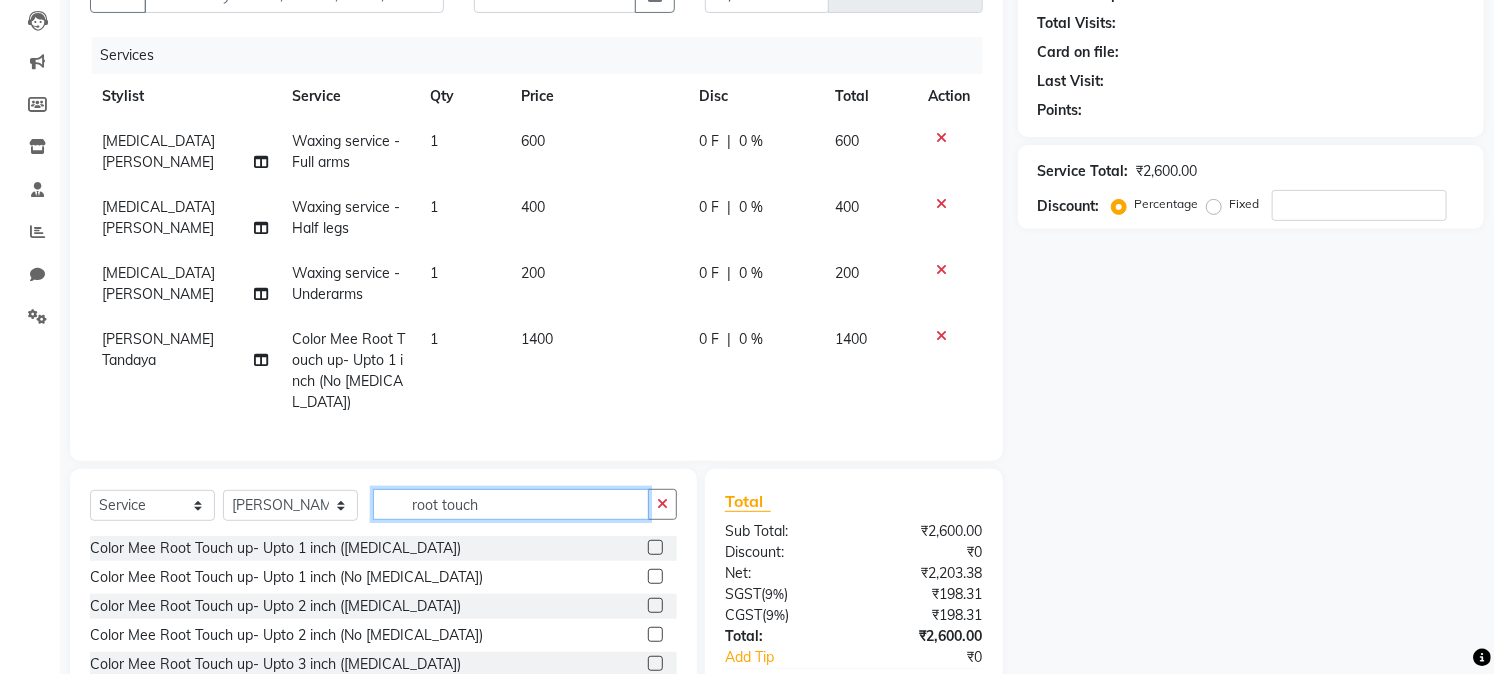 click on "root touch" 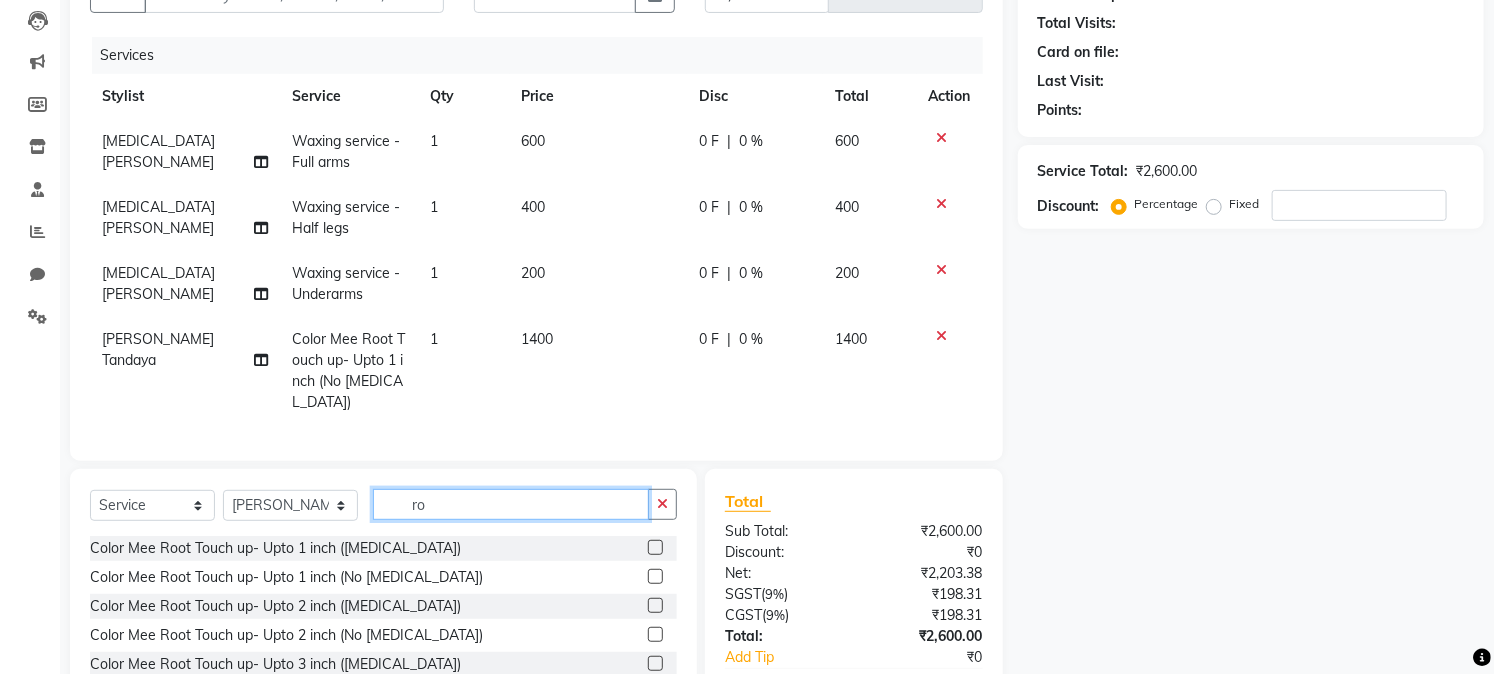 type on "r" 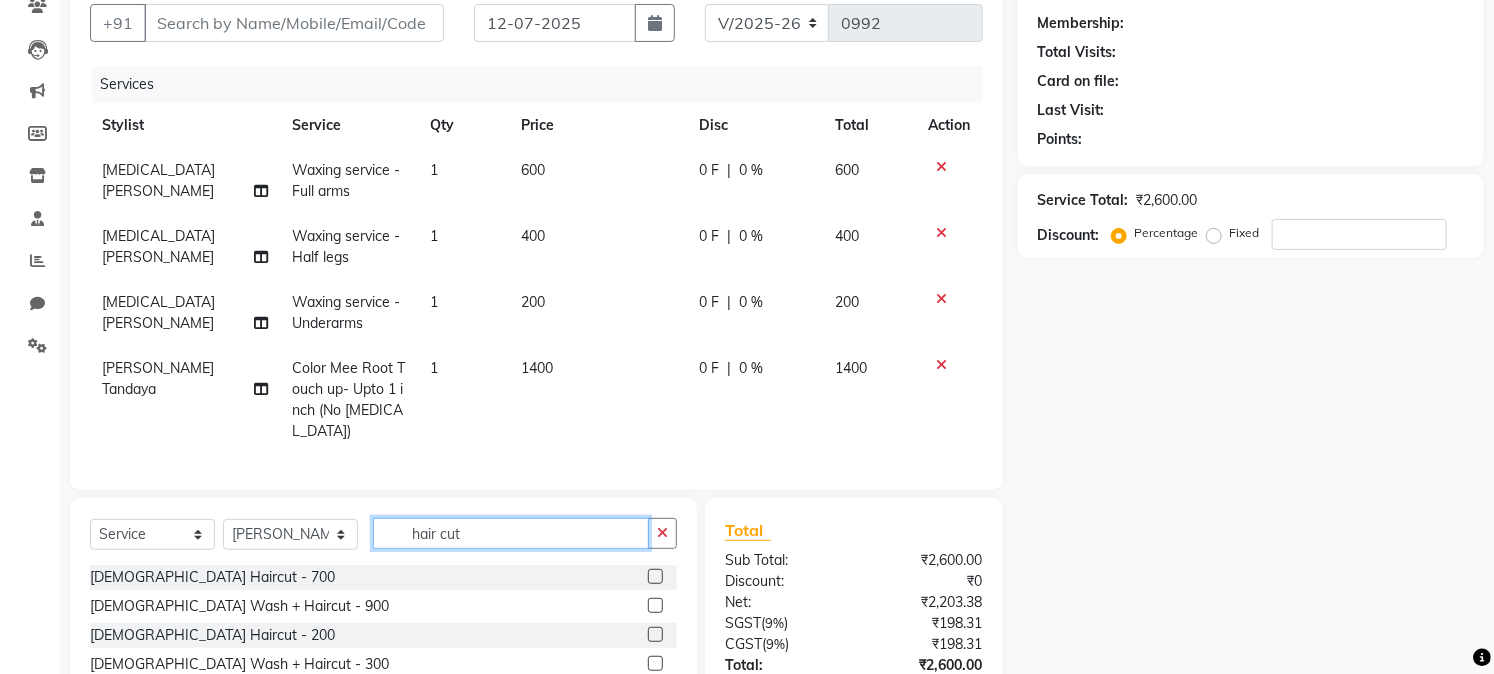 scroll, scrollTop: 181, scrollLeft: 0, axis: vertical 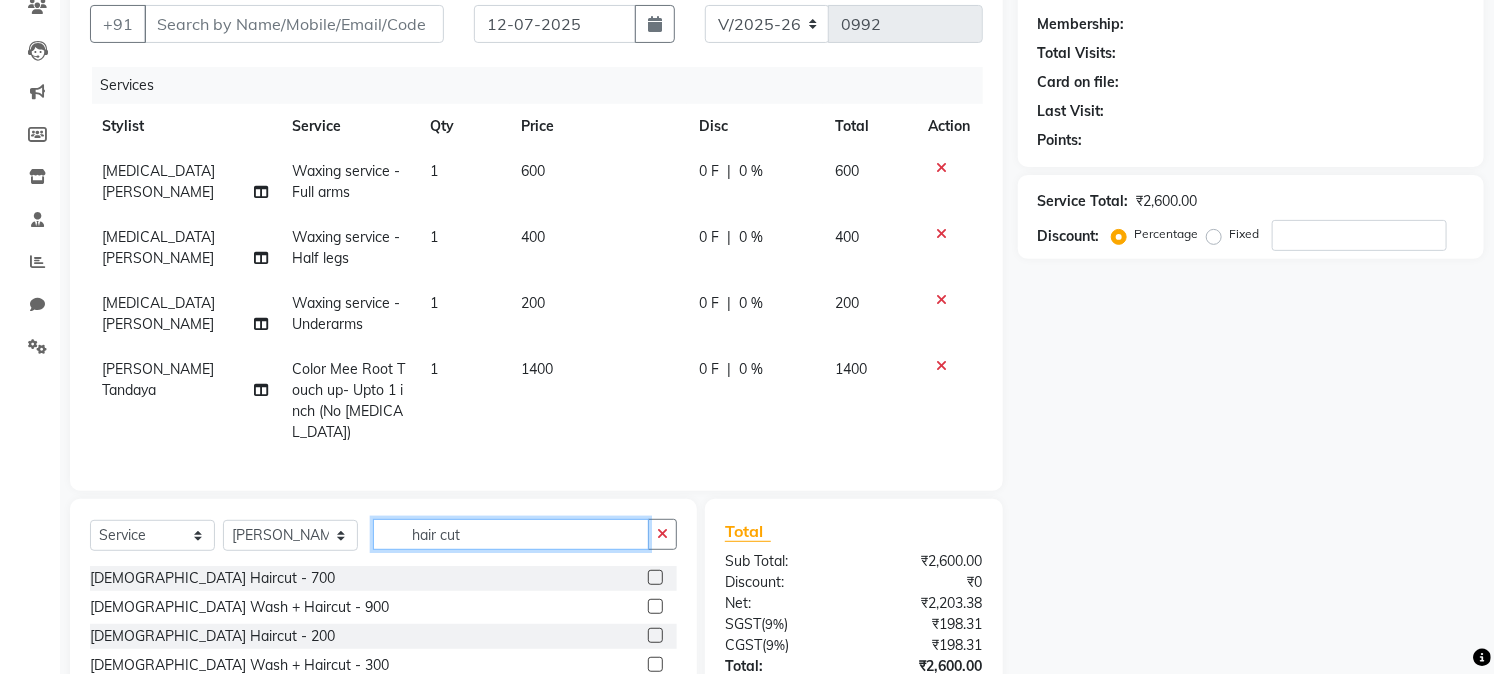 type on "hair cut" 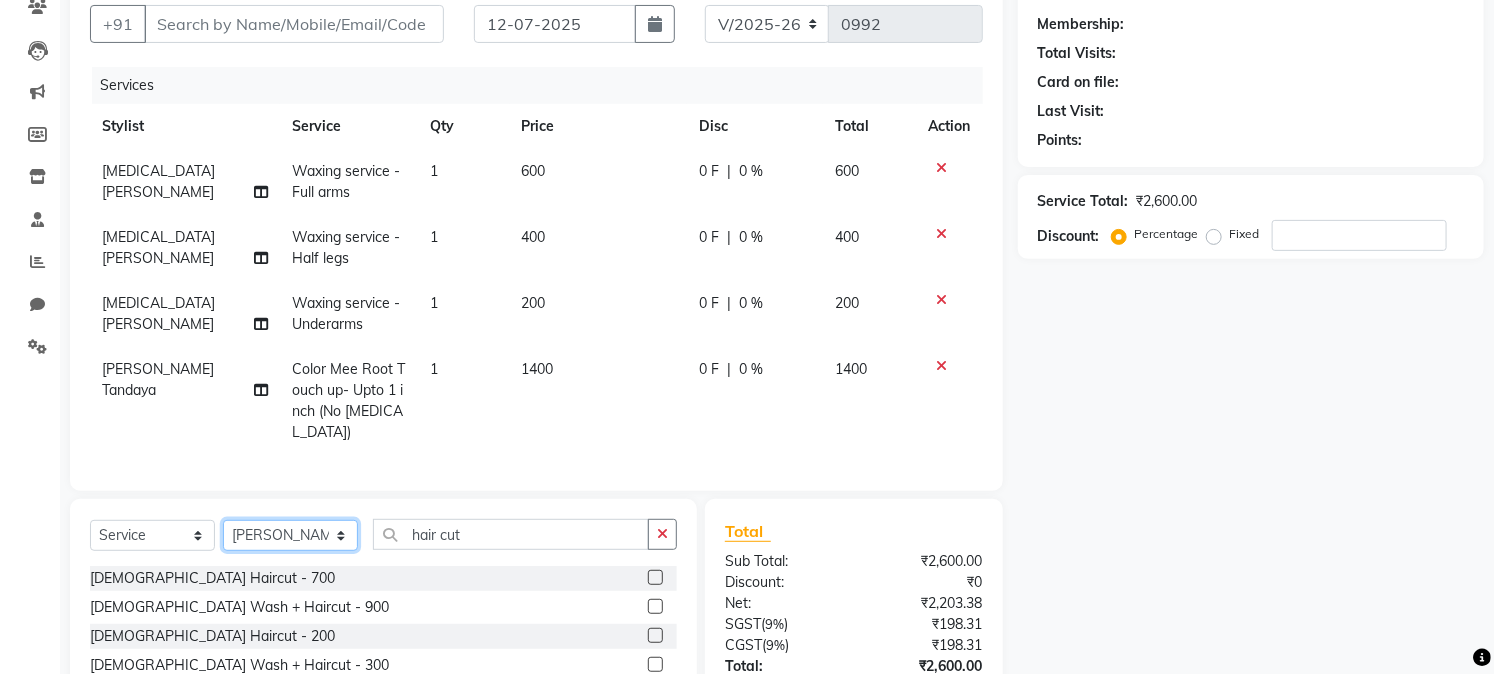click on "Select Stylist [PERSON_NAME] [PERSON_NAME] Bhul [MEDICAL_DATA][PERSON_NAME] [PERSON_NAME] [PERSON_NAME]" 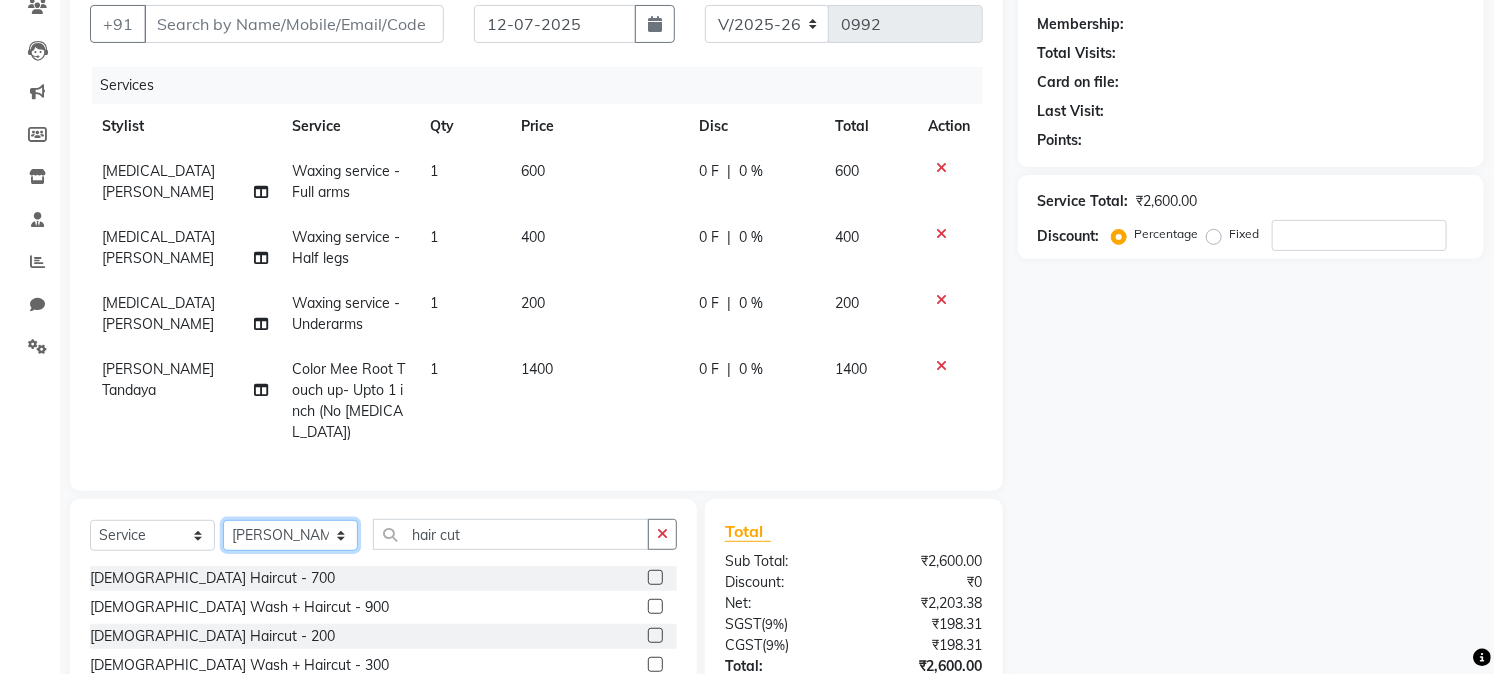 select on "69532" 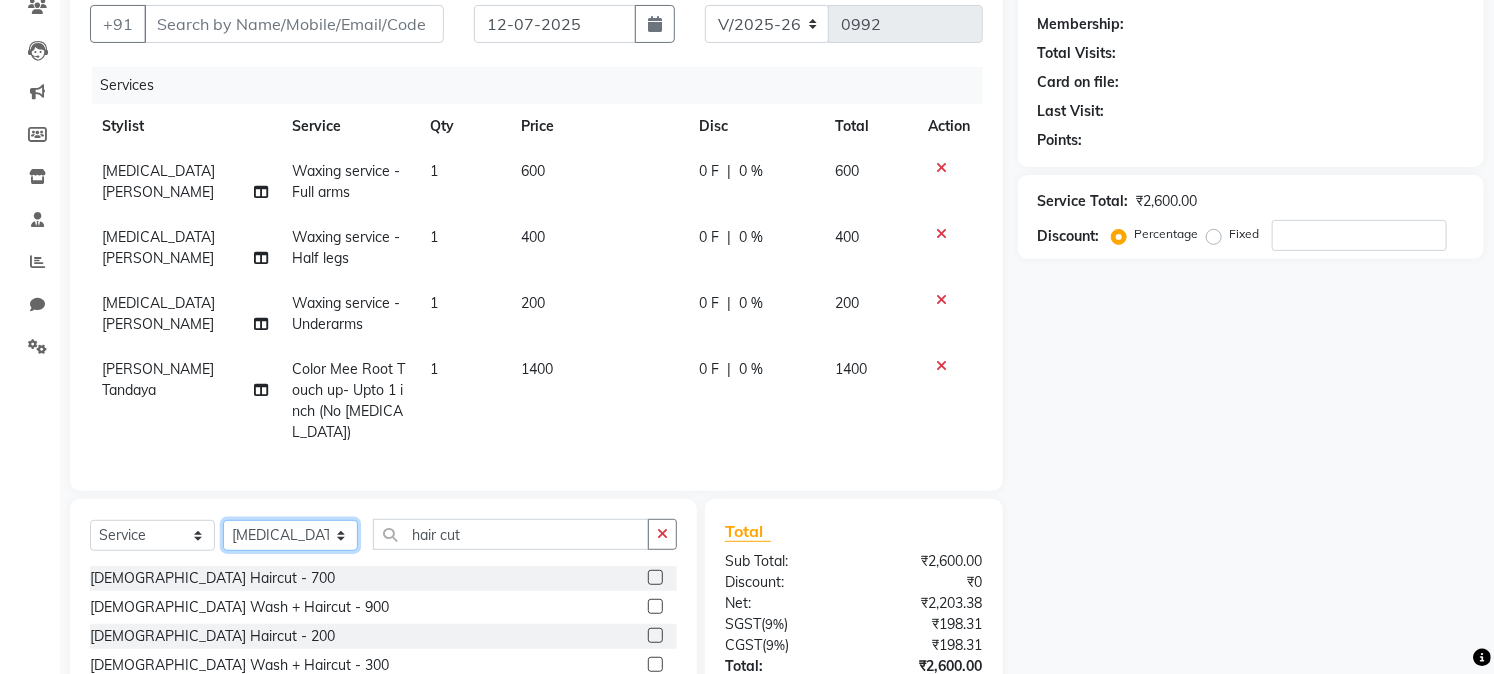 click on "Select Stylist [PERSON_NAME] [PERSON_NAME] Bhul [MEDICAL_DATA][PERSON_NAME] [PERSON_NAME] [PERSON_NAME]" 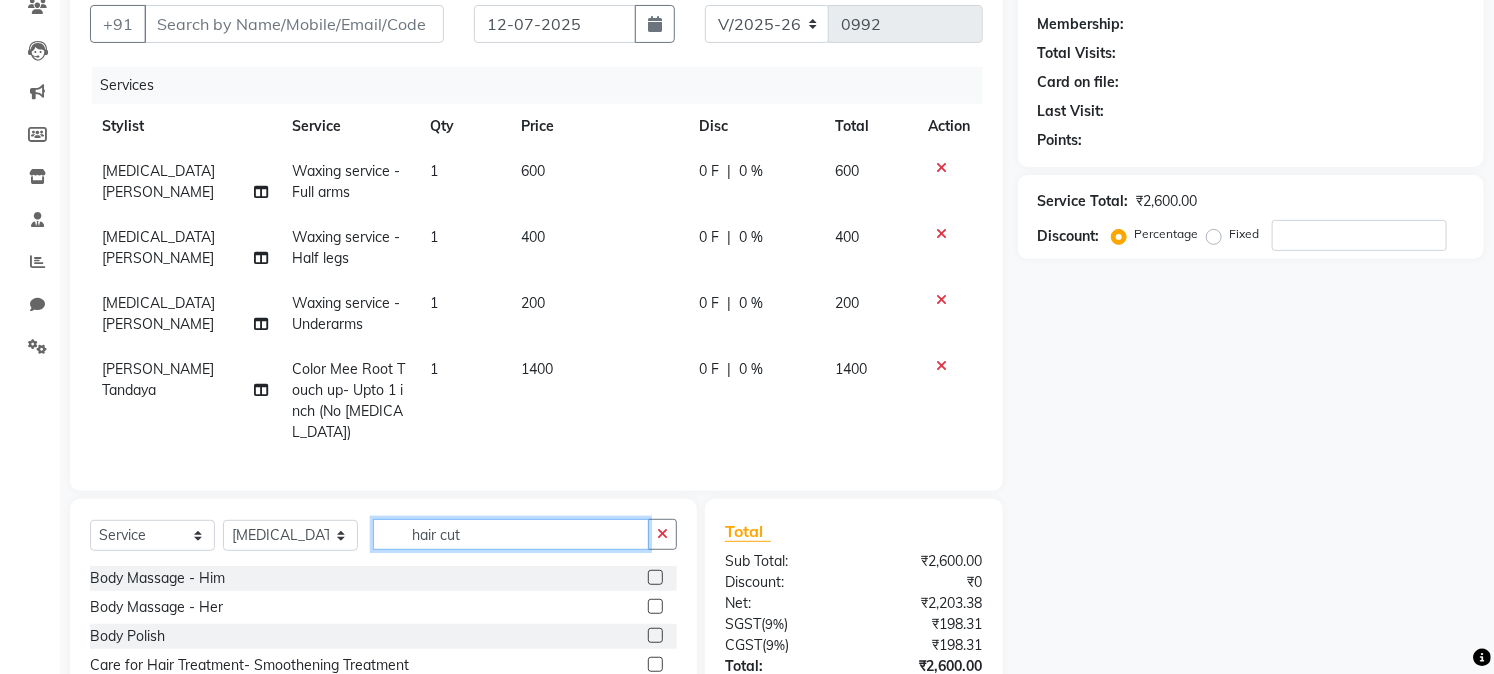 click on "hair cut" 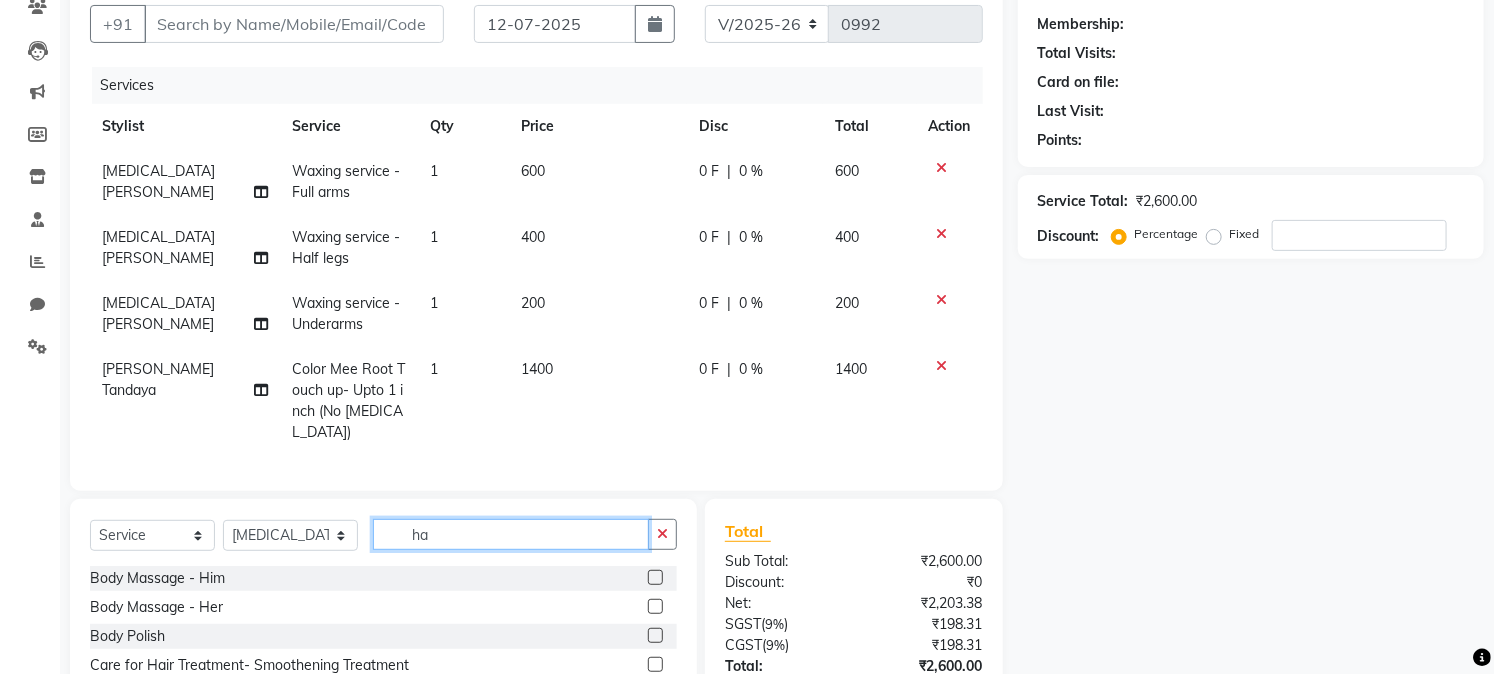 type on "h" 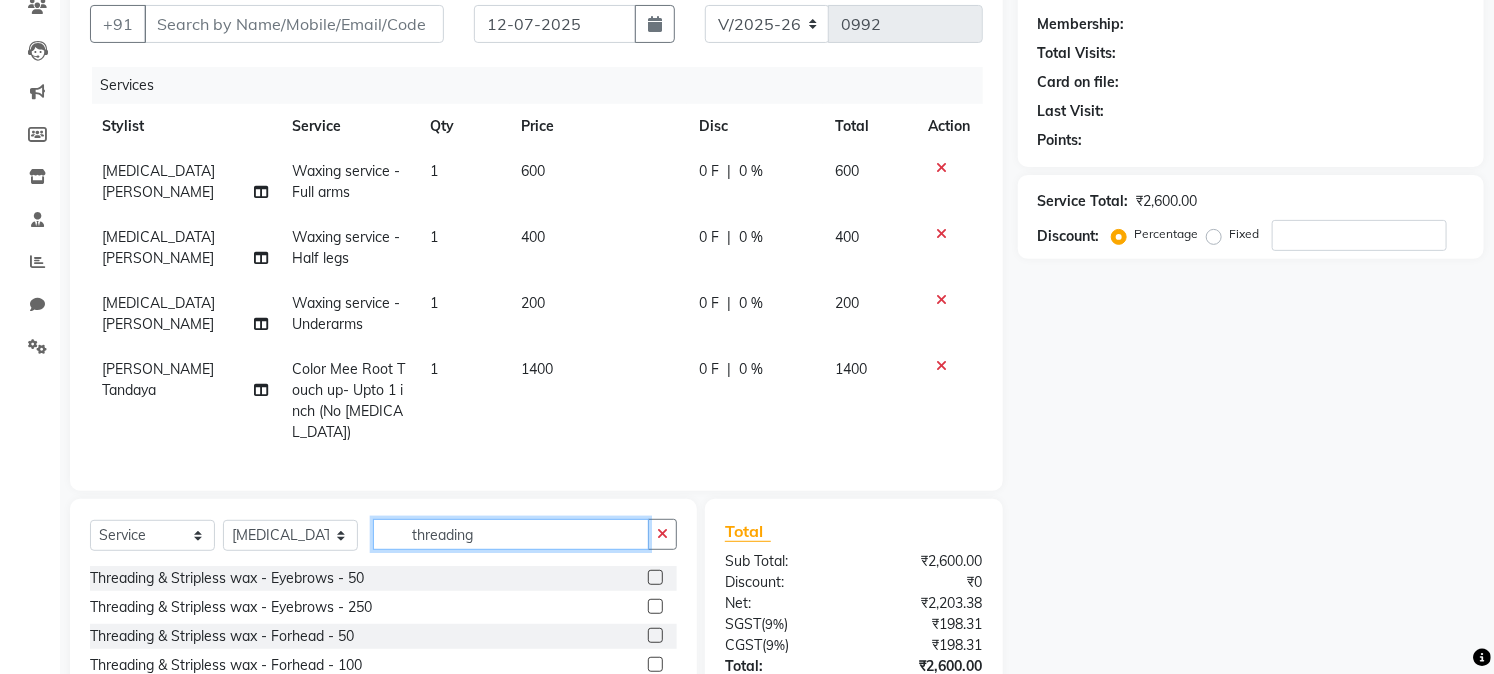 type on "threading" 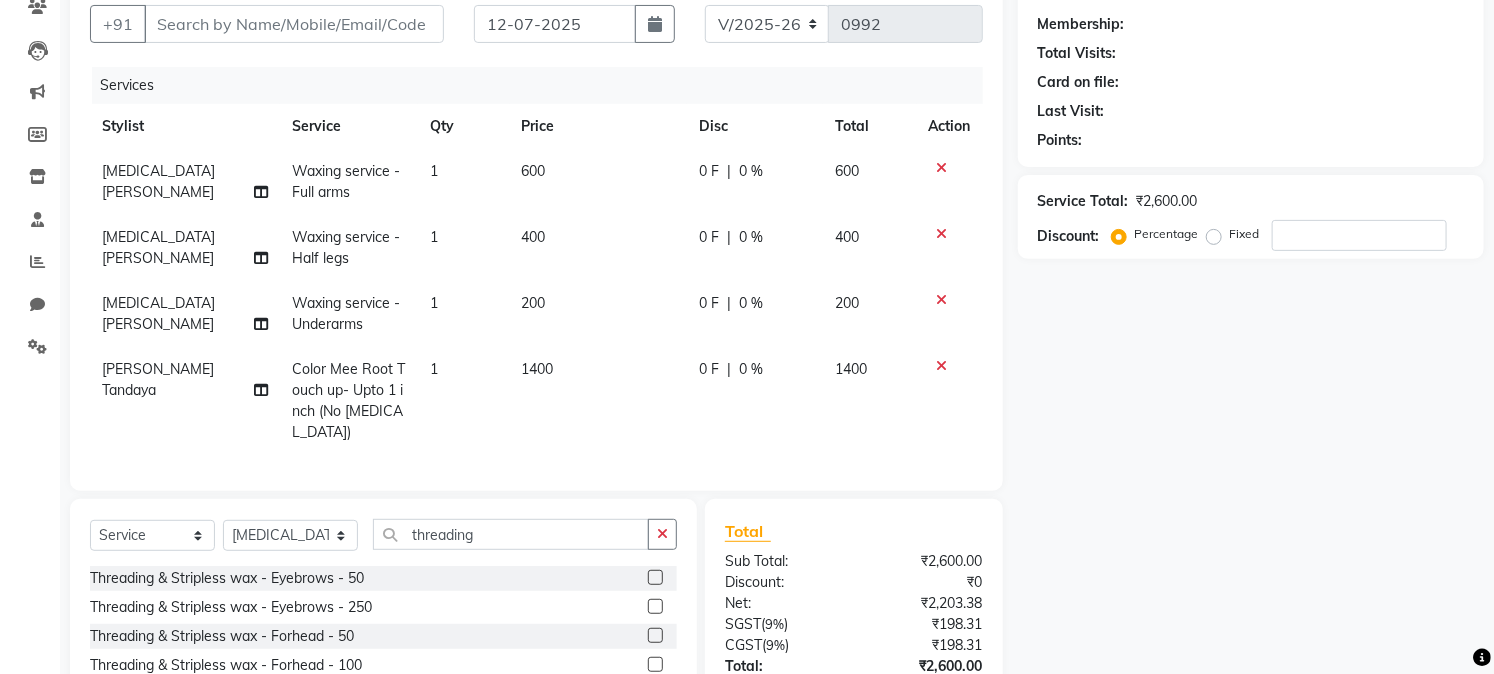 click on "Threading & Stripless wax - Eyebrows - 50  Threading & Stripless wax - Eyebrows - 250  Threading & Stripless wax - Forhead - 50  Threading & Stripless wax - Forhead - 100  Threading & Stripless wax - Upperlips - 50  Threading & Stripless wax - Upperlips - 100  Threading & Stripless wax - Chin - 50  Threading & Stripless wax - Chin - 100  Threading & Stripless wax - Jawline - 50  Threading & Stripless wax - Jawline - 100  Threading & Stripless wax - Sidelocks - 80  Threading & Stripless wax - Sidelocks - 150  Threading & Stripless wax - Nose - 50  Threading & Stripless wax - Nose - 150  Threading & Stripless wax - Full face - 250  Threading & Stripless wax - Full face - 500" 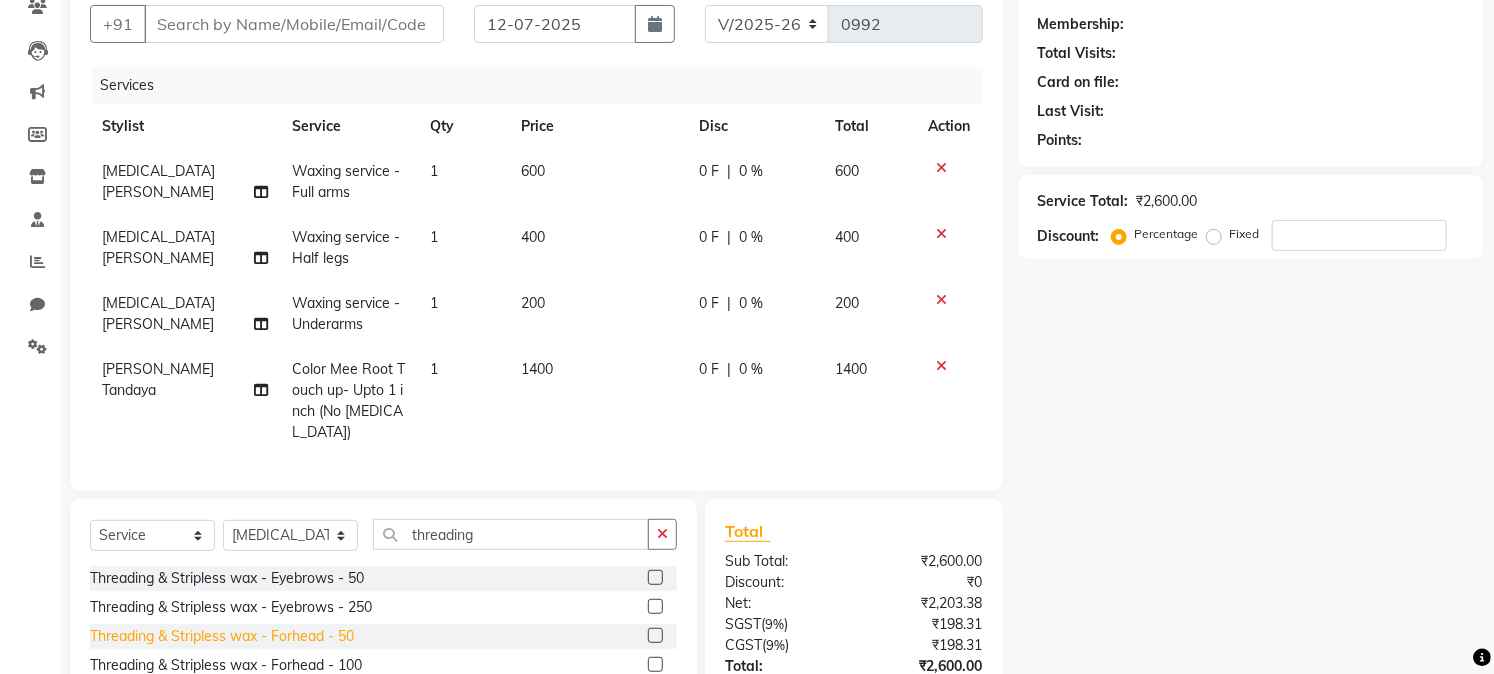 click on "Threading & Stripless wax - Forhead - 50" 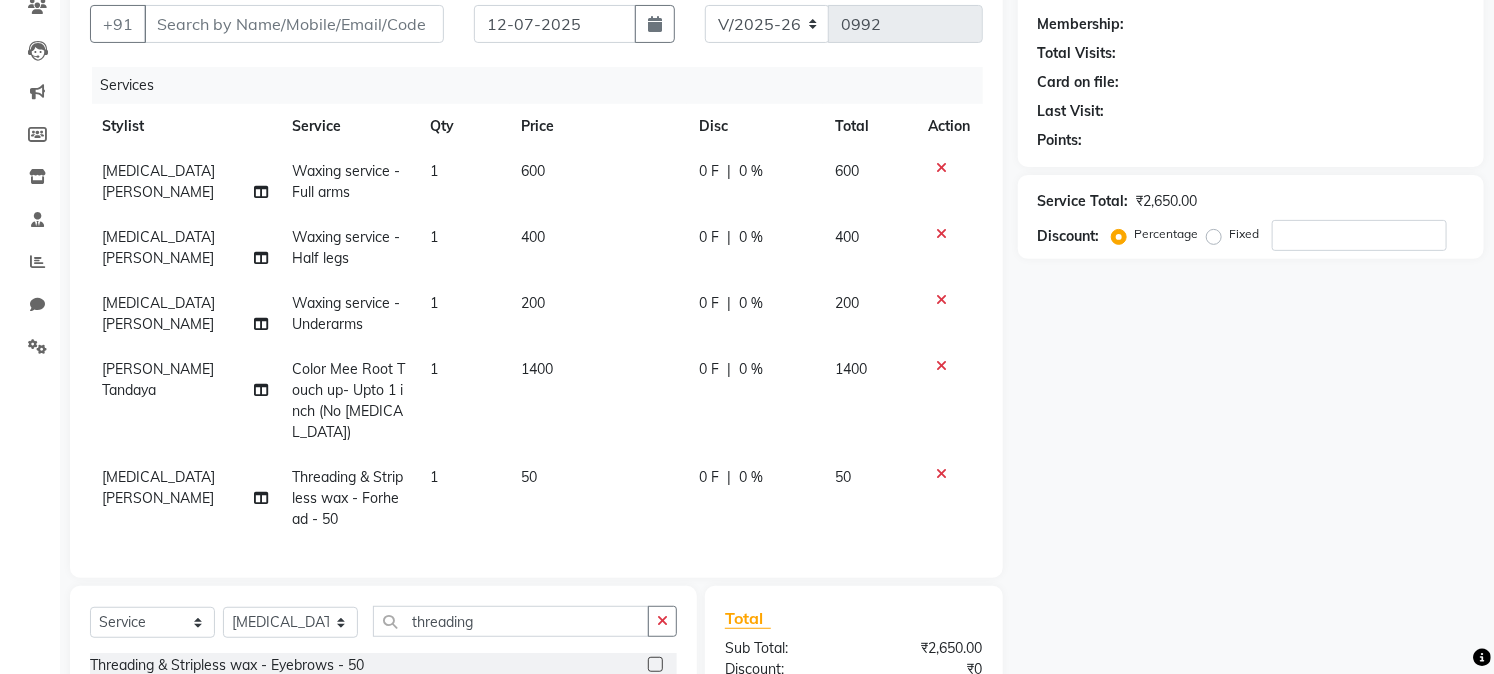 checkbox on "false" 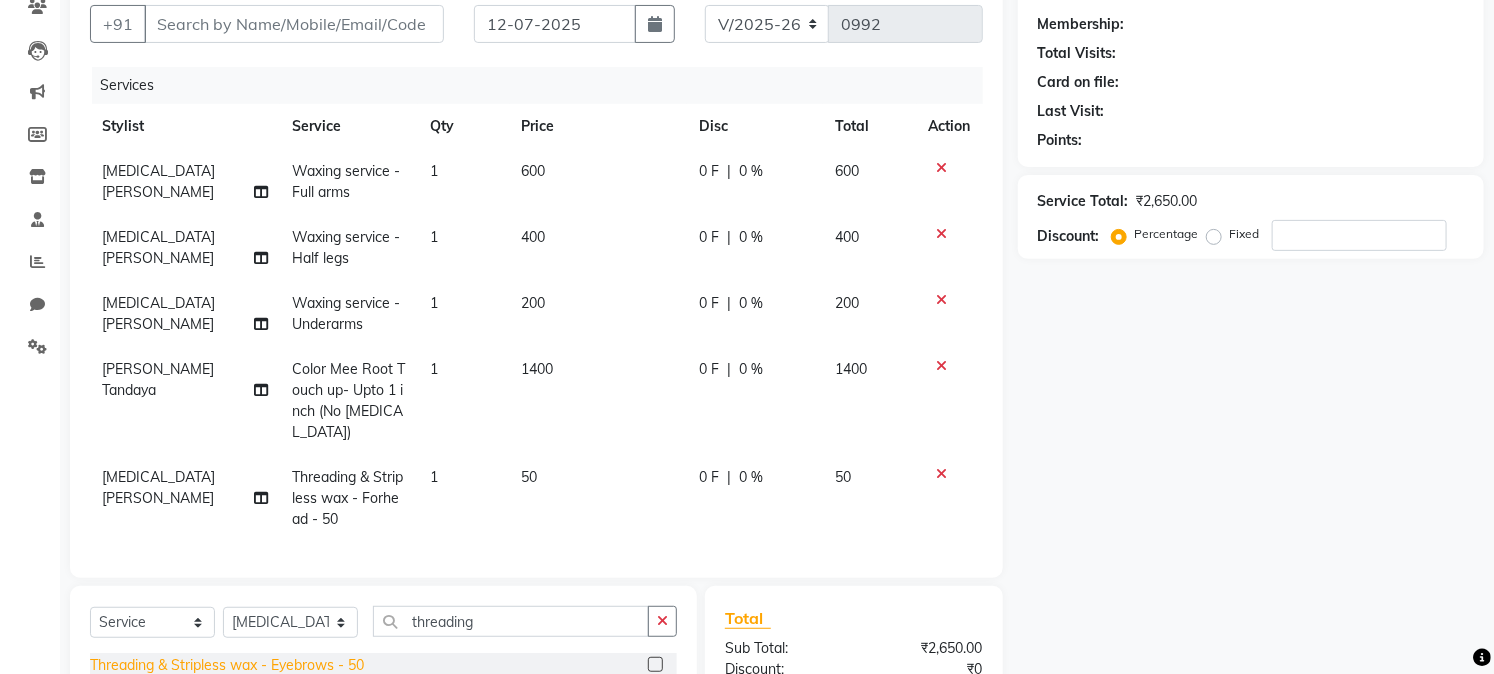 click on "Threading & Stripless wax - Eyebrows - 50" 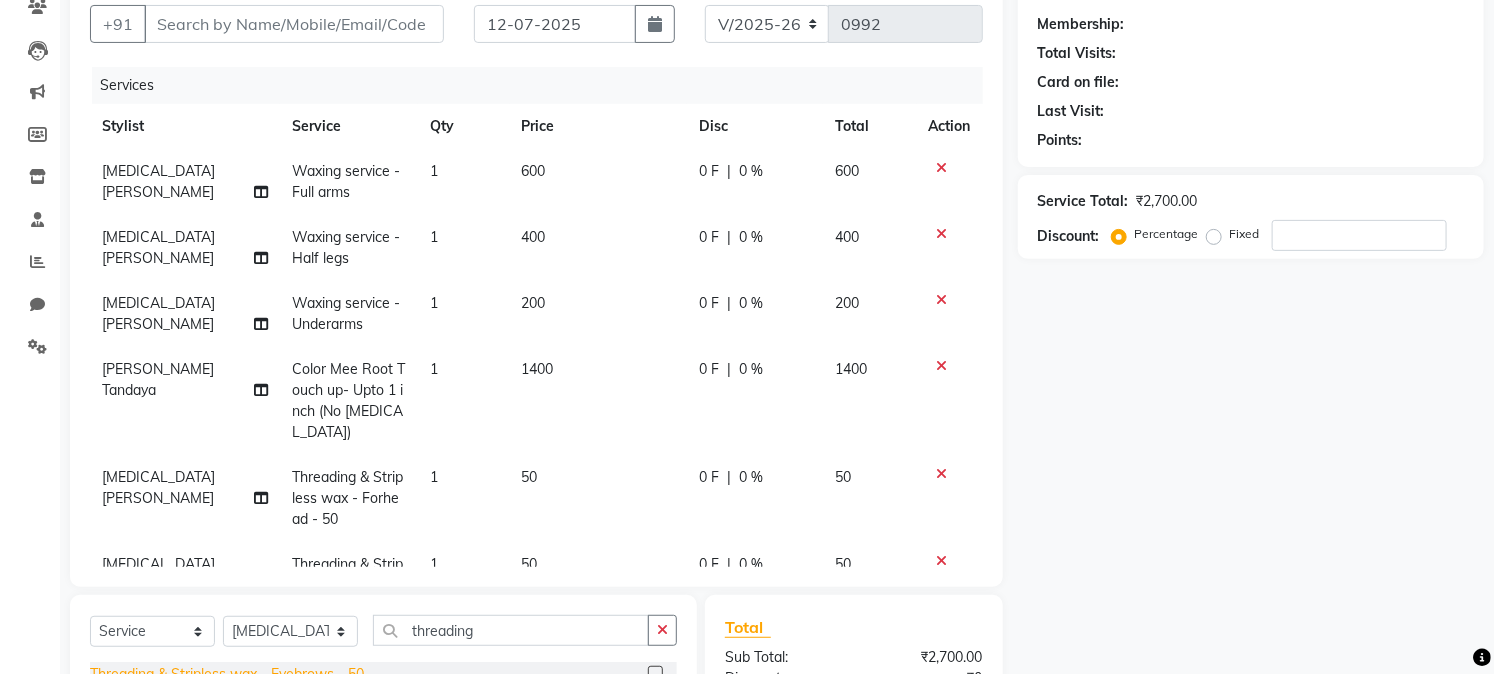 click on "Threading & Stripless wax - Eyebrows - 50" 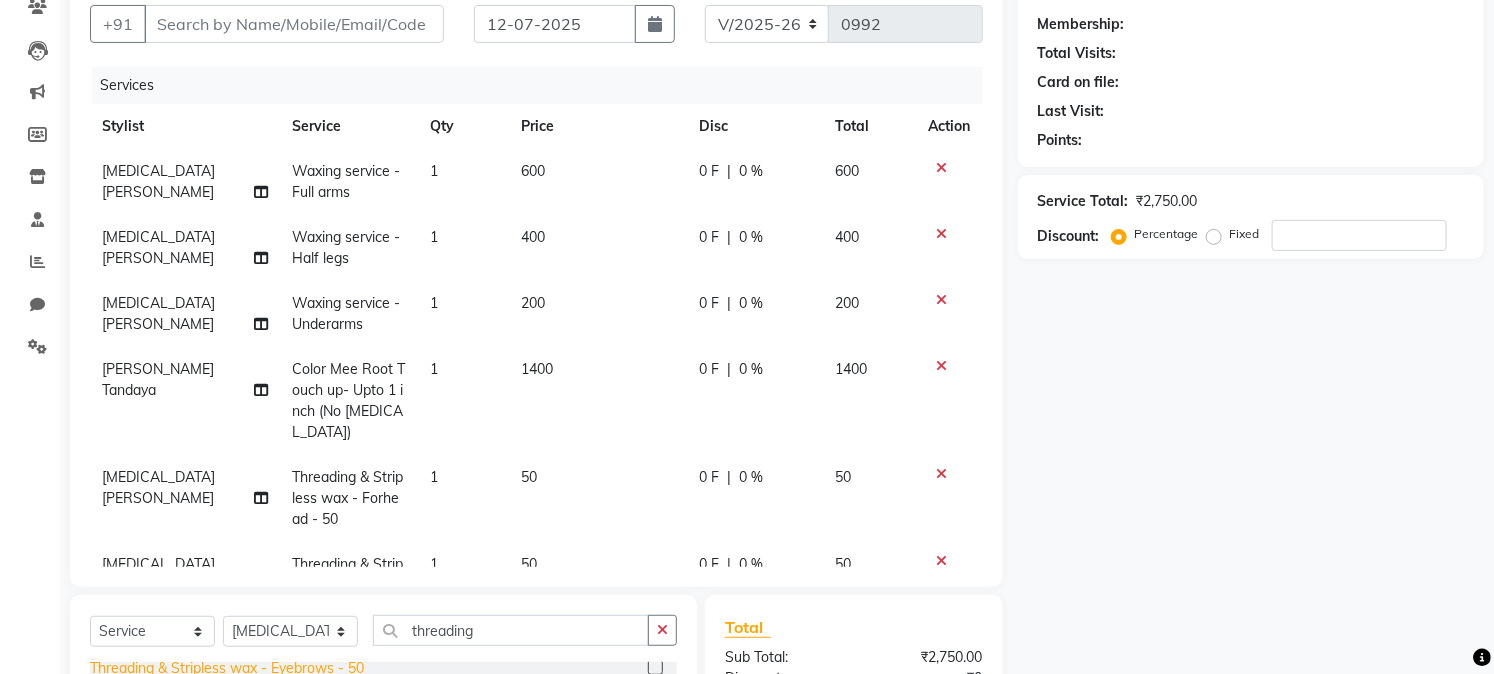 scroll, scrollTop: 7, scrollLeft: 0, axis: vertical 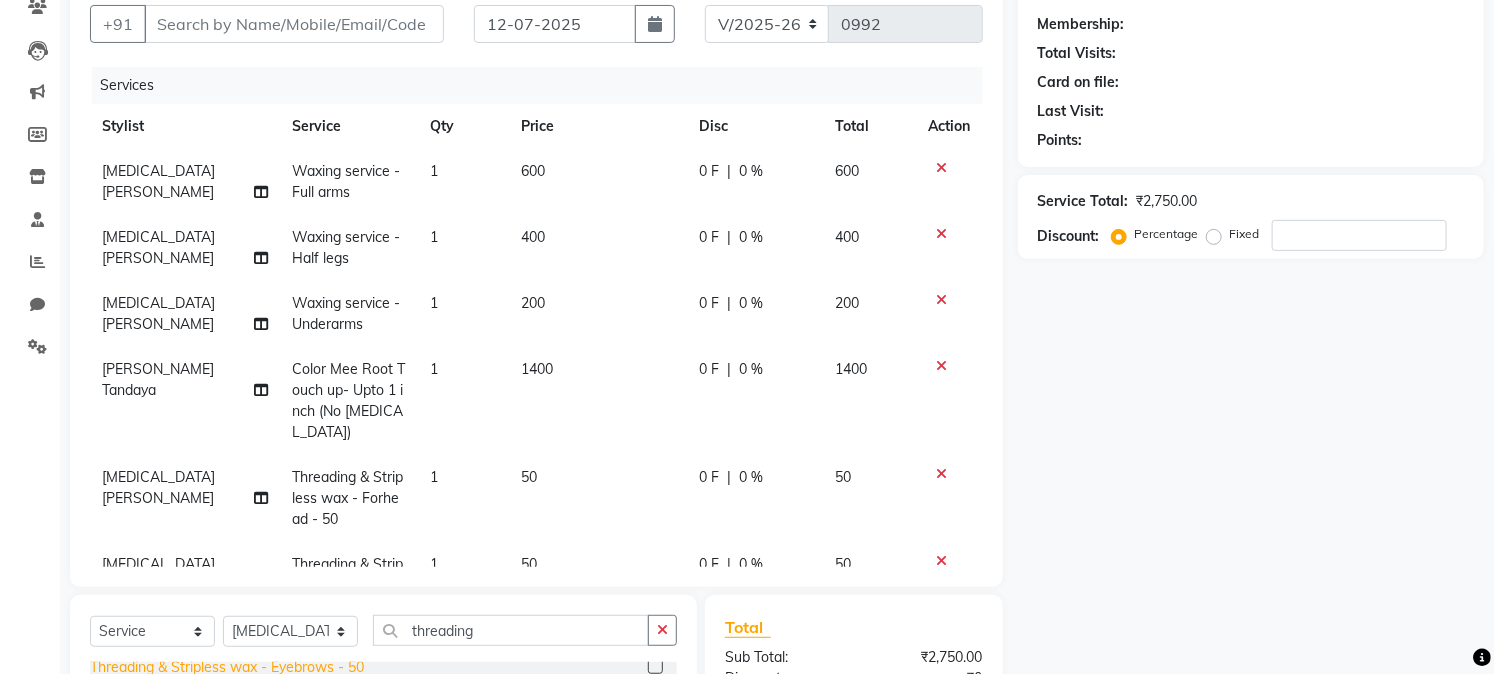 click on "Threading & Stripless wax - Eyebrows - 50" 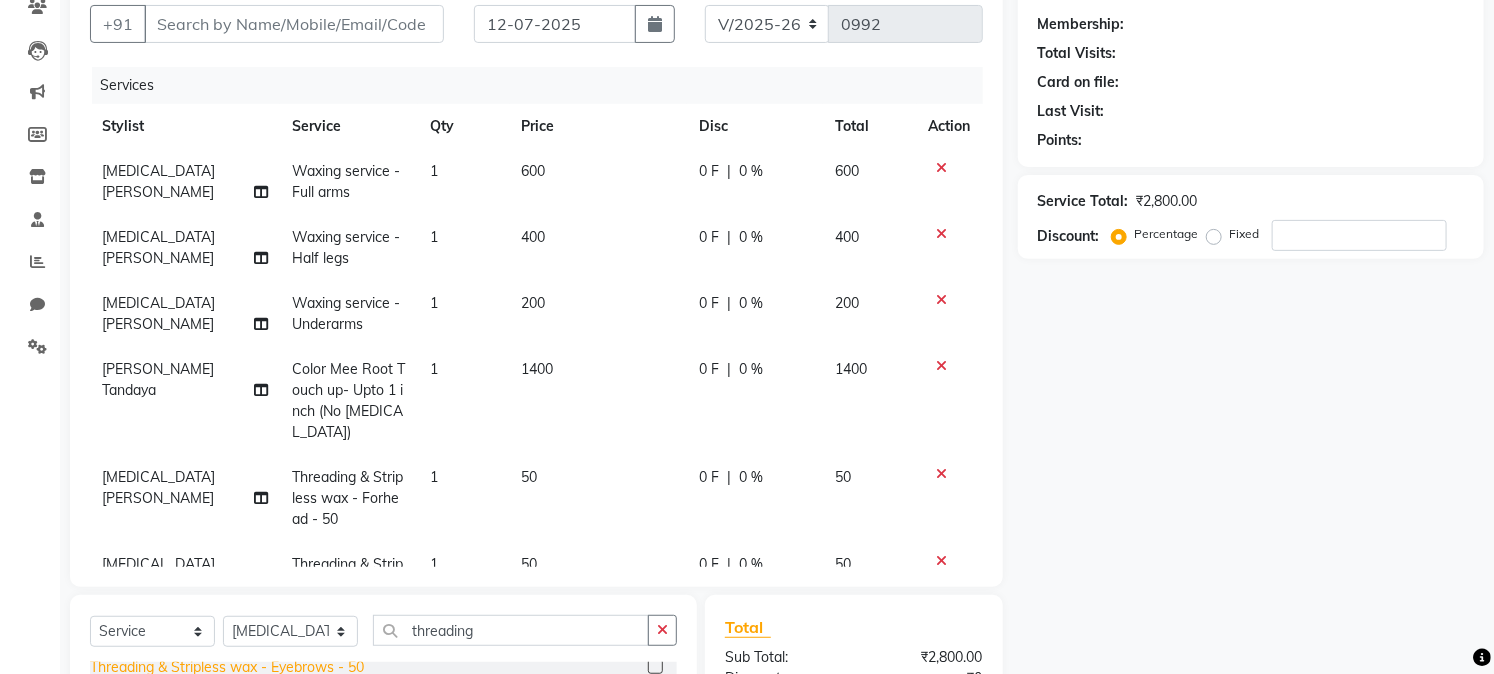 click on "Threading & Stripless wax - Eyebrows - 50" 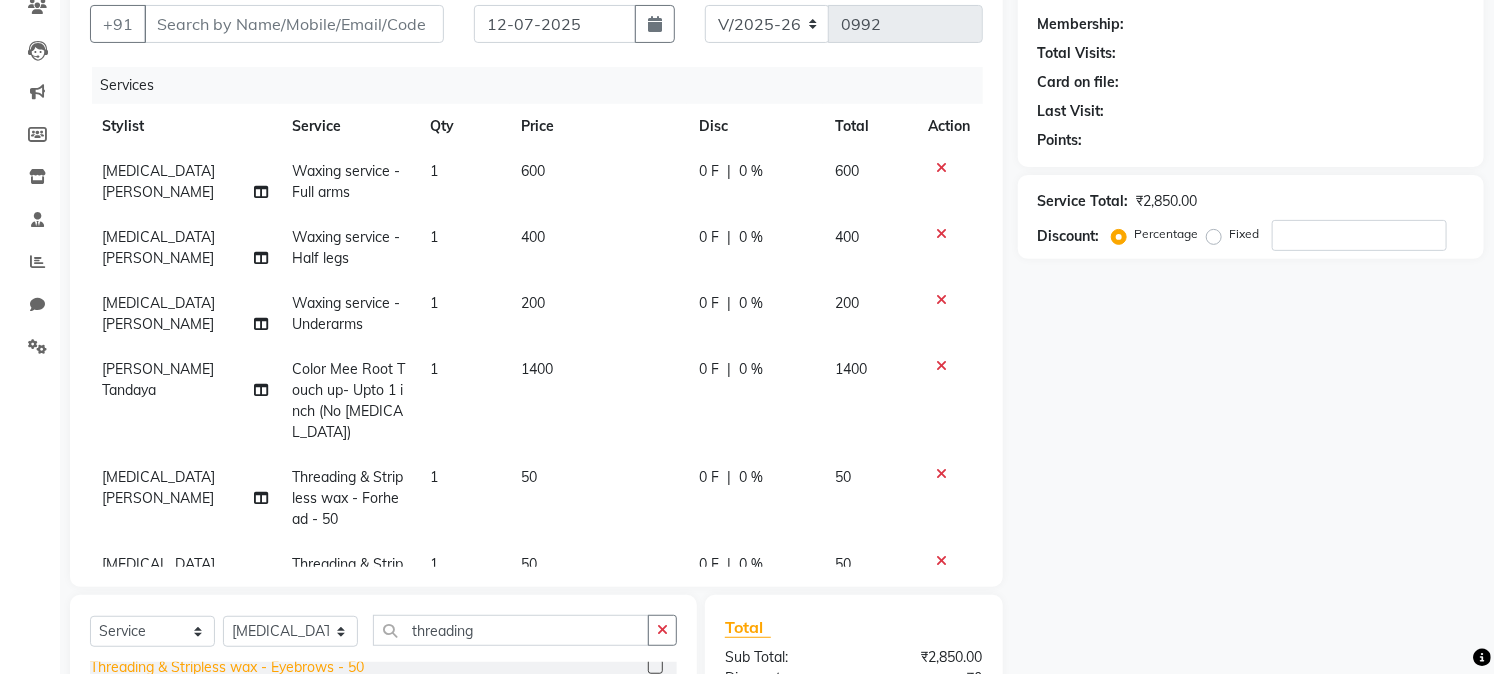 click on "Threading & Stripless wax - Eyebrows - 50" 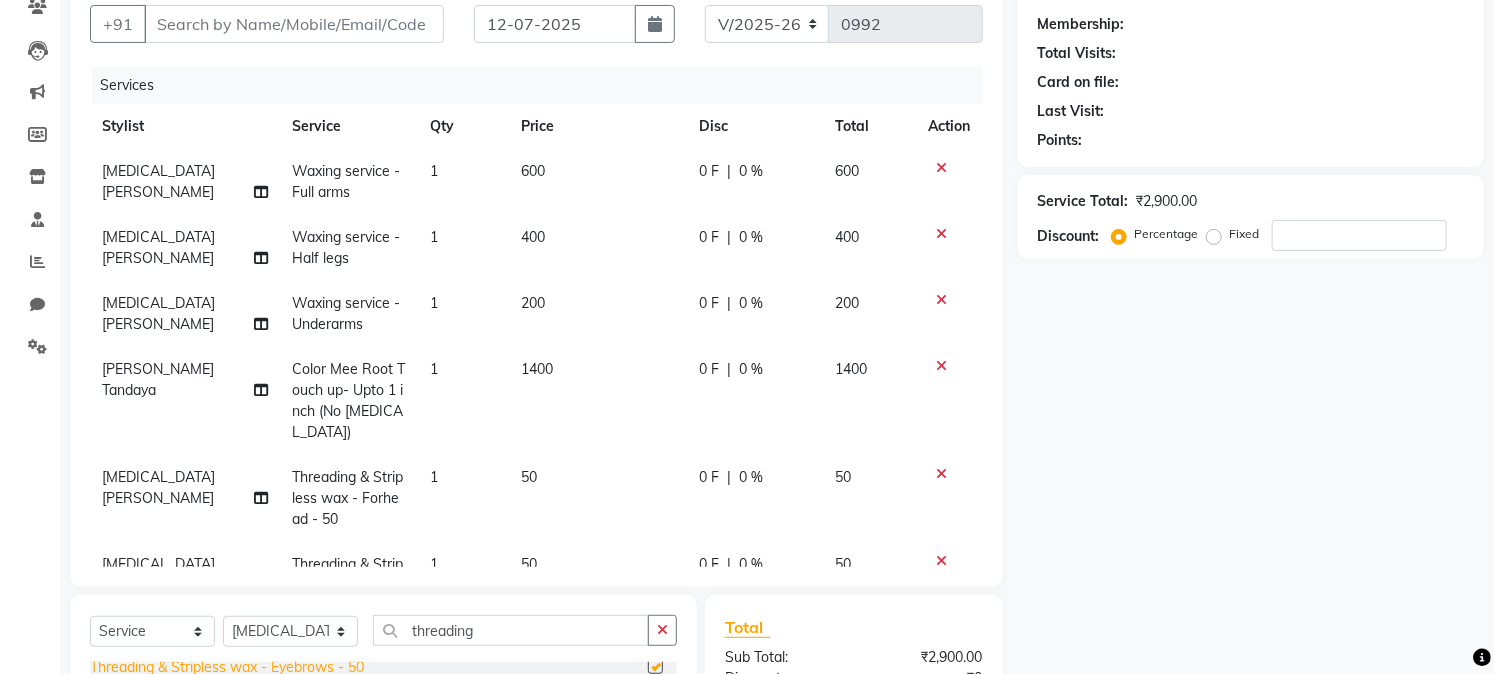 checkbox on "false" 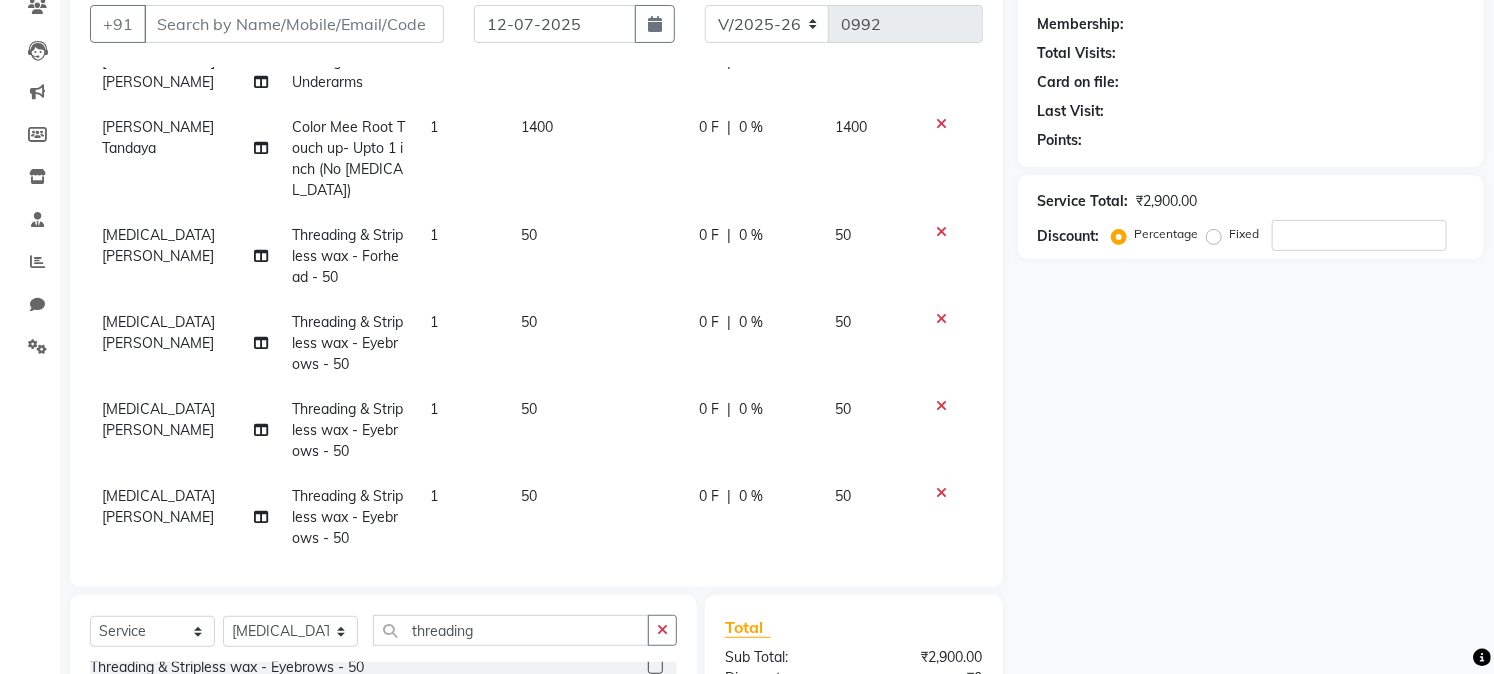 scroll, scrollTop: 442, scrollLeft: 0, axis: vertical 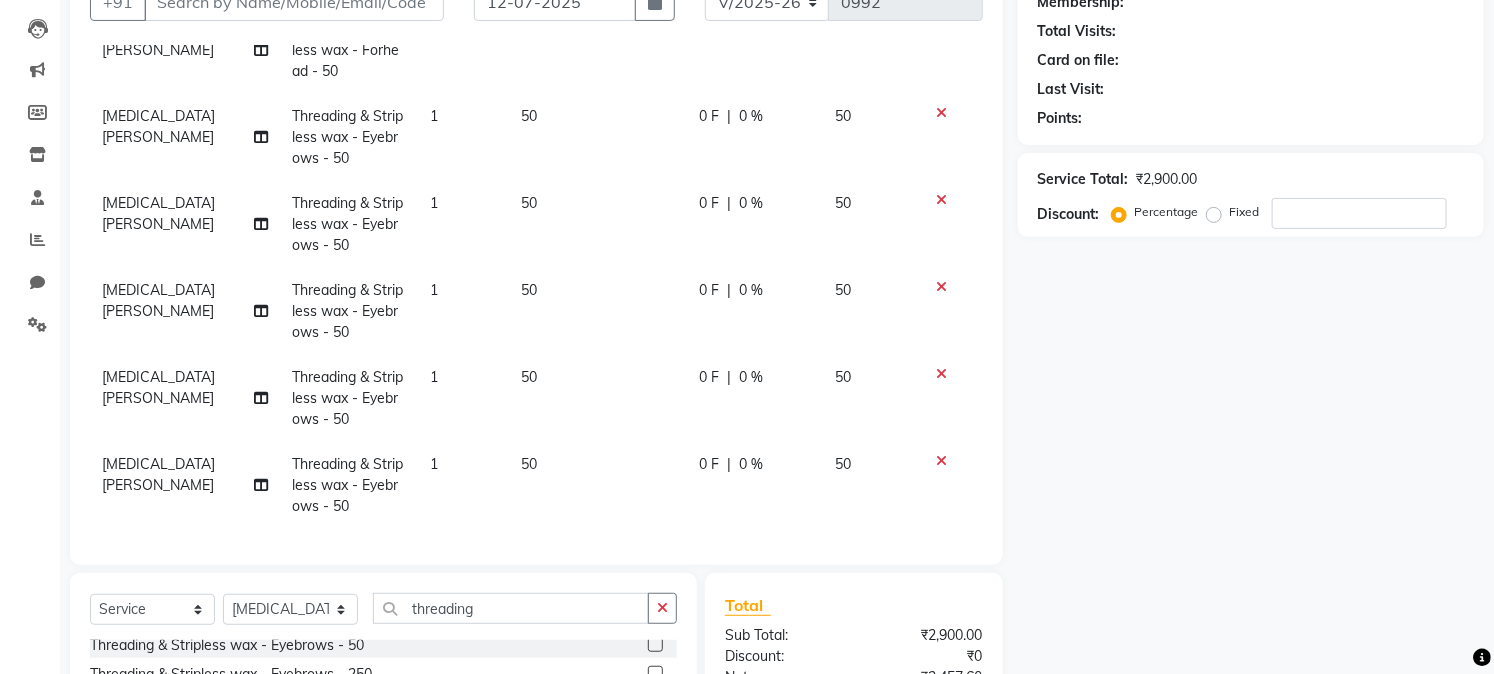 click 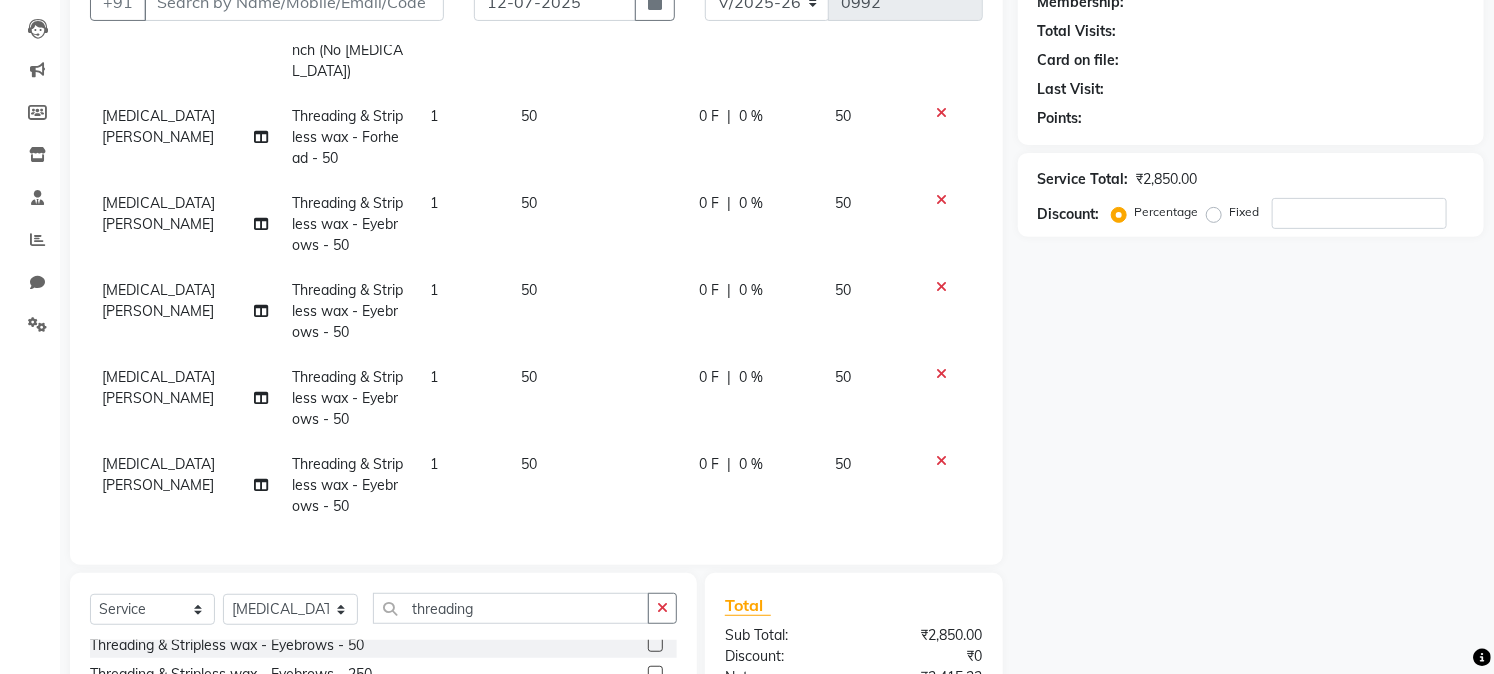 click 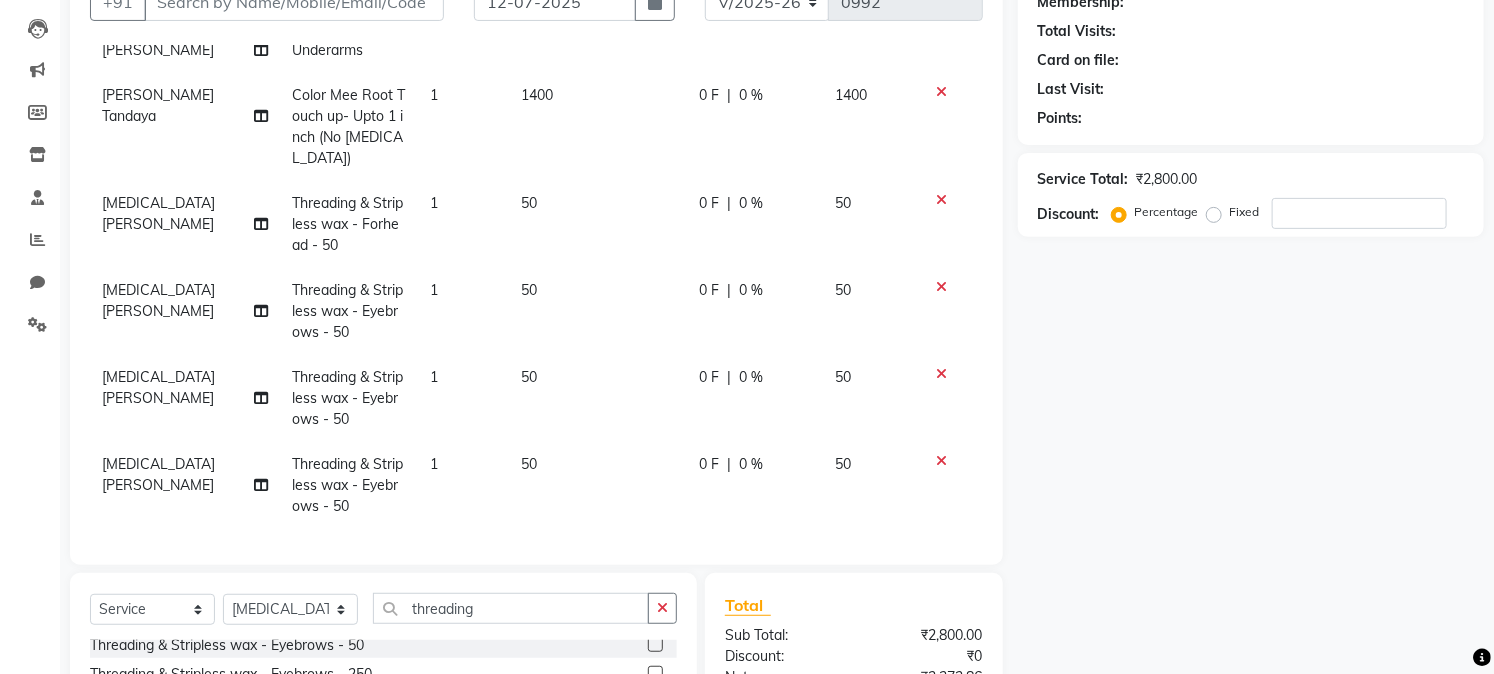click 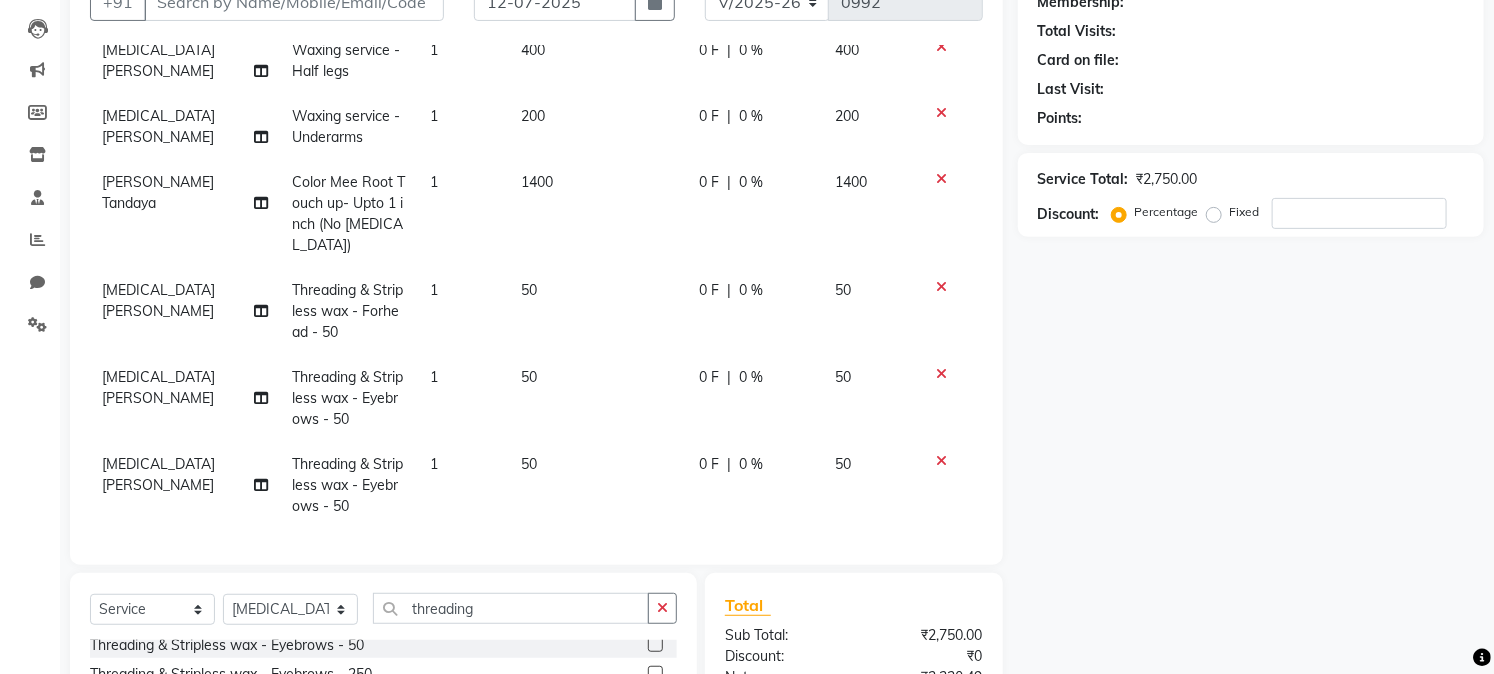 click 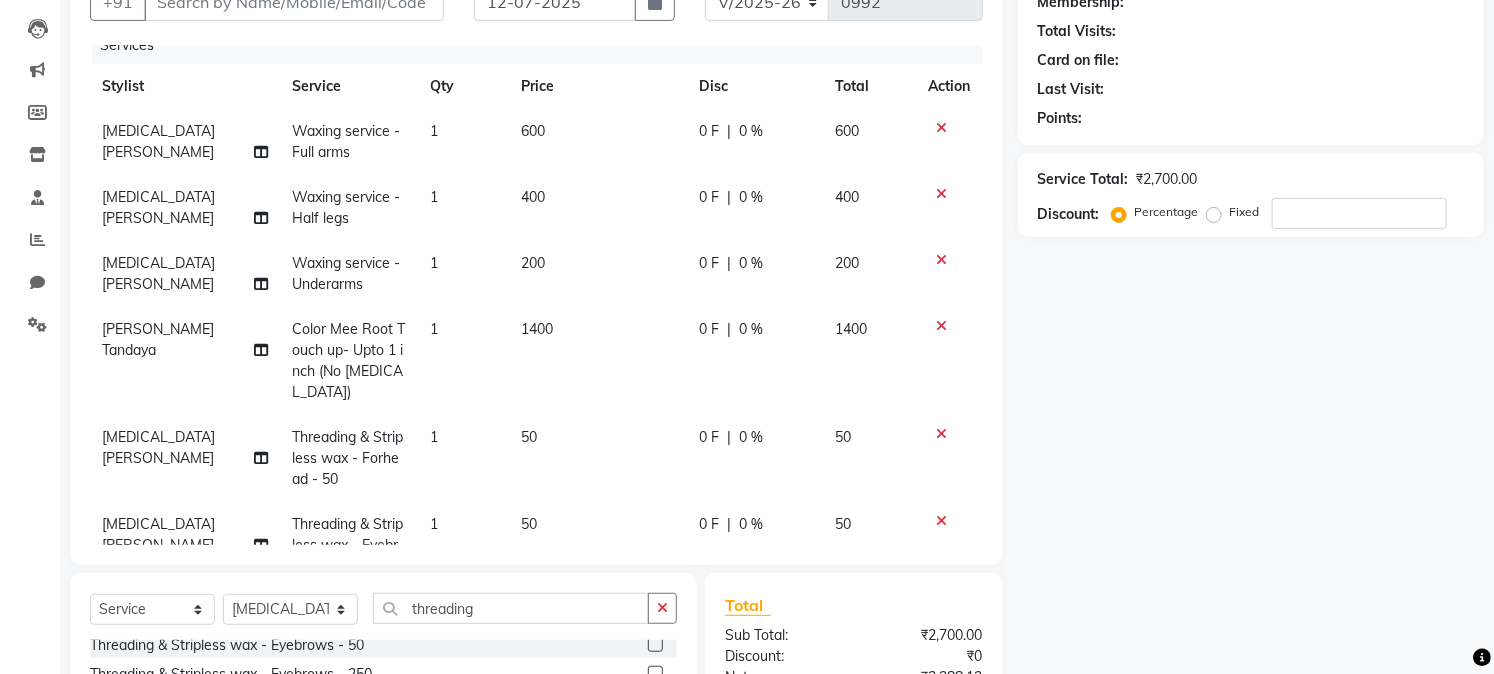 scroll, scrollTop: 94, scrollLeft: 0, axis: vertical 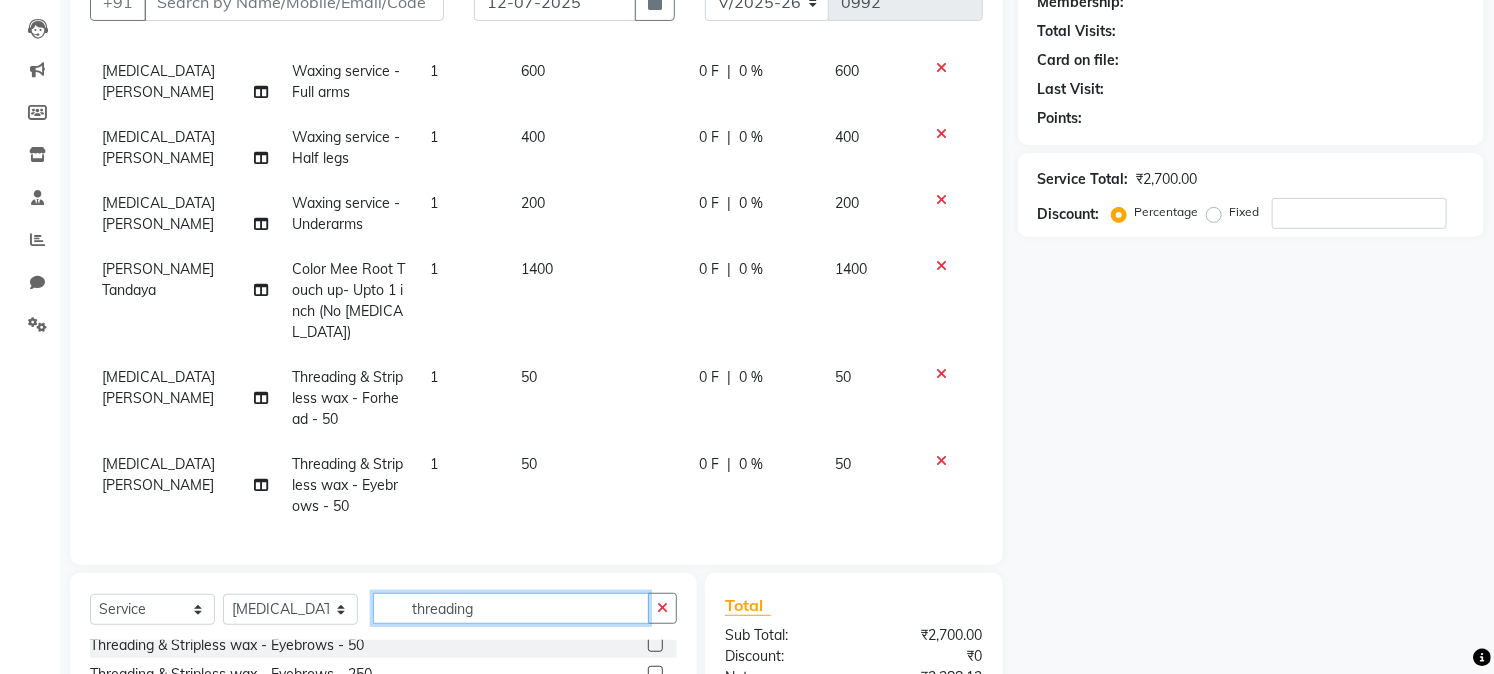 click on "threading" 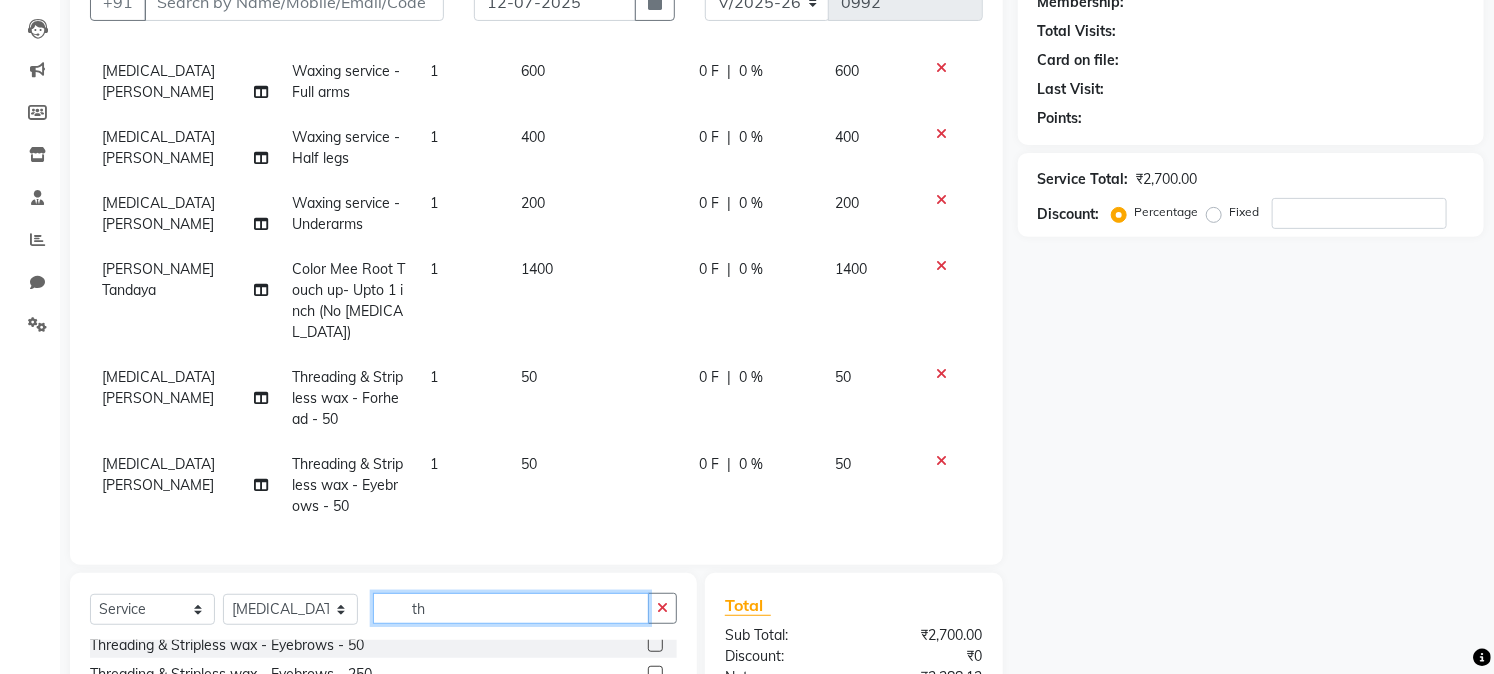 type on "t" 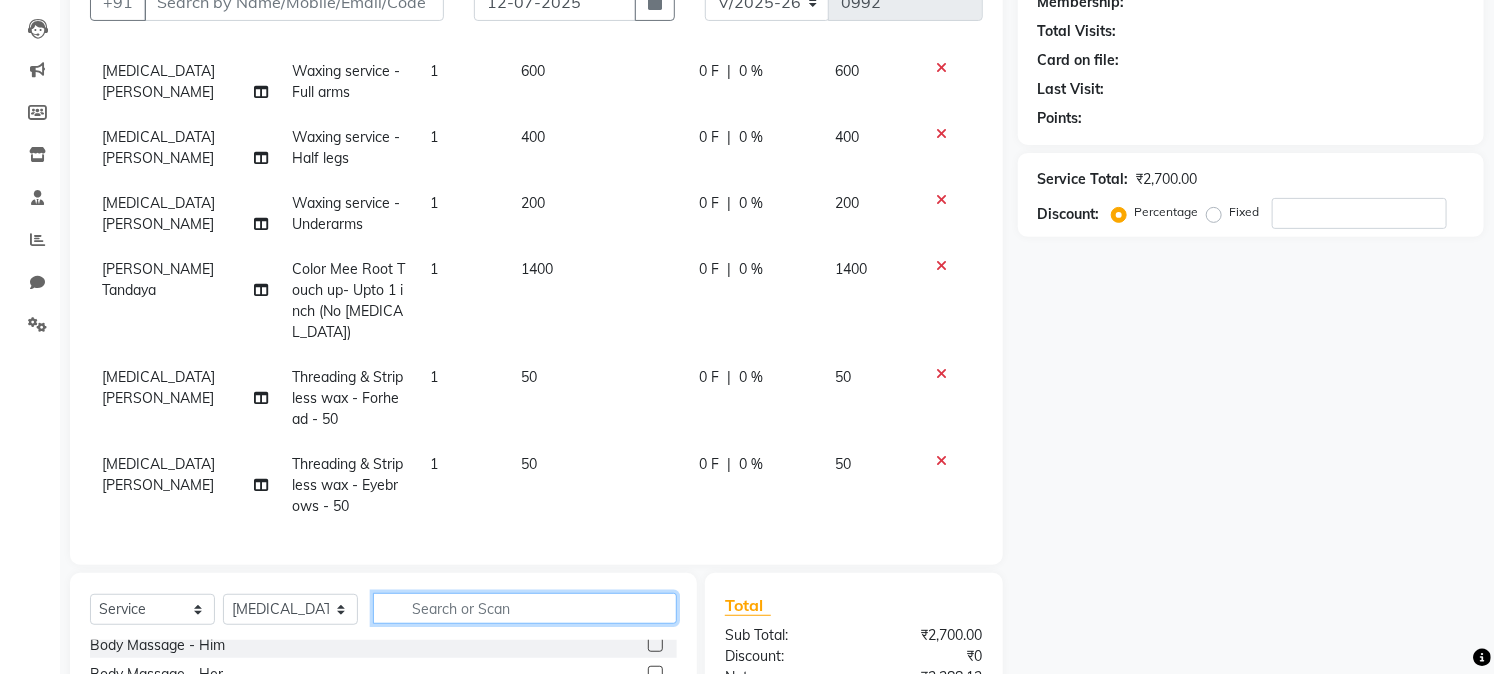 type 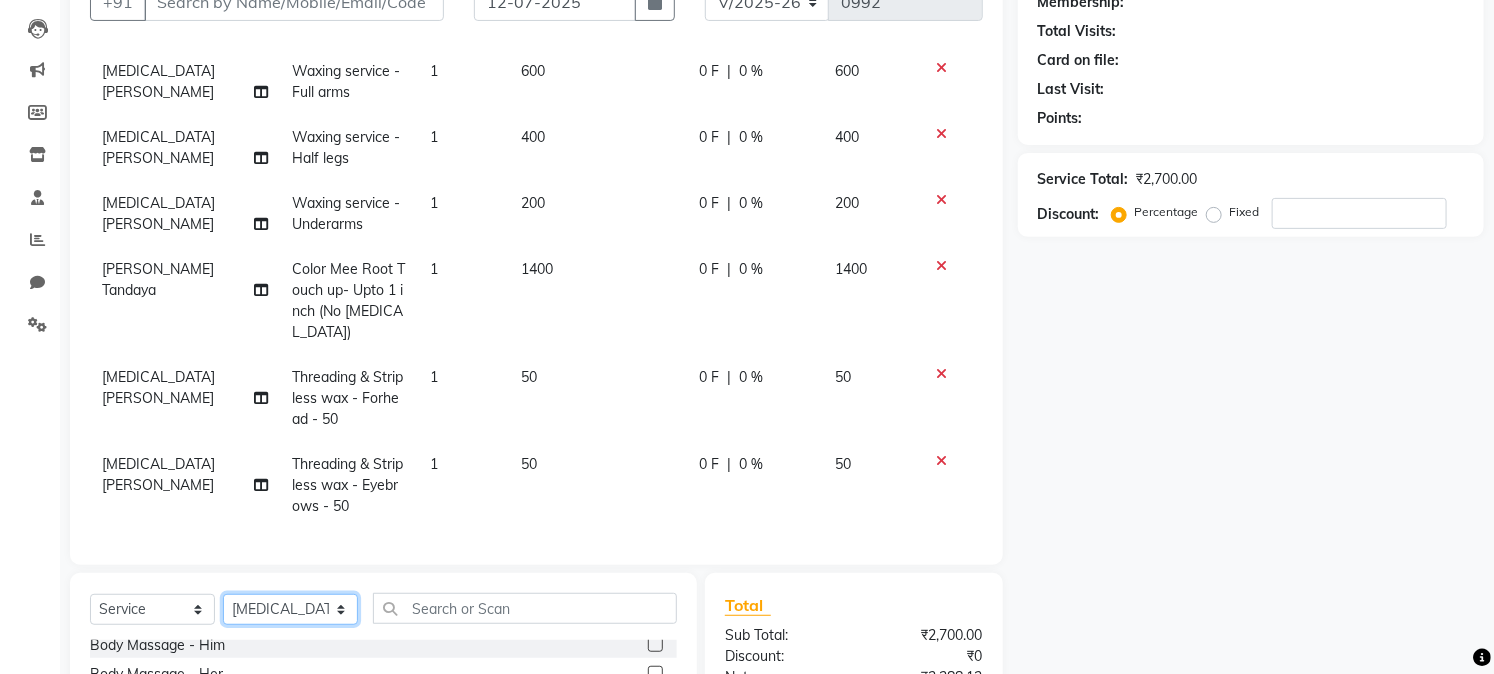click on "Select Stylist [PERSON_NAME] [PERSON_NAME] Bhul [MEDICAL_DATA][PERSON_NAME] [PERSON_NAME] [PERSON_NAME]" 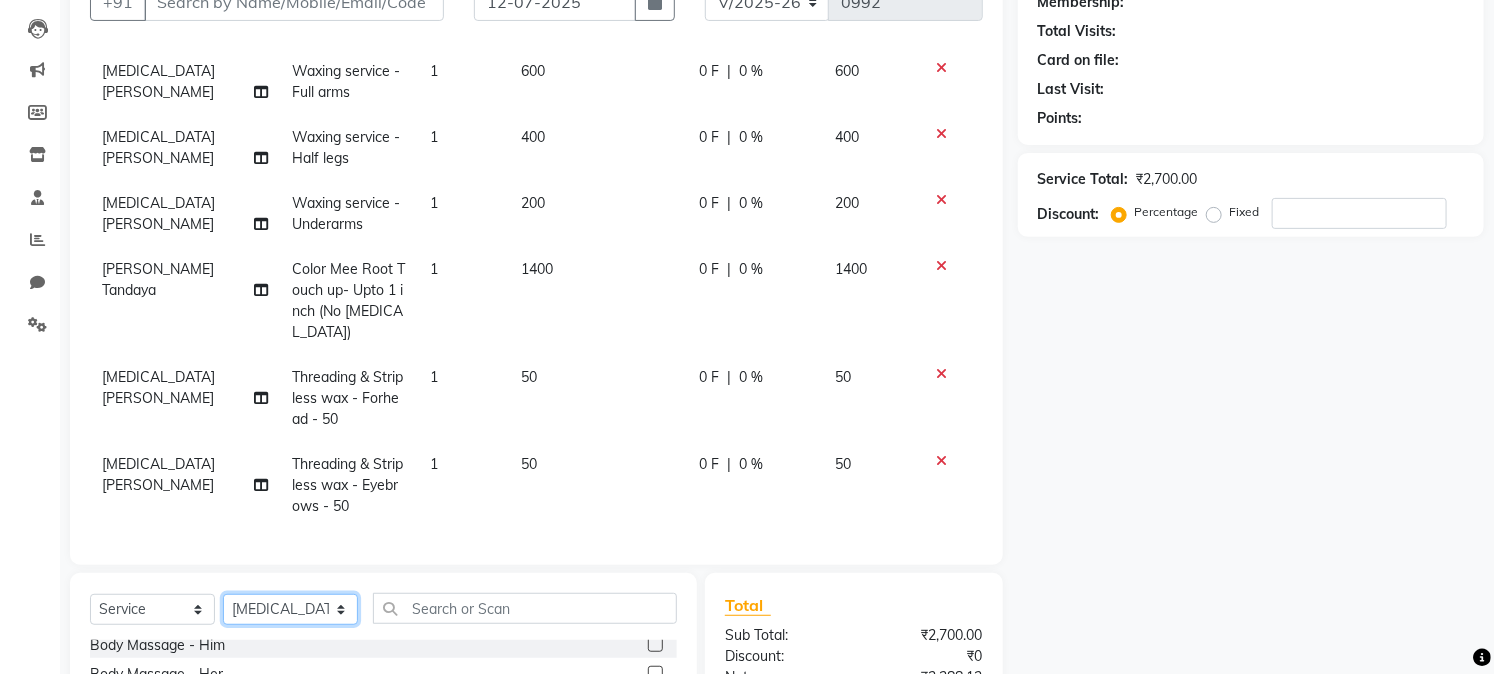 select on "74822" 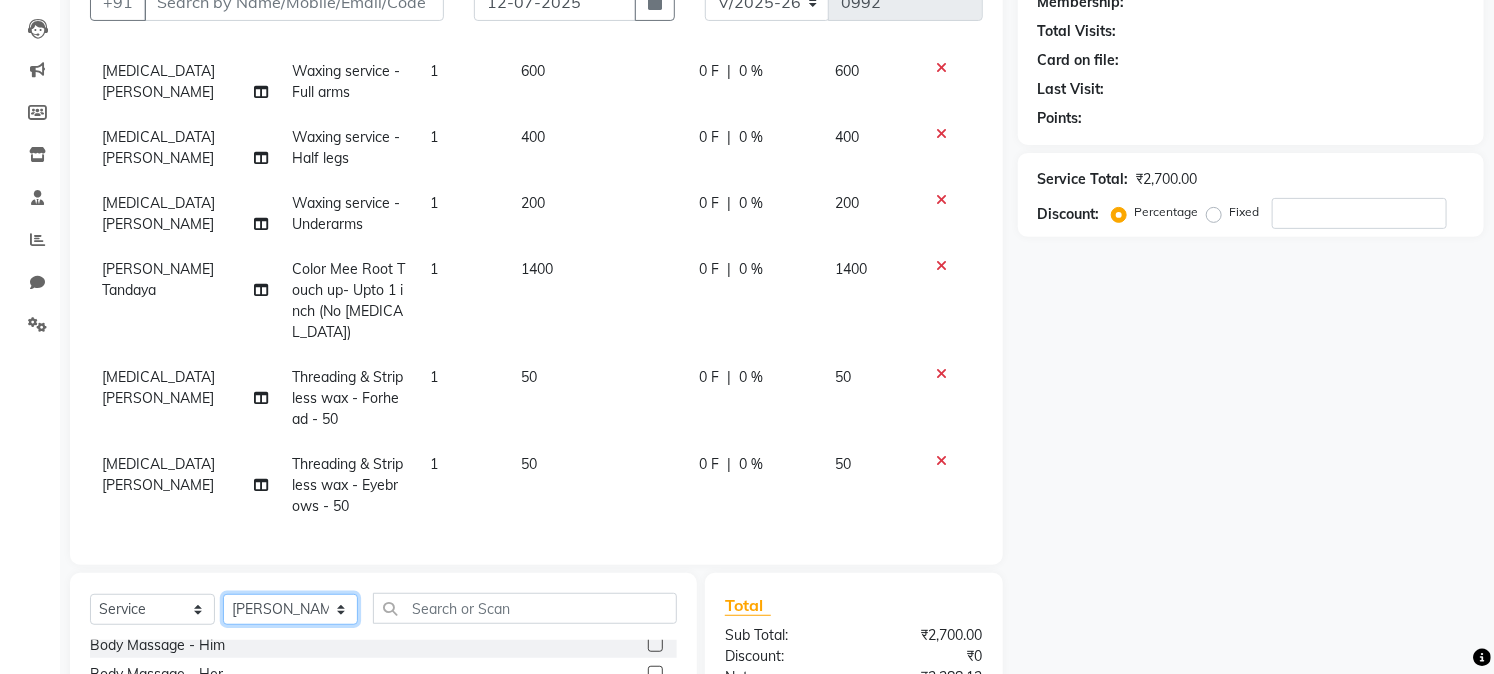 click on "Select Stylist [PERSON_NAME] [PERSON_NAME] Bhul [MEDICAL_DATA][PERSON_NAME] [PERSON_NAME] [PERSON_NAME]" 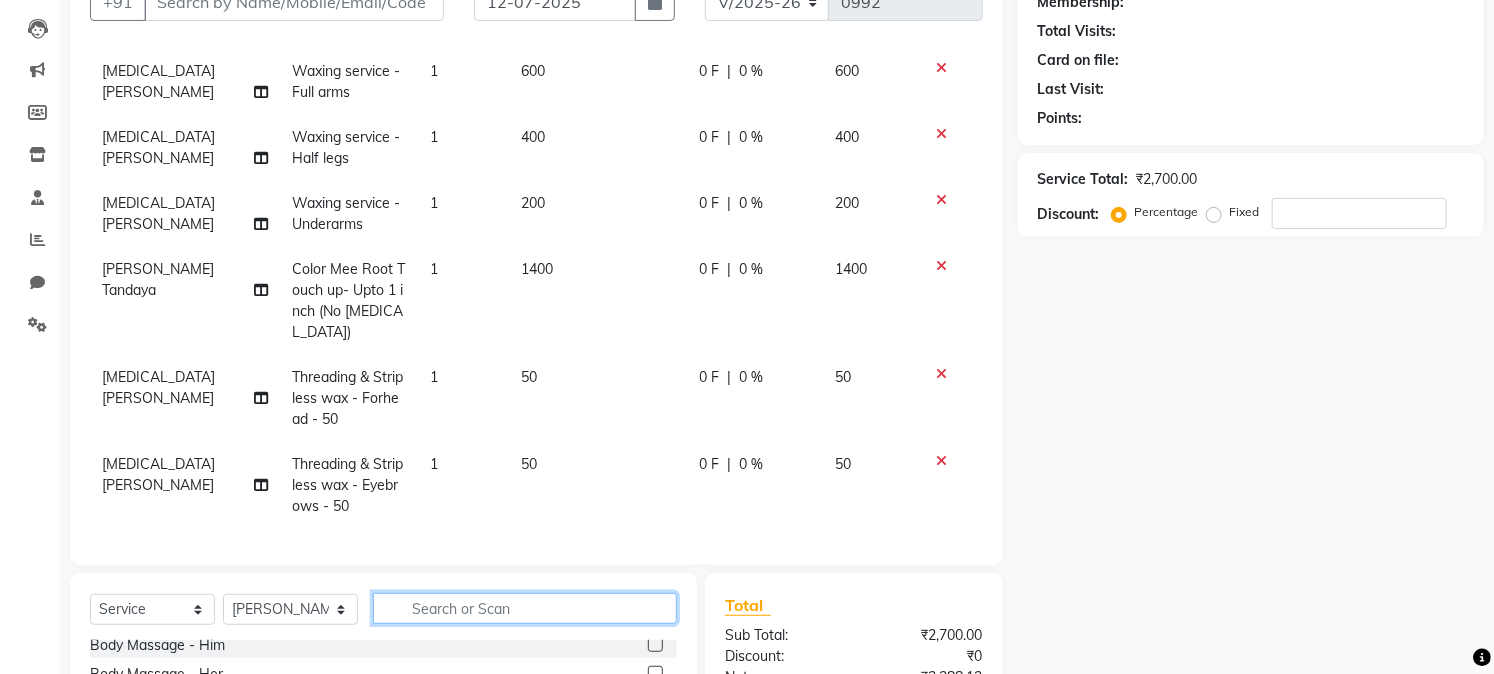 click 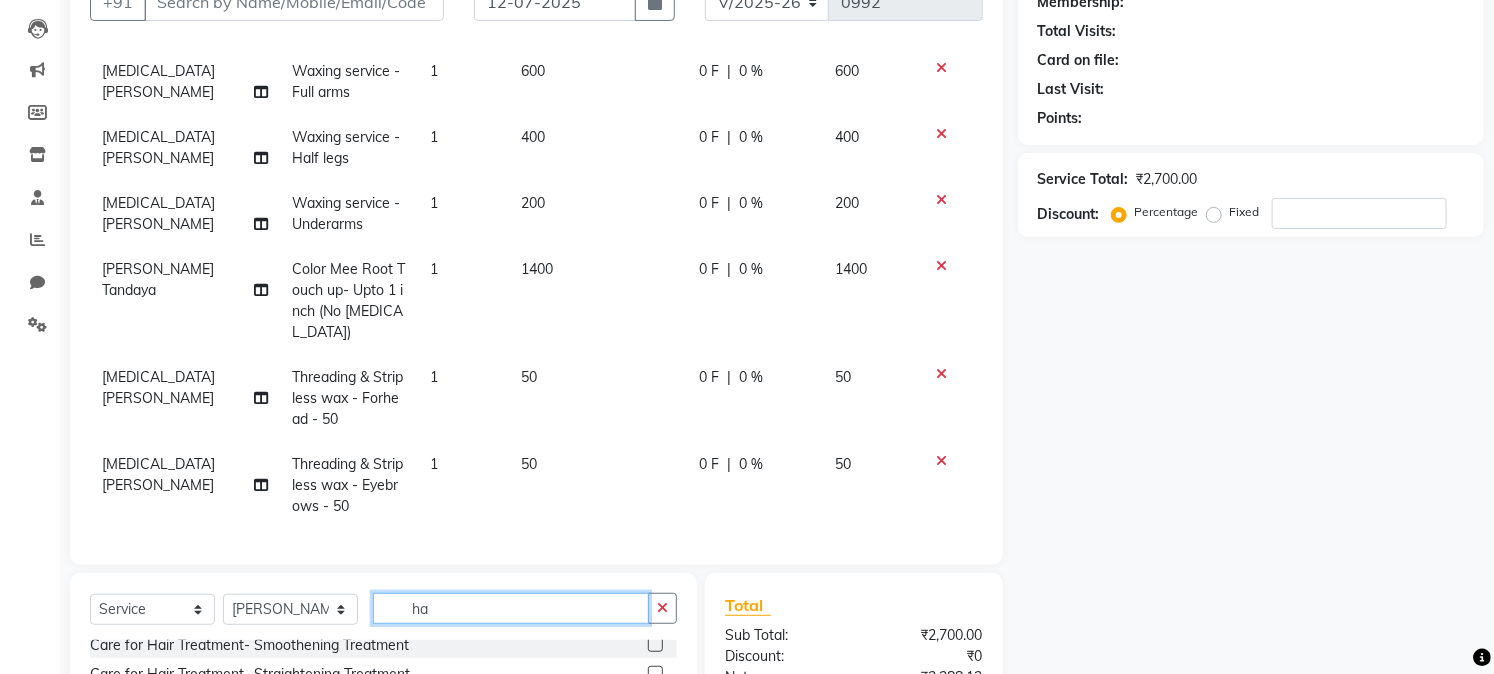scroll, scrollTop: 0, scrollLeft: 0, axis: both 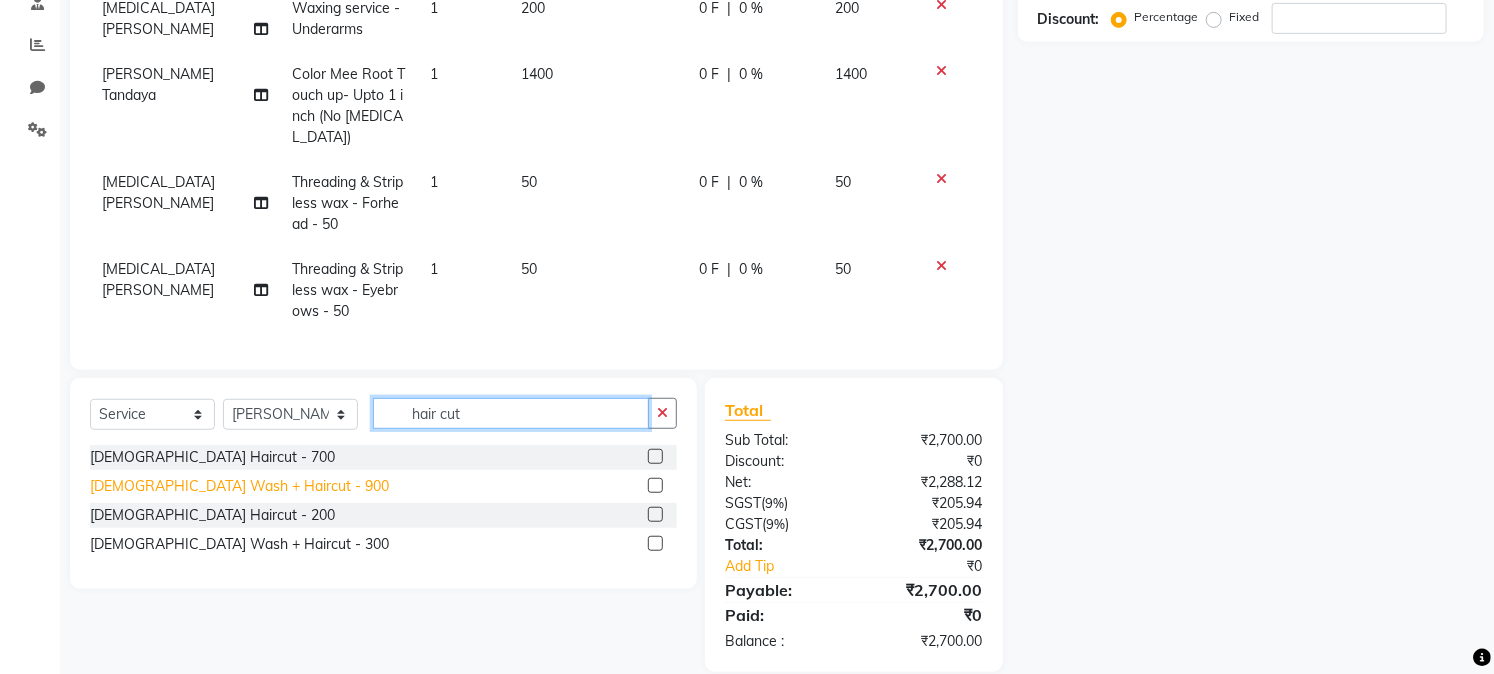 type on "hair cut" 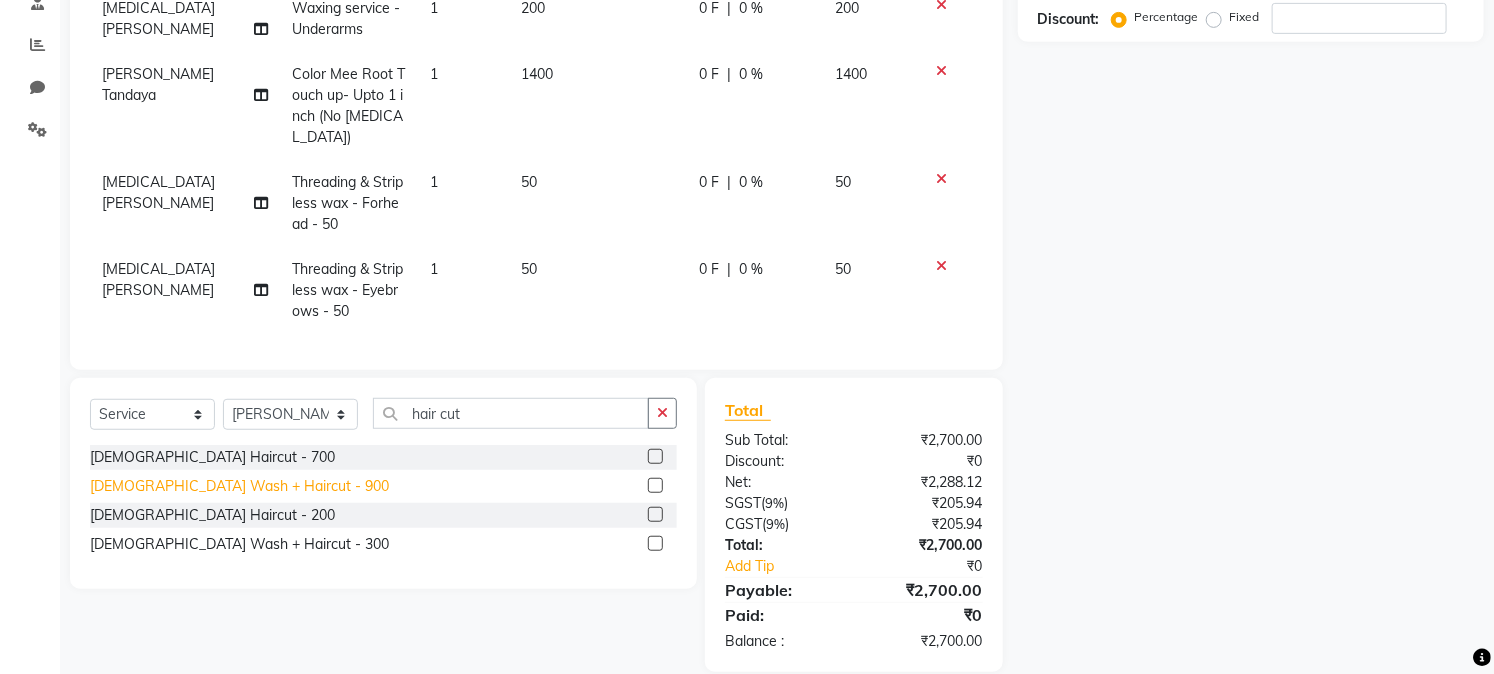 click on "[DEMOGRAPHIC_DATA] Wash + Haircut - 900" 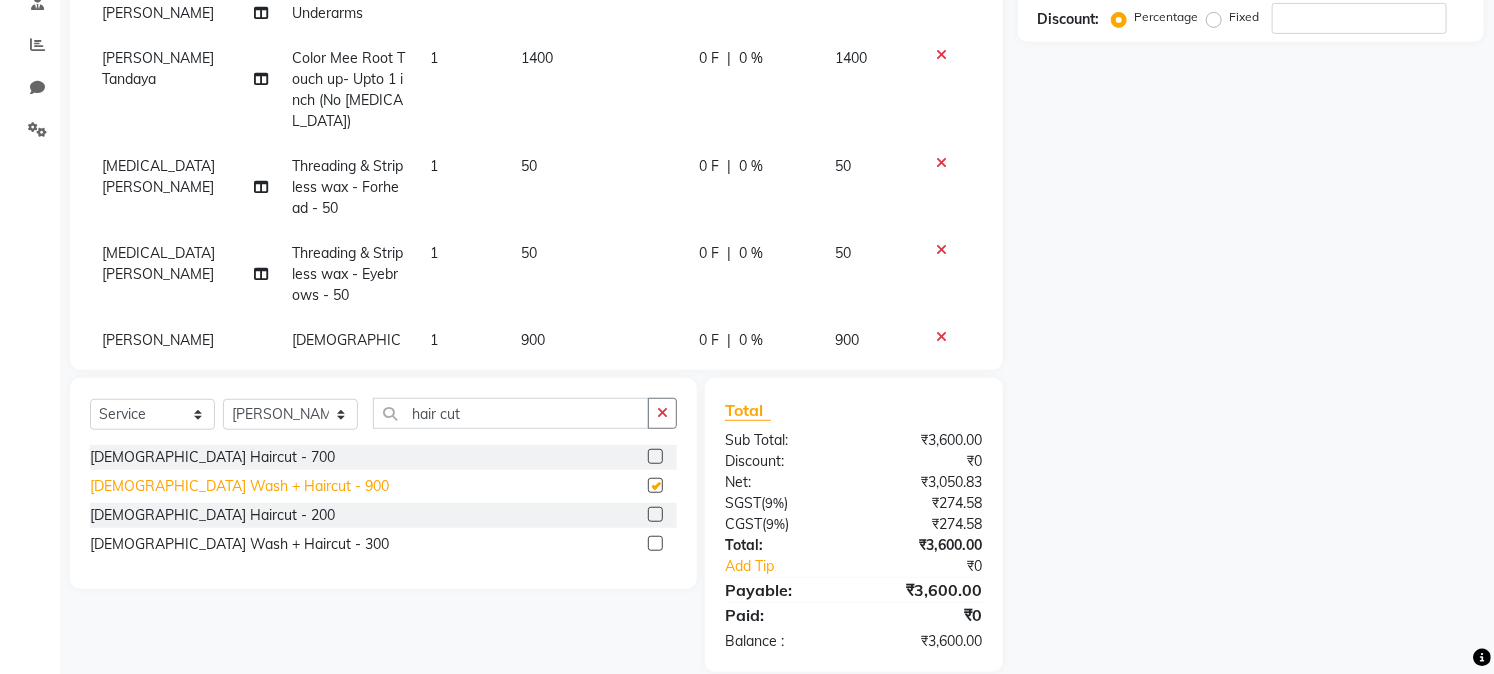 checkbox on "false" 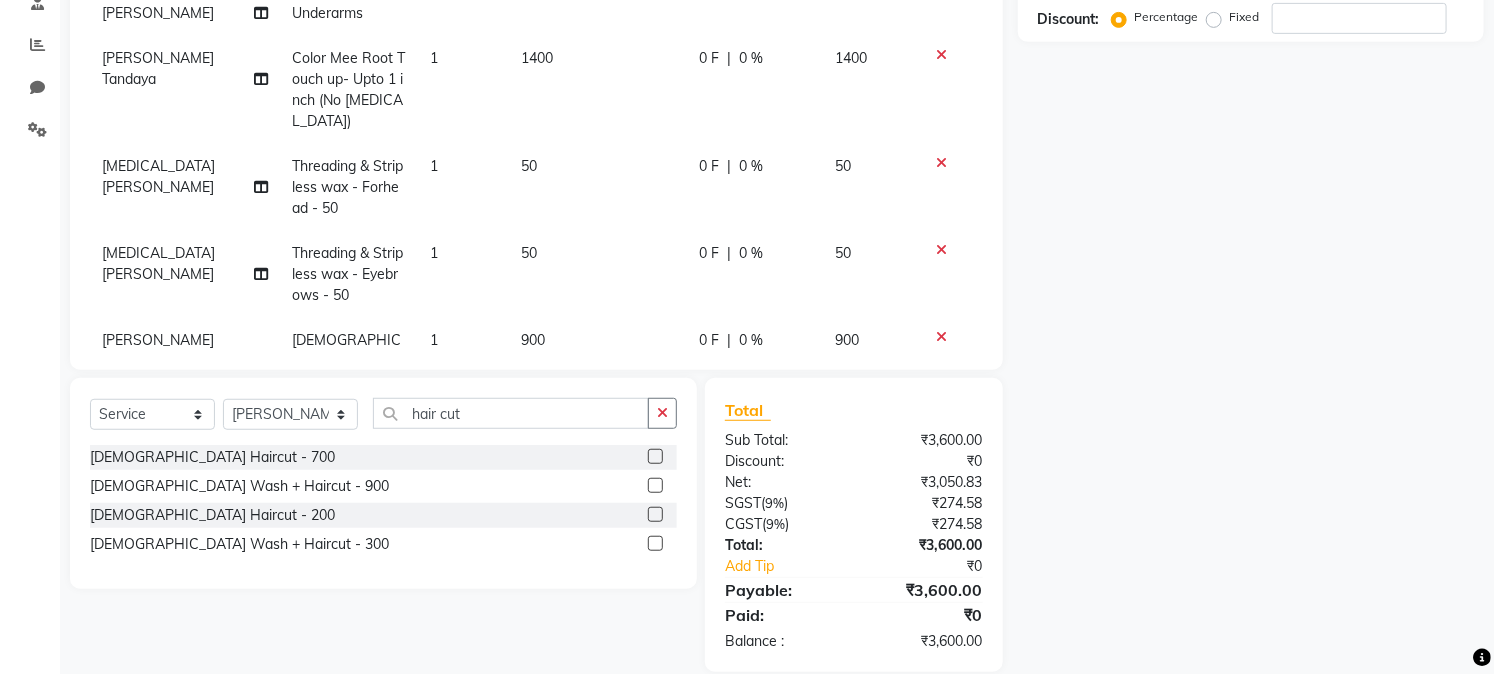 scroll, scrollTop: 160, scrollLeft: 0, axis: vertical 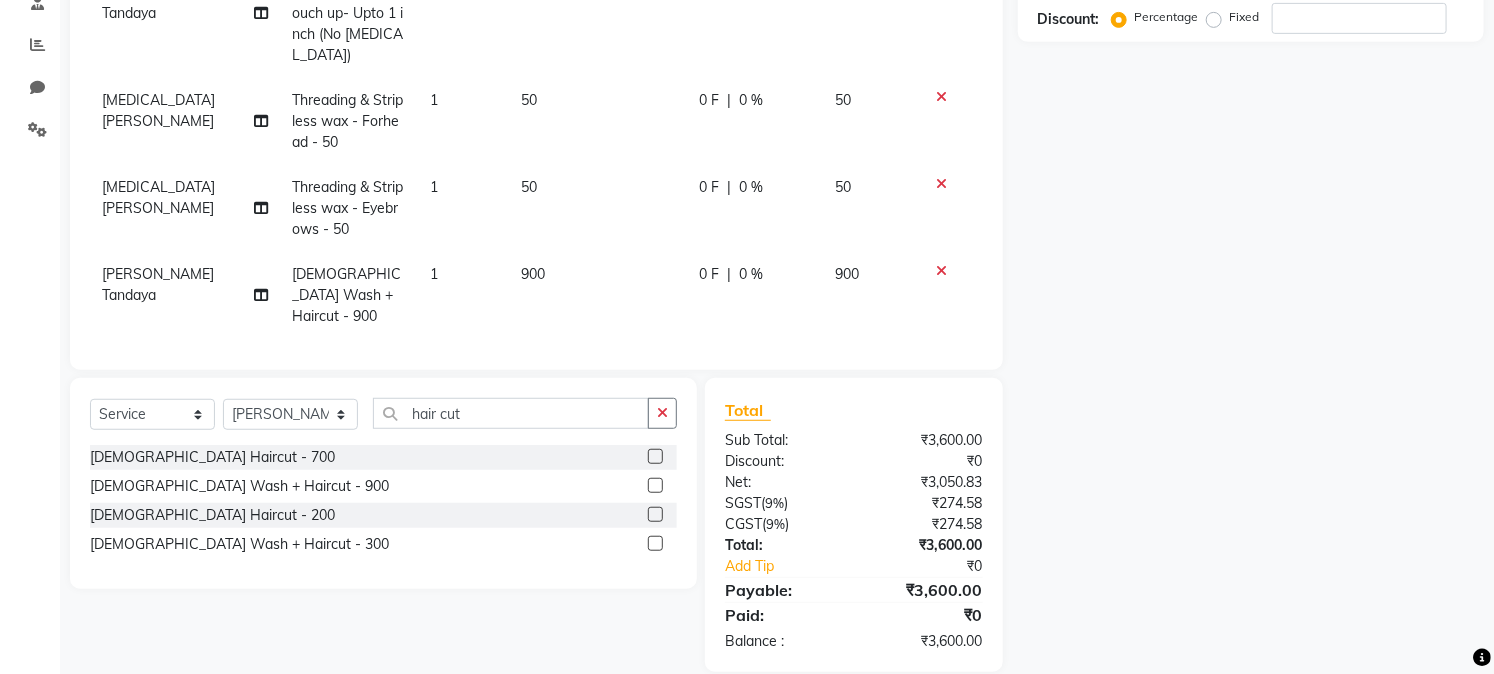 click on "900" 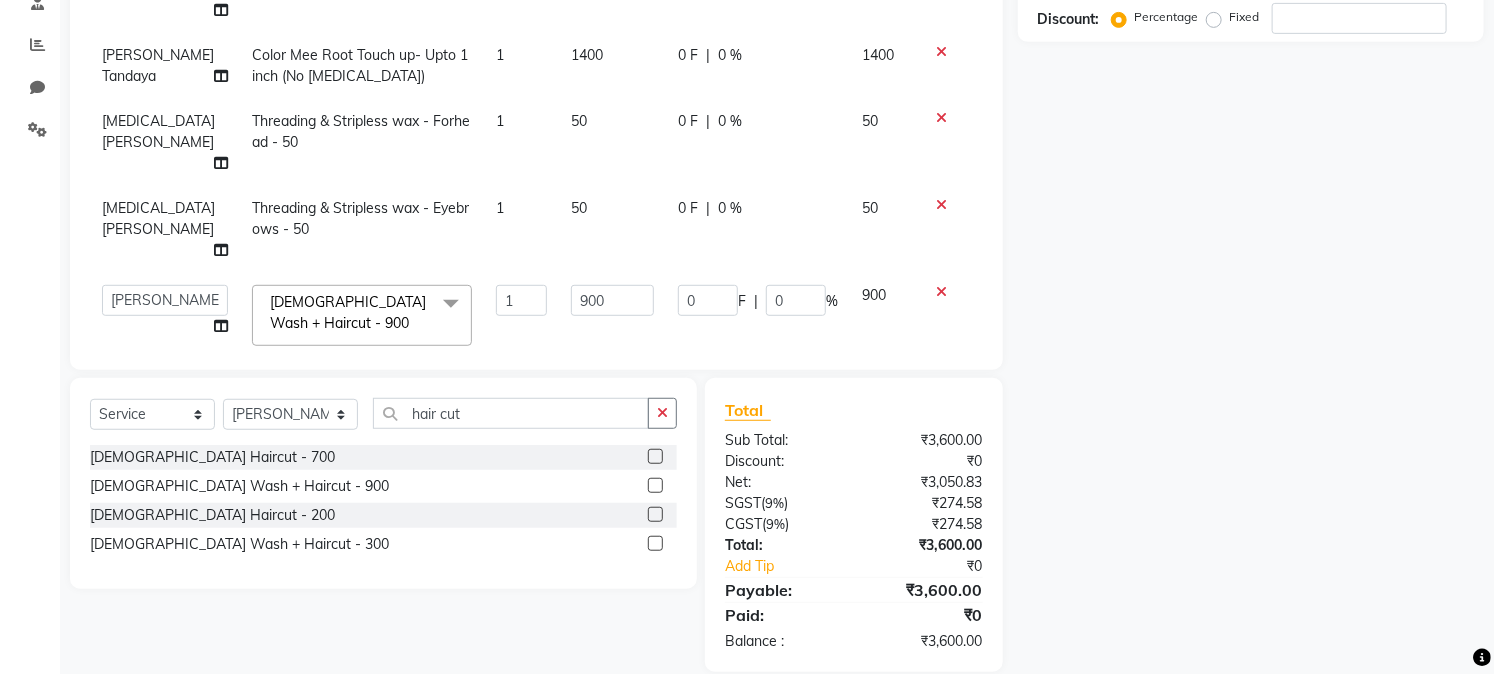 scroll, scrollTop: 95, scrollLeft: 0, axis: vertical 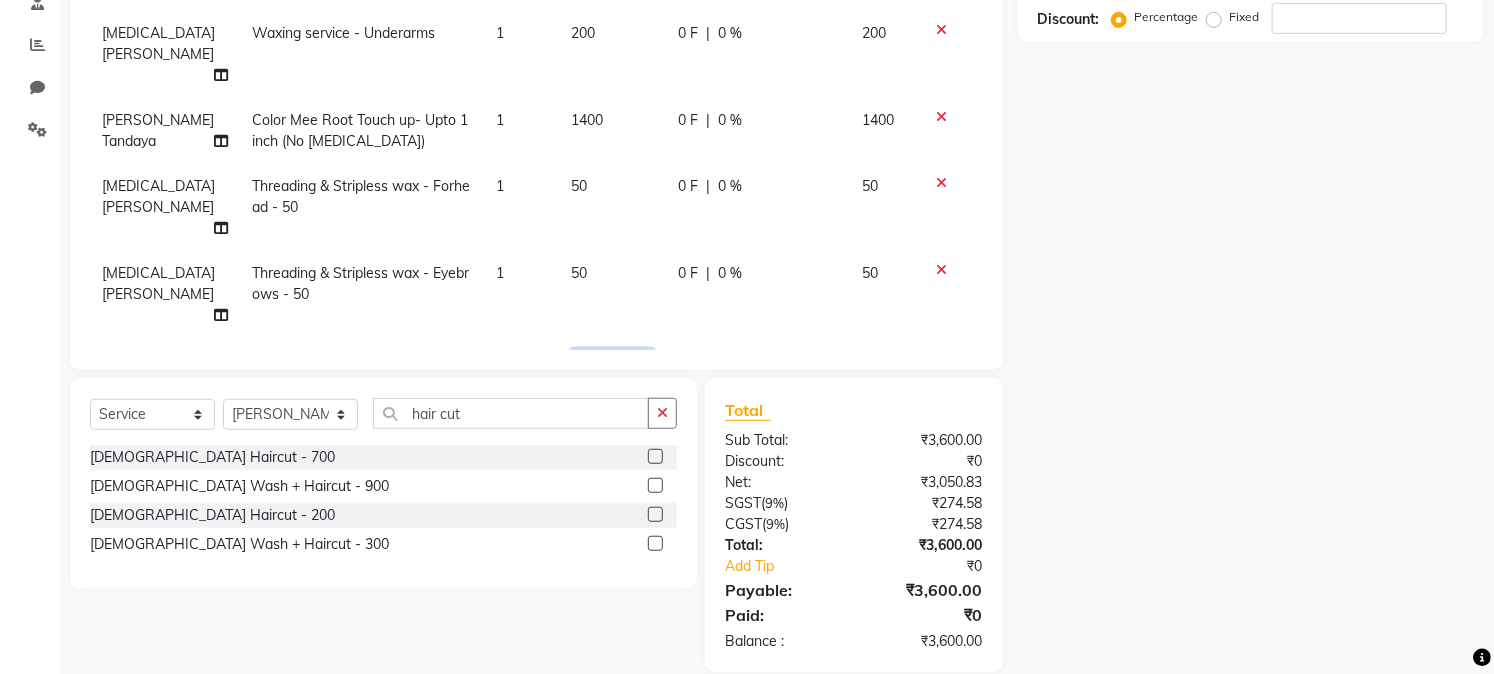 click on "900" 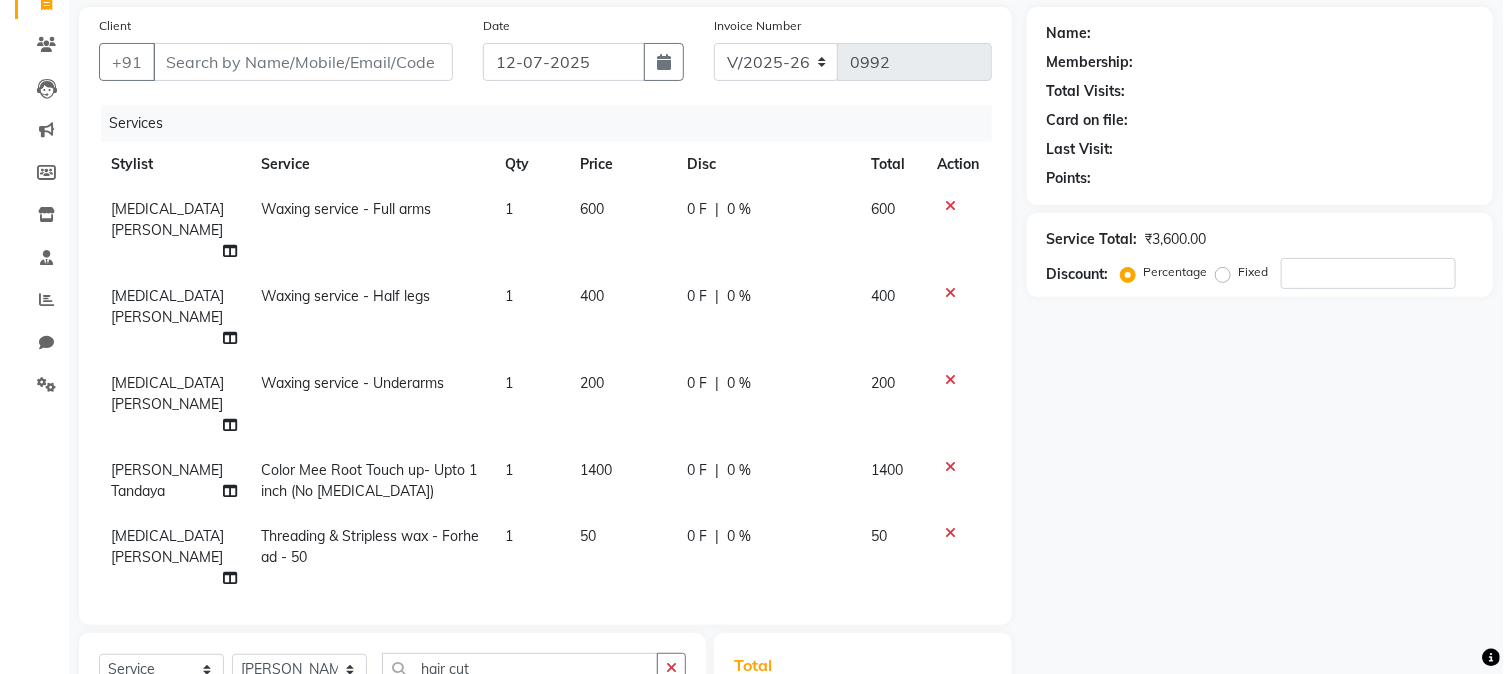 scroll, scrollTop: 142, scrollLeft: 0, axis: vertical 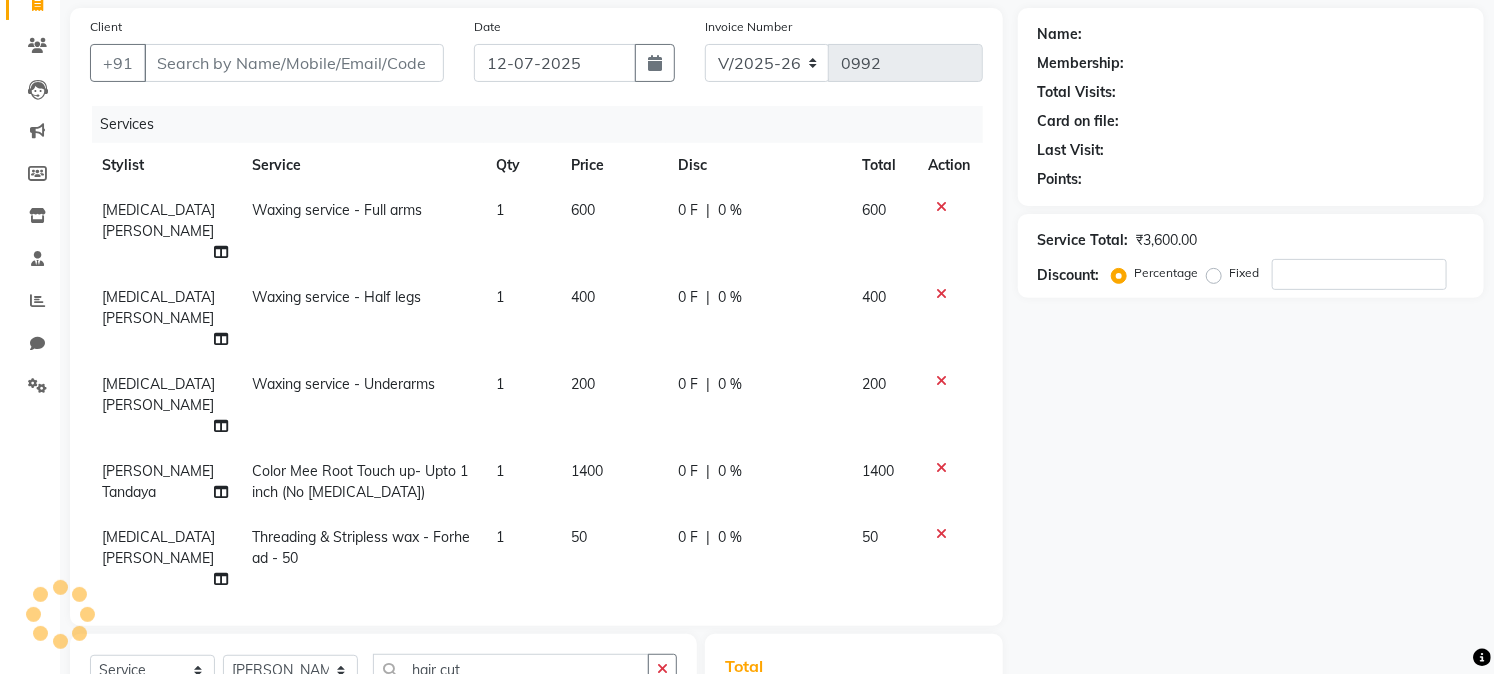 click on "Fixed" 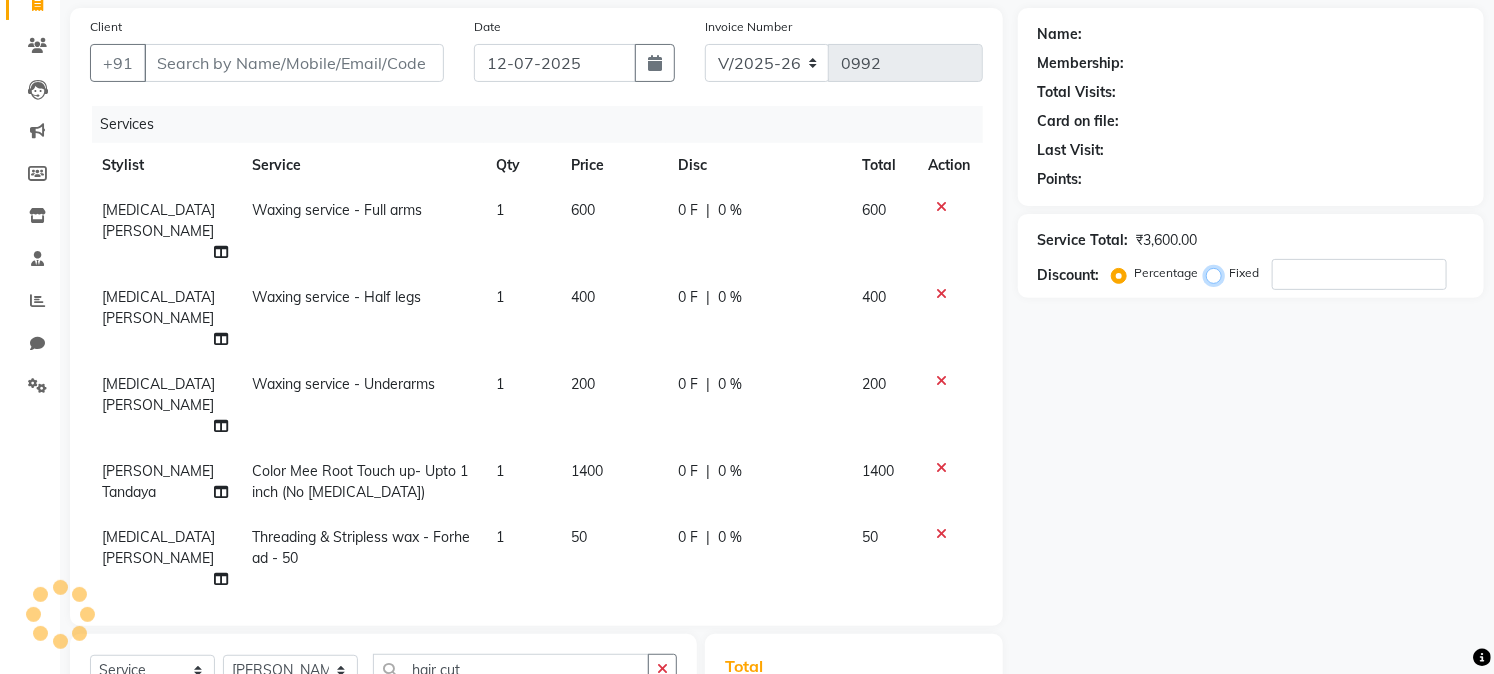 click on "Fixed" at bounding box center [1218, 273] 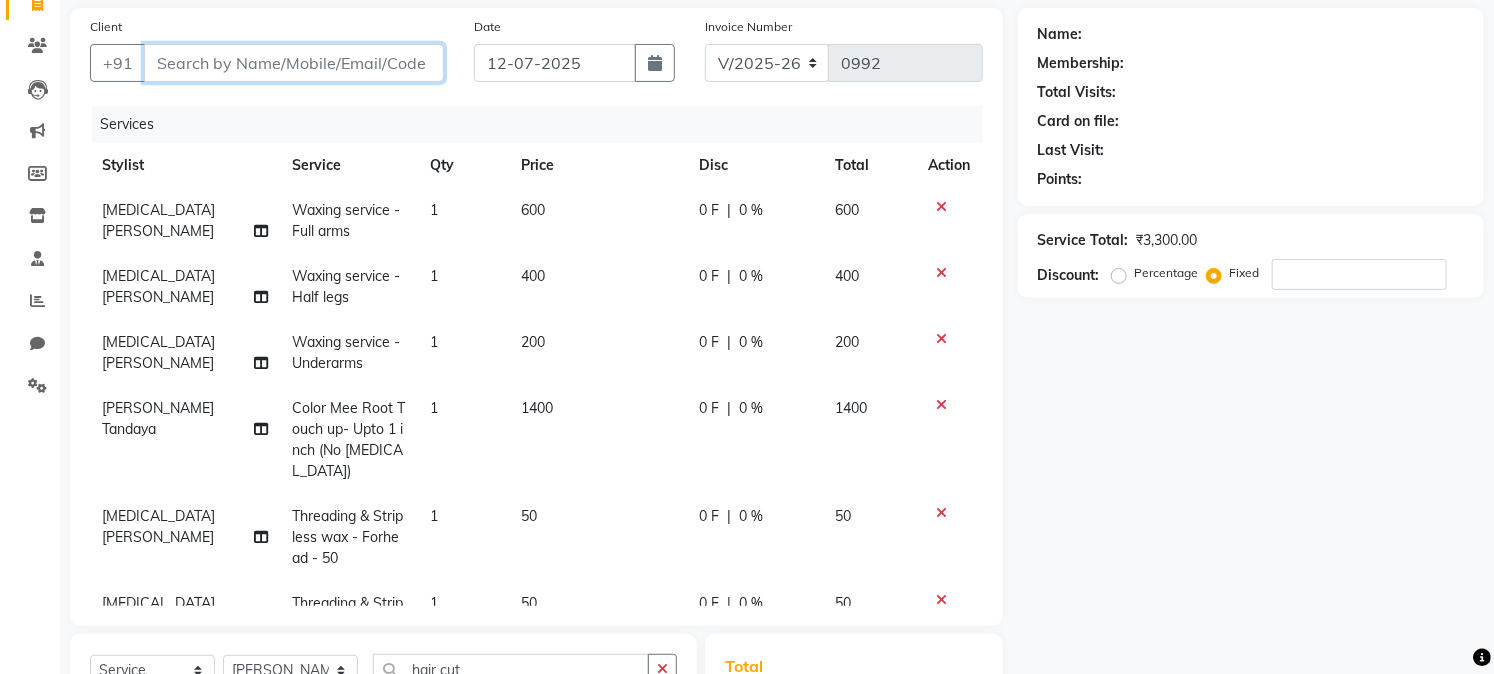 click on "Client" at bounding box center (294, 63) 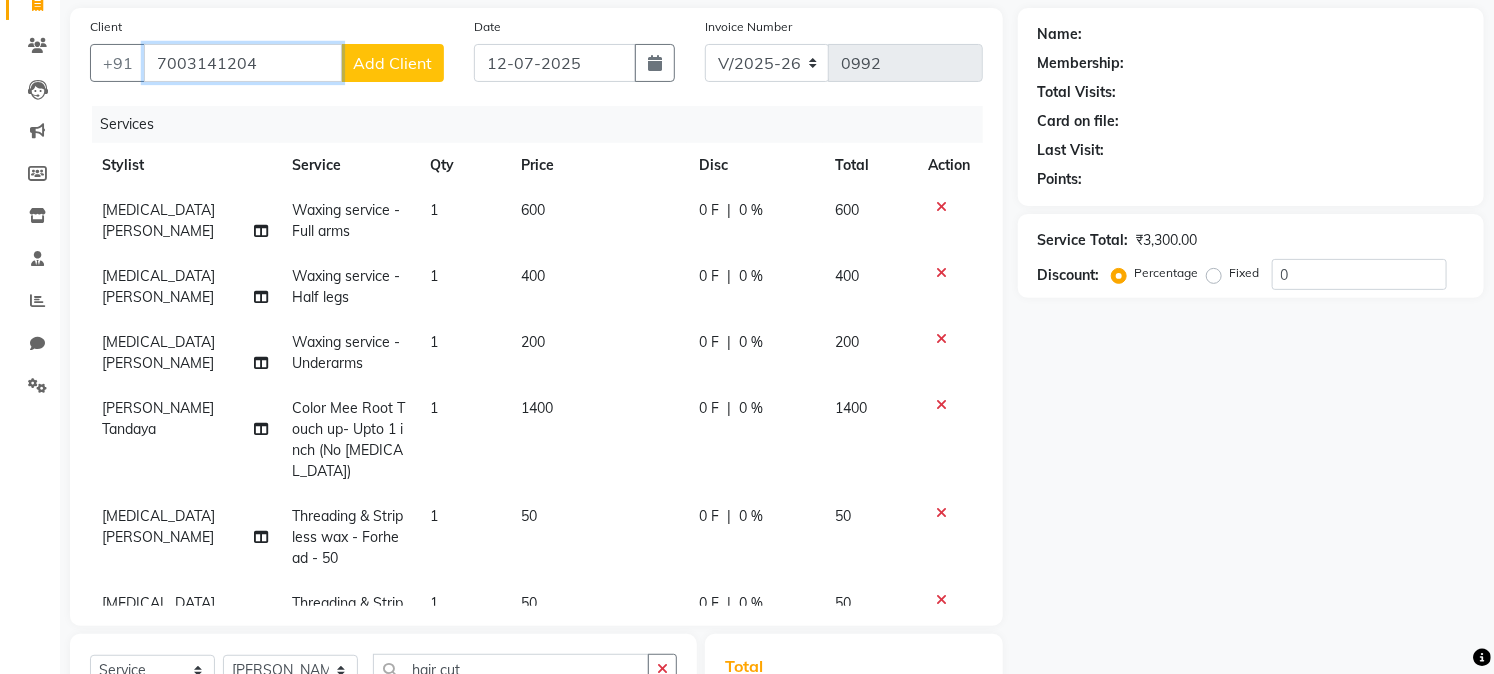 type on "7003141204" 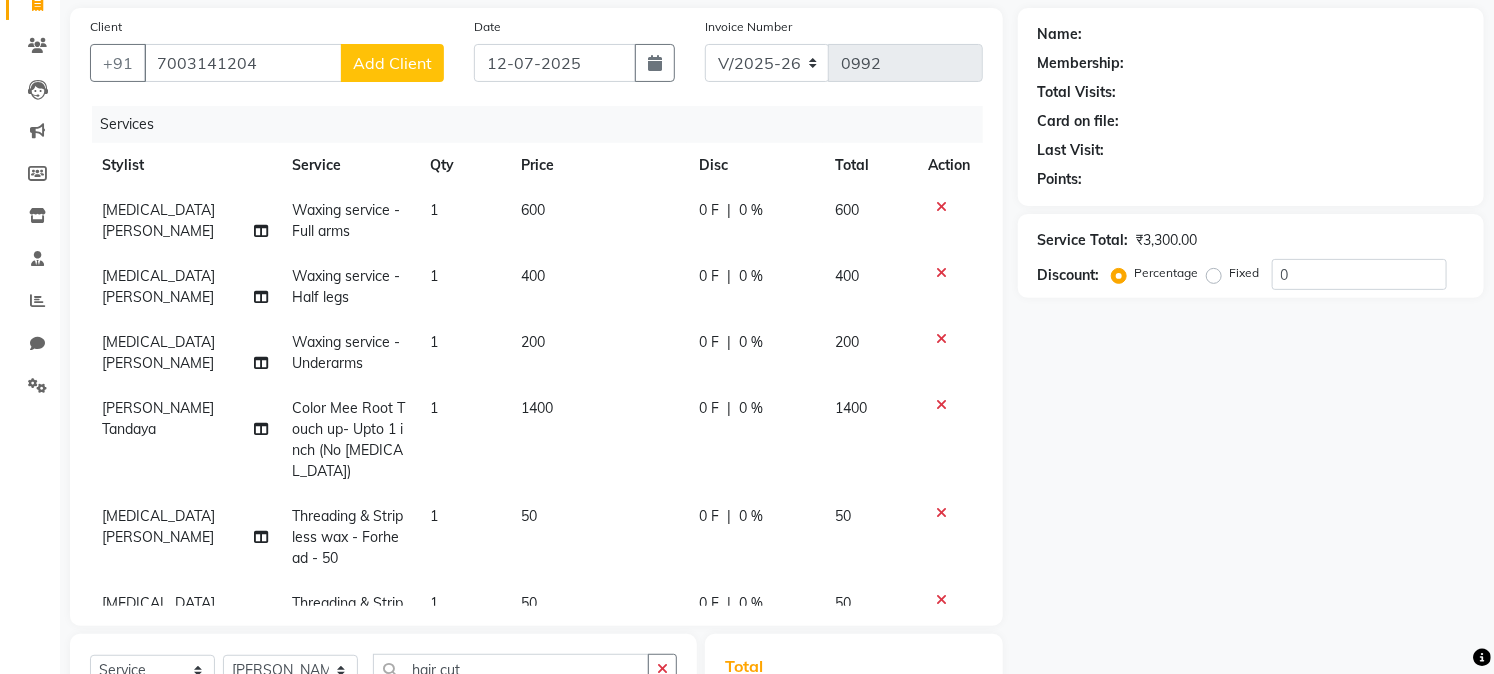click on "Add Client" 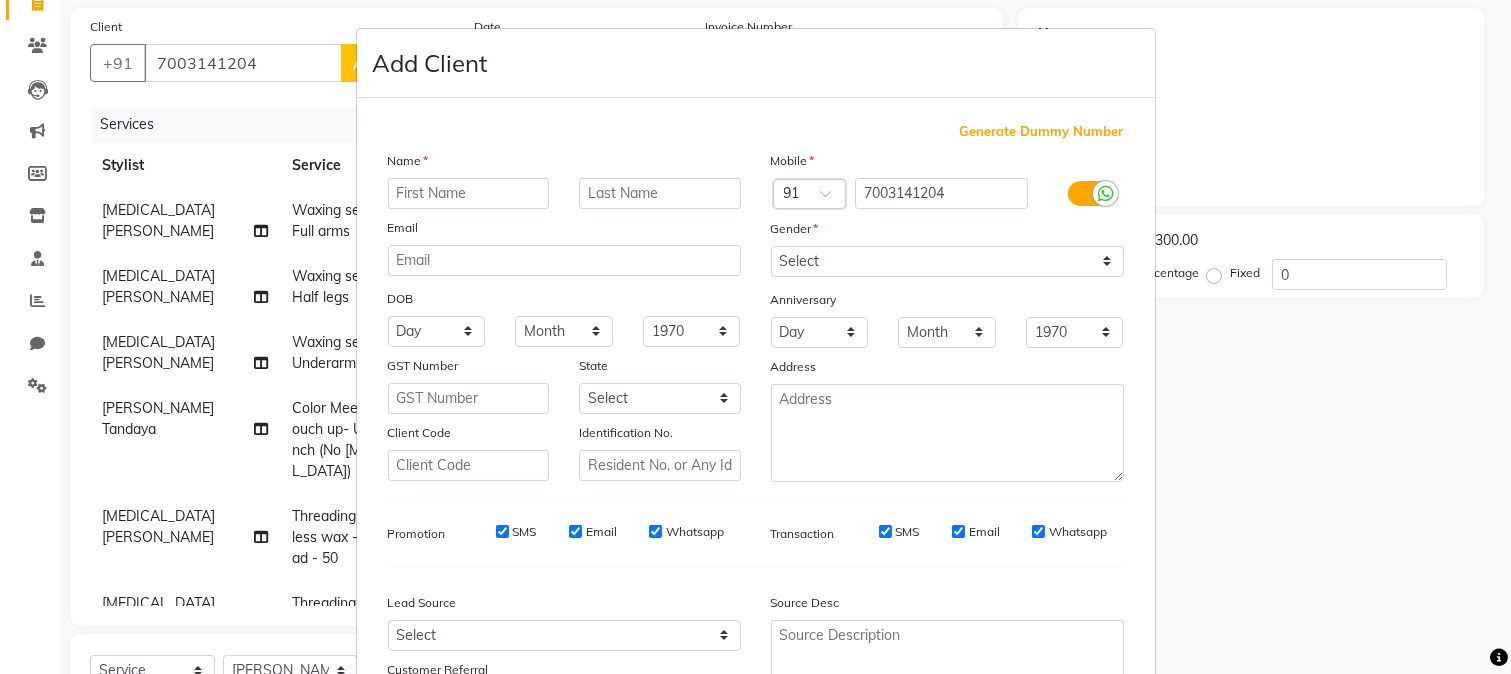 click at bounding box center [469, 193] 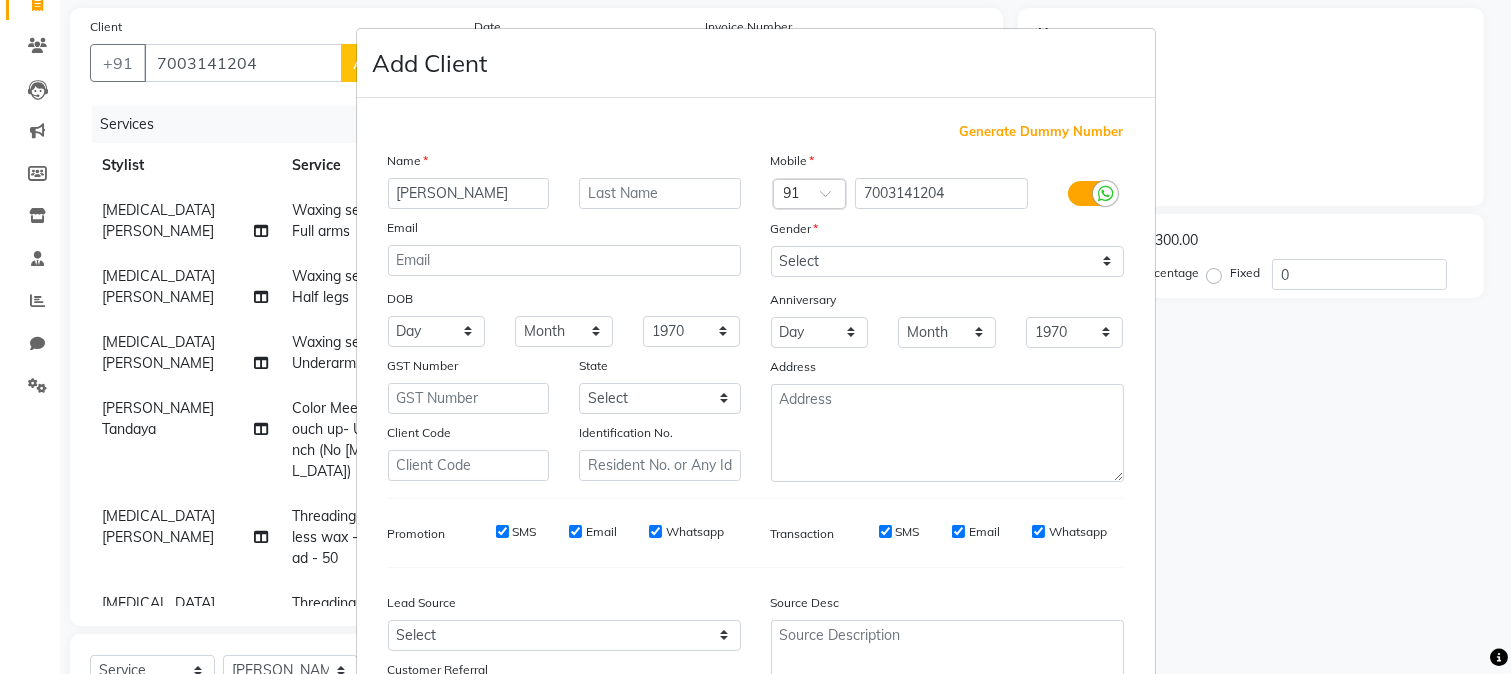 type on "[PERSON_NAME]" 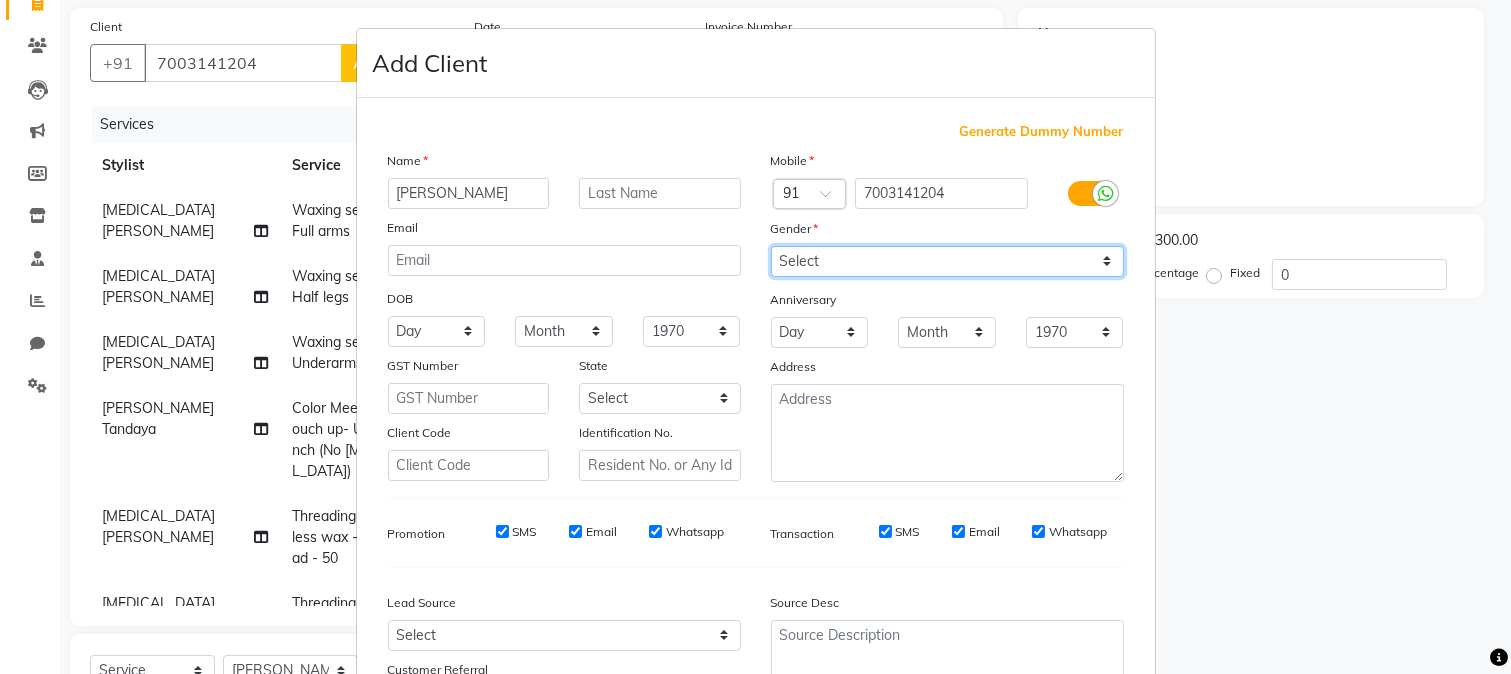 click on "Select [DEMOGRAPHIC_DATA] [DEMOGRAPHIC_DATA] Other Prefer Not To Say" at bounding box center (947, 261) 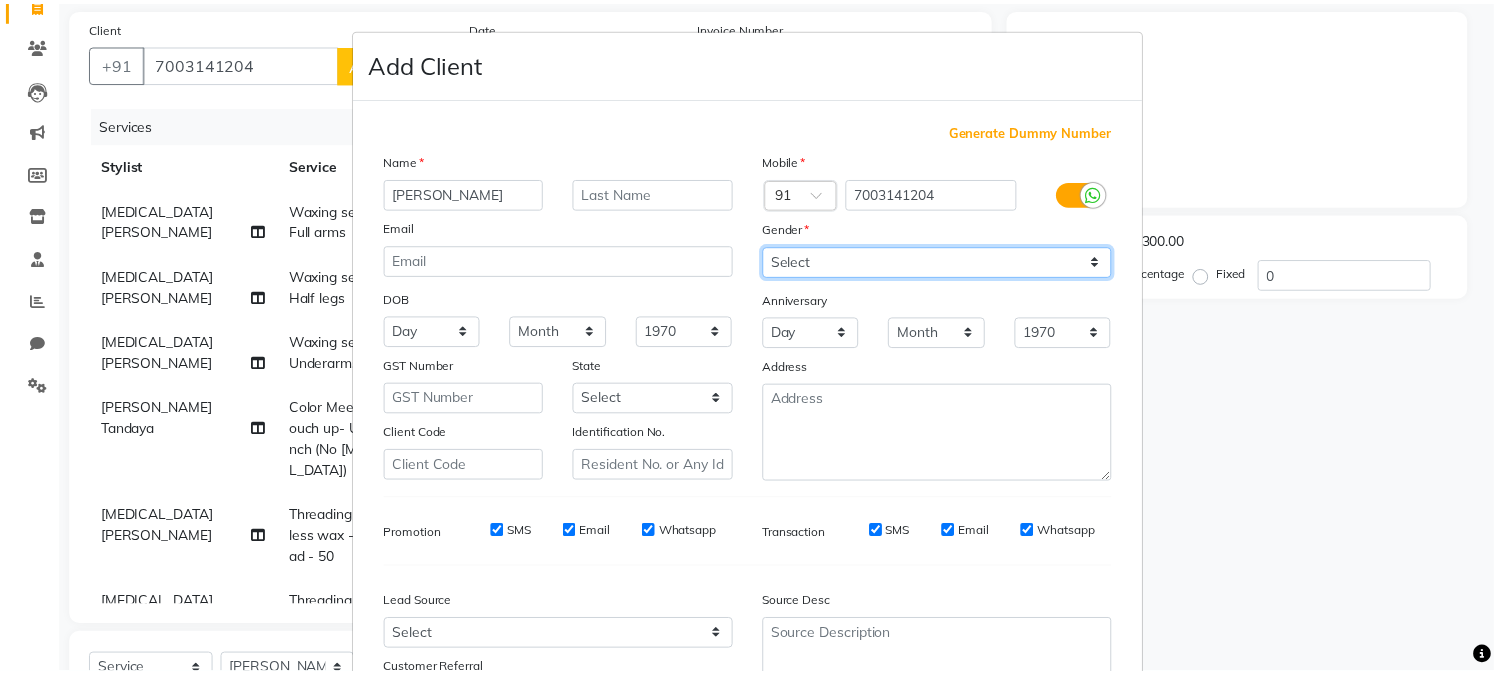 scroll, scrollTop: 176, scrollLeft: 0, axis: vertical 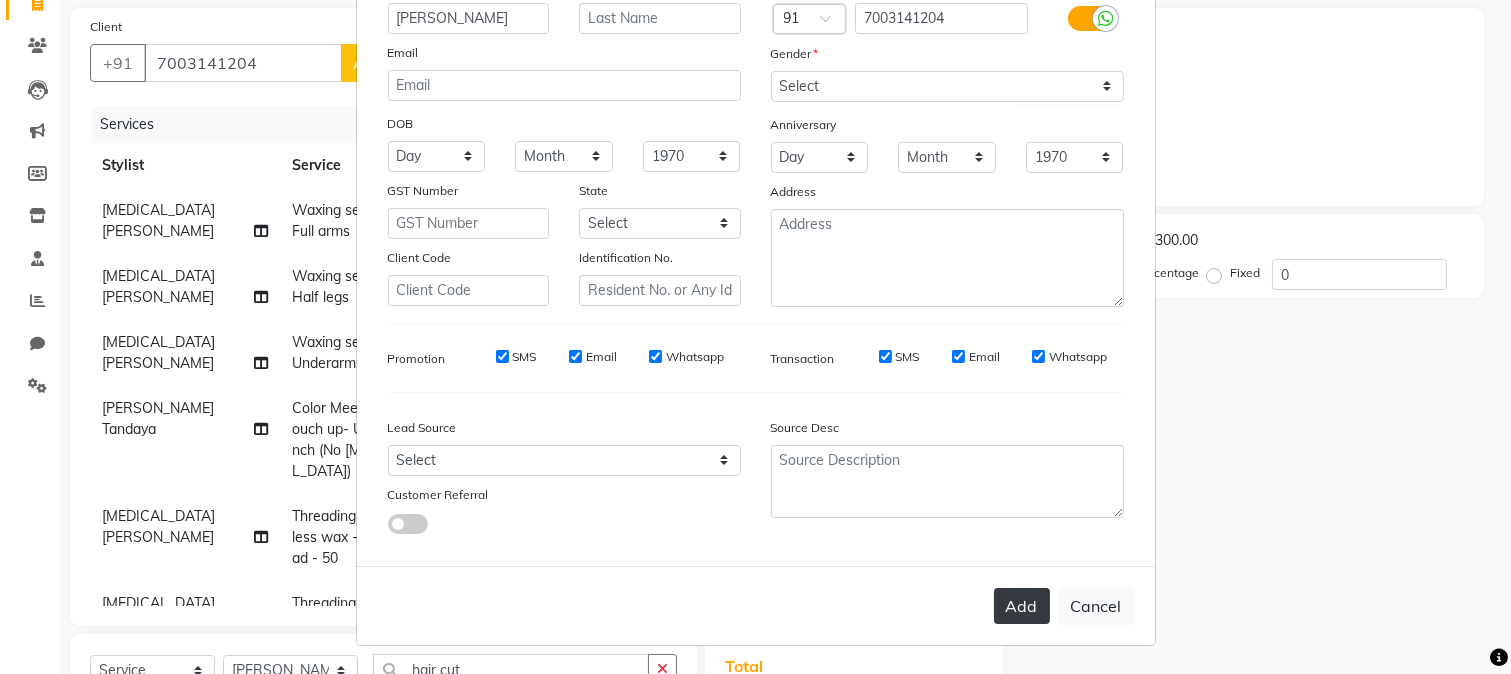 click on "Add" at bounding box center (1022, 606) 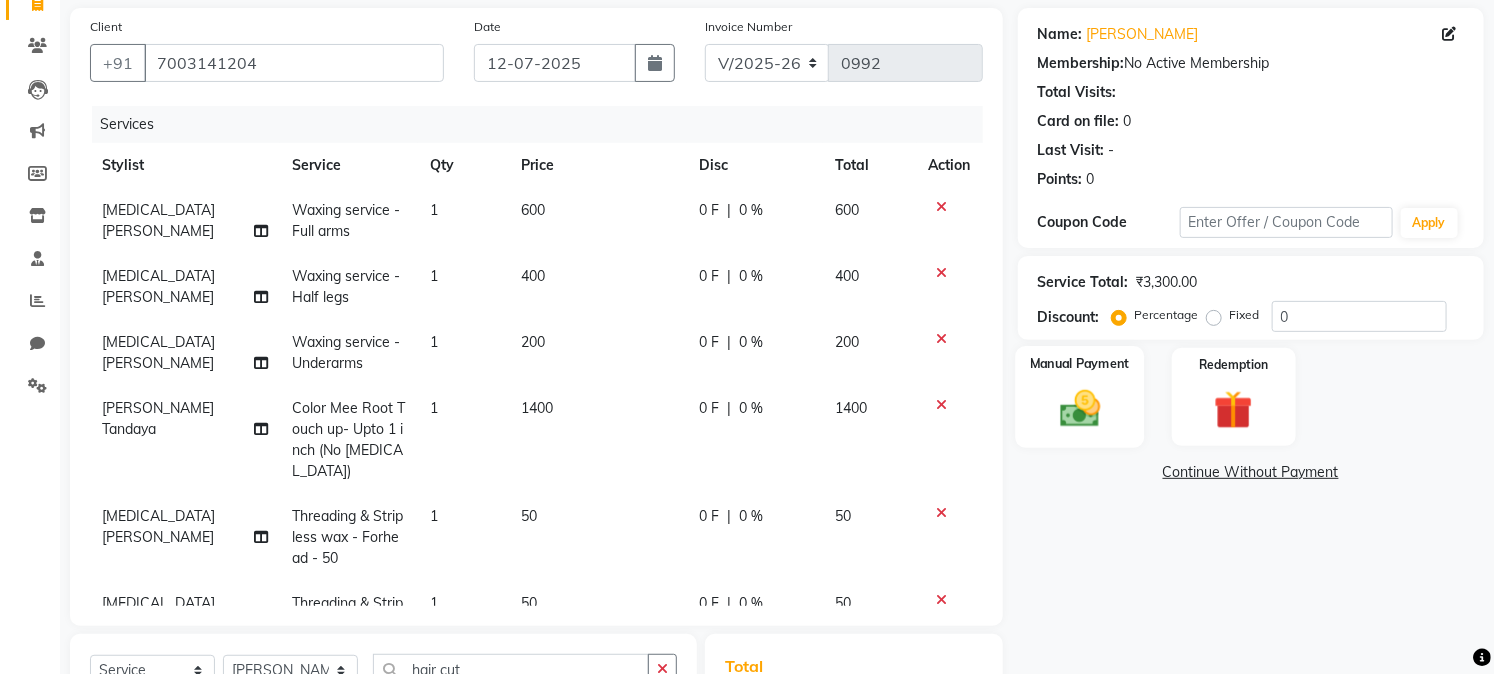 click 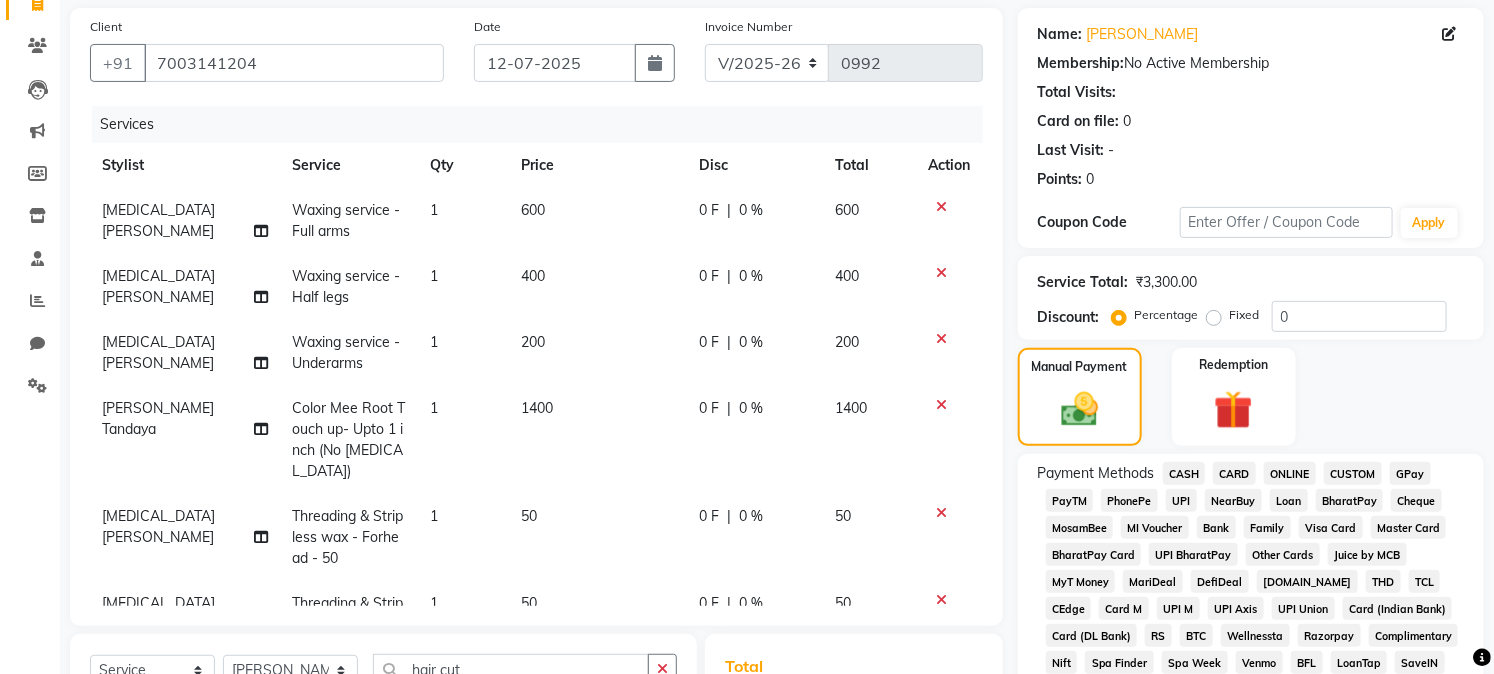 click on "GPay" 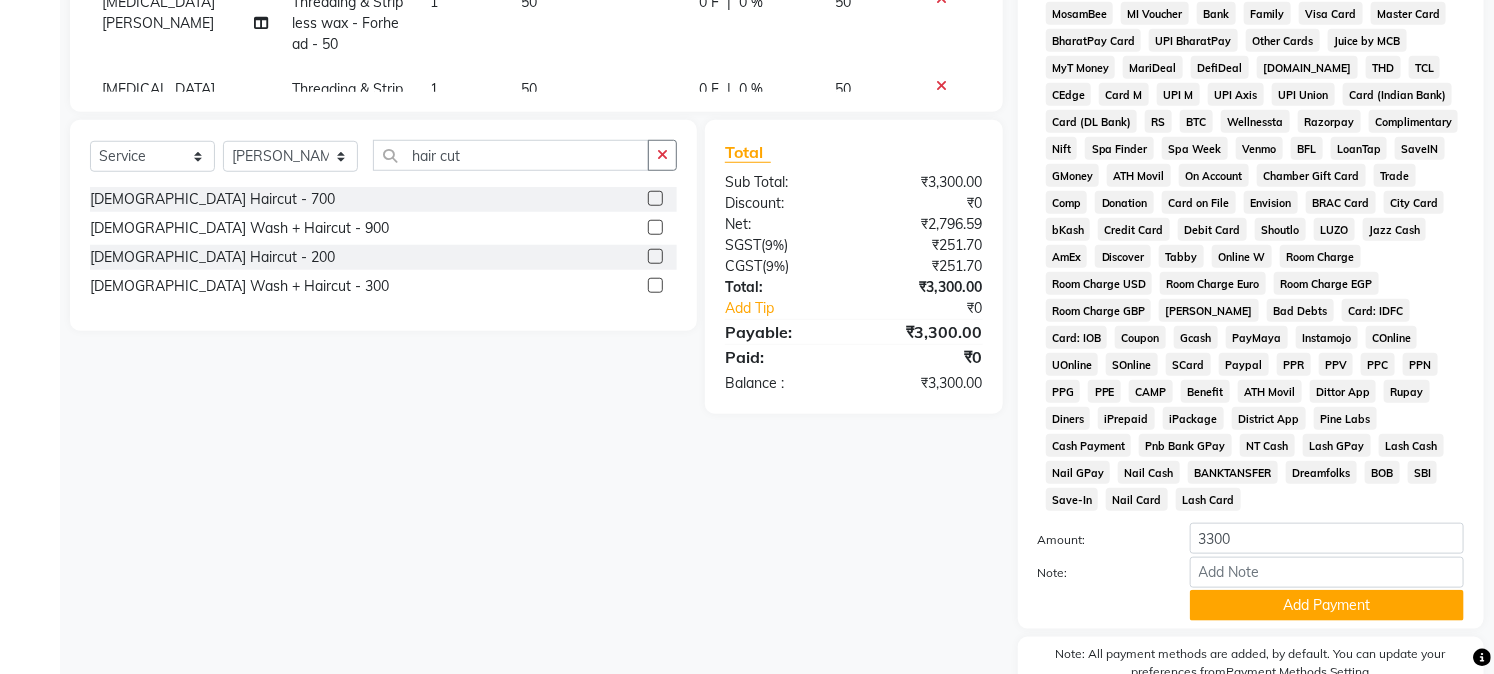 scroll, scrollTop: 735, scrollLeft: 0, axis: vertical 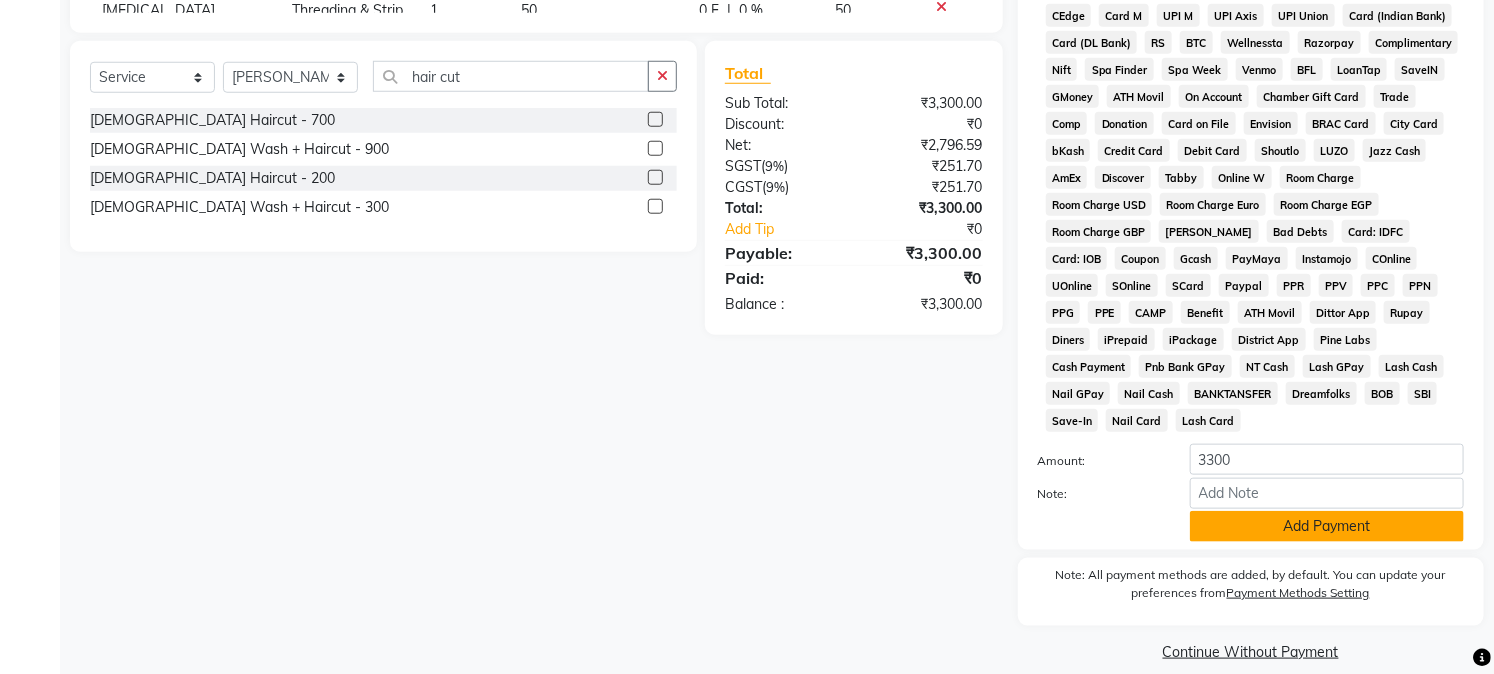 click on "Add Payment" 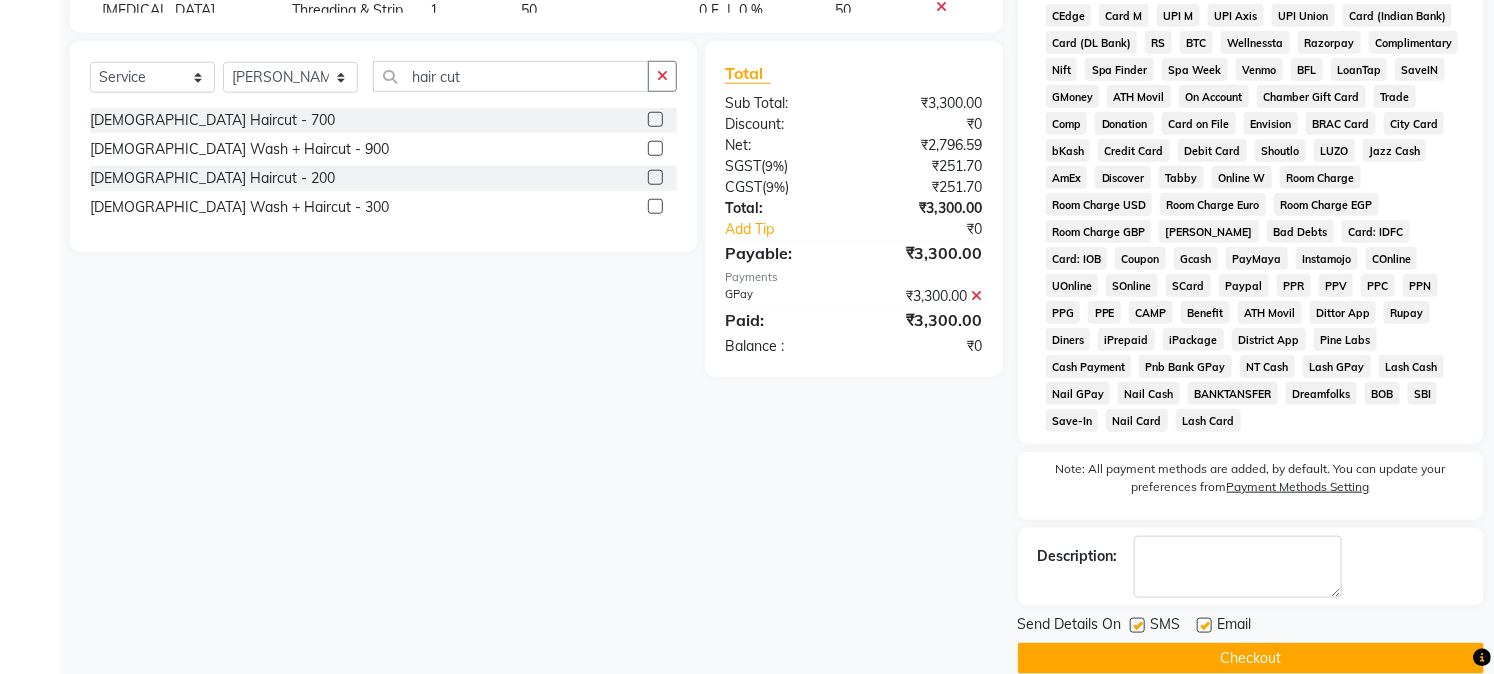 scroll, scrollTop: 742, scrollLeft: 0, axis: vertical 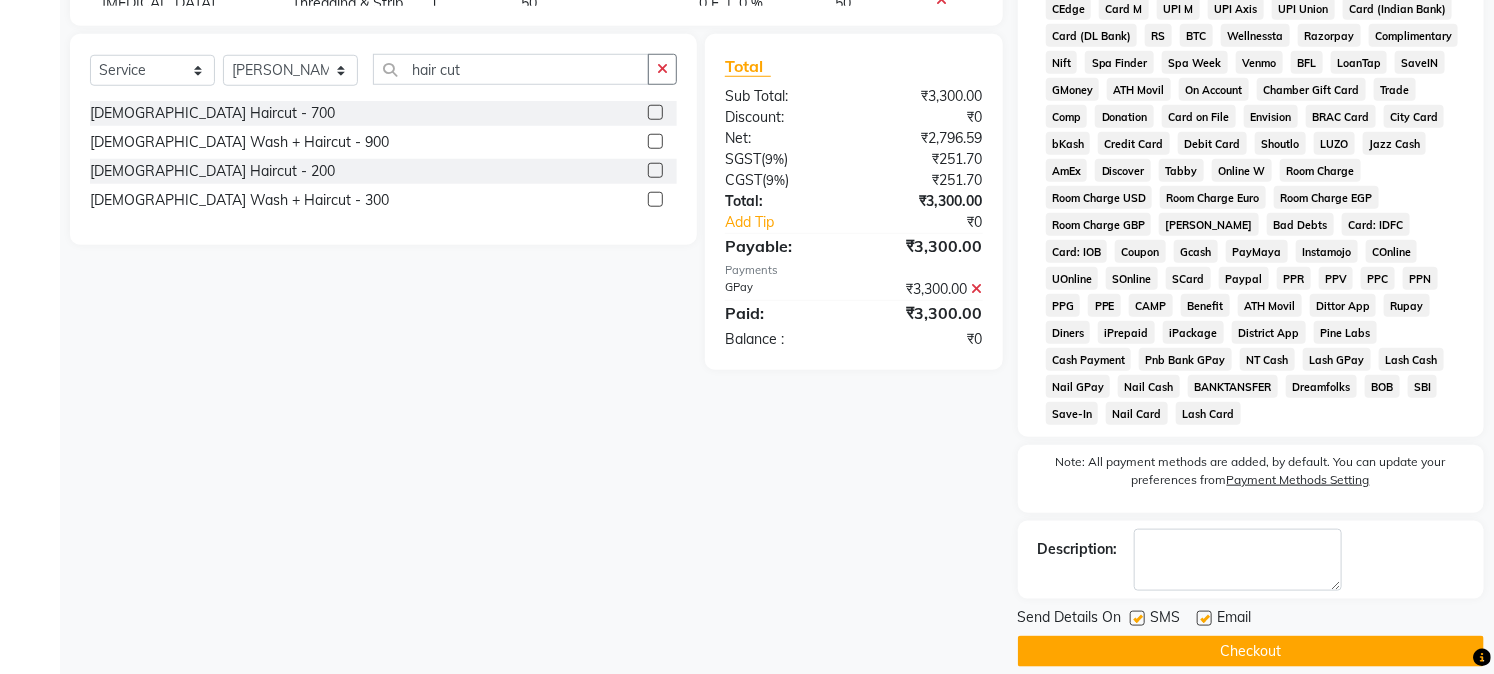 click on "Checkout" 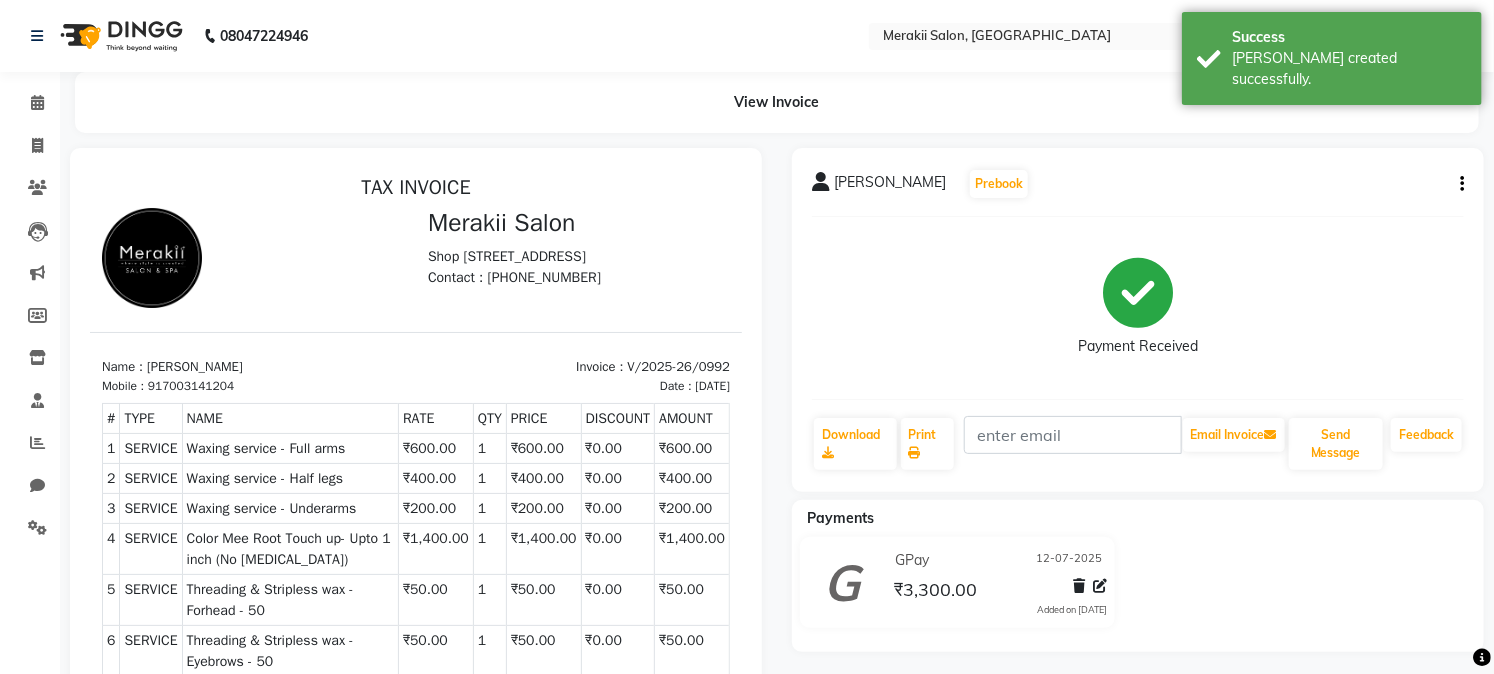 scroll, scrollTop: 0, scrollLeft: 0, axis: both 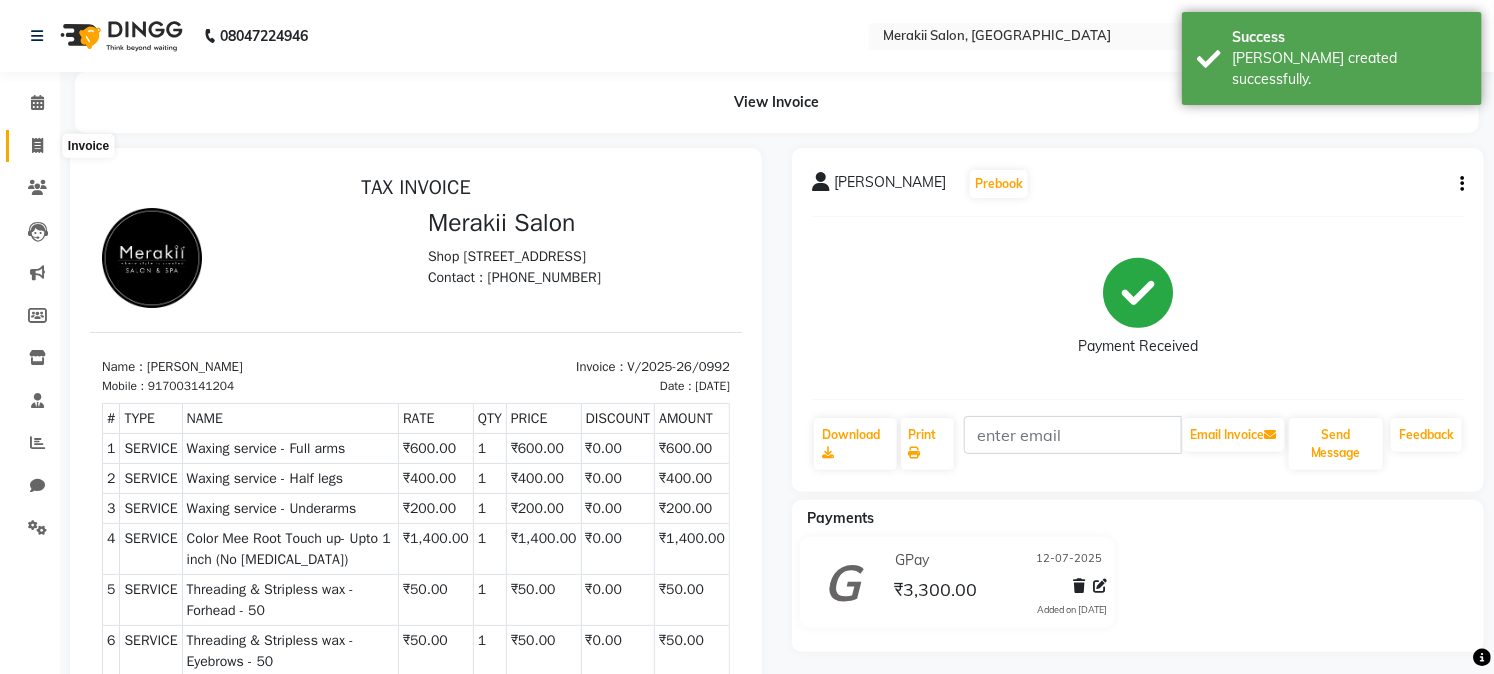 click 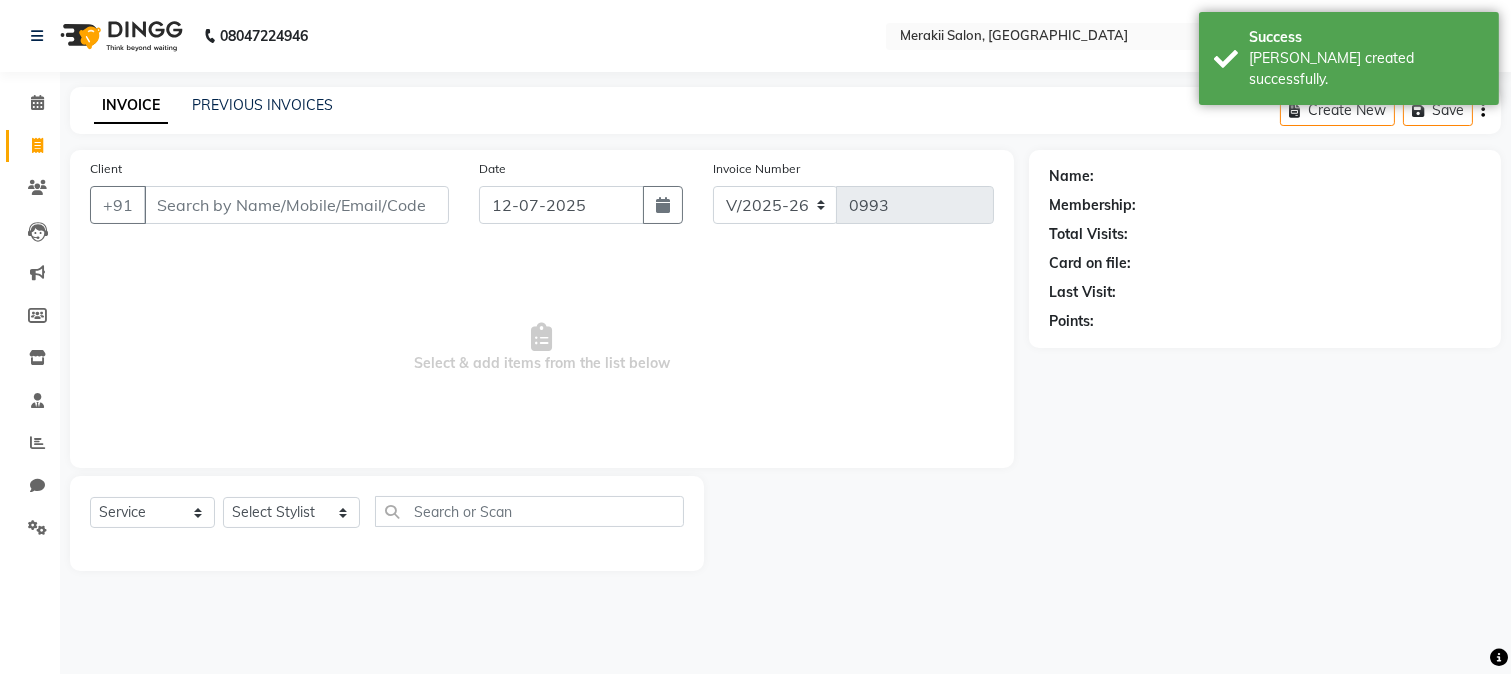 click on "INVOICE PREVIOUS INVOICES Create New   Save" 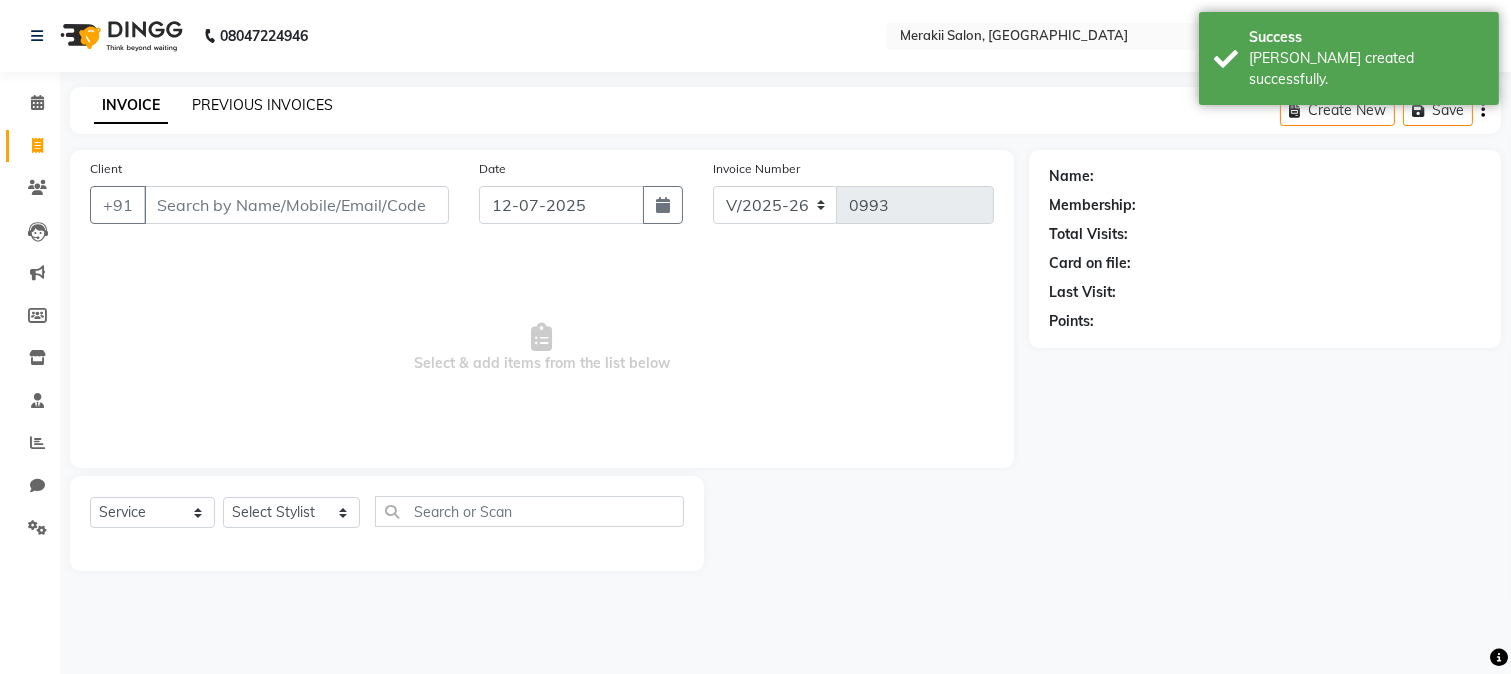 click on "PREVIOUS INVOICES" 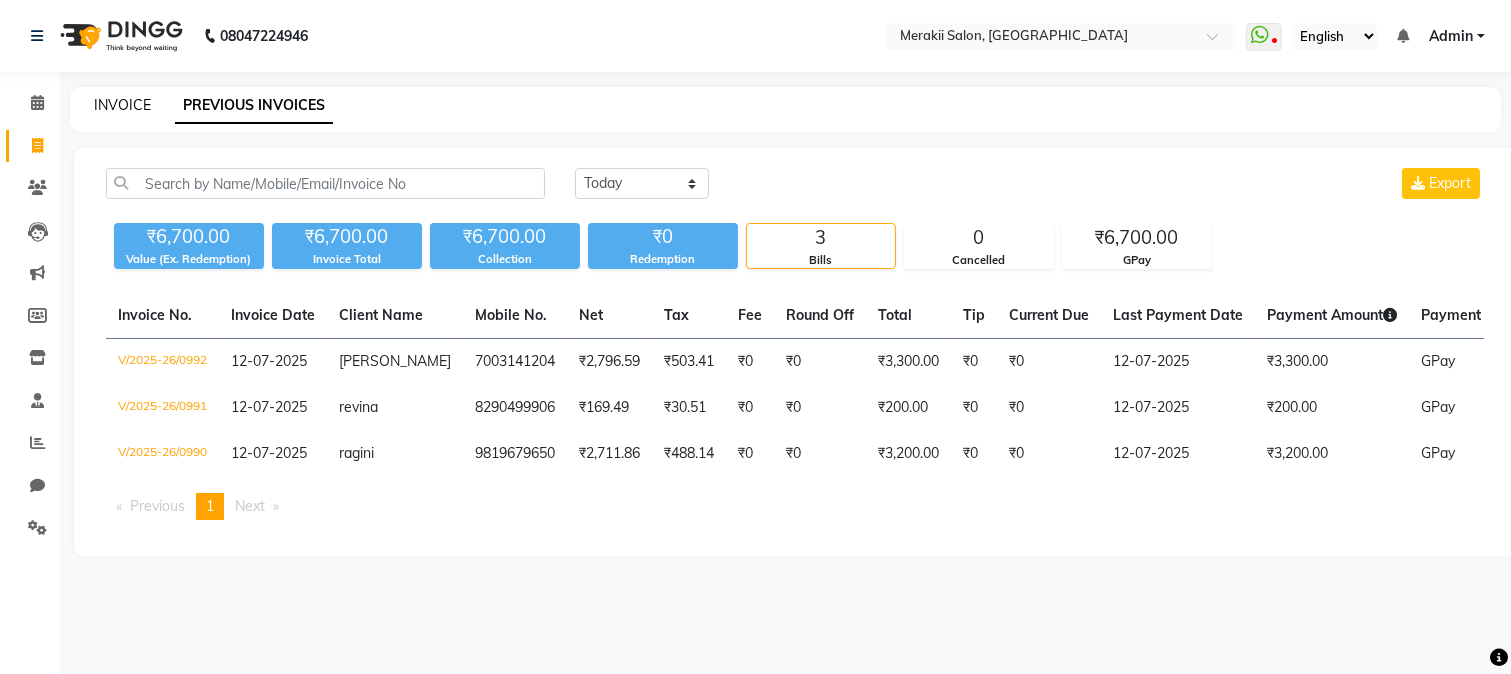 click on "INVOICE" 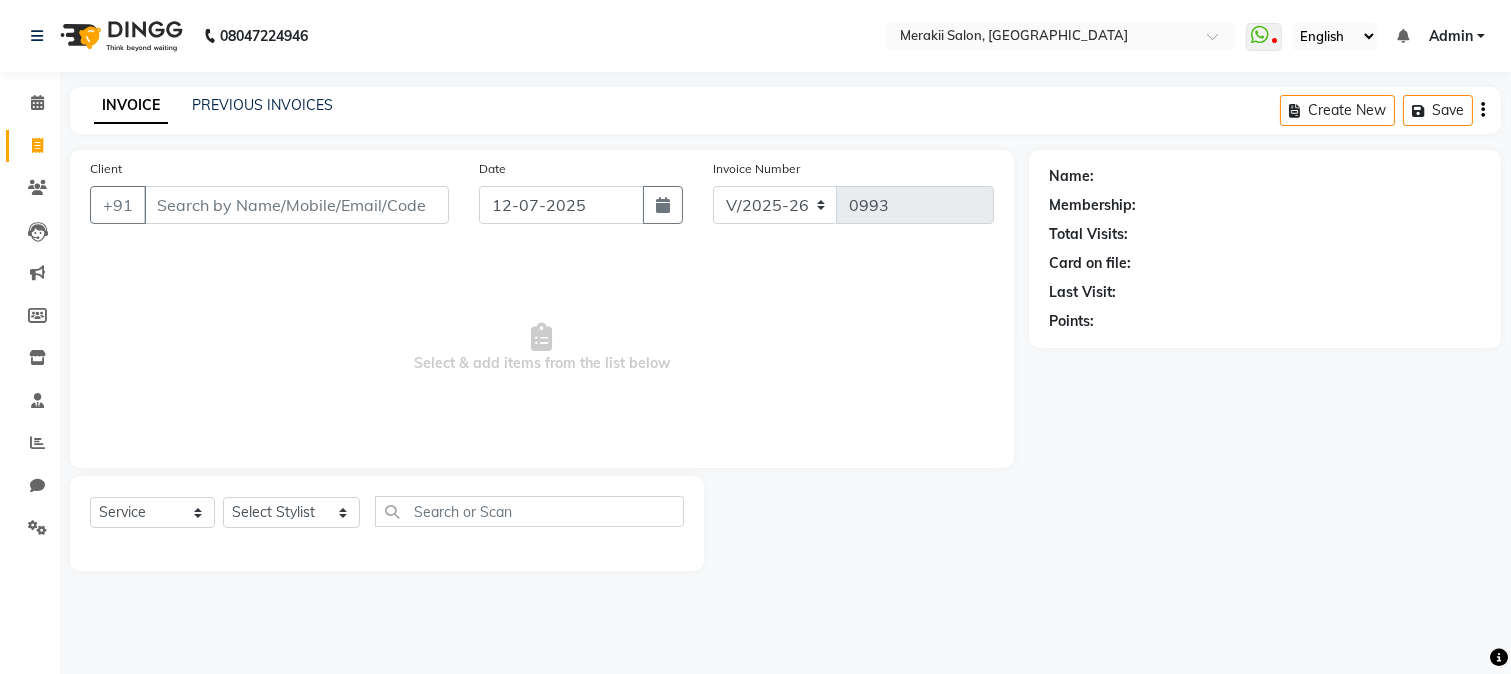 click on "Client" at bounding box center [296, 205] 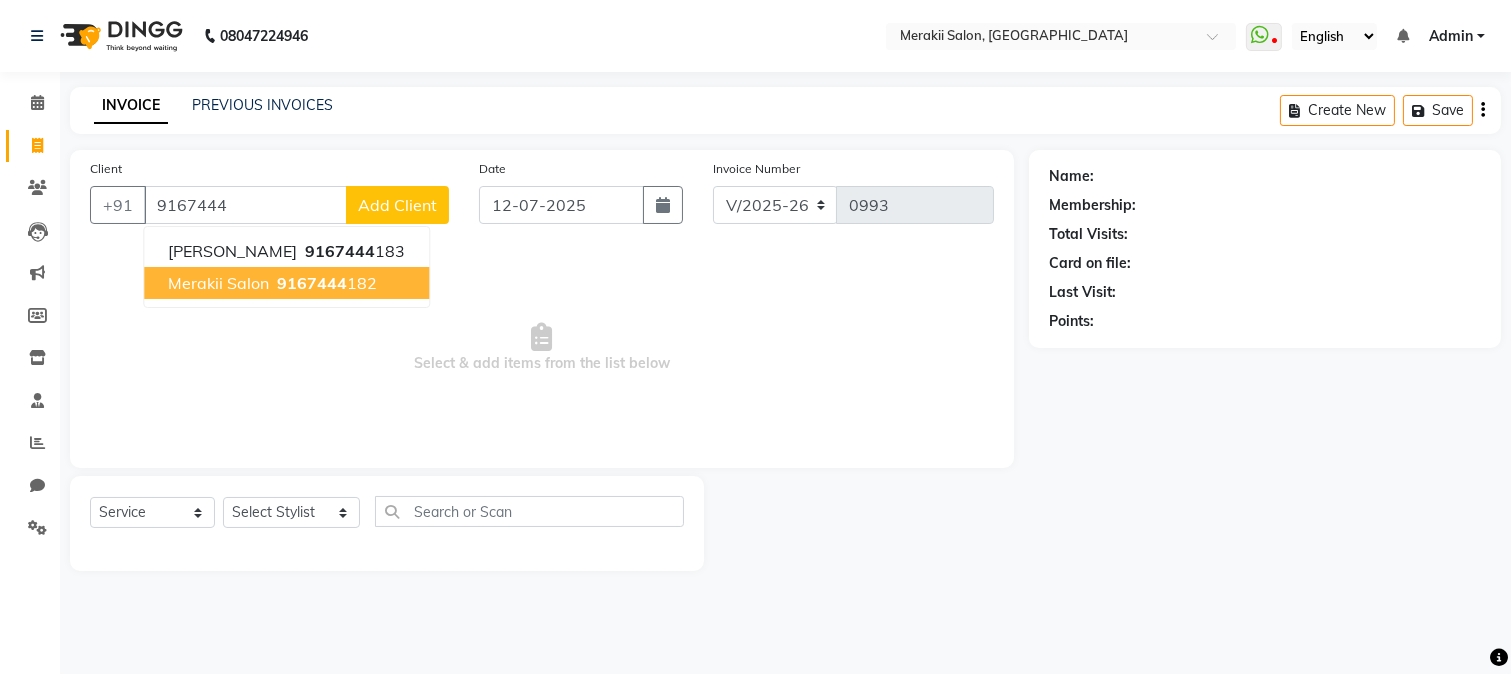 click on "Merakii Salon" at bounding box center (218, 283) 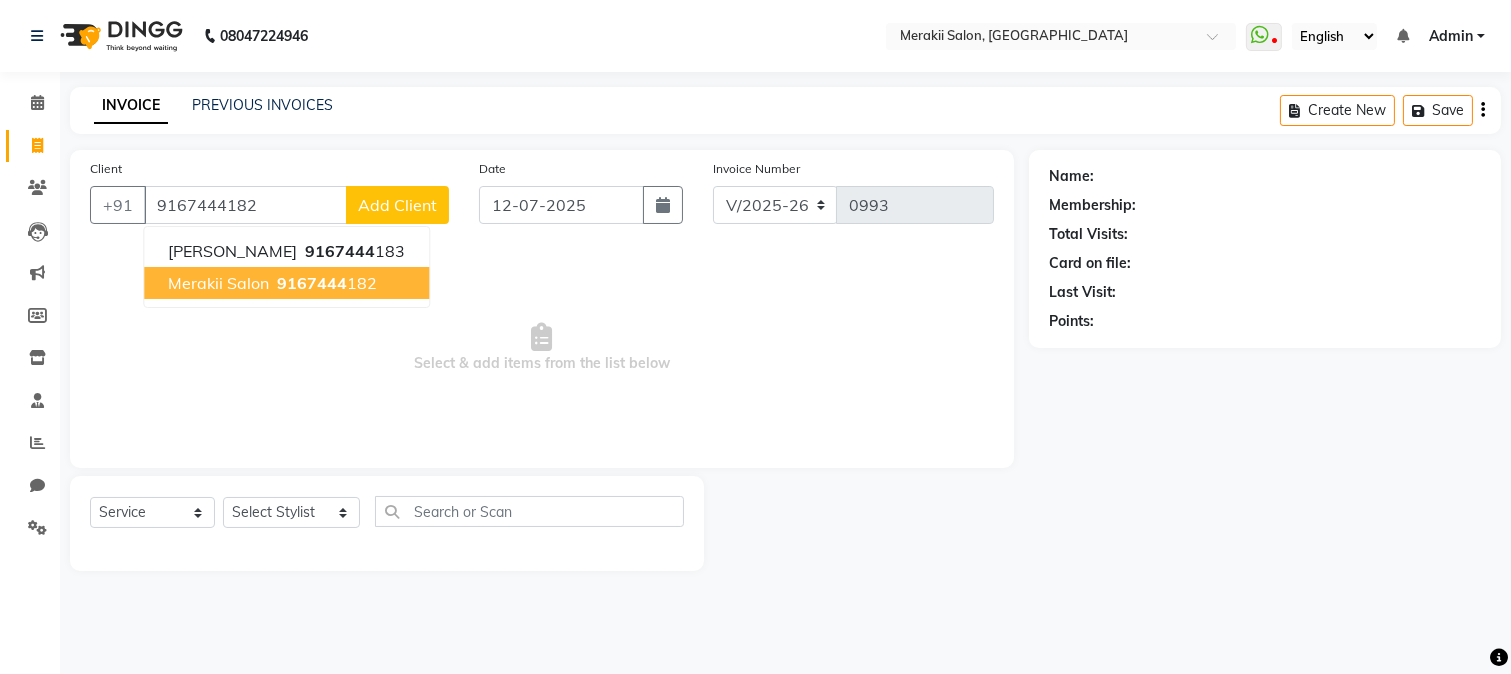 type on "9167444182" 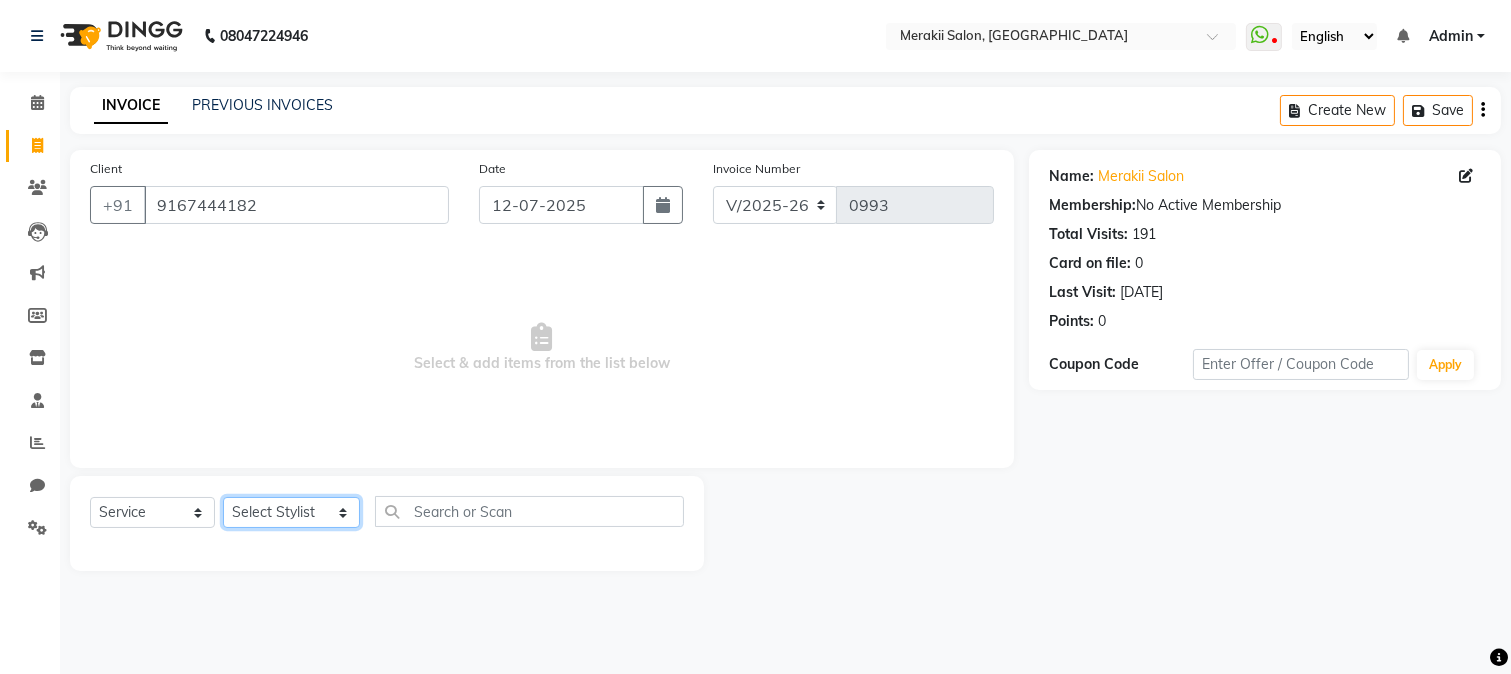 click on "Select Stylist [PERSON_NAME] [PERSON_NAME] Bhul [MEDICAL_DATA][PERSON_NAME] [PERSON_NAME] [PERSON_NAME]" 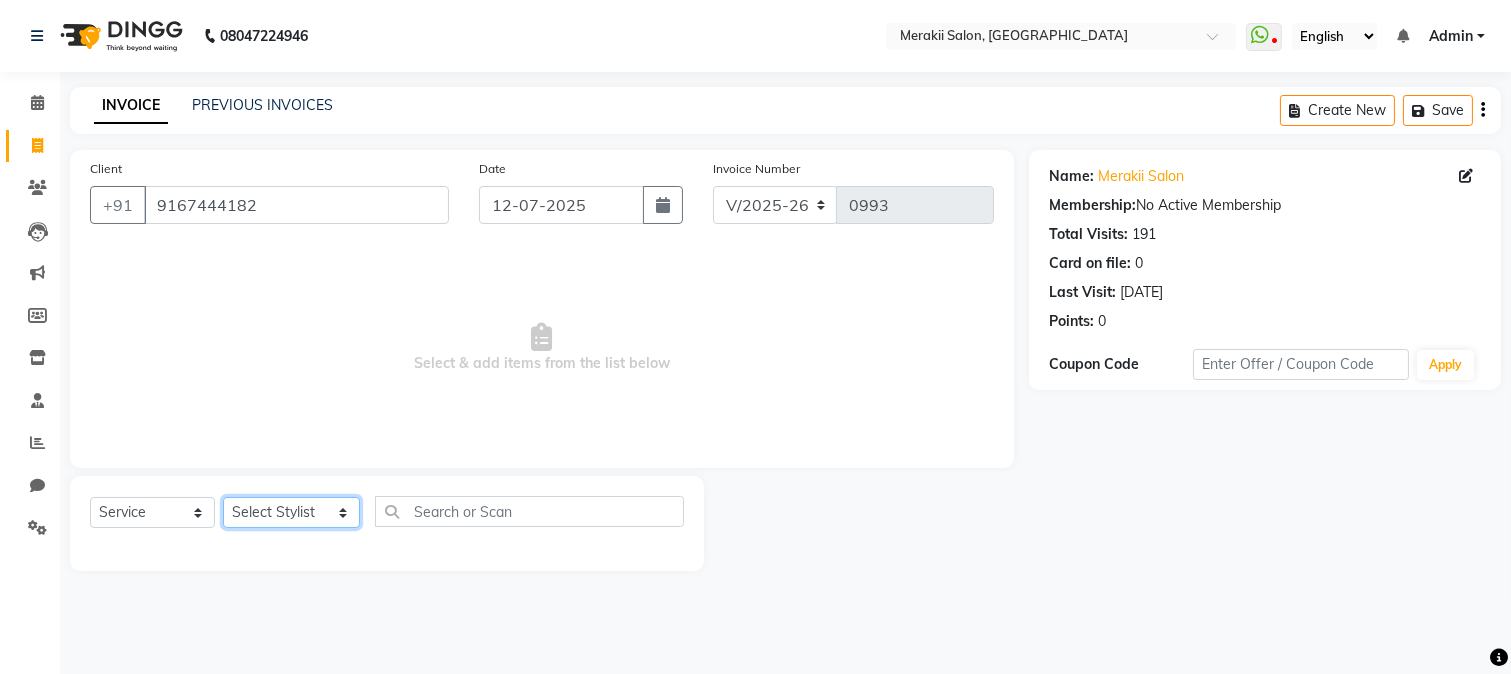 select on "69532" 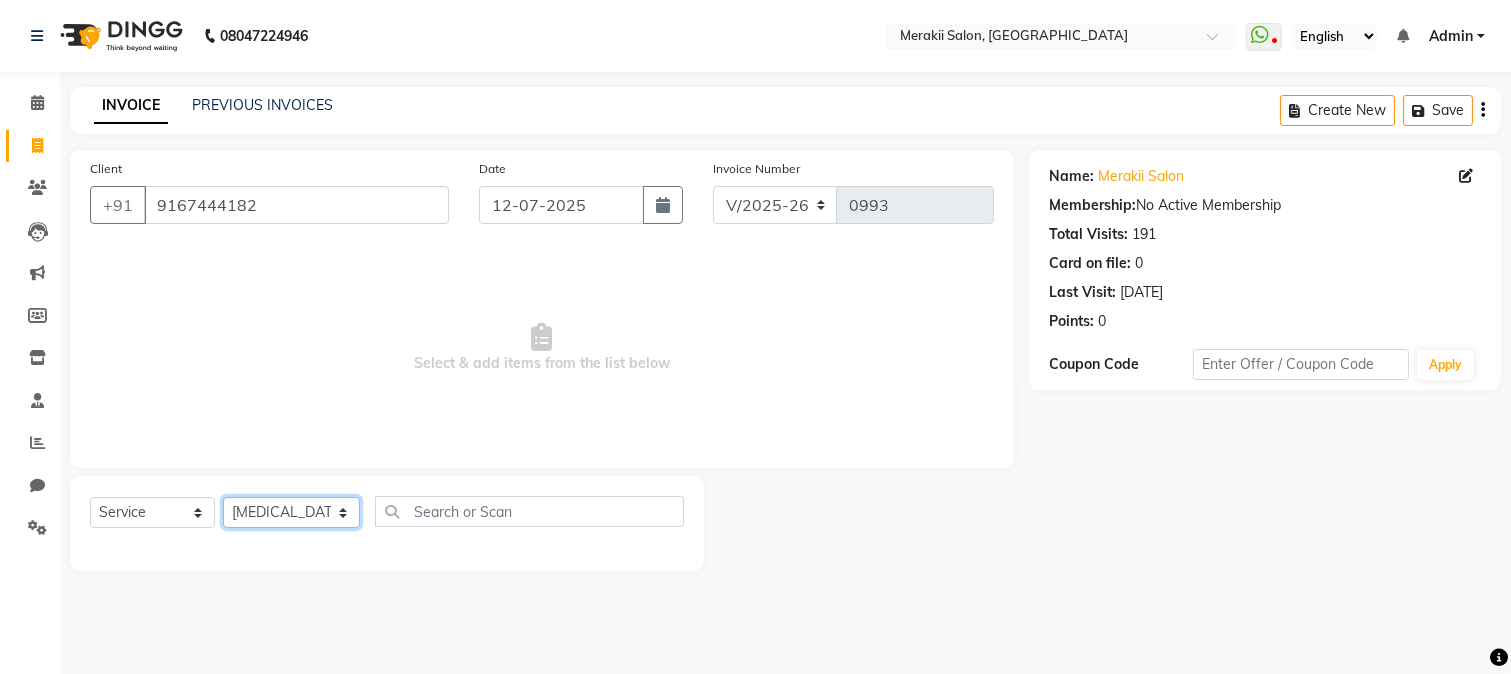 click on "Select Stylist [PERSON_NAME] [PERSON_NAME] Bhul [MEDICAL_DATA][PERSON_NAME] [PERSON_NAME] [PERSON_NAME]" 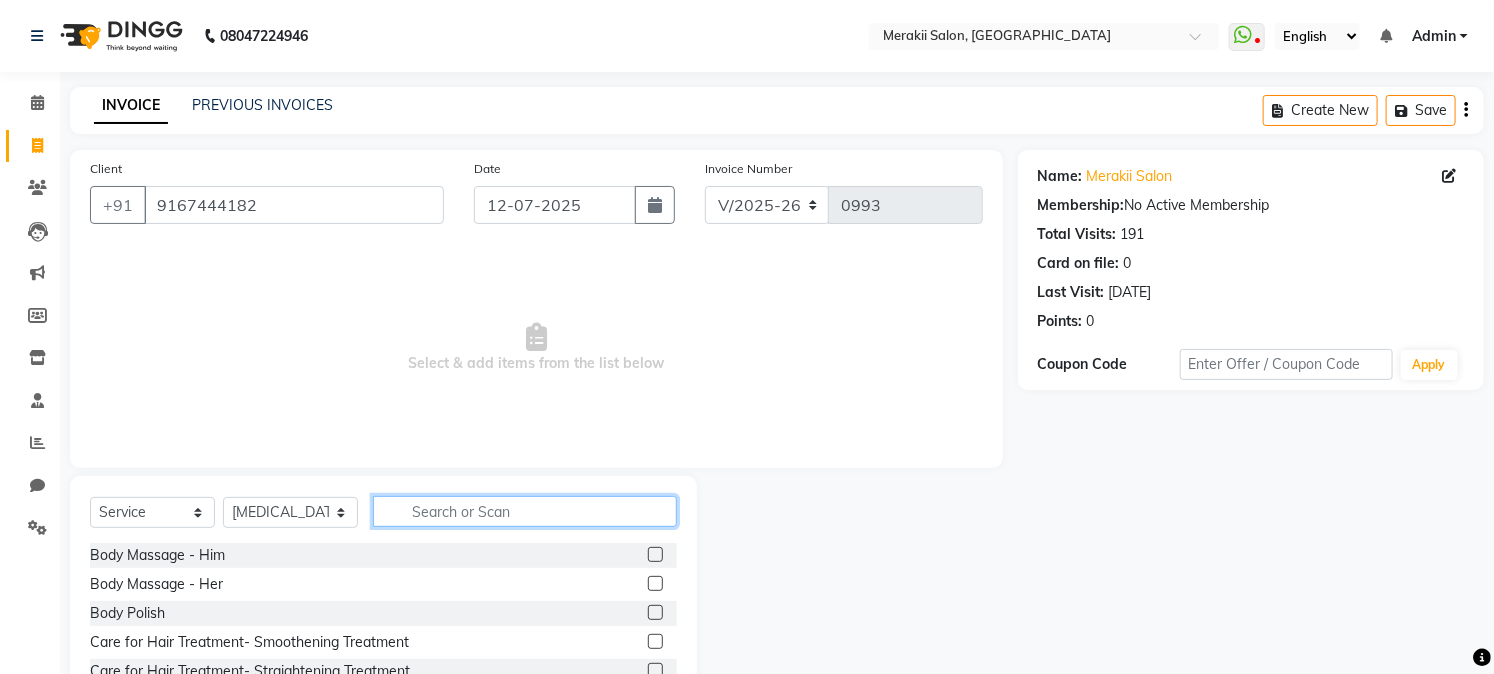 click 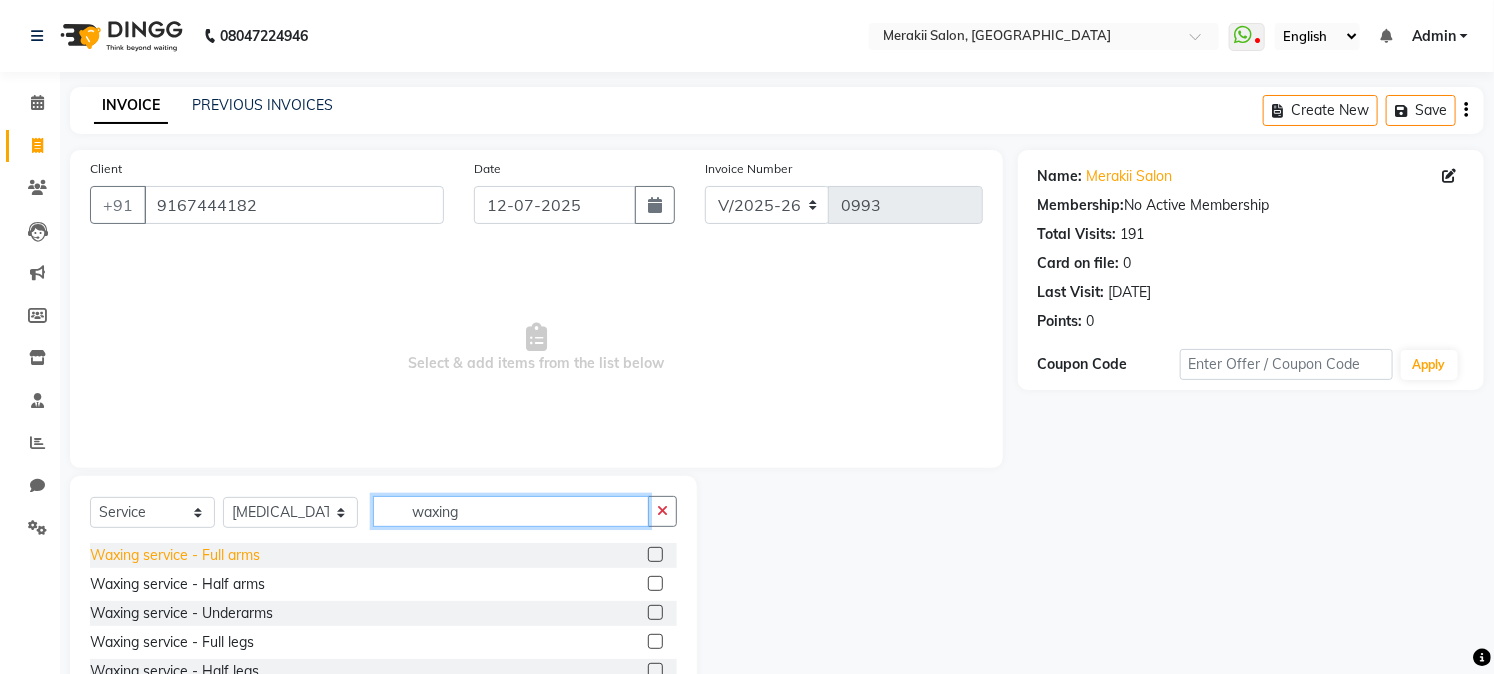 type on "waxing" 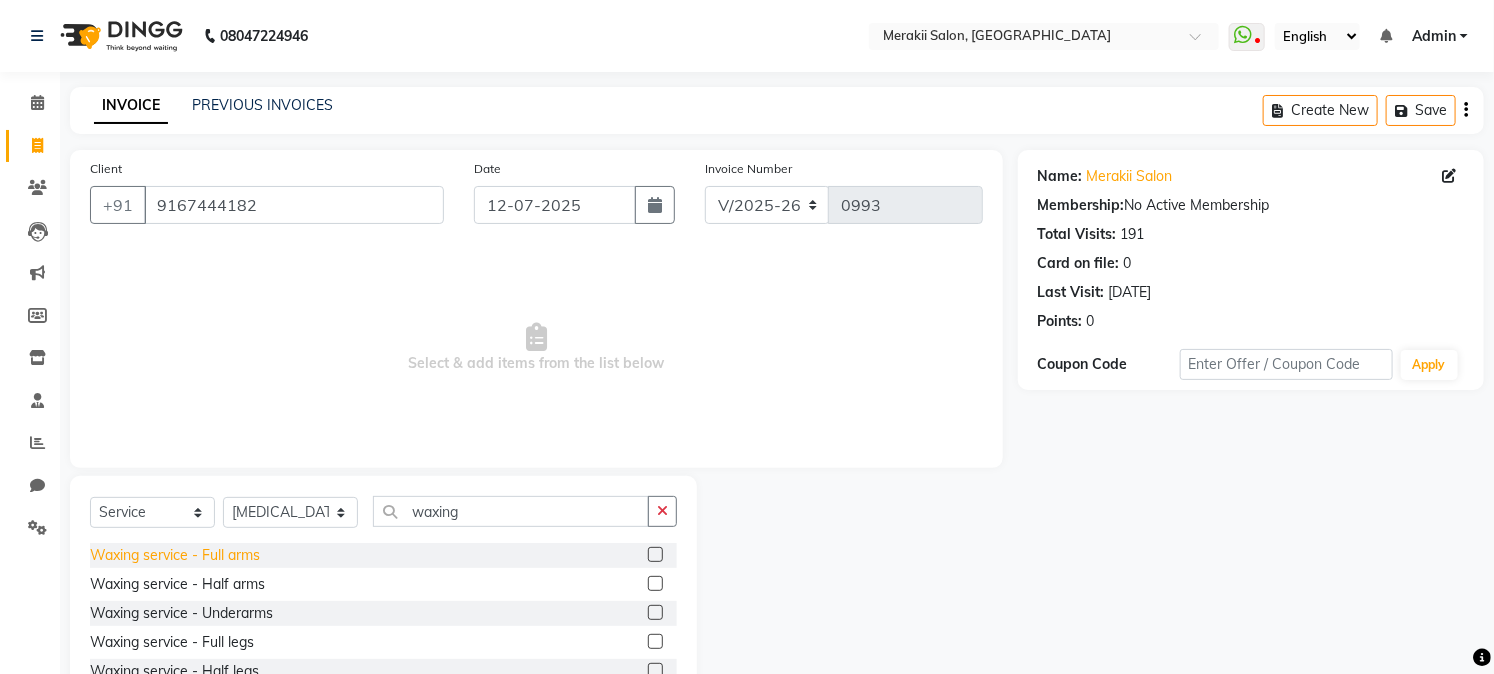 click on "Waxing service - Full arms" 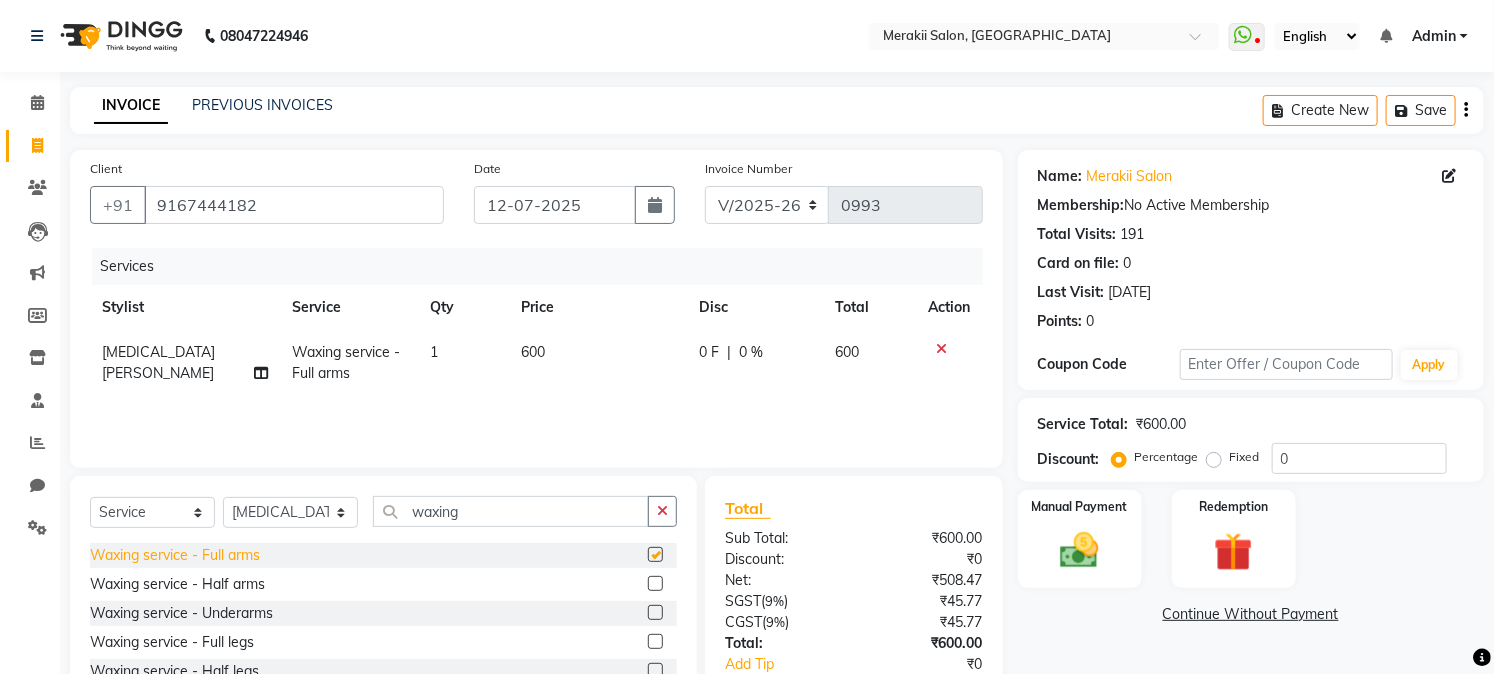 checkbox on "false" 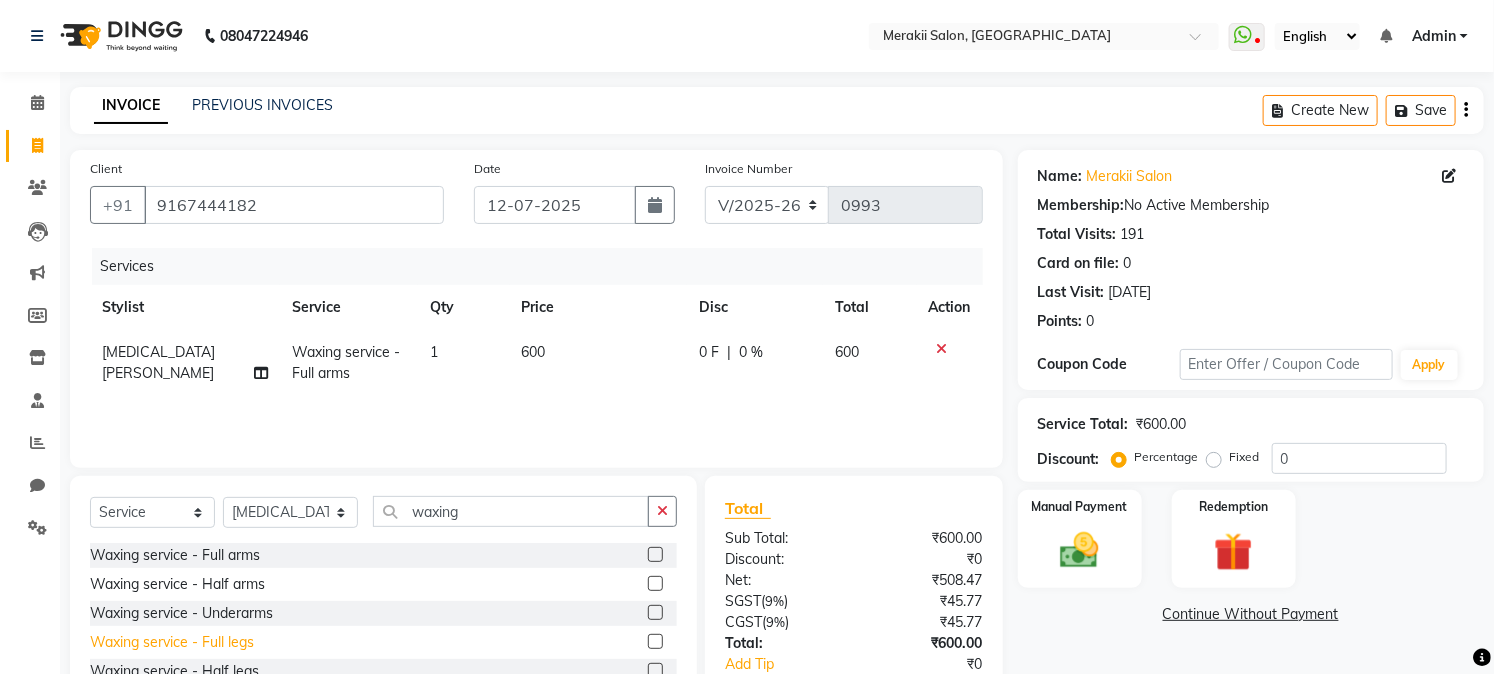 click on "Waxing service - Full legs" 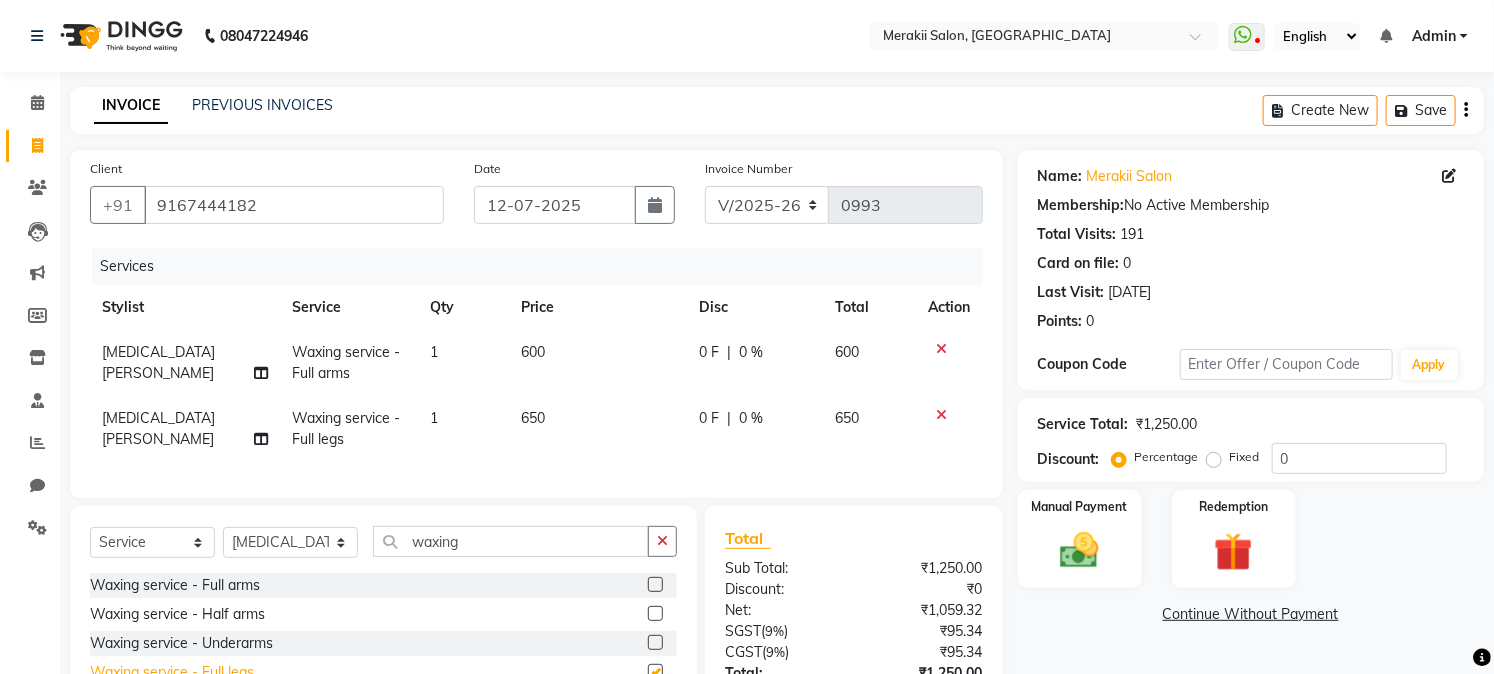 checkbox on "false" 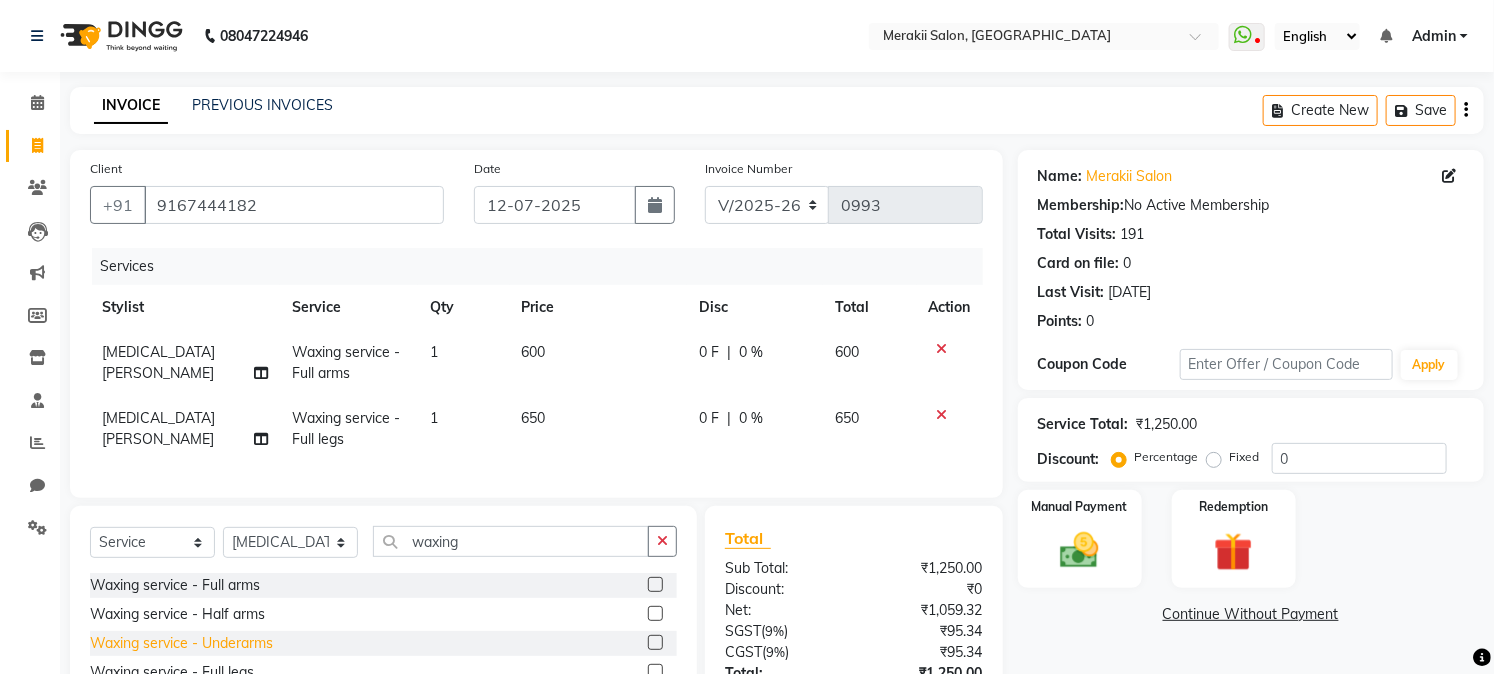click on "Waxing service - Underarms" 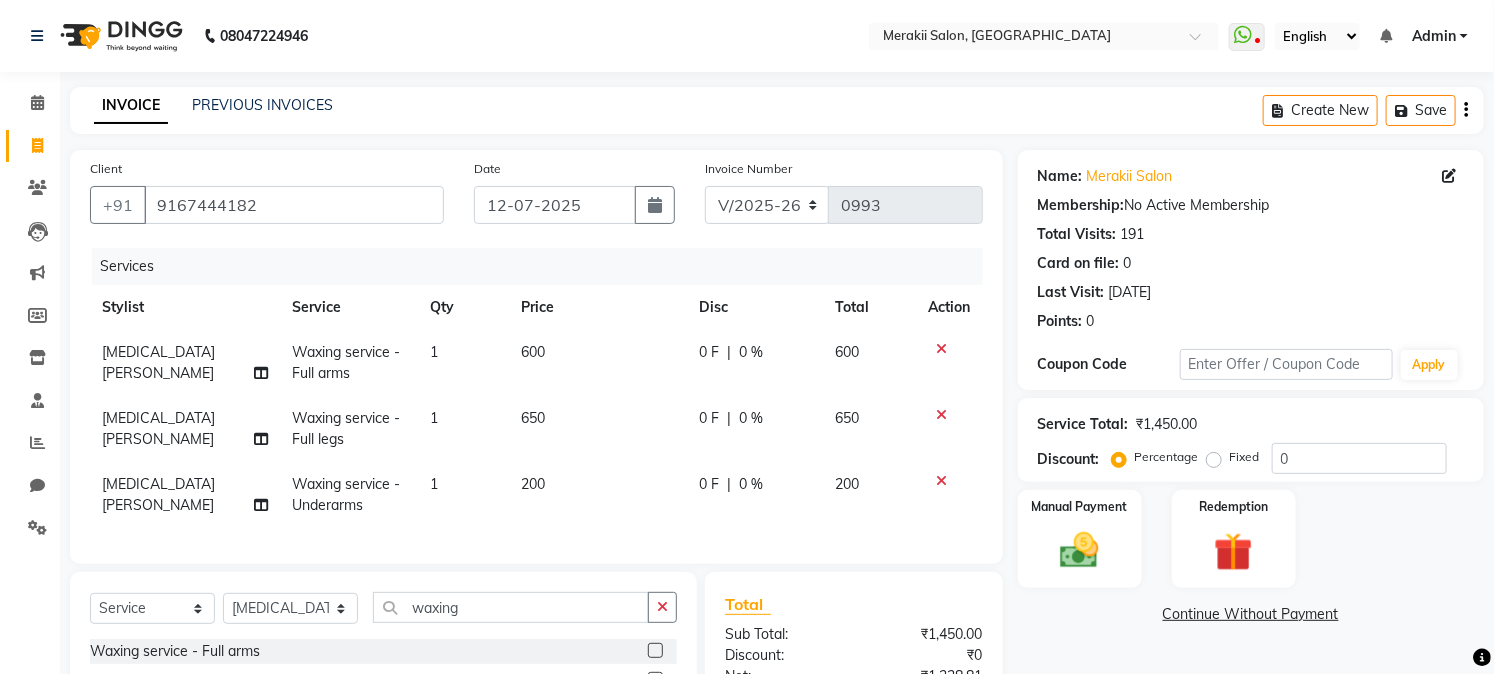 checkbox on "false" 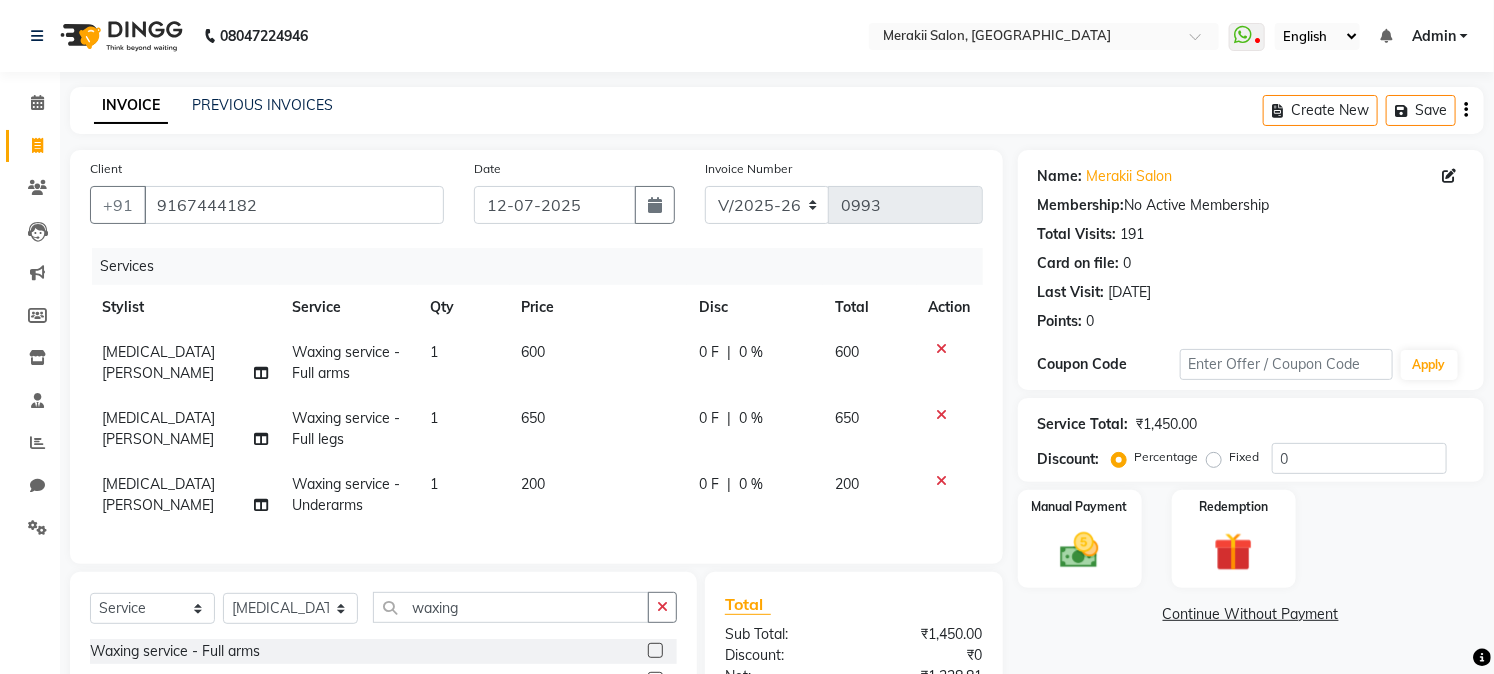 click on "650" 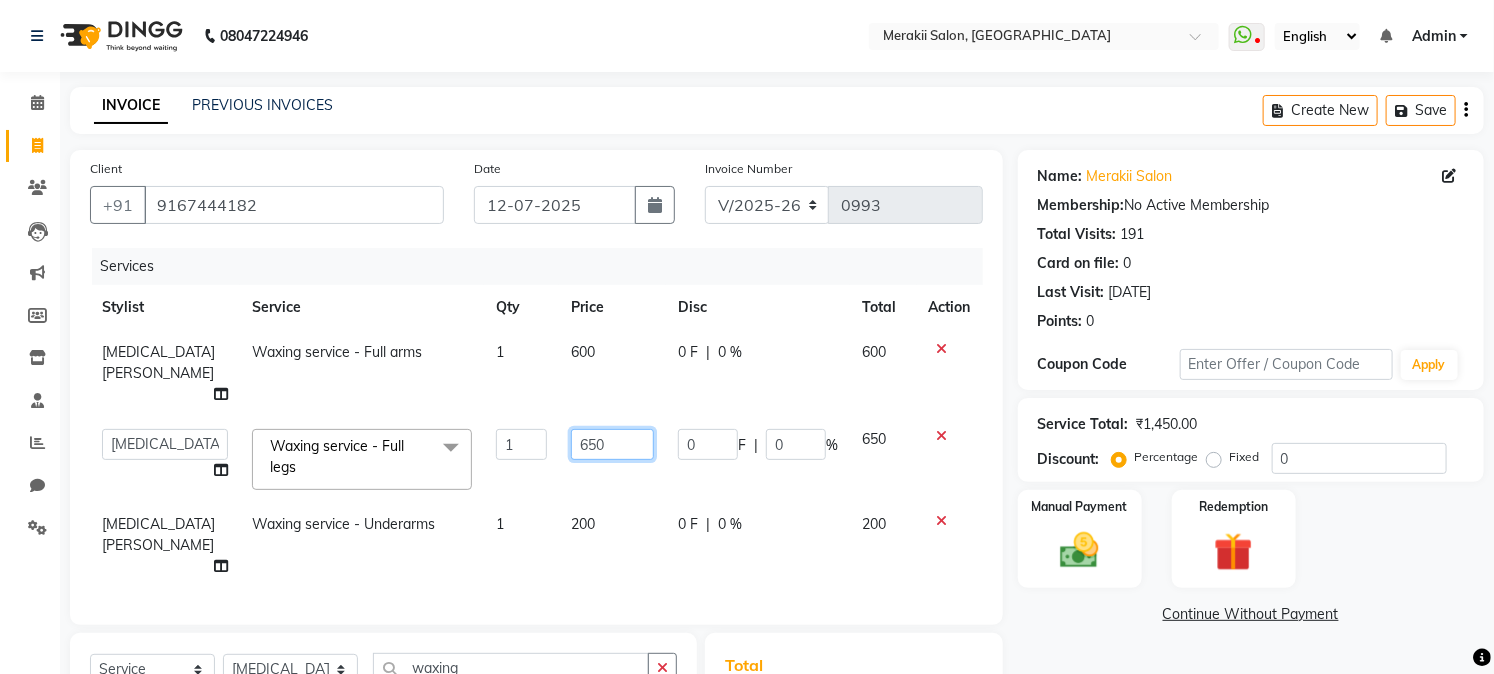 click on "650" 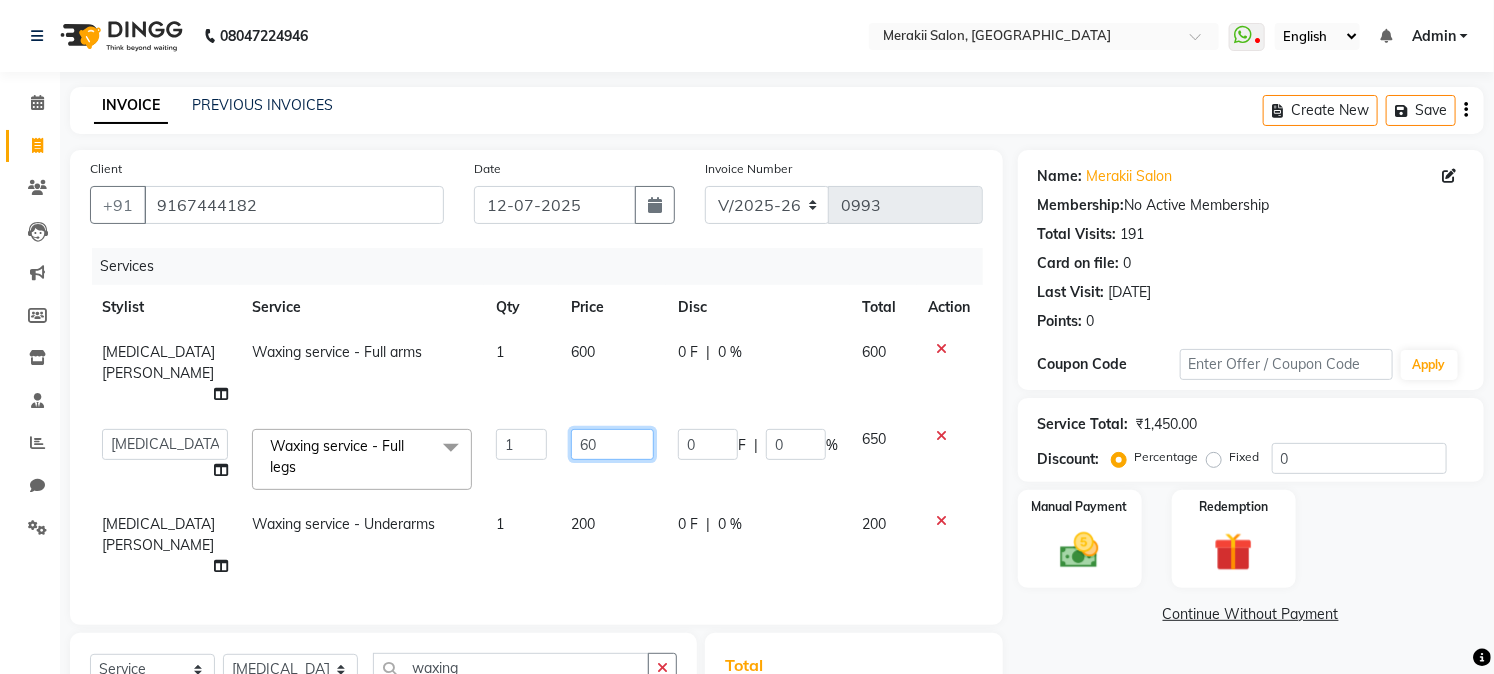 type on "600" 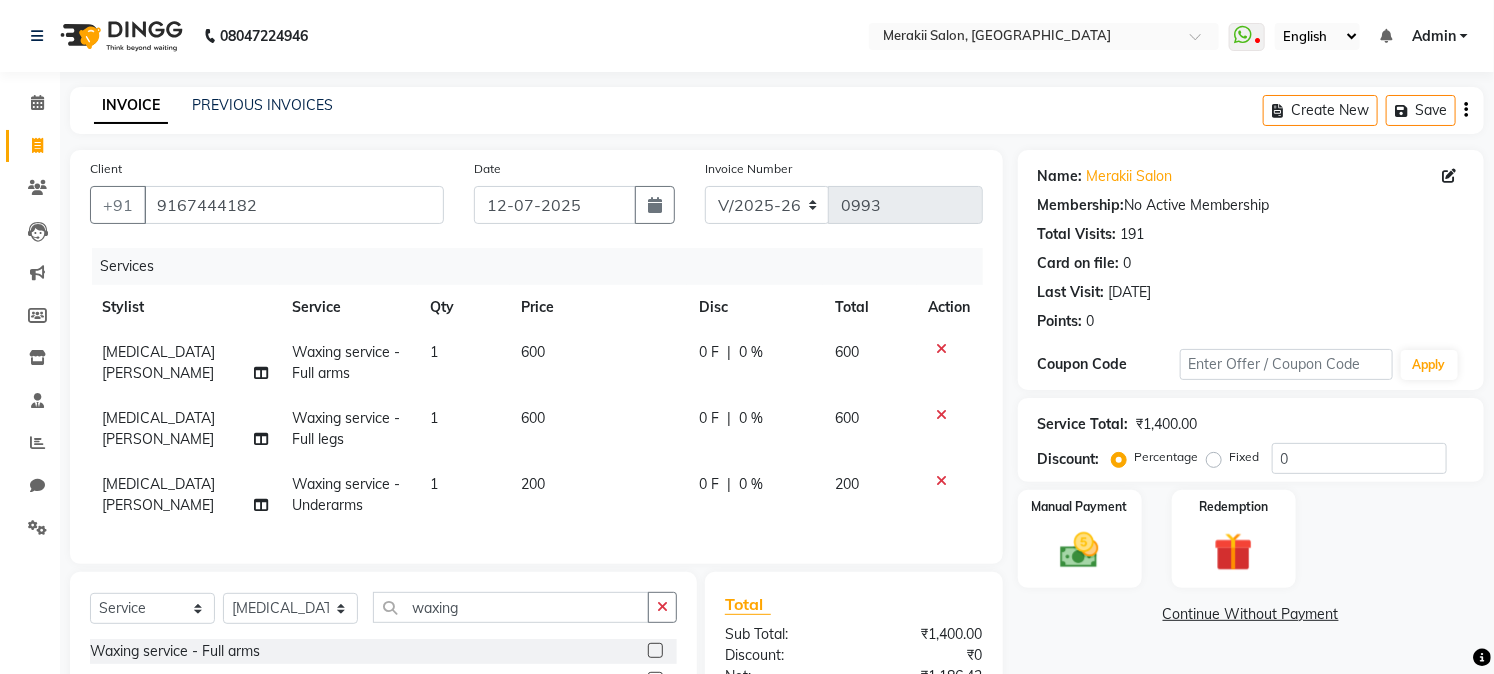 click on "Fixed" 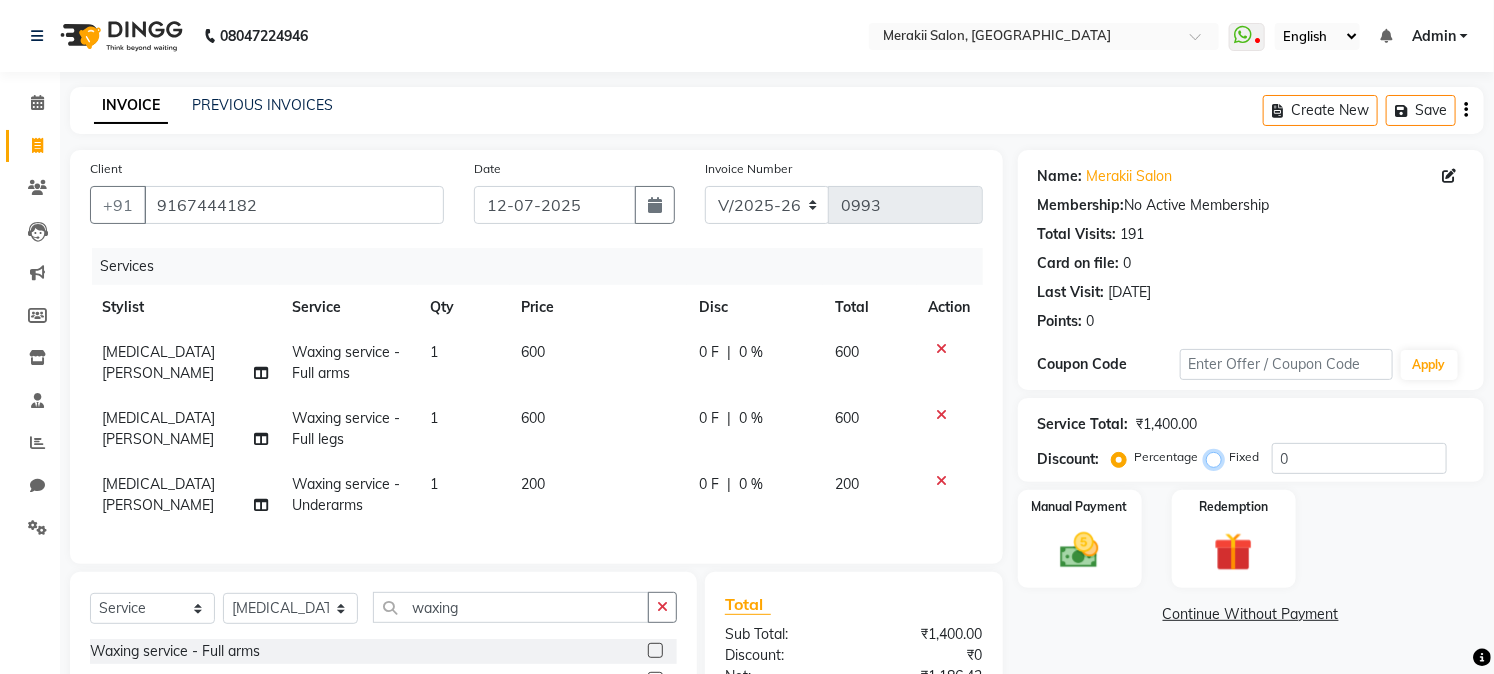 click on "Fixed" at bounding box center [1218, 457] 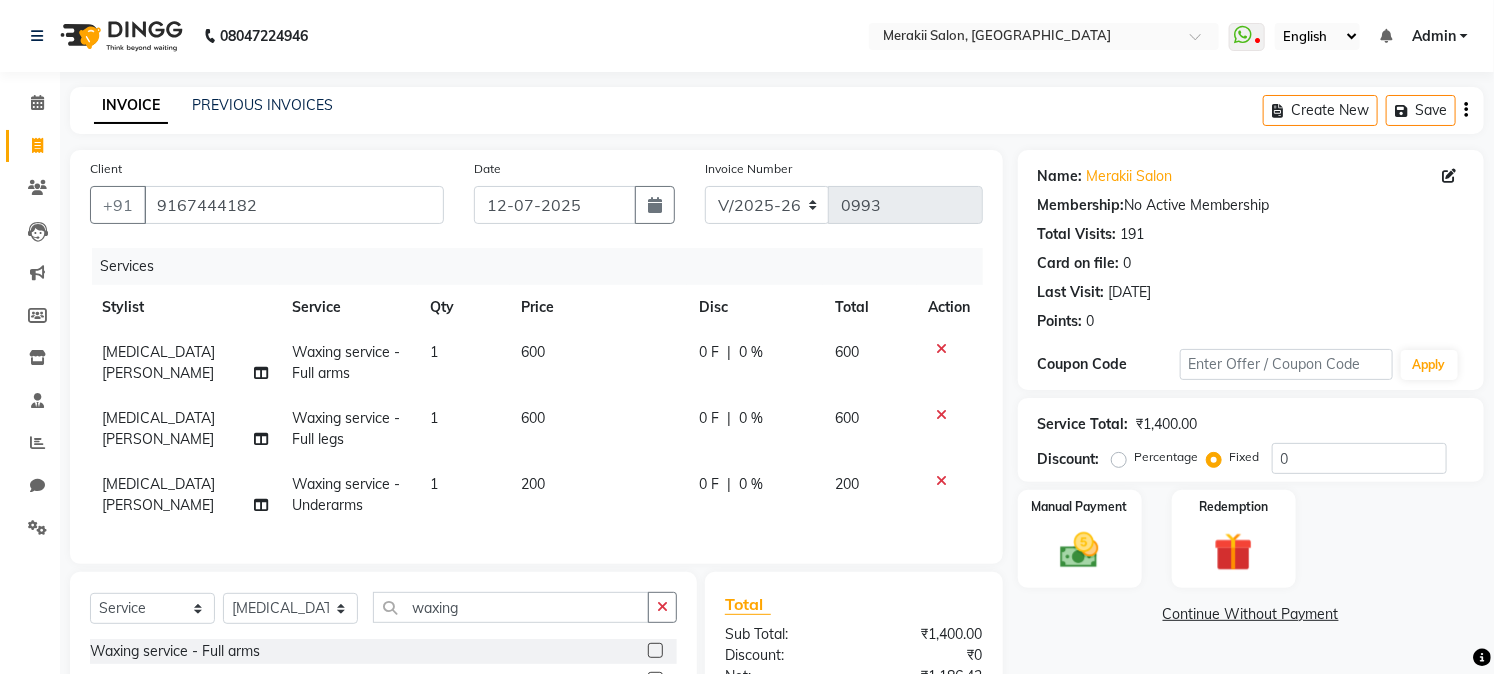 click on "600" 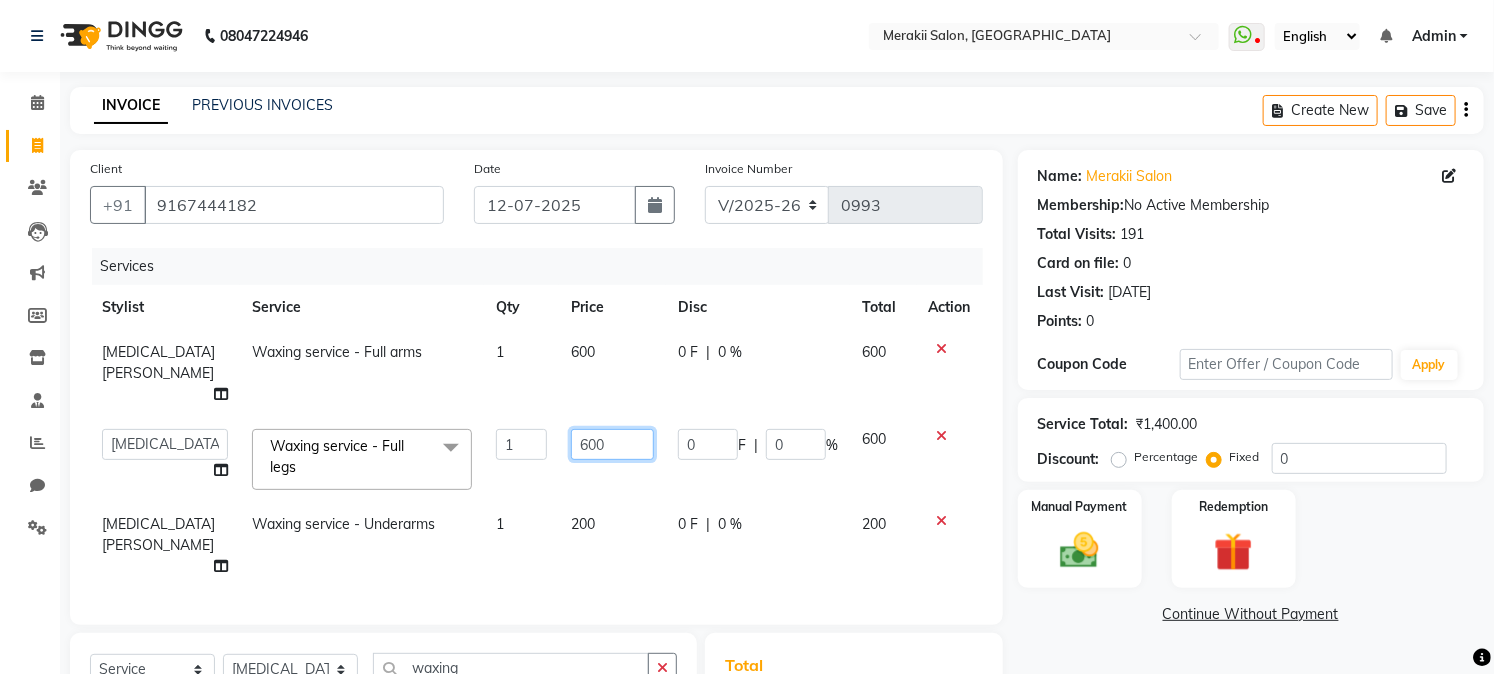click on "600" 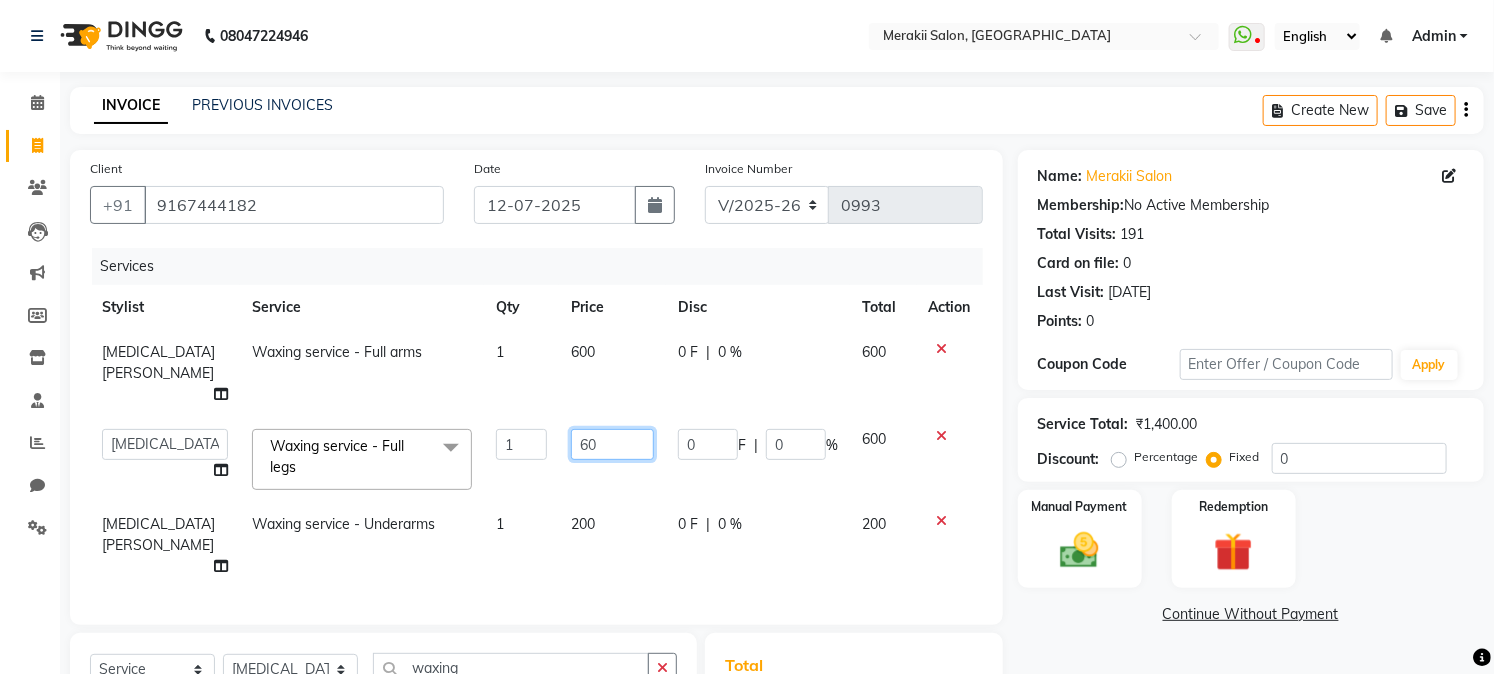 type on "6" 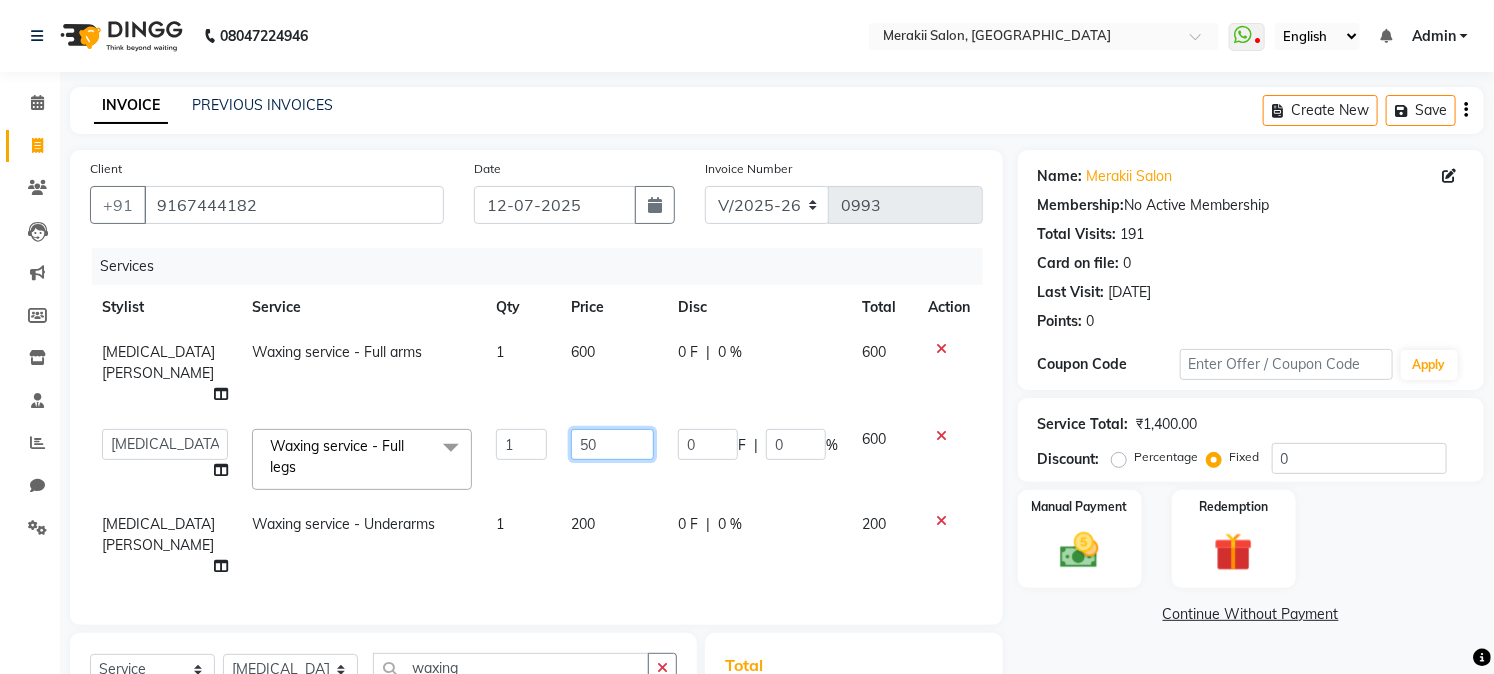 type on "500" 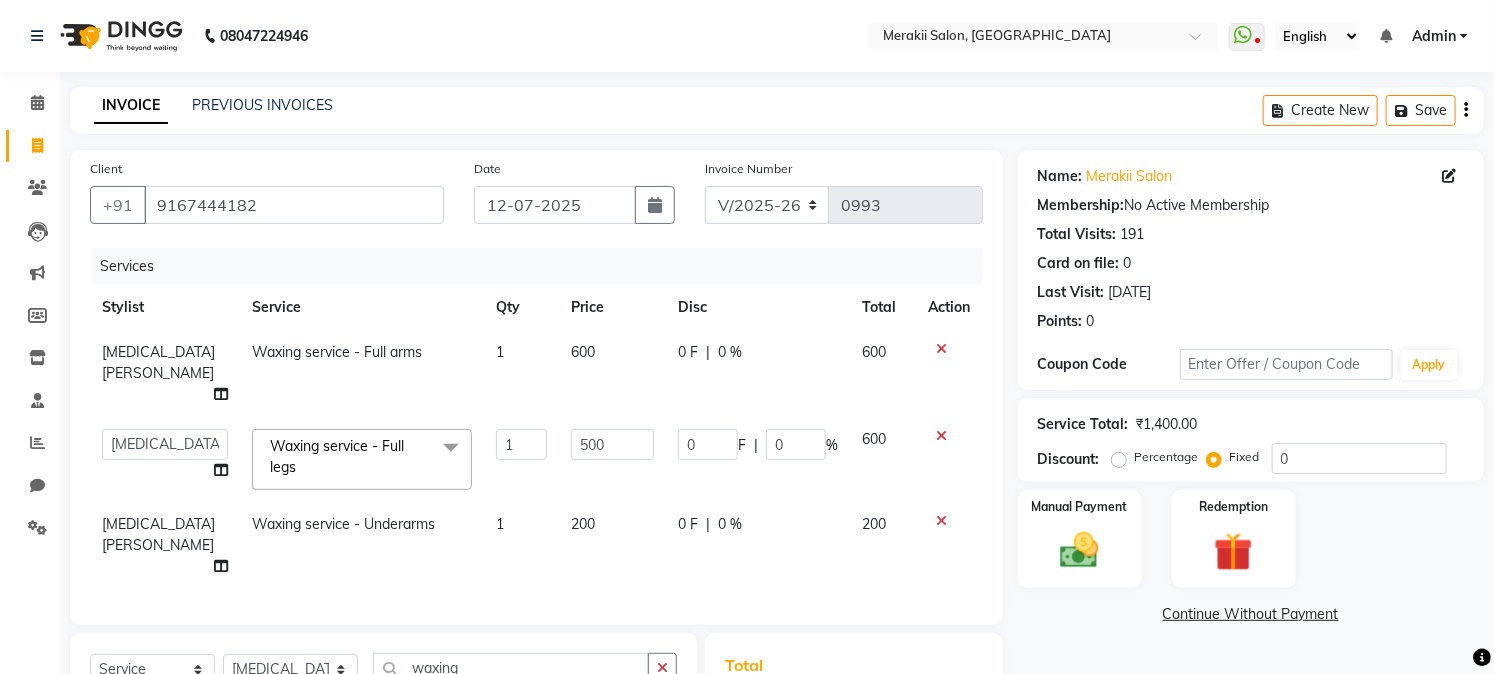 click on "600" 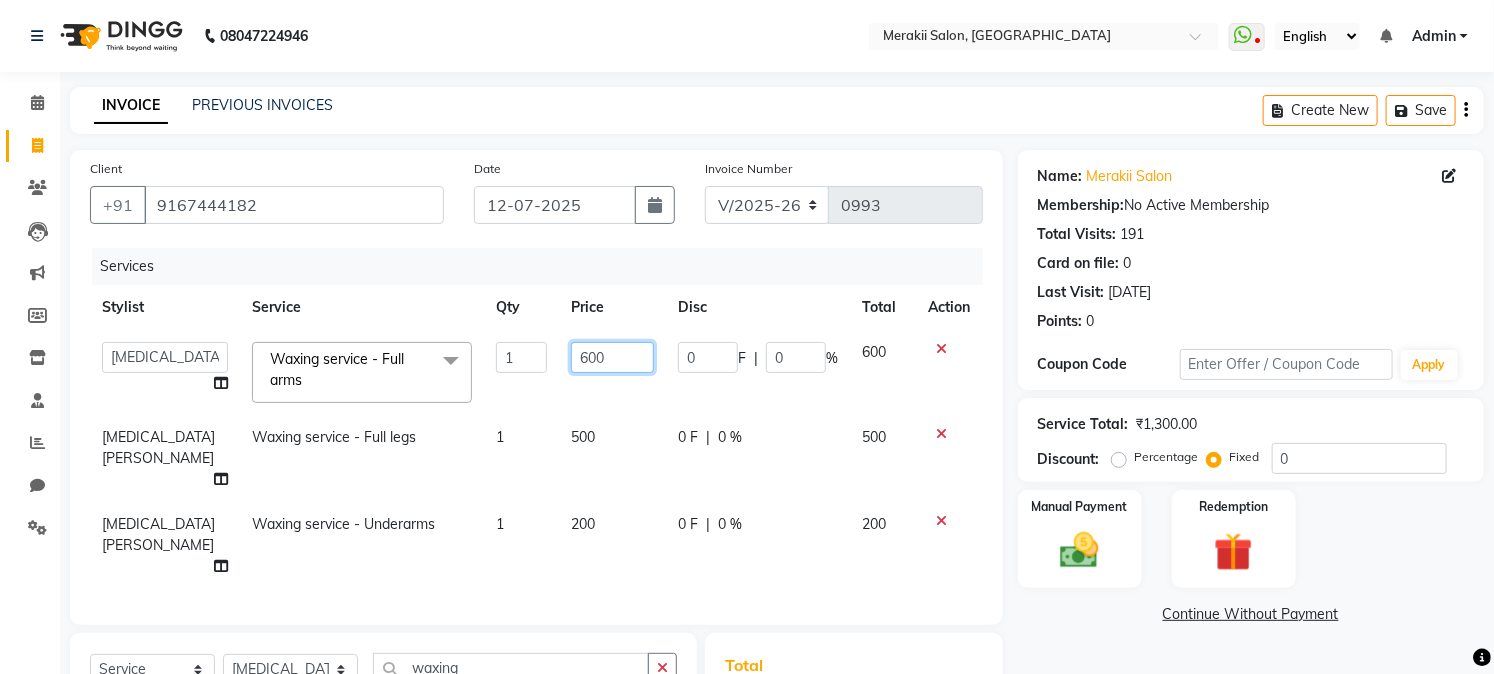 click on "600" 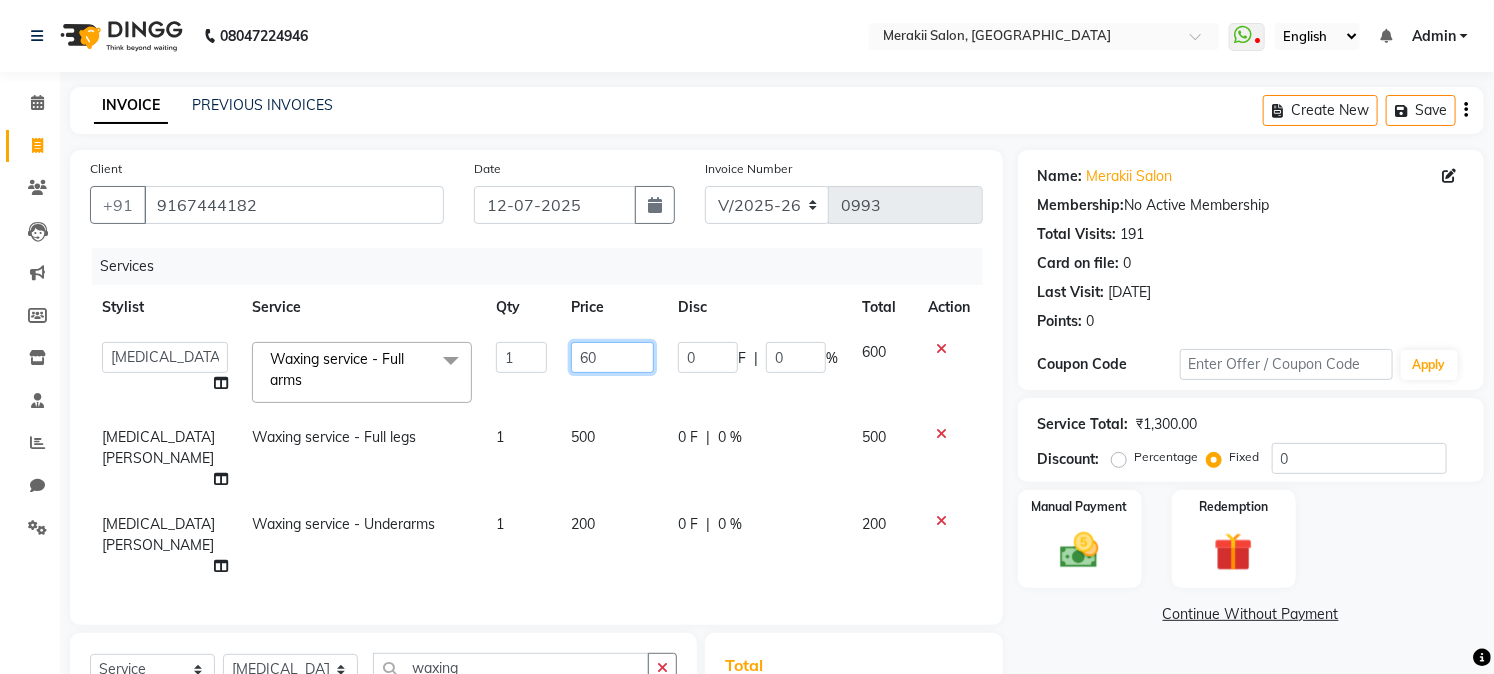 type on "6" 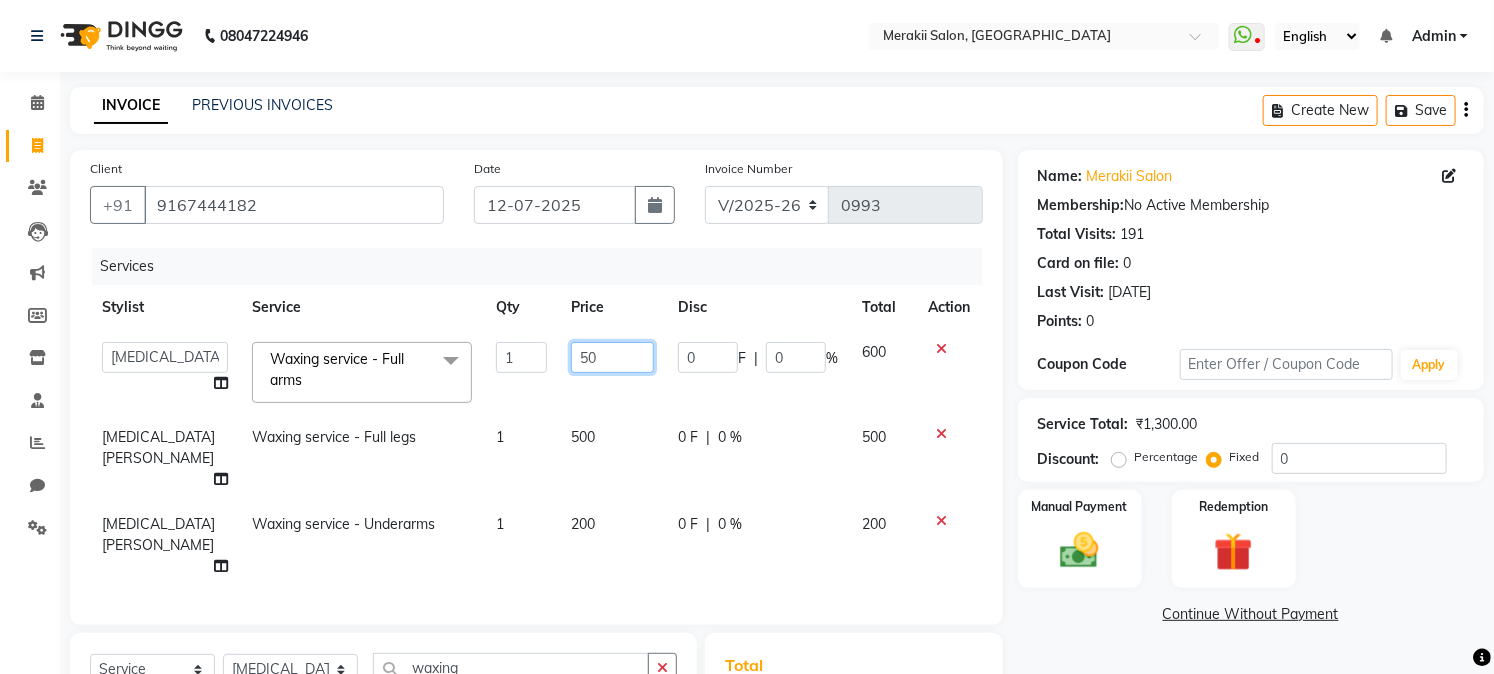 type on "500" 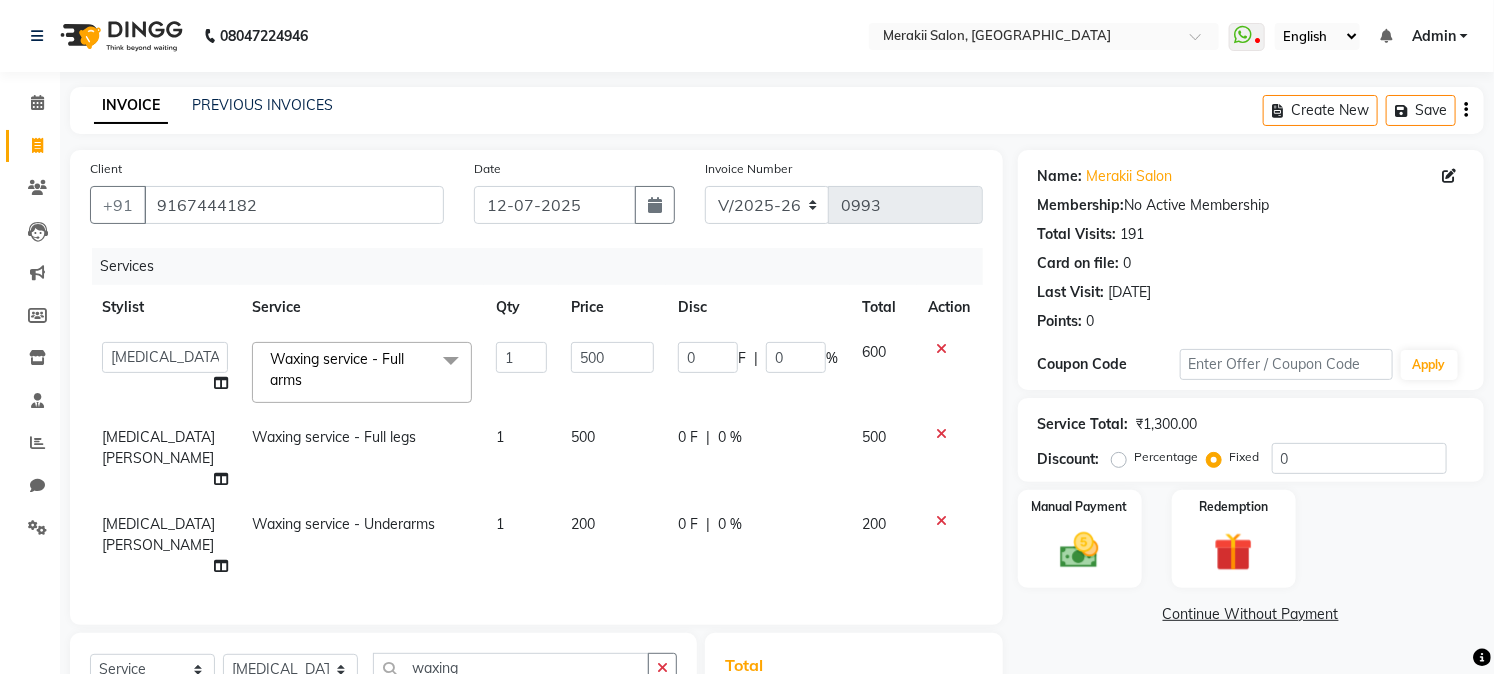 click on "Fixed" 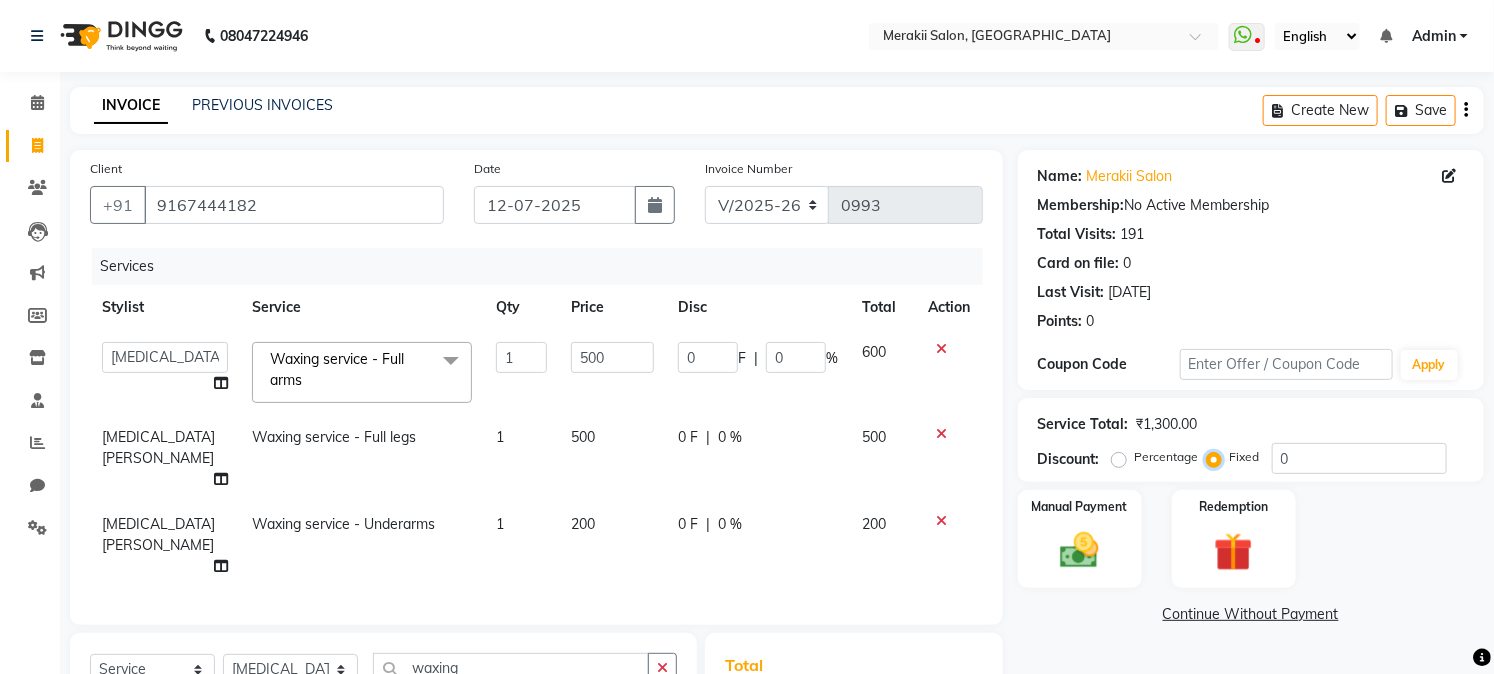 click on "Fixed" at bounding box center (1218, 457) 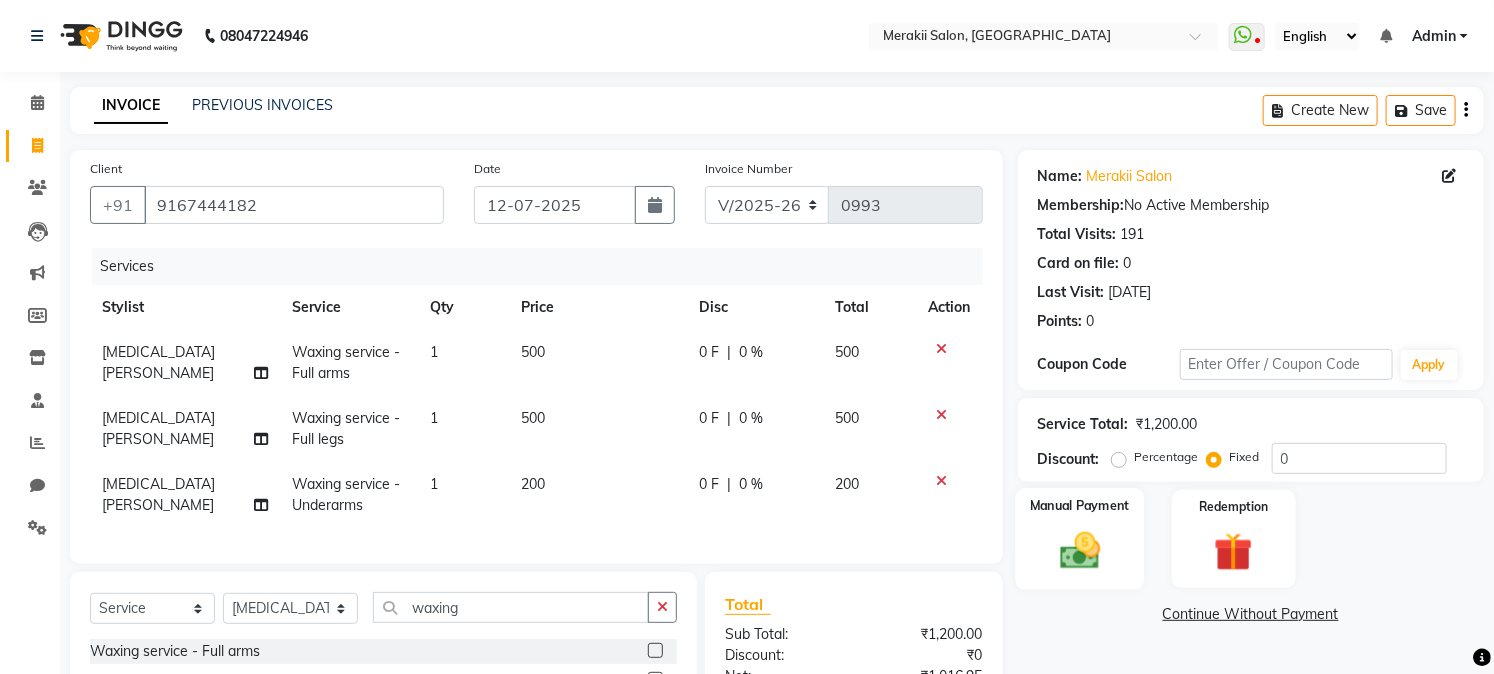 click 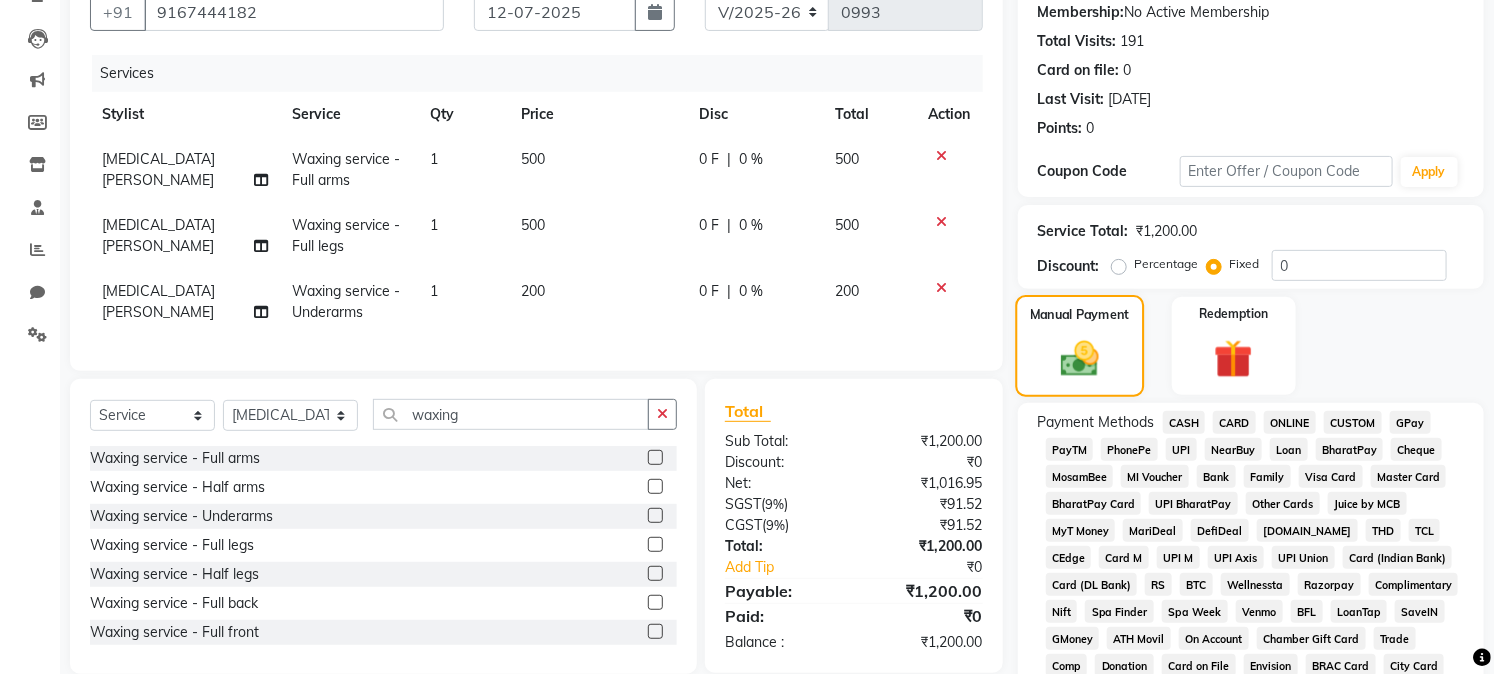 scroll, scrollTop: 217, scrollLeft: 0, axis: vertical 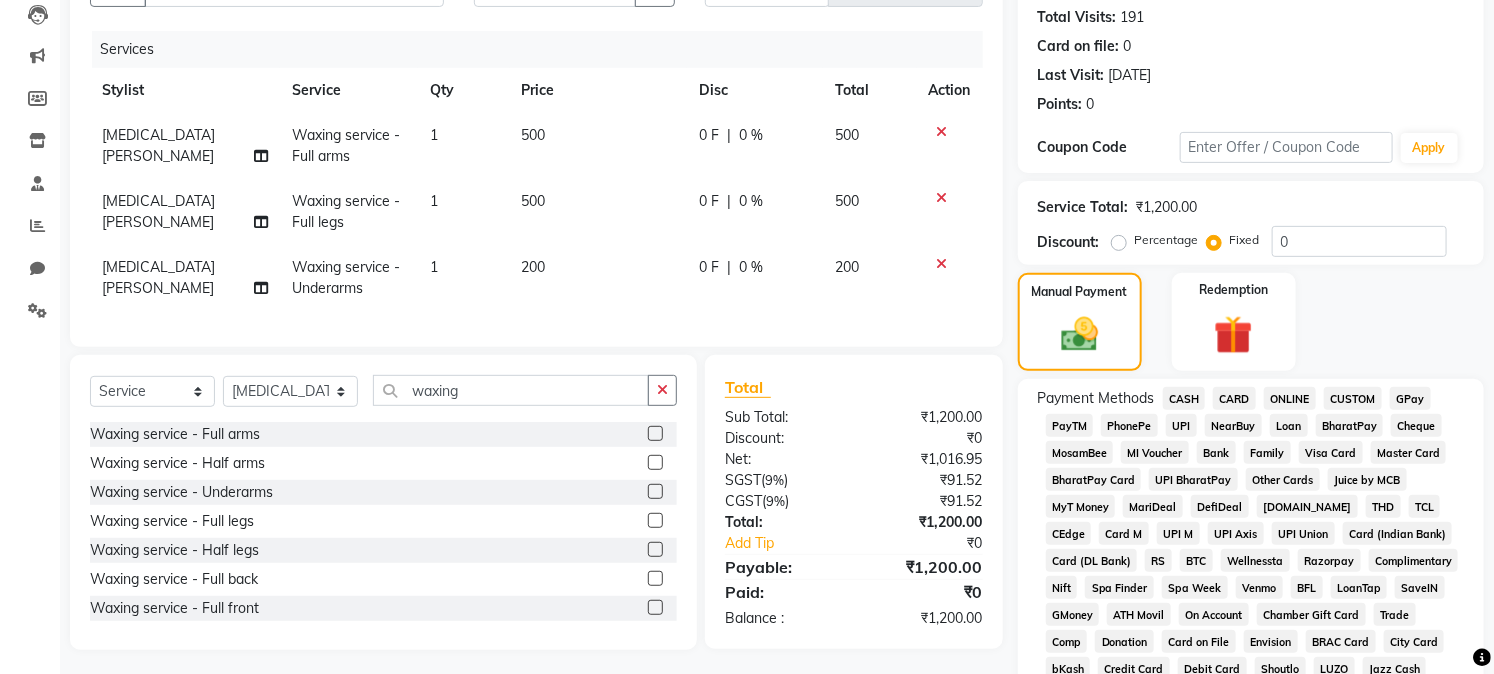 click on "GPay" 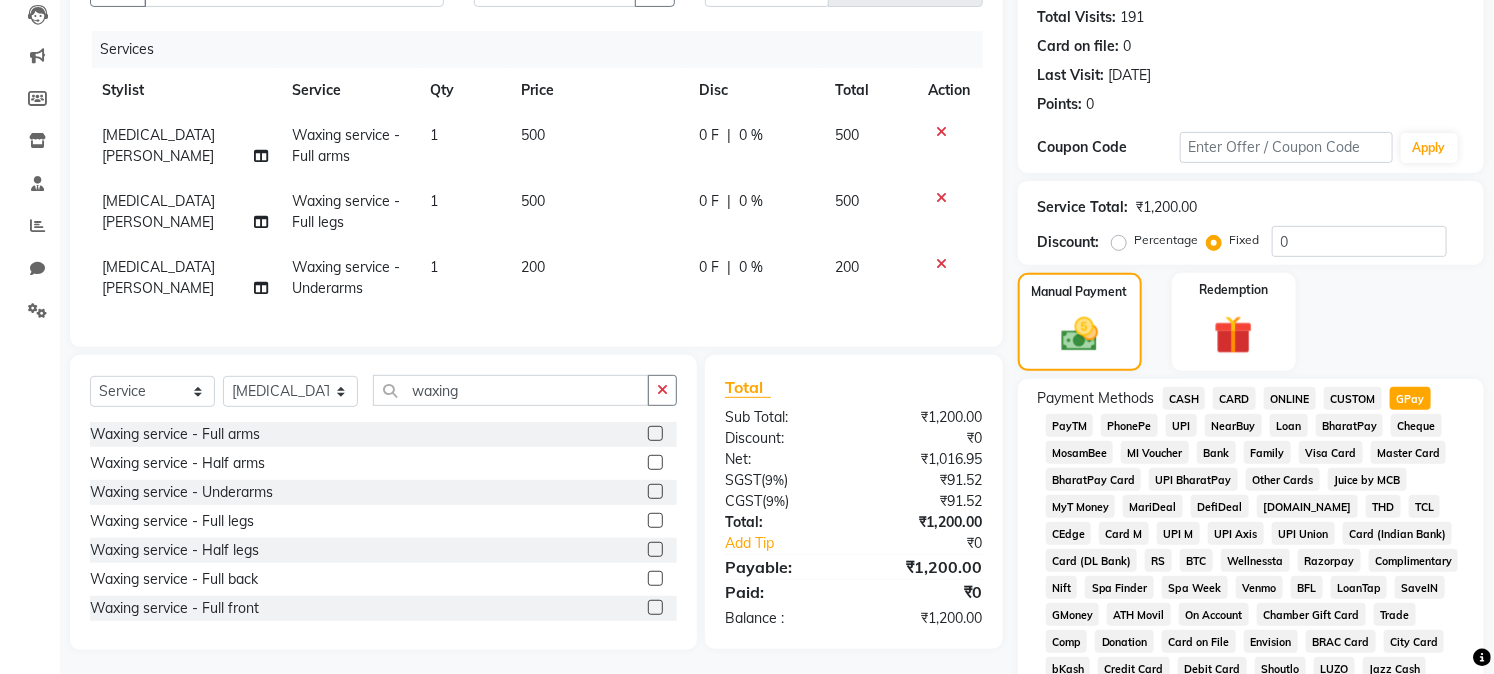 scroll, scrollTop: 735, scrollLeft: 0, axis: vertical 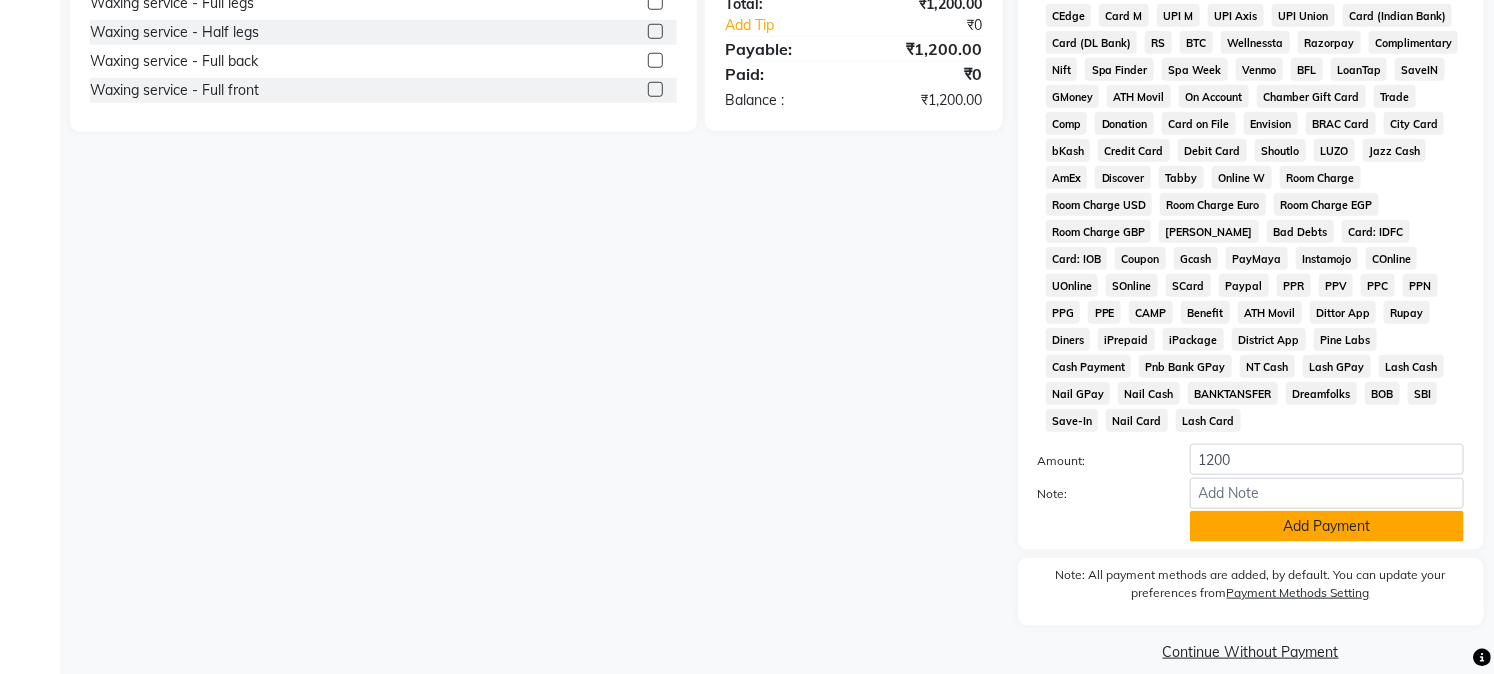click on "Add Payment" 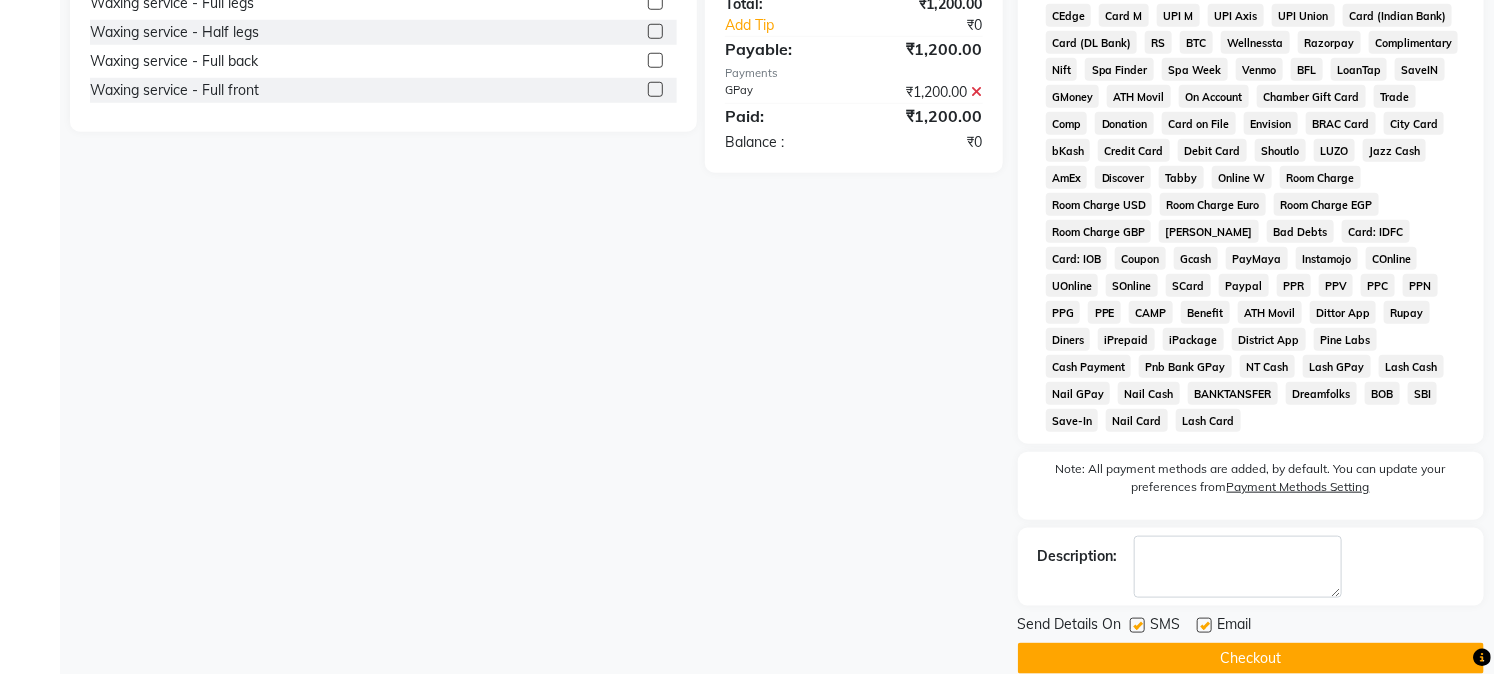 scroll, scrollTop: 742, scrollLeft: 0, axis: vertical 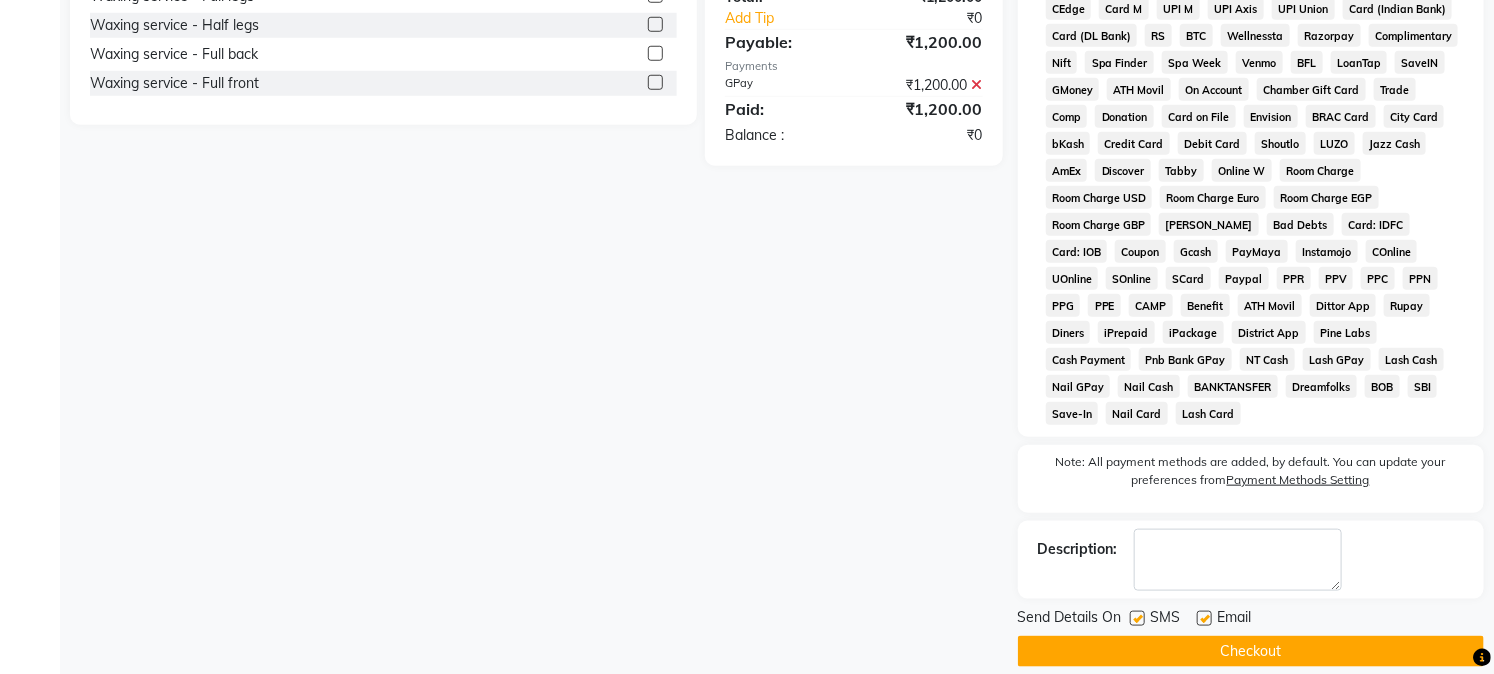 click on "Checkout" 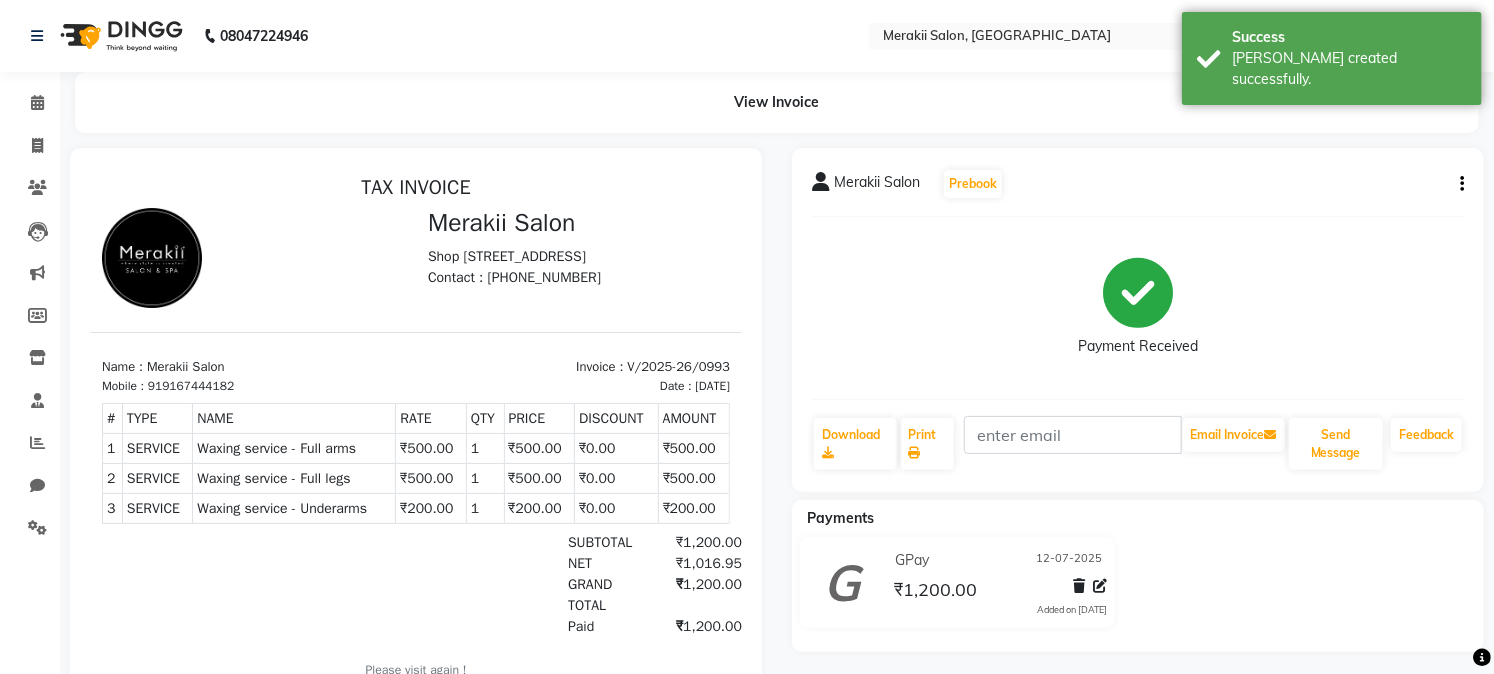 scroll, scrollTop: 0, scrollLeft: 0, axis: both 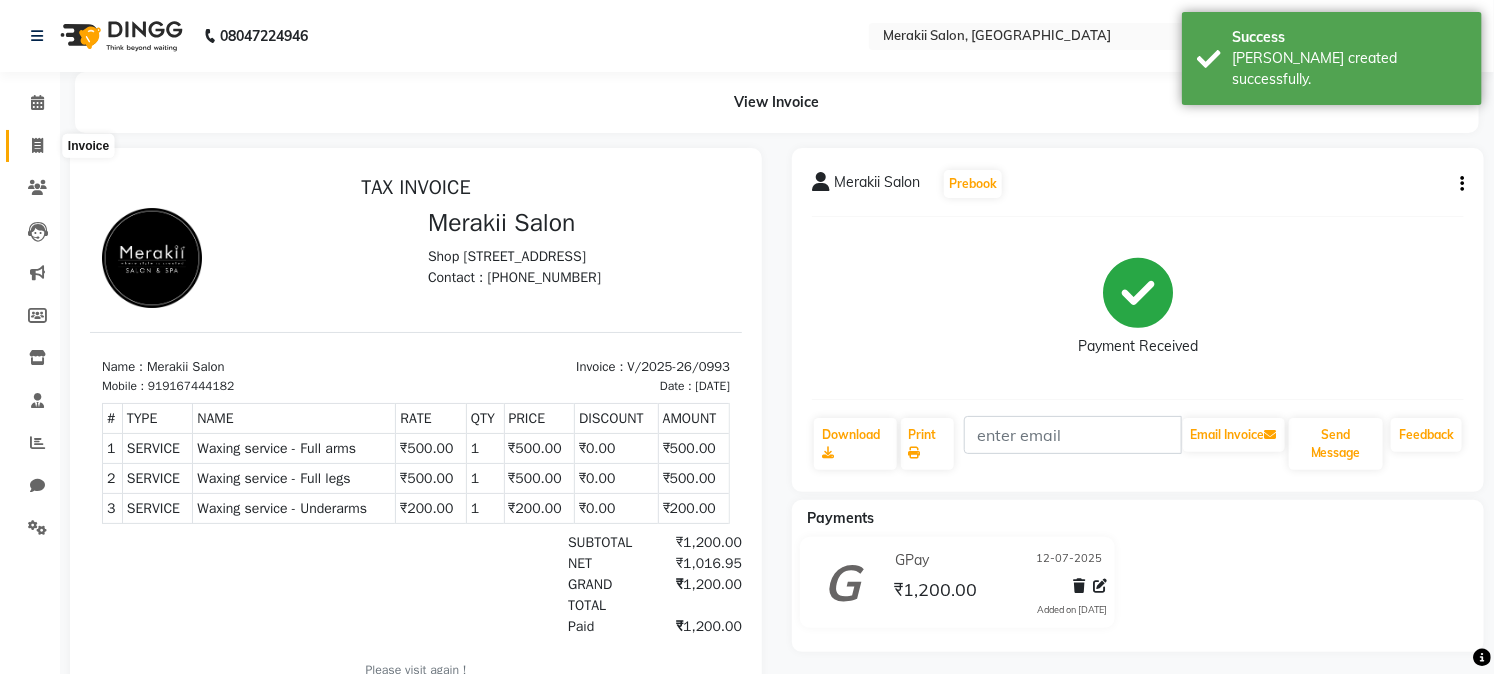 click 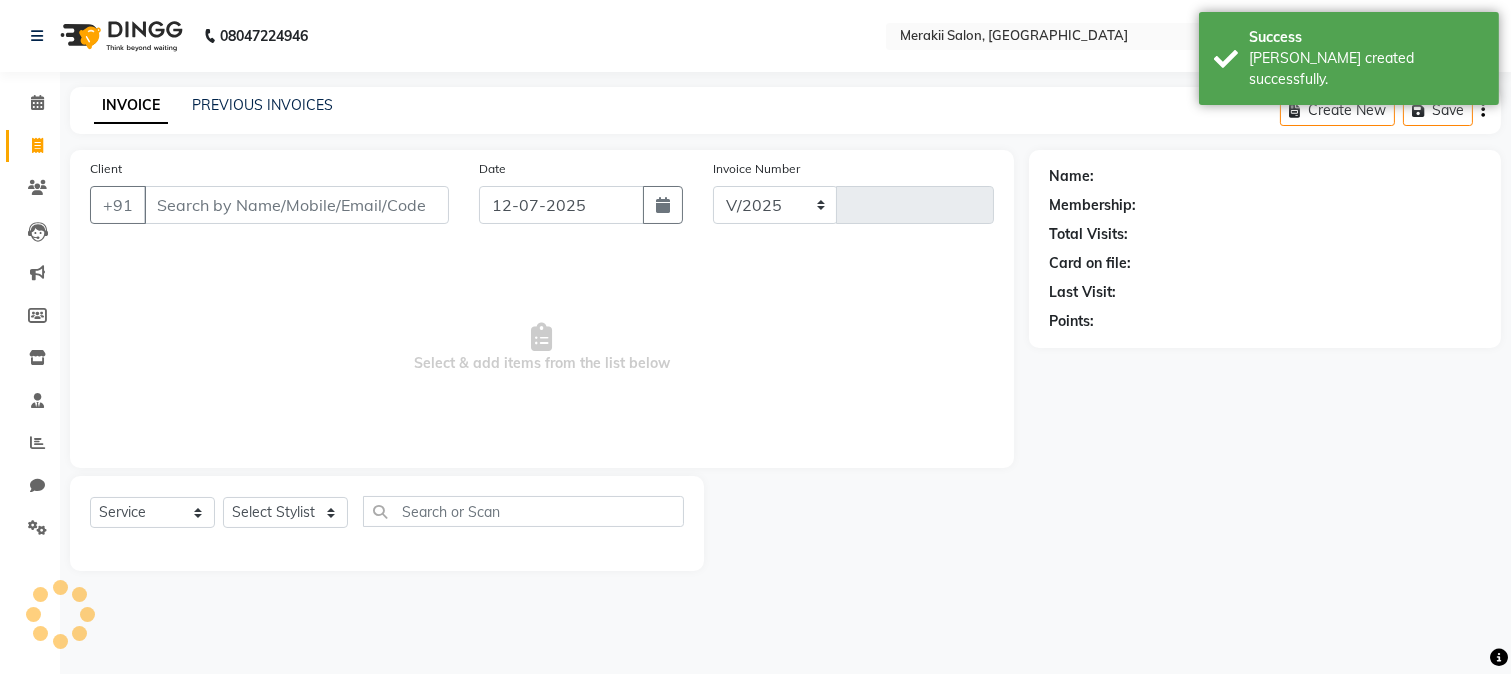 select on "7791" 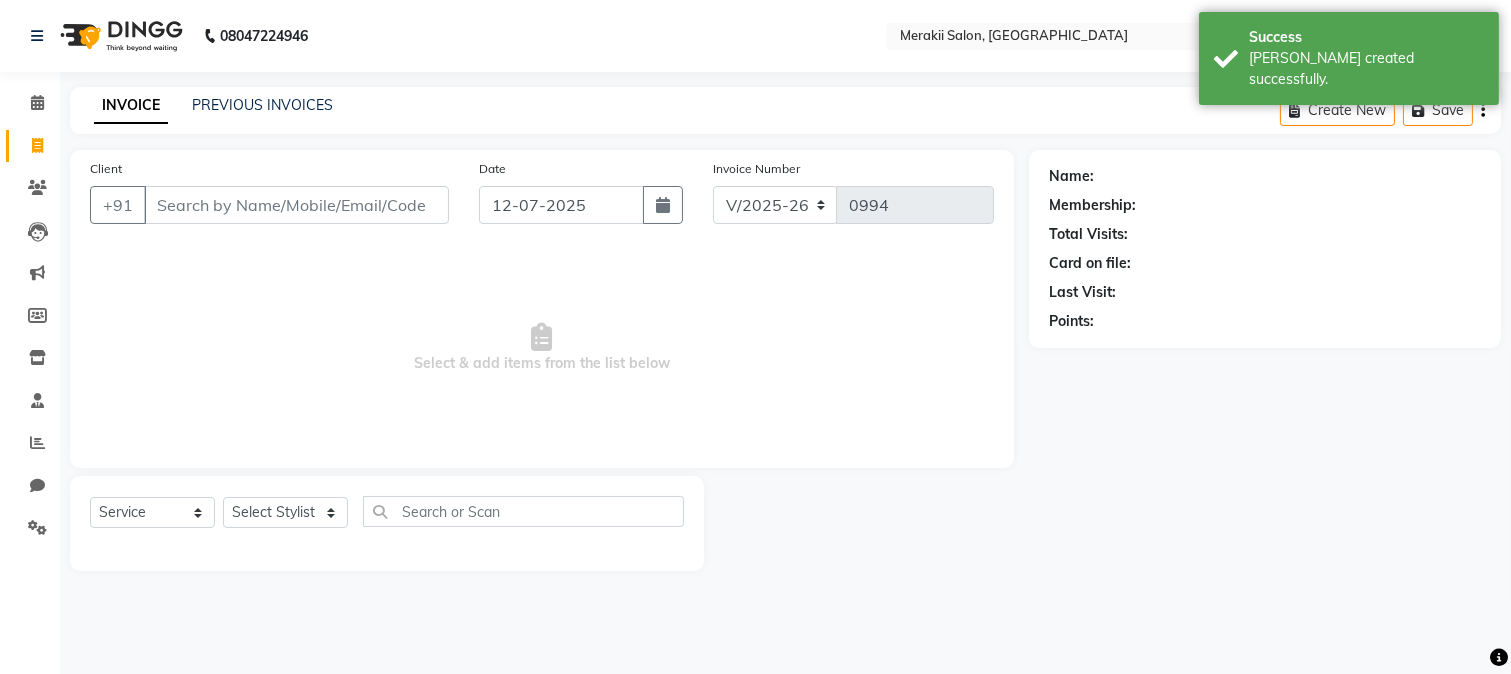 click on "Client" at bounding box center (296, 205) 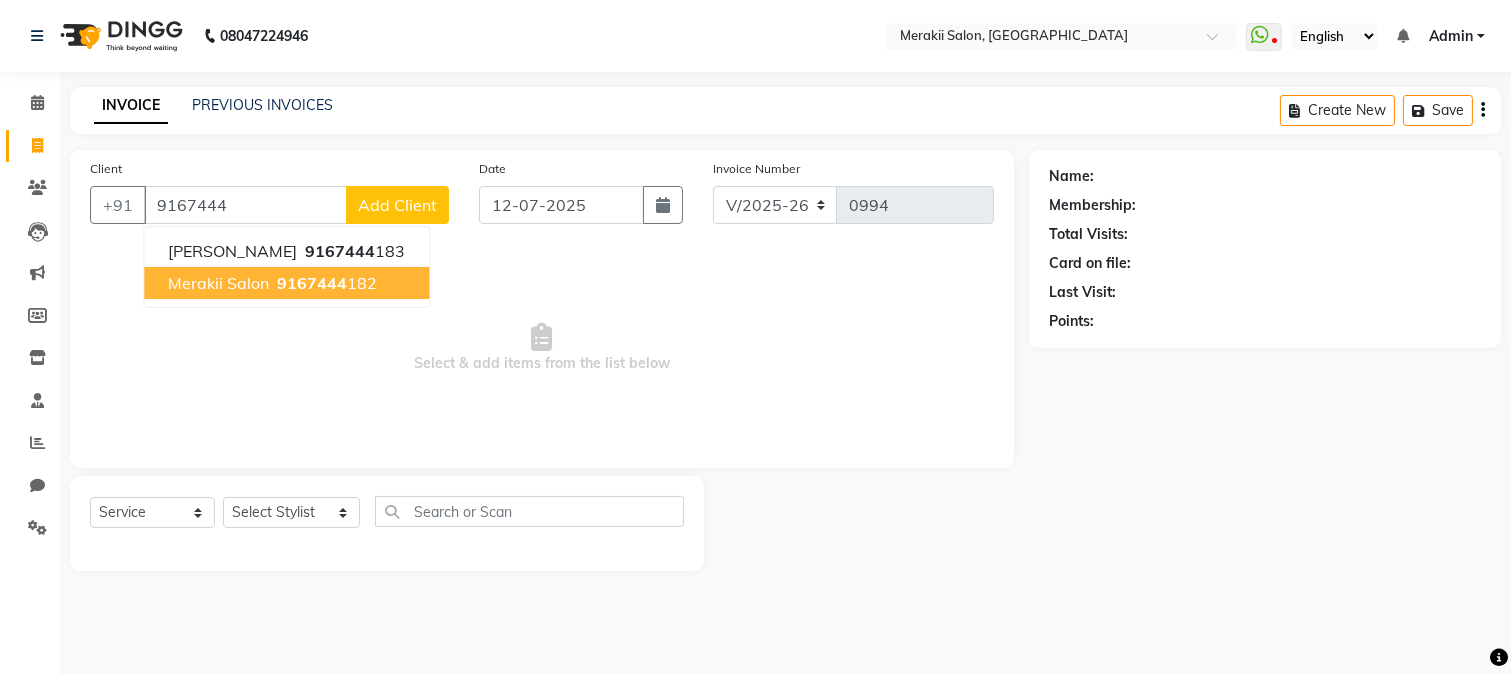 click on "Merakii Salon" at bounding box center [218, 283] 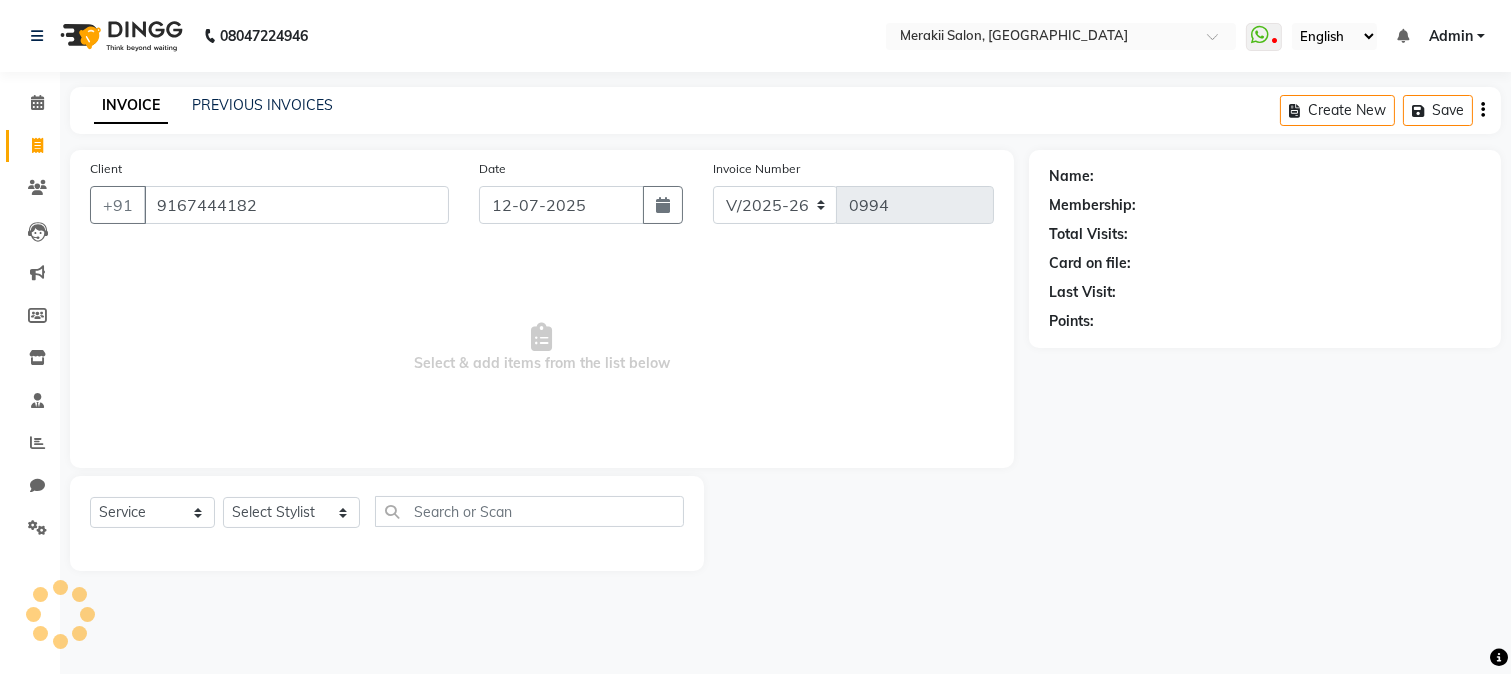 type on "9167444182" 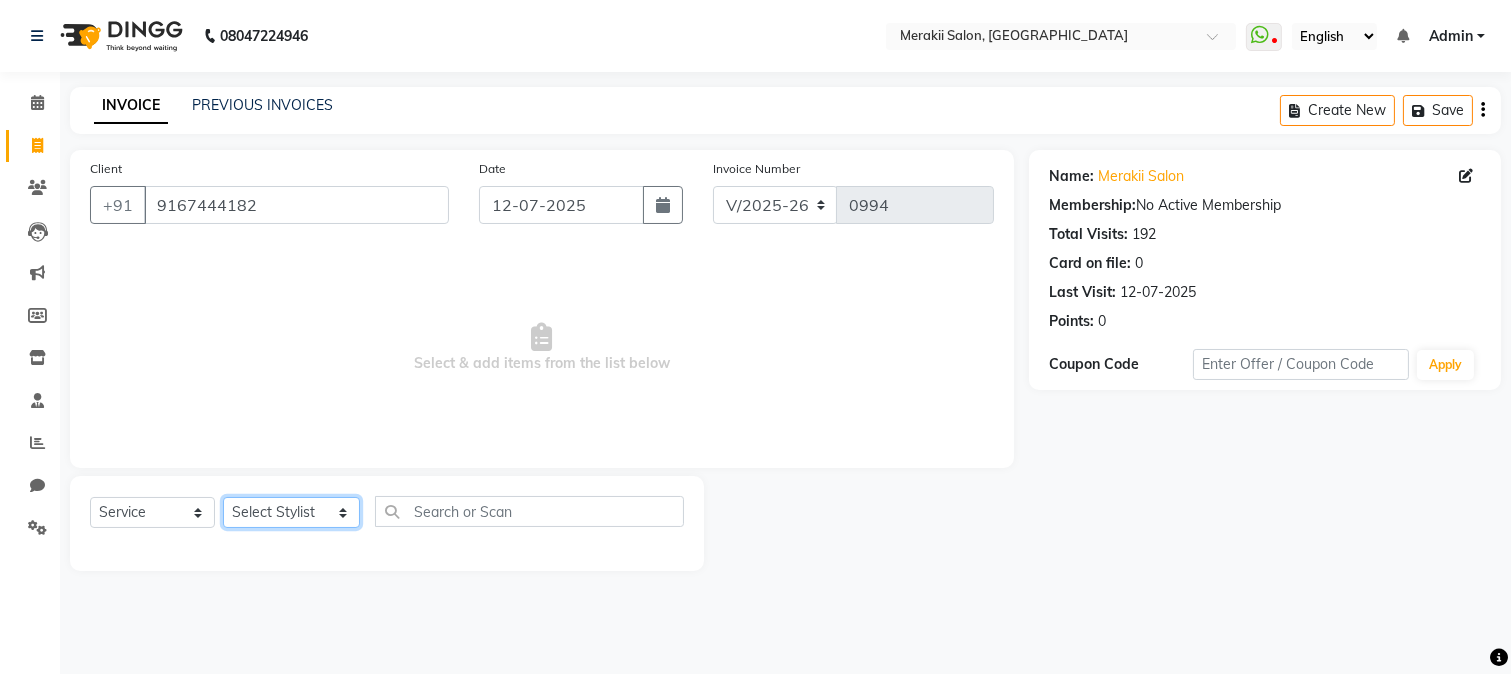 click on "Select Stylist [PERSON_NAME] [PERSON_NAME] Bhul [MEDICAL_DATA][PERSON_NAME] [PERSON_NAME] [PERSON_NAME]" 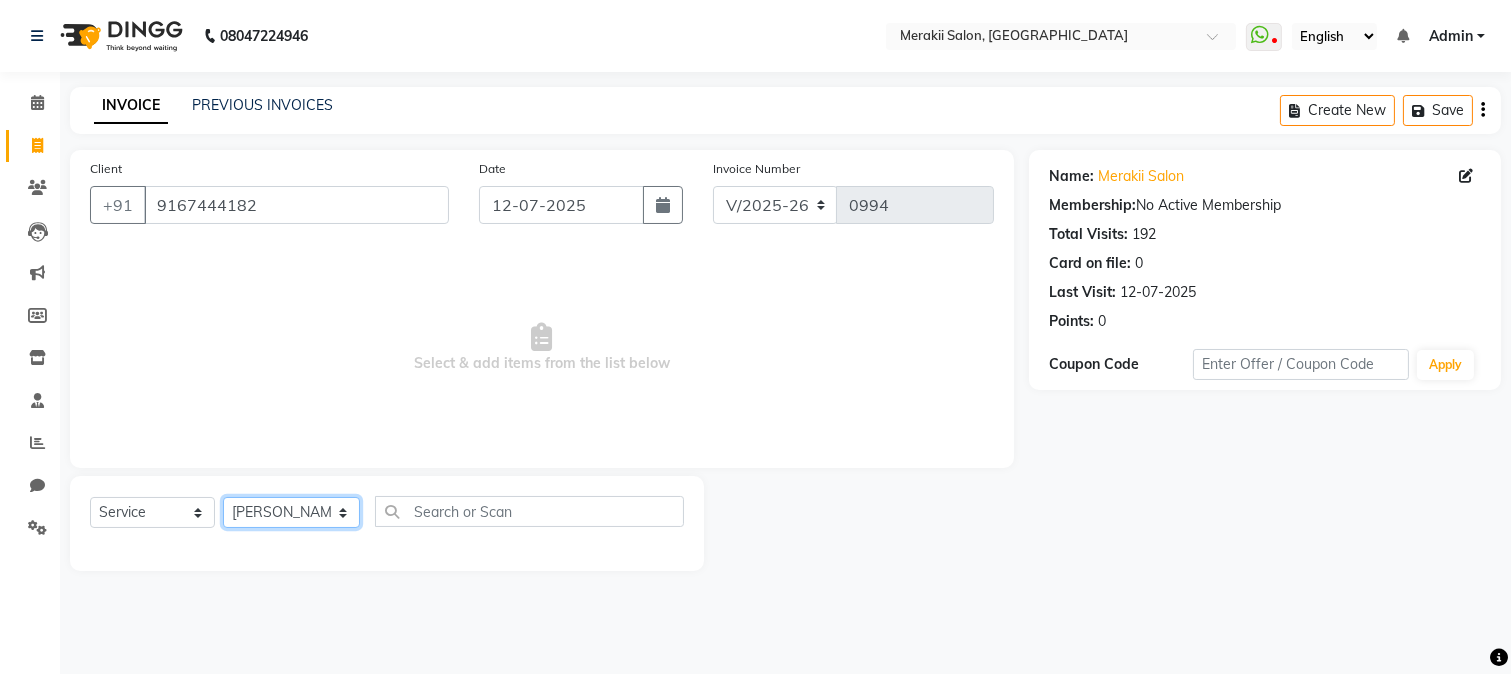 click on "Select Stylist [PERSON_NAME] [PERSON_NAME] Bhul [MEDICAL_DATA][PERSON_NAME] [PERSON_NAME] [PERSON_NAME]" 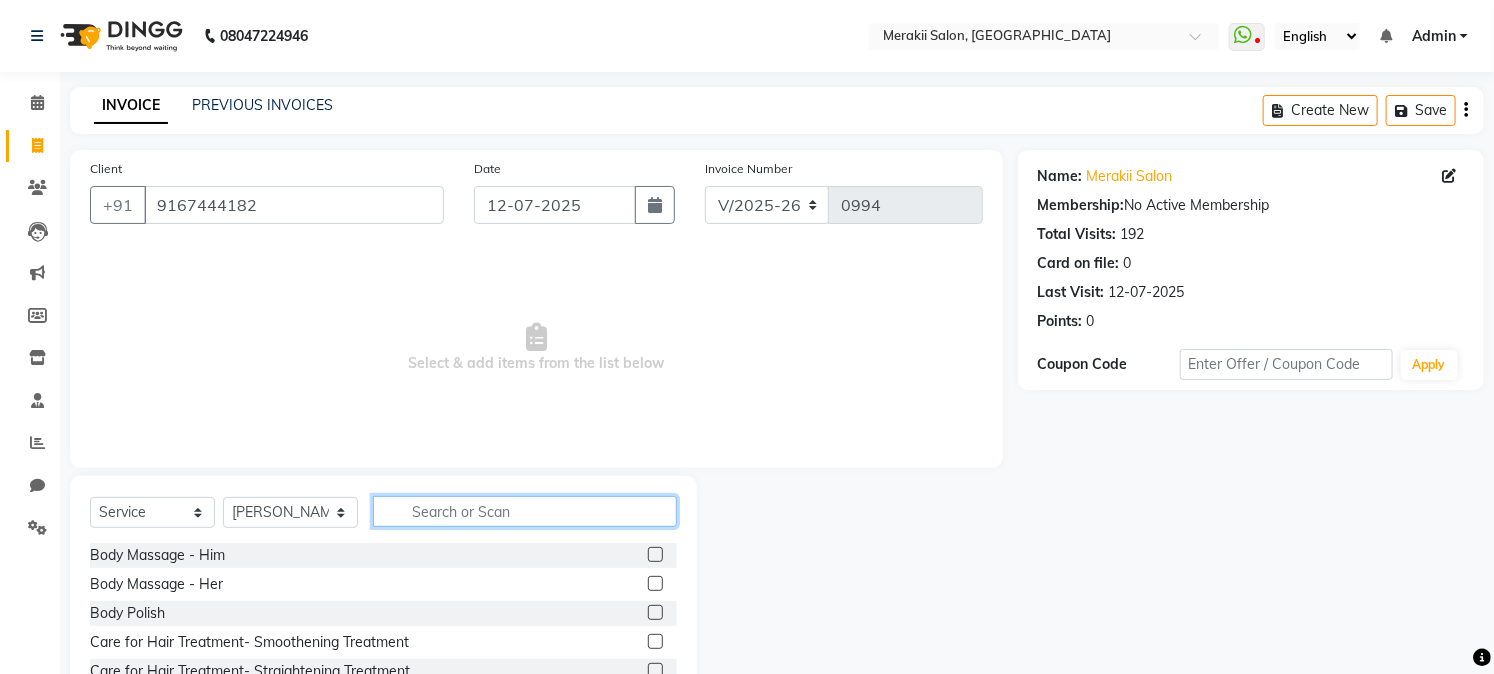 click 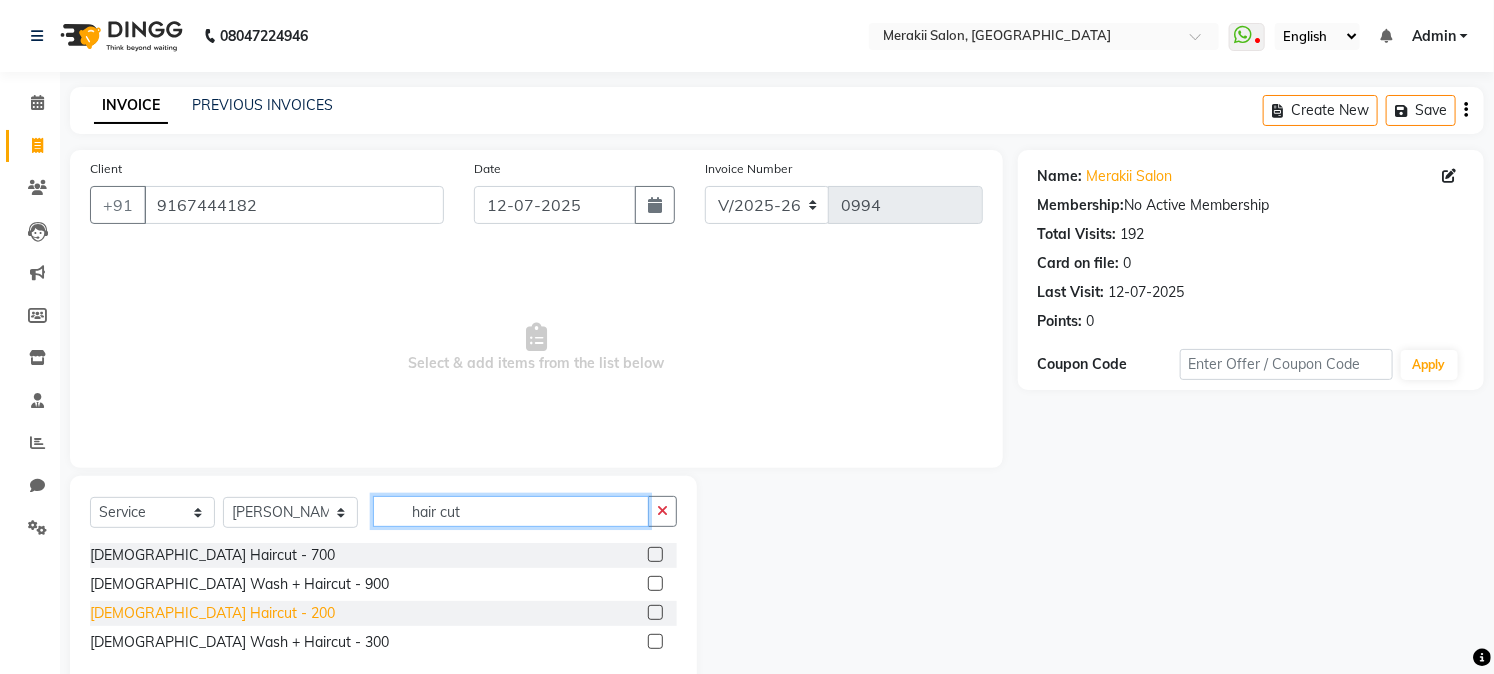 type on "hair cut" 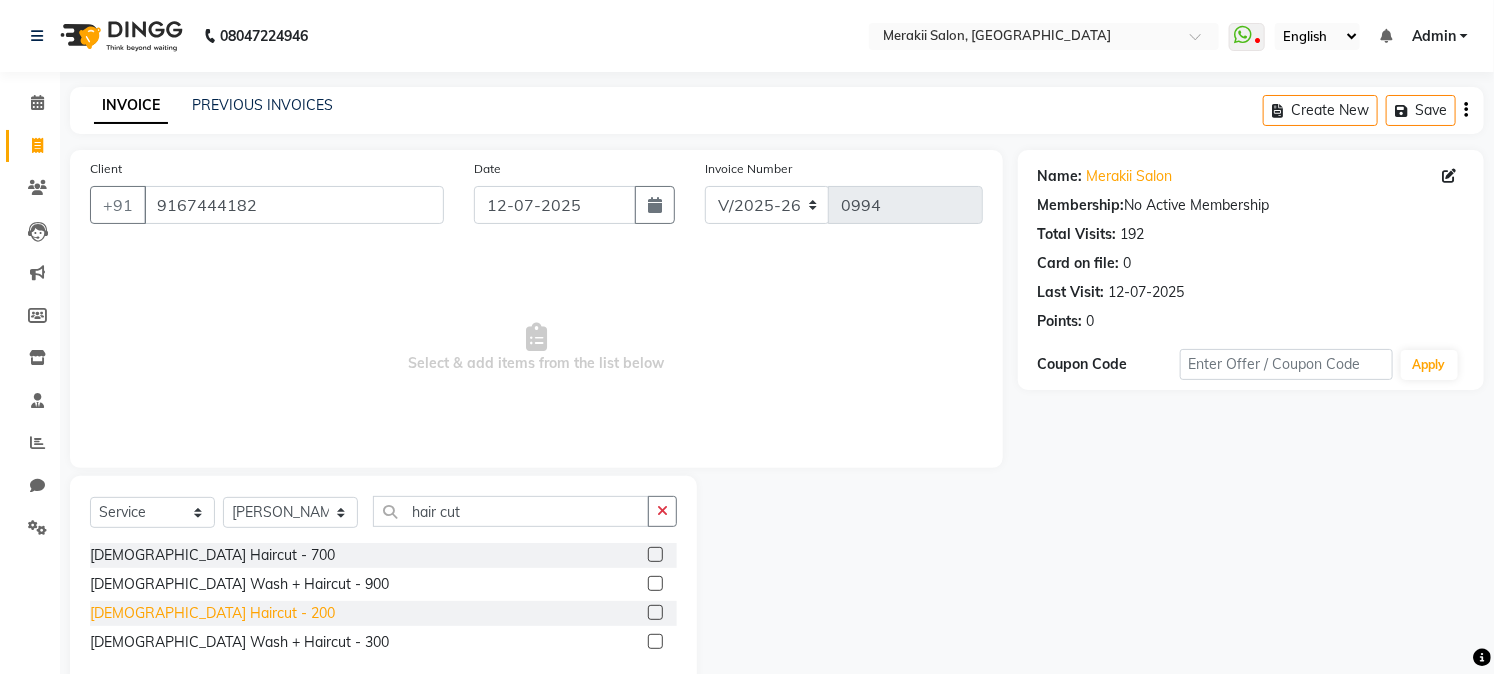 click on "[DEMOGRAPHIC_DATA] Haircut - 200" 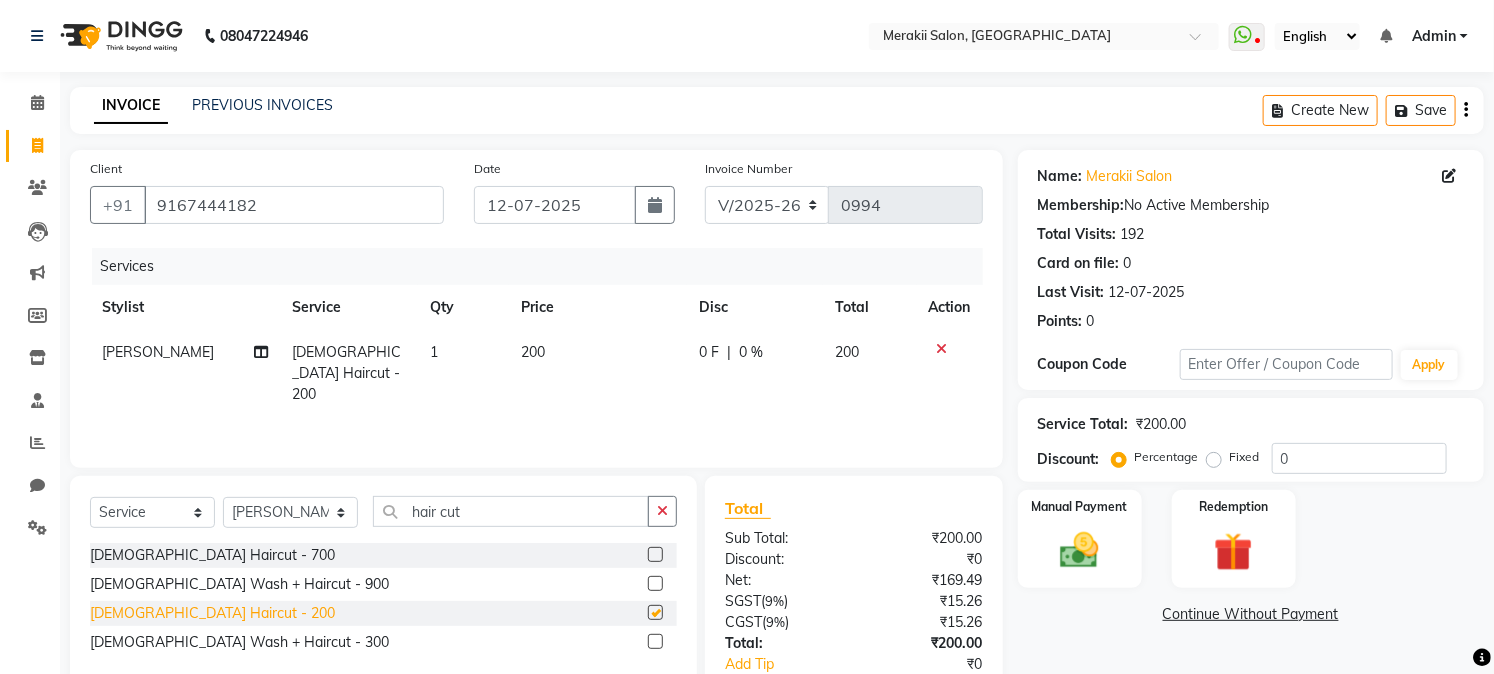checkbox on "false" 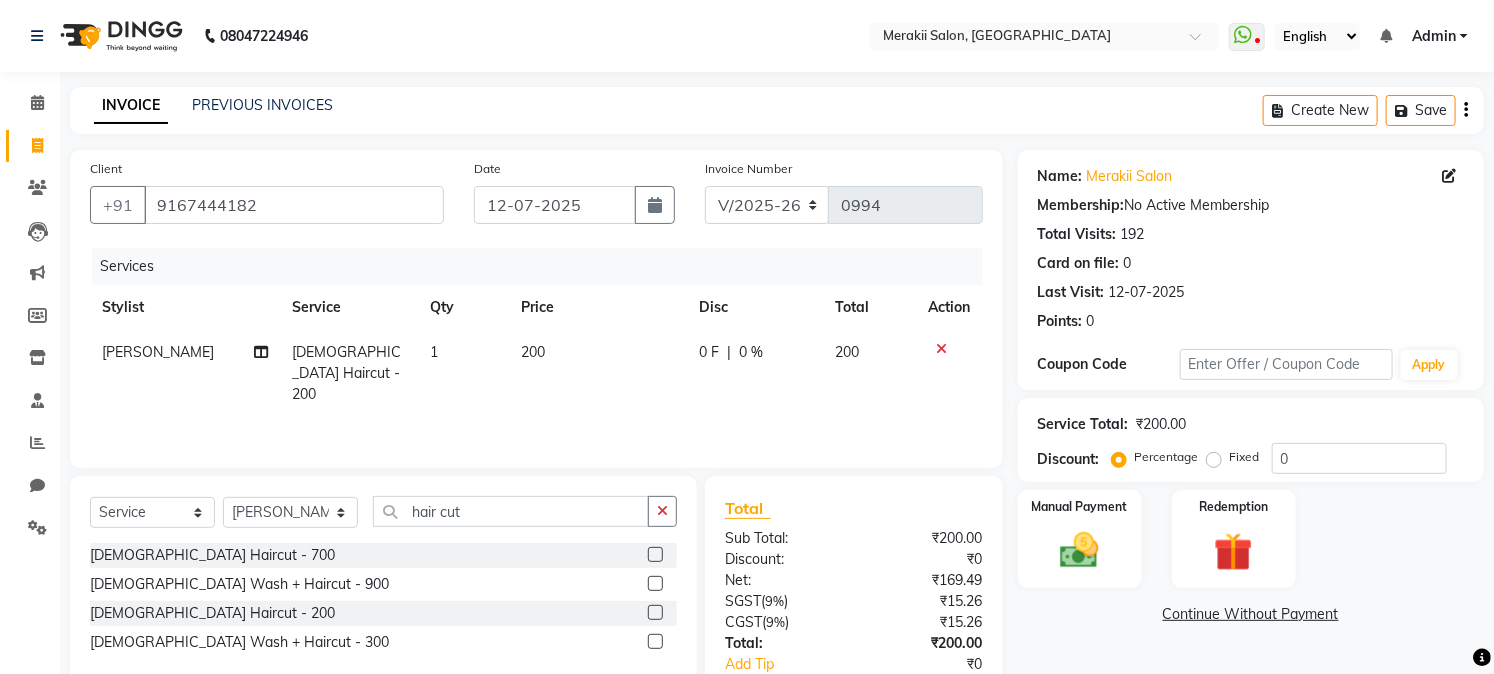 click on "Fixed" 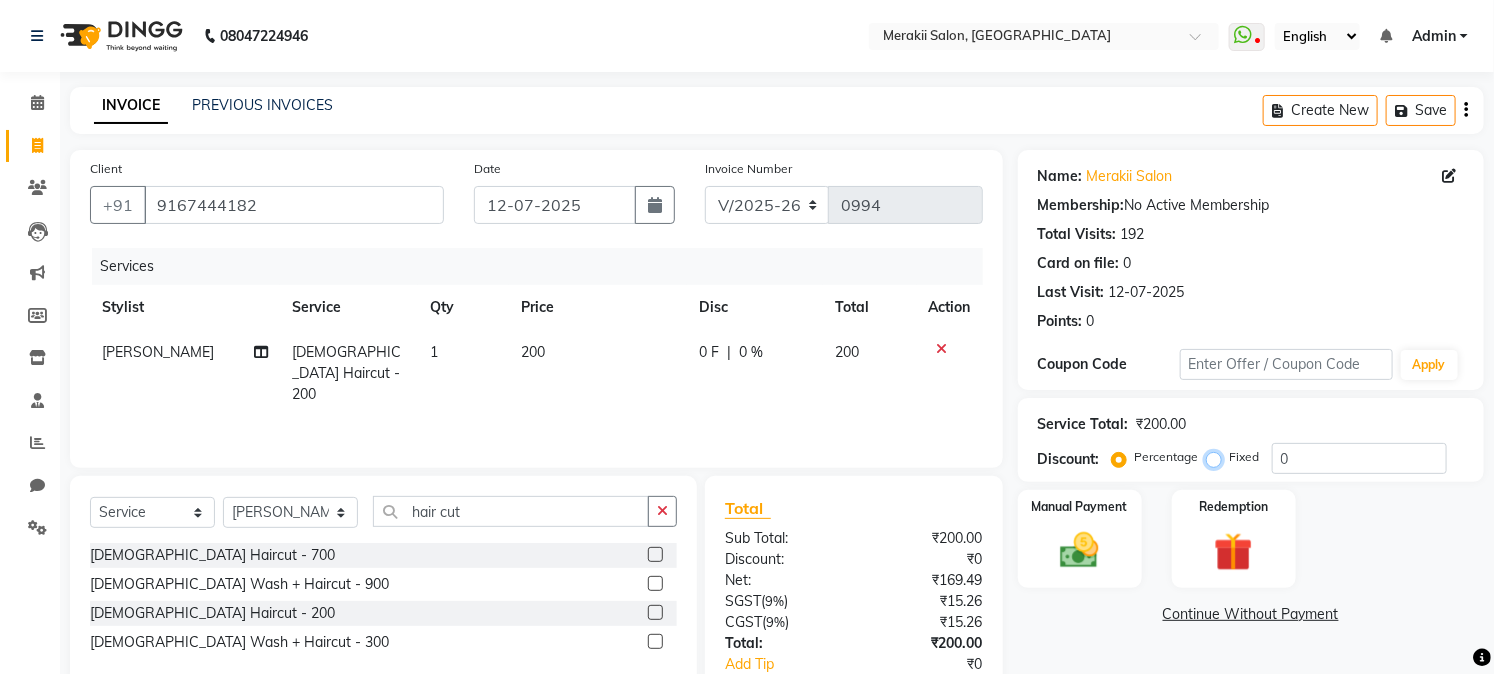 click on "Fixed" at bounding box center (1218, 457) 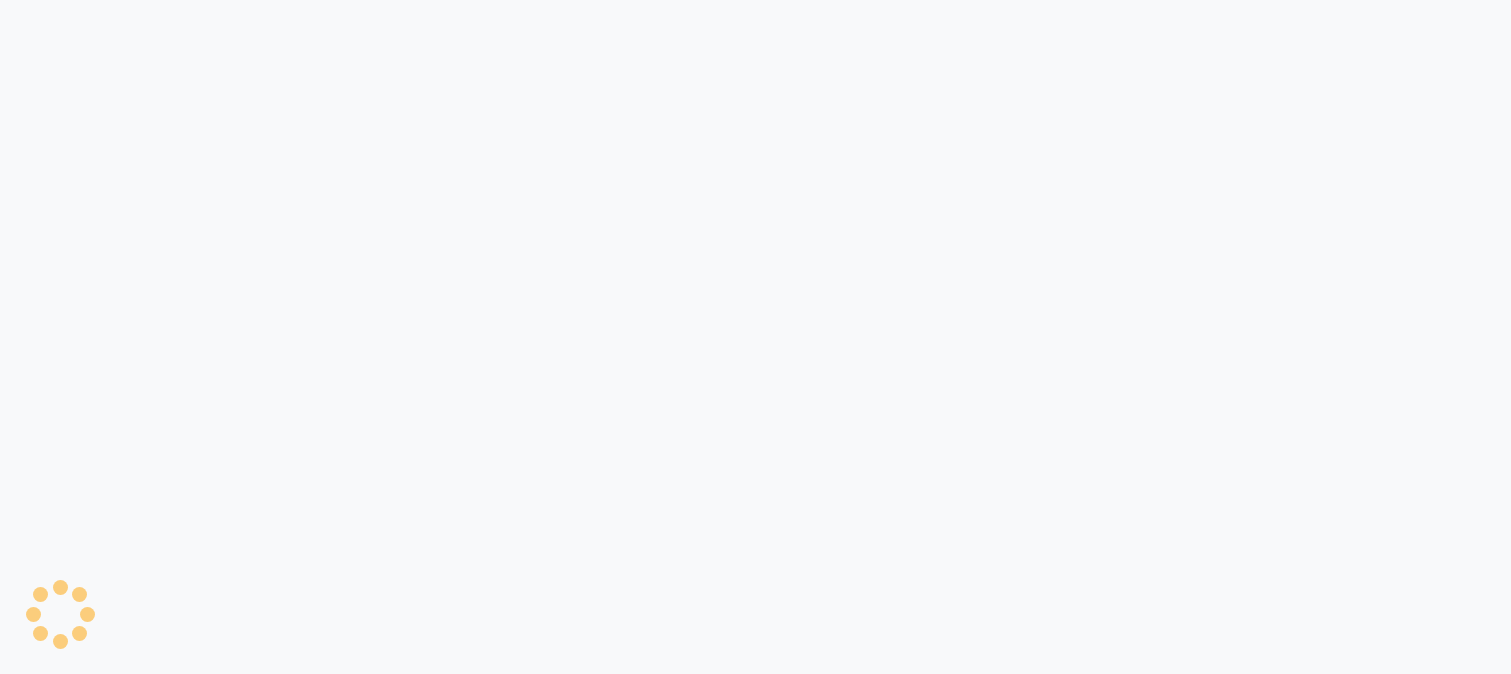 scroll, scrollTop: 0, scrollLeft: 0, axis: both 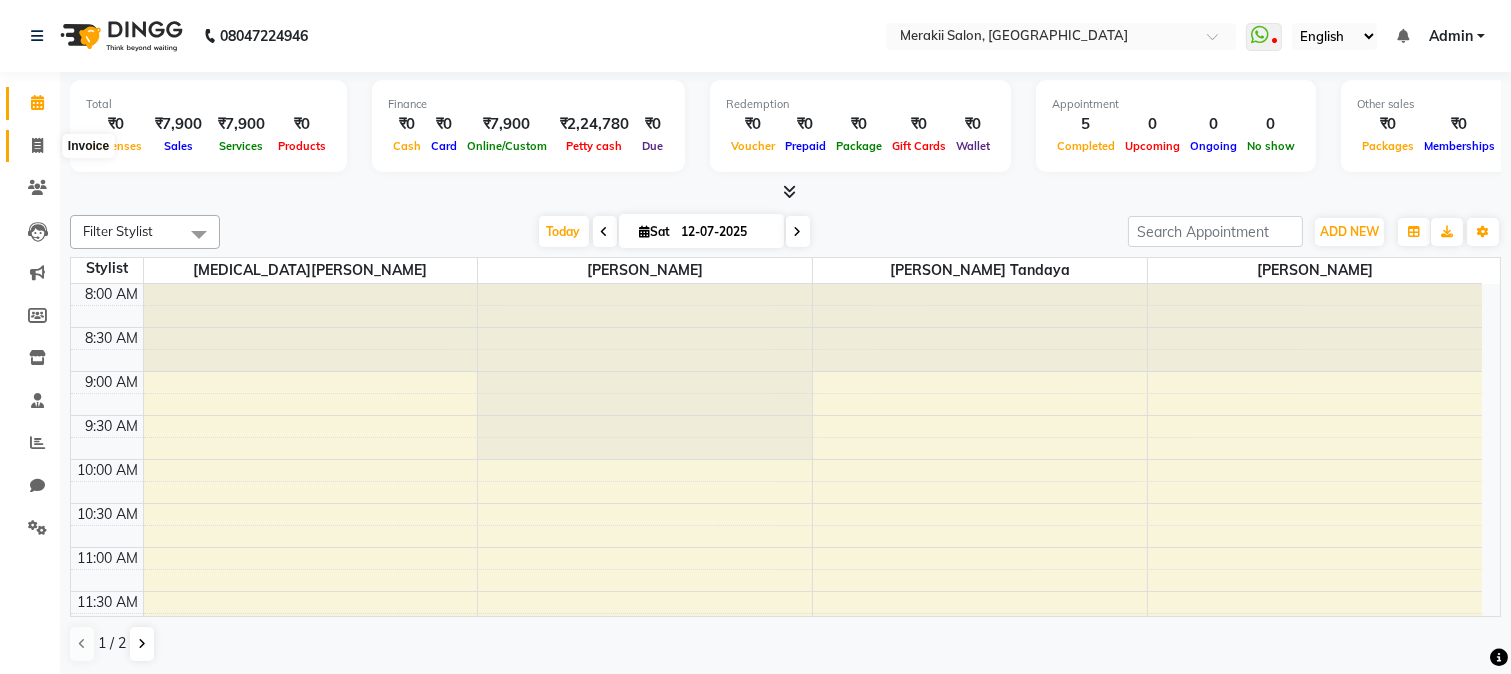 click 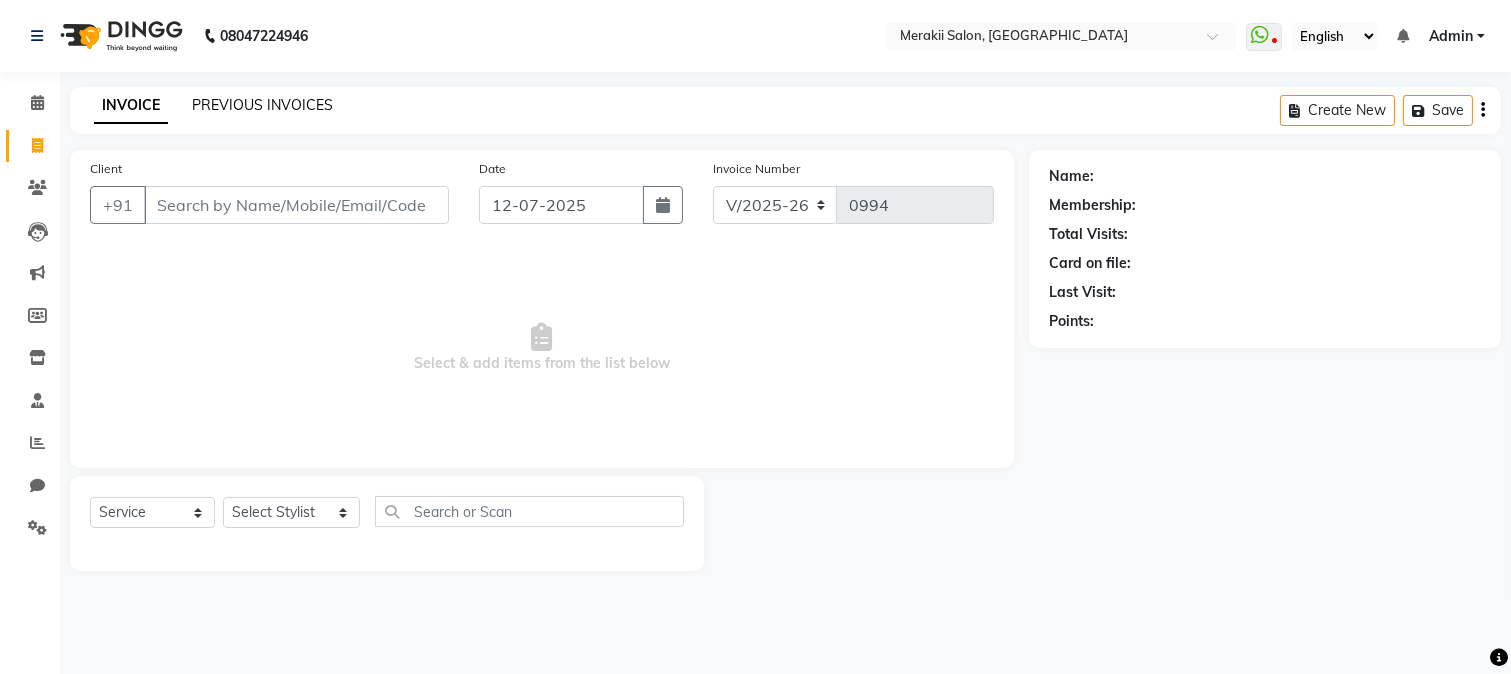 click on "PREVIOUS INVOICES" 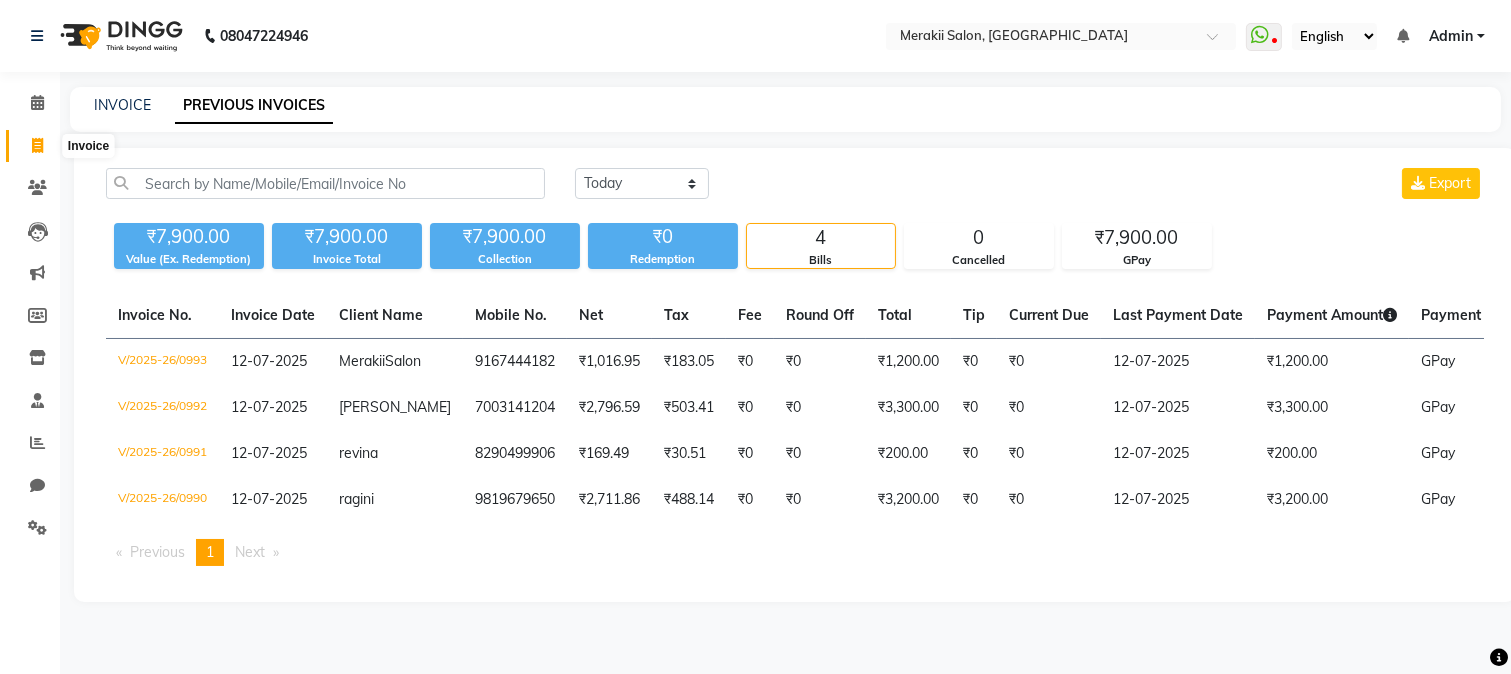 click 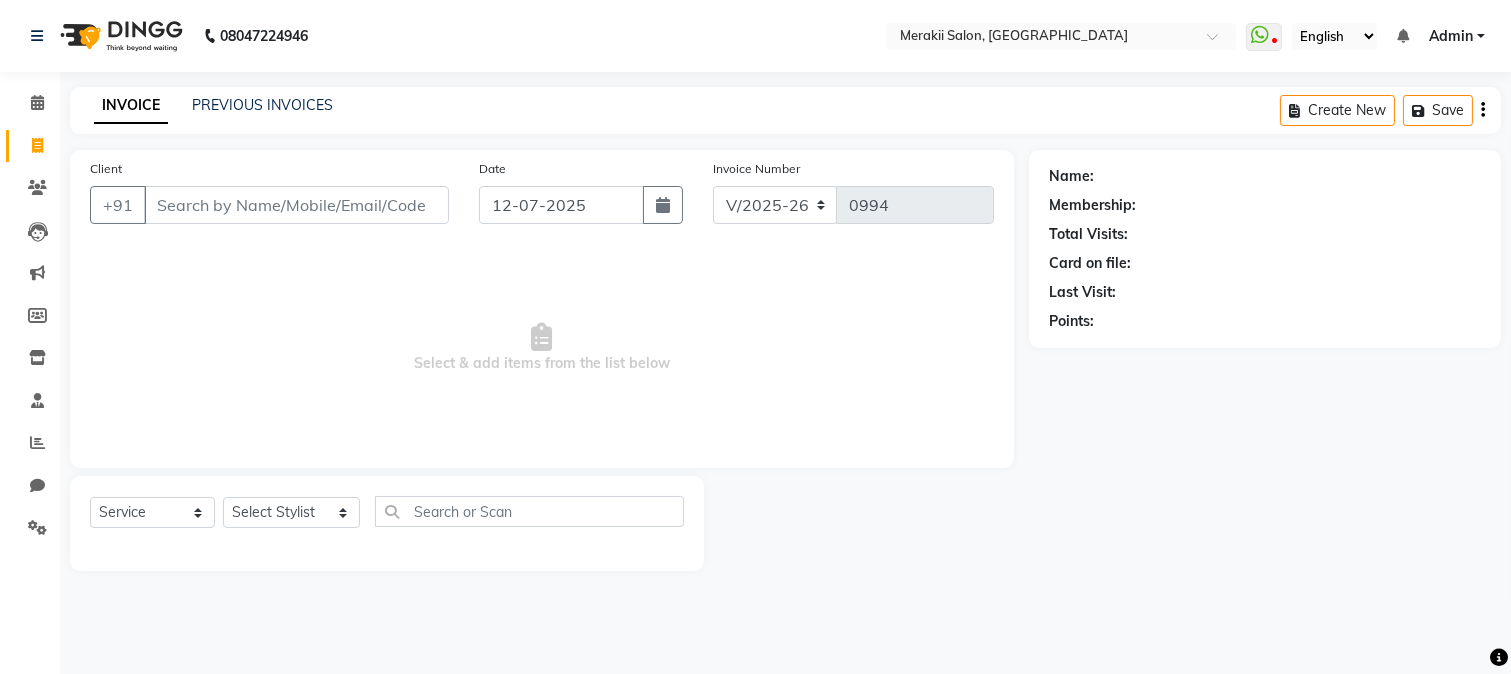 click on "Client" at bounding box center (296, 205) 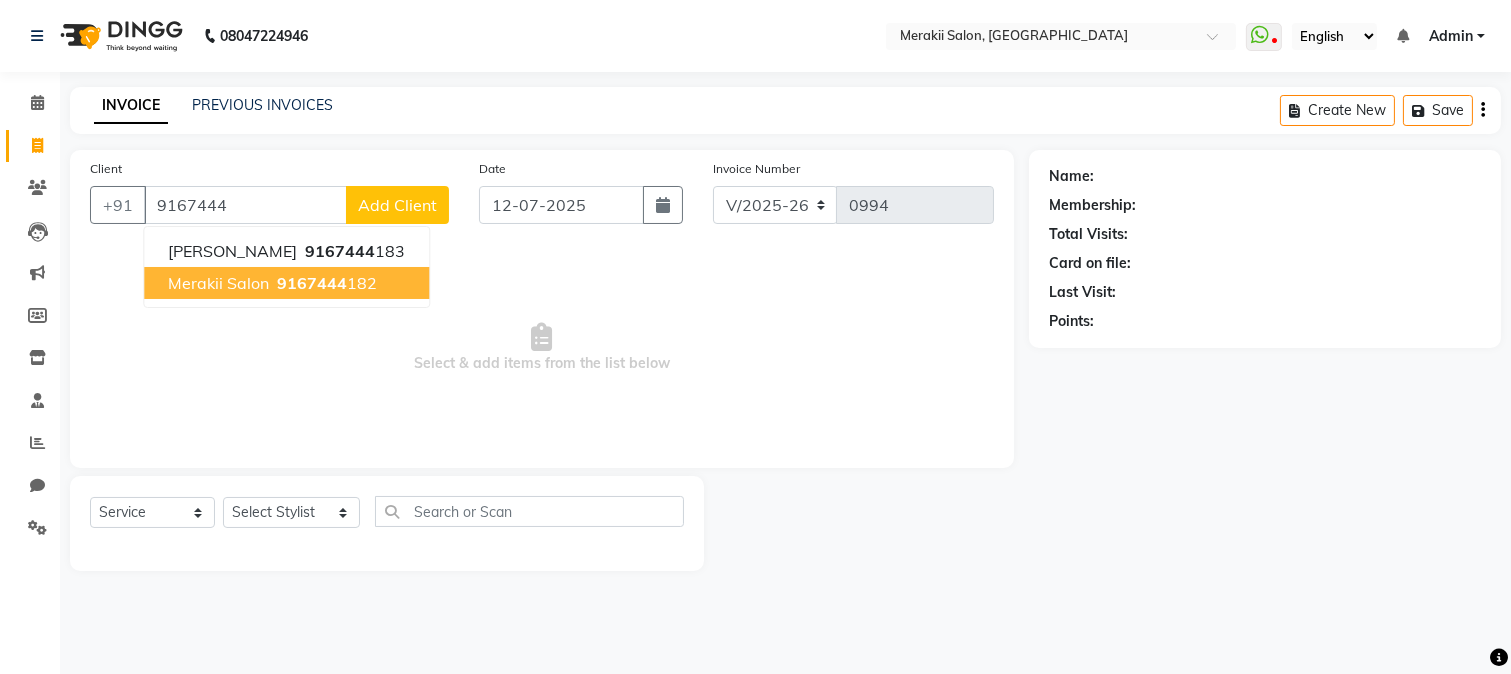 click on "Merakii Salon" at bounding box center (218, 283) 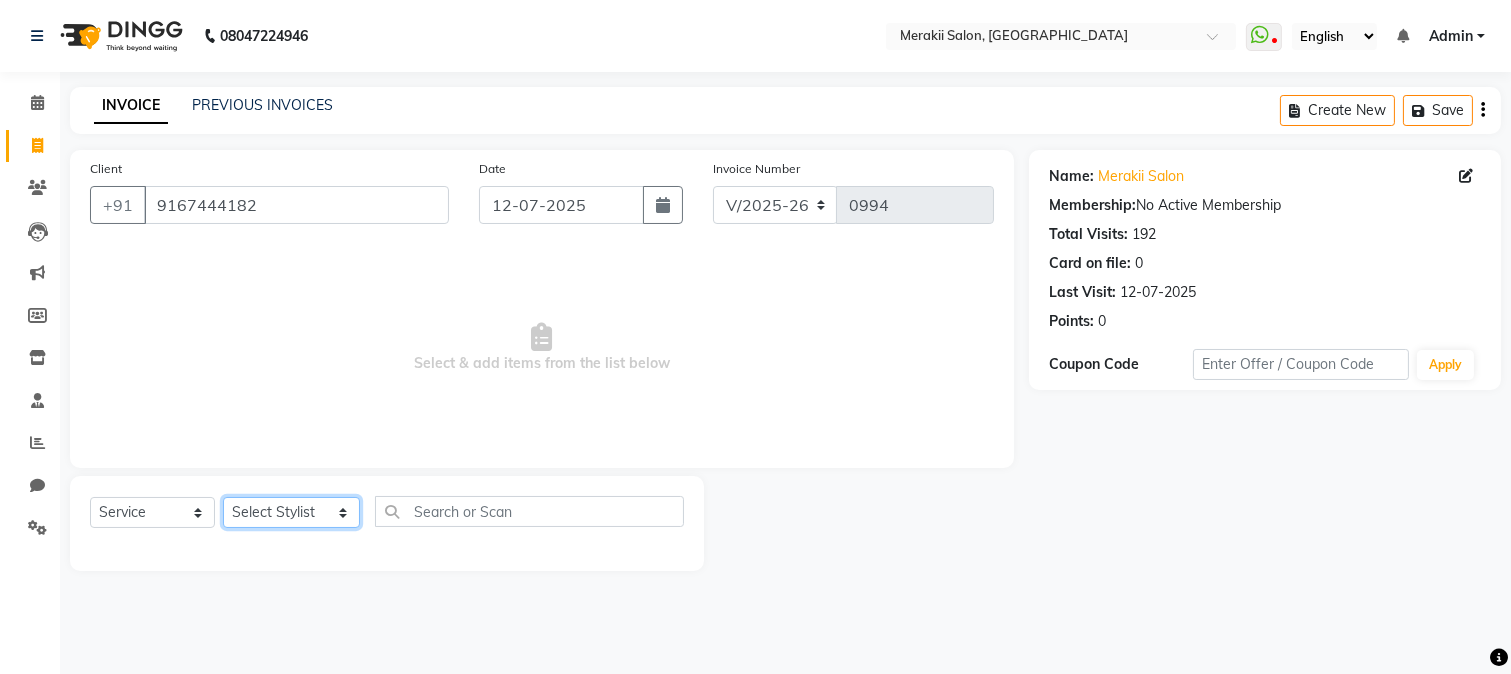 click on "Select Stylist [PERSON_NAME] [PERSON_NAME] Bhul [MEDICAL_DATA][PERSON_NAME] [PERSON_NAME] [PERSON_NAME]" 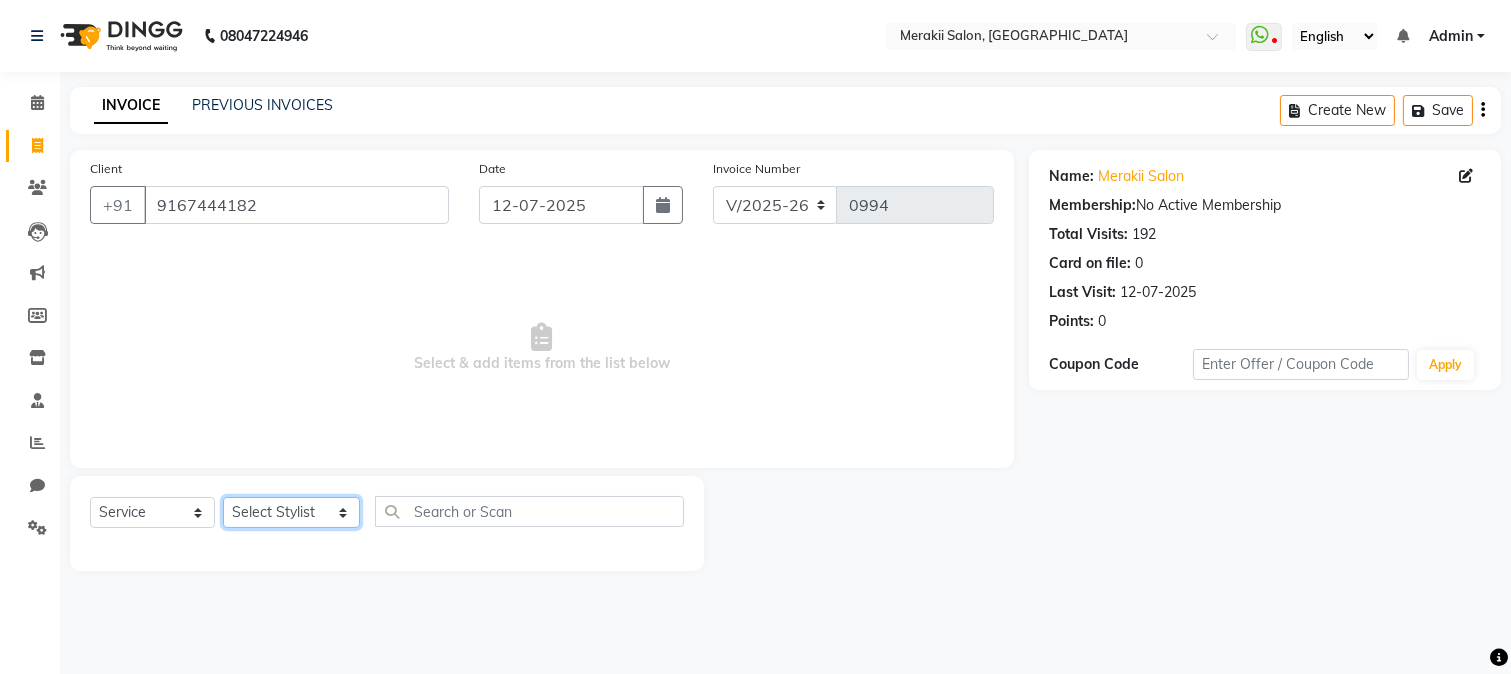 select on "74850" 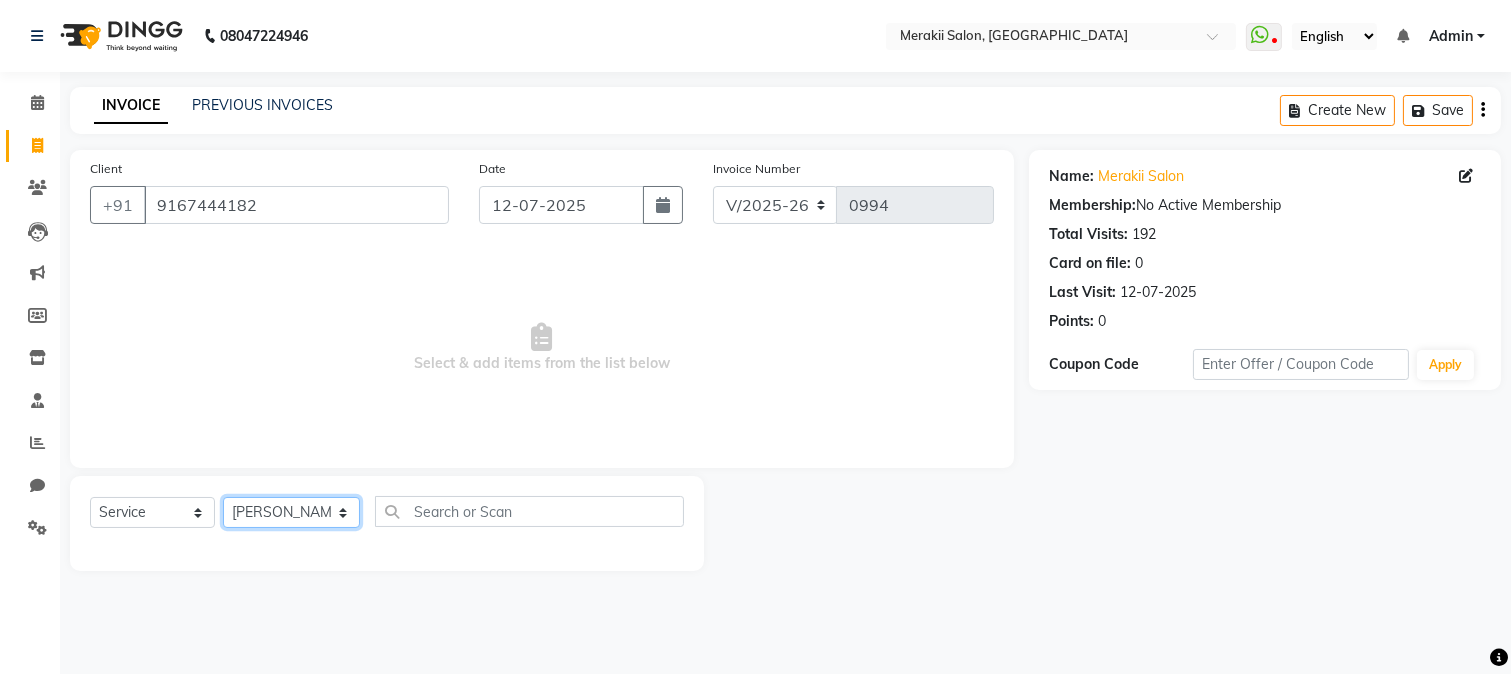 click on "Select Stylist [PERSON_NAME] [PERSON_NAME] Bhul [MEDICAL_DATA][PERSON_NAME] [PERSON_NAME] [PERSON_NAME]" 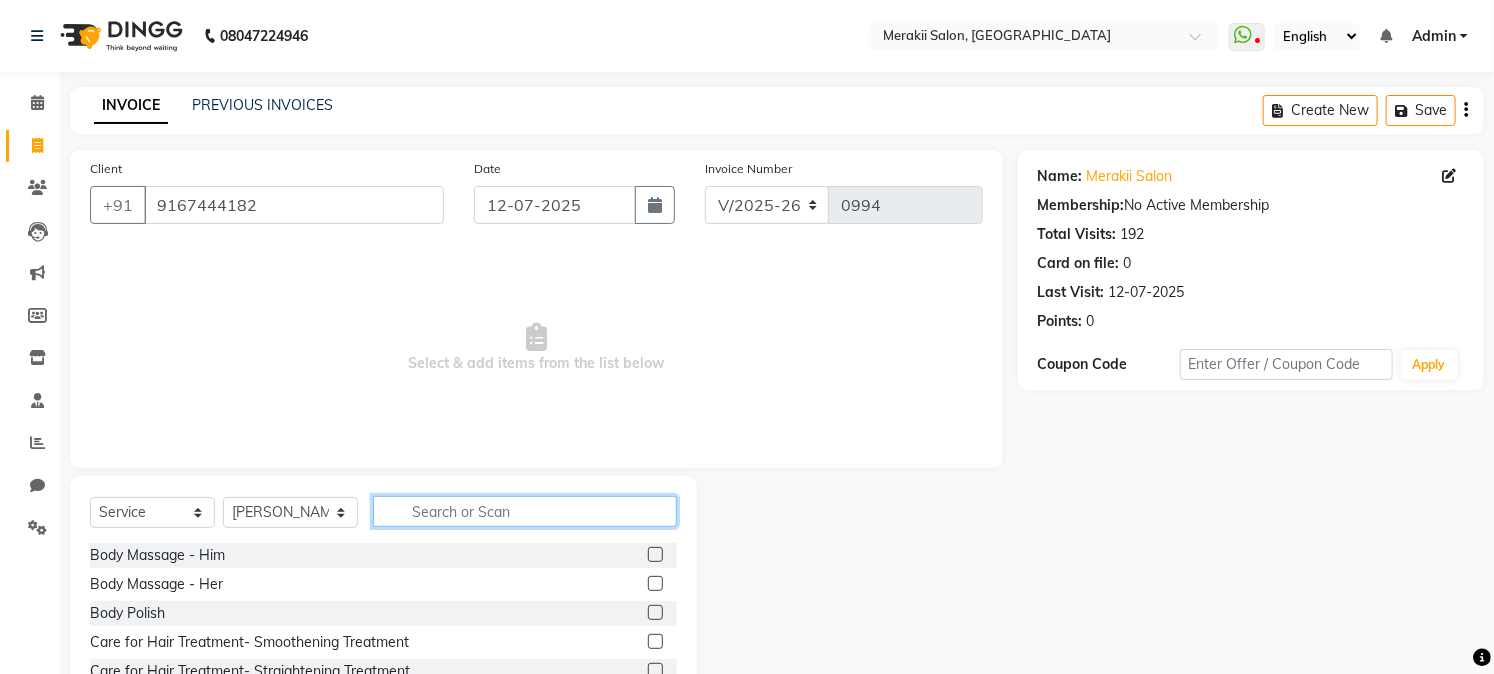click 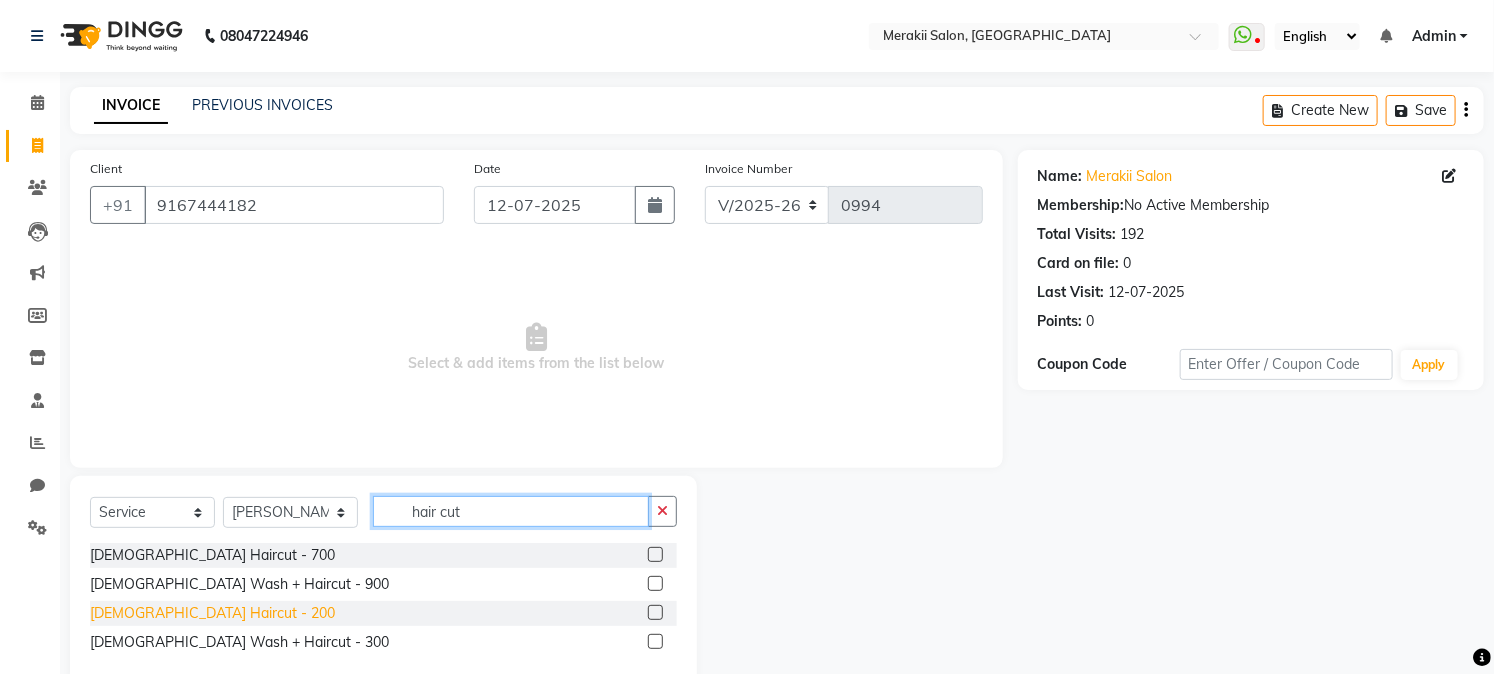 type on "hair cut" 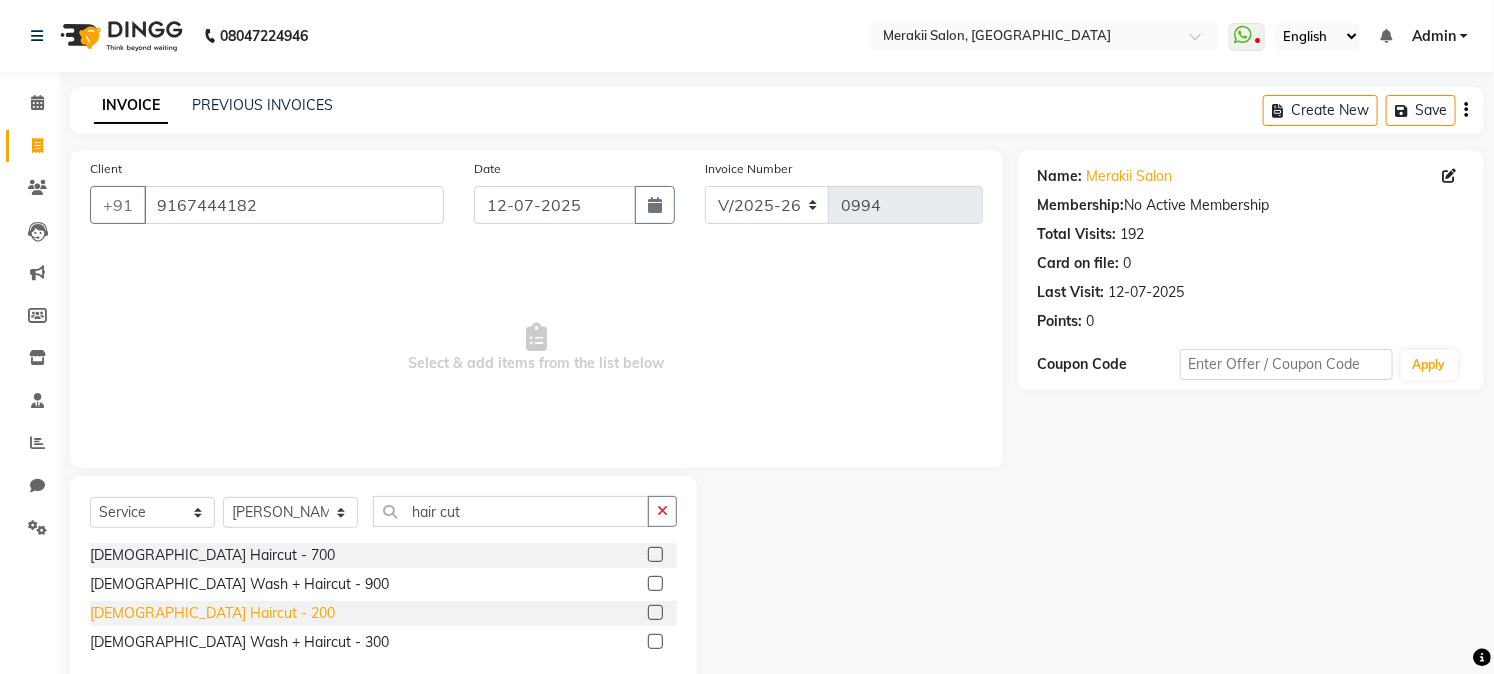 click on "[DEMOGRAPHIC_DATA] Haircut - 200" 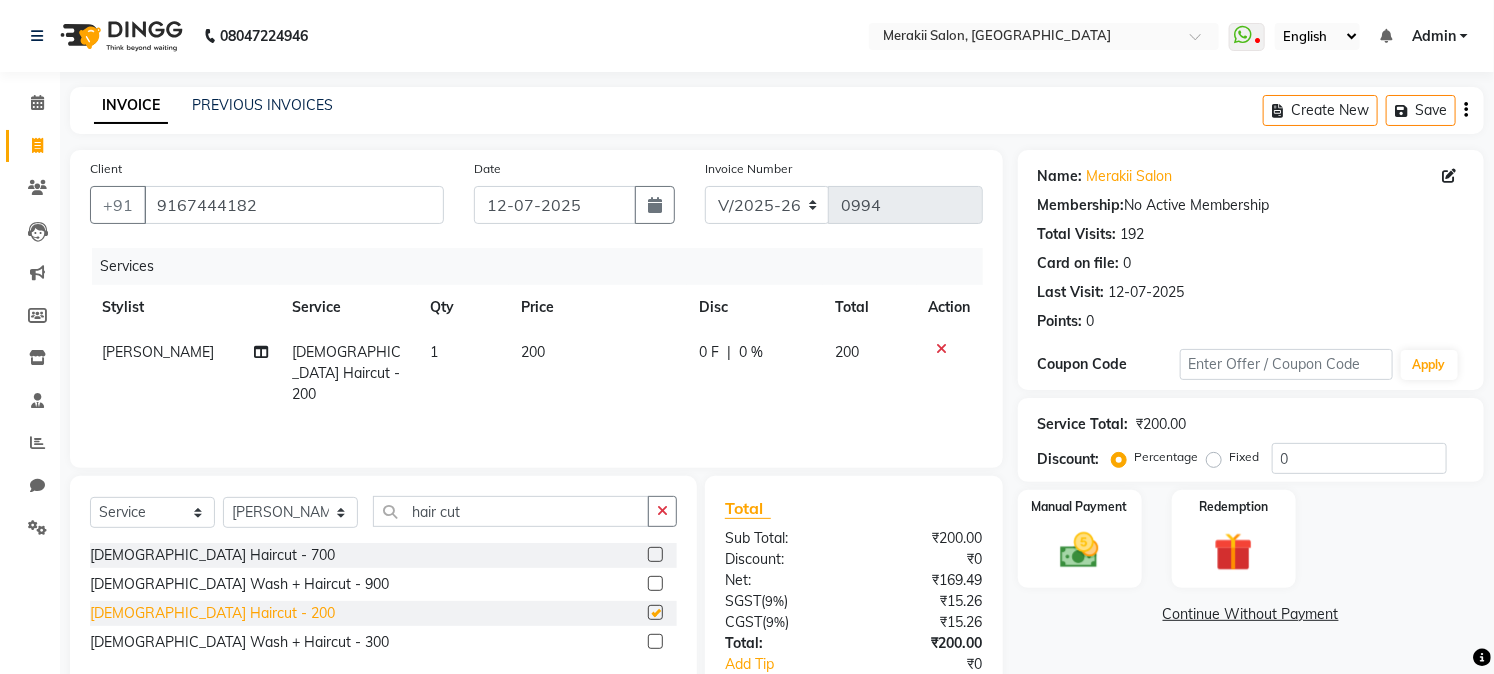 checkbox on "false" 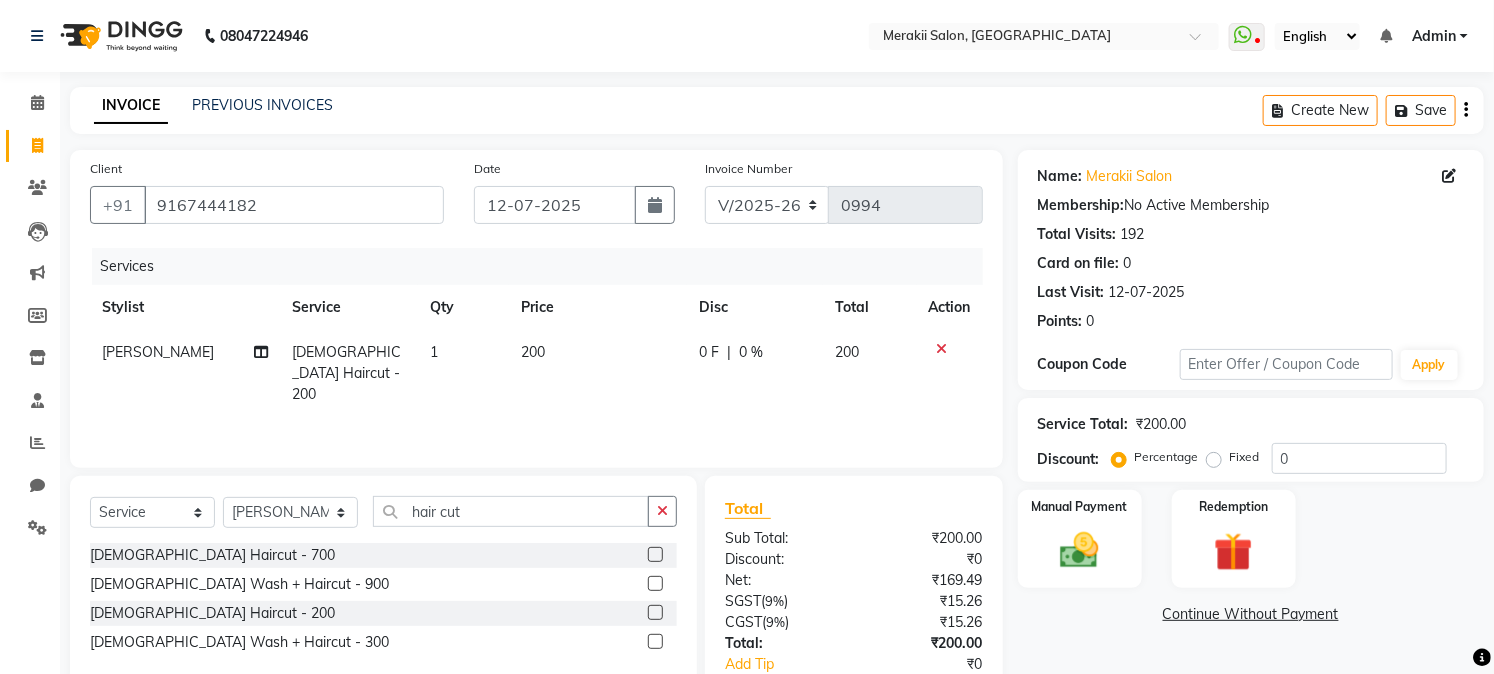 click on "Fixed" 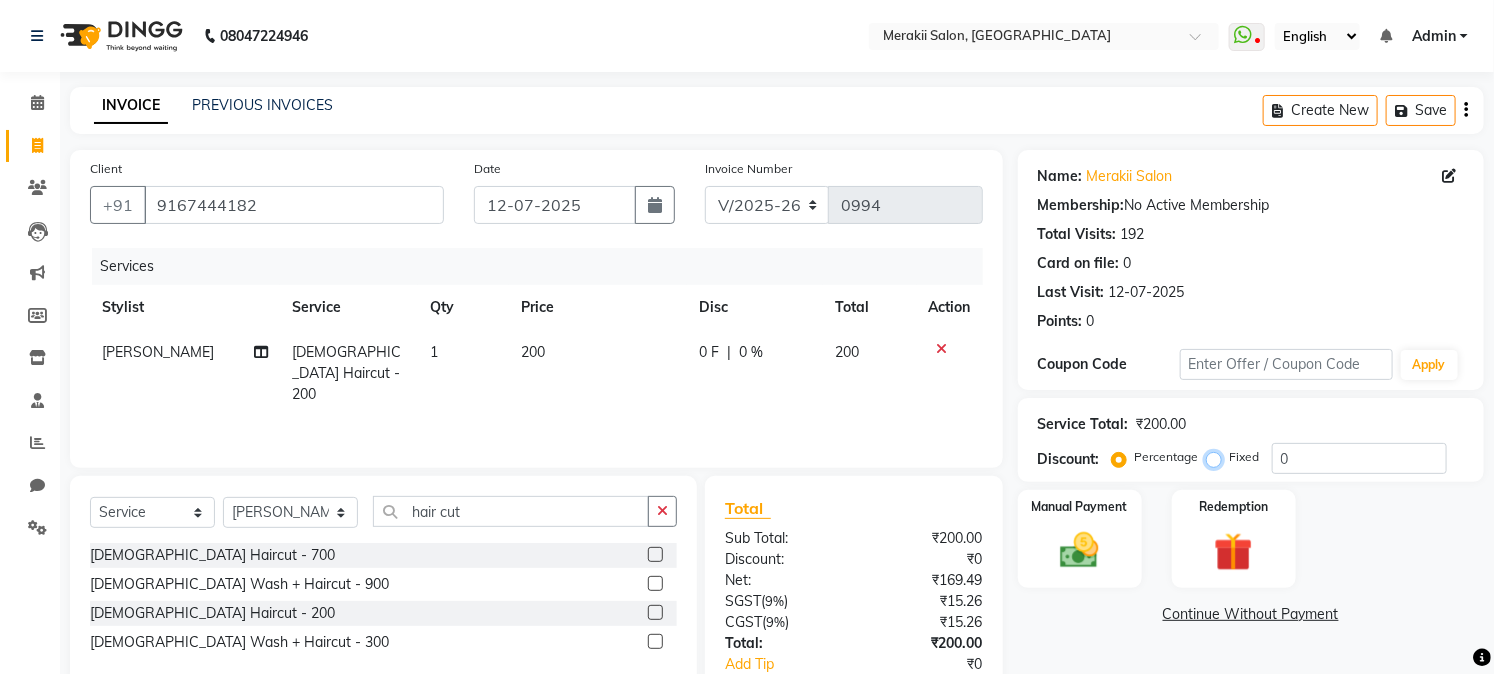 click on "Fixed" at bounding box center [1218, 457] 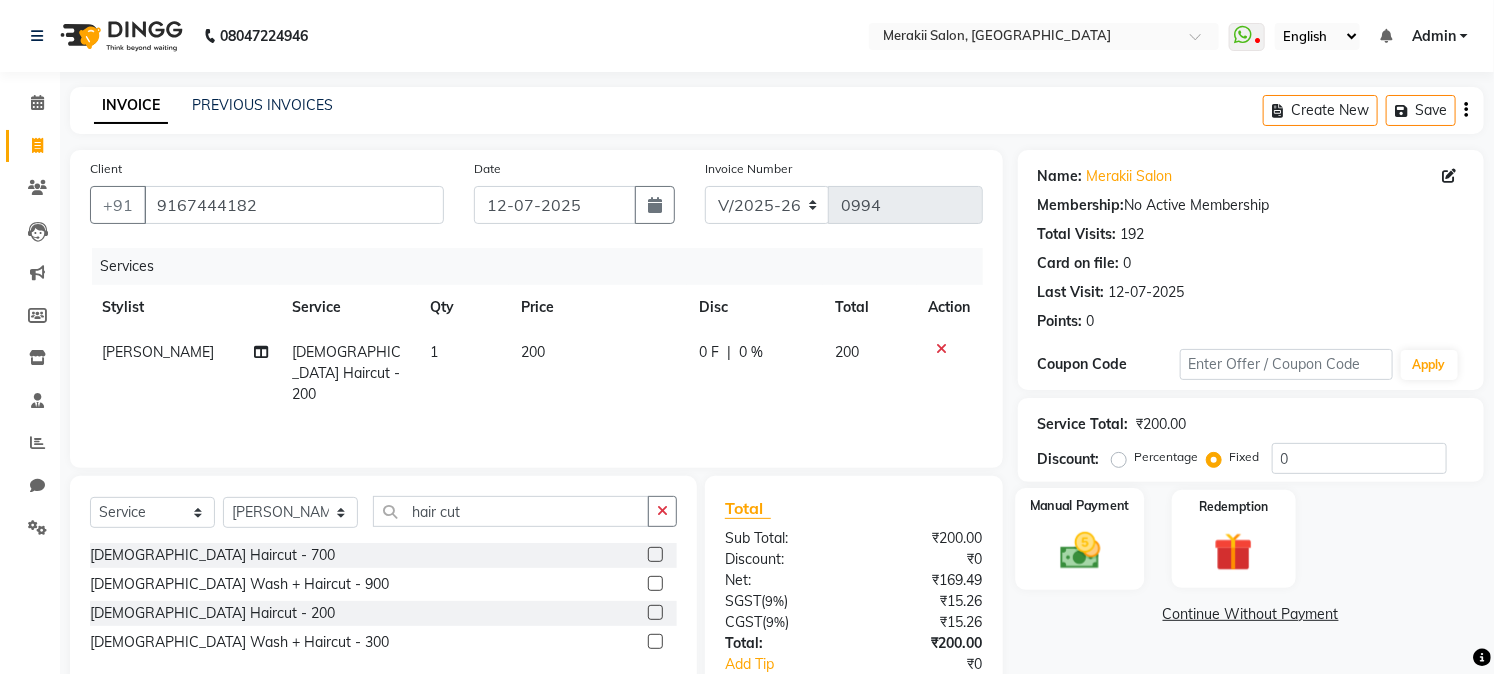 click 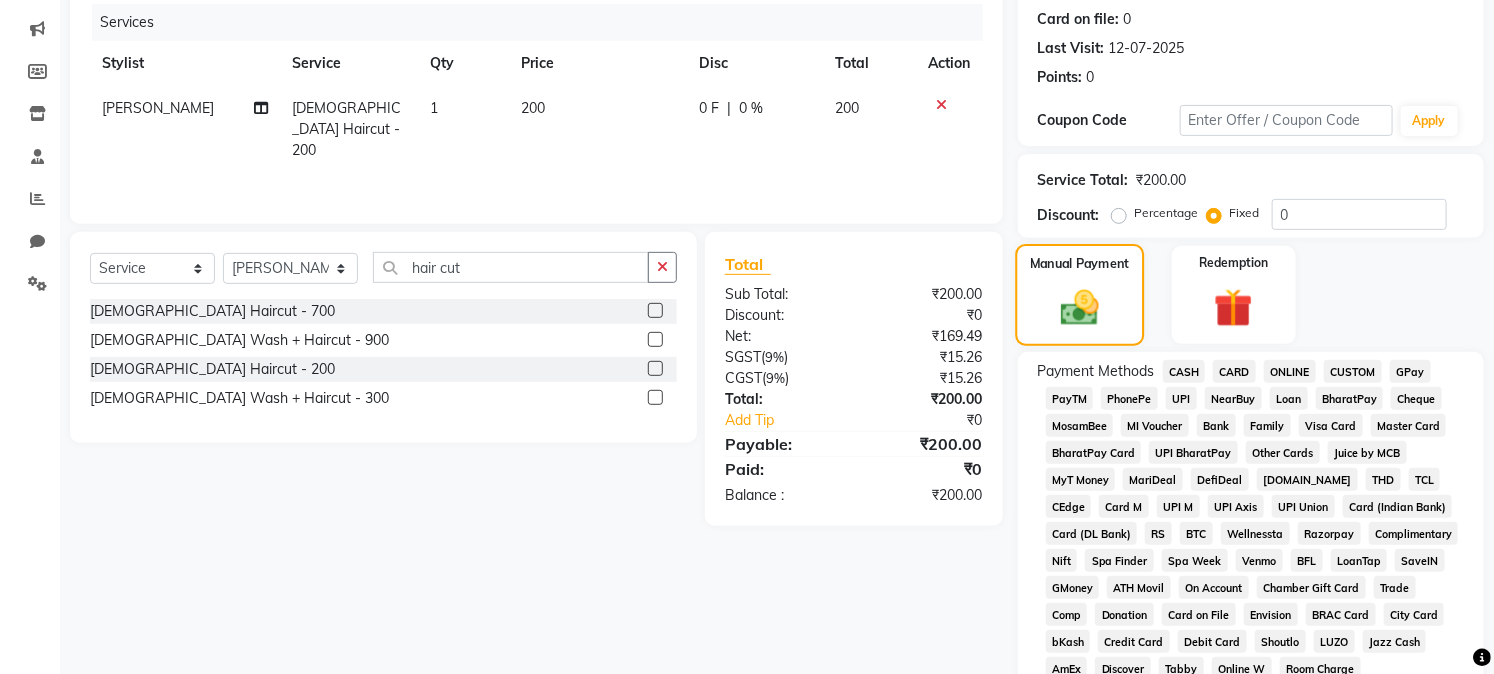 scroll, scrollTop: 253, scrollLeft: 0, axis: vertical 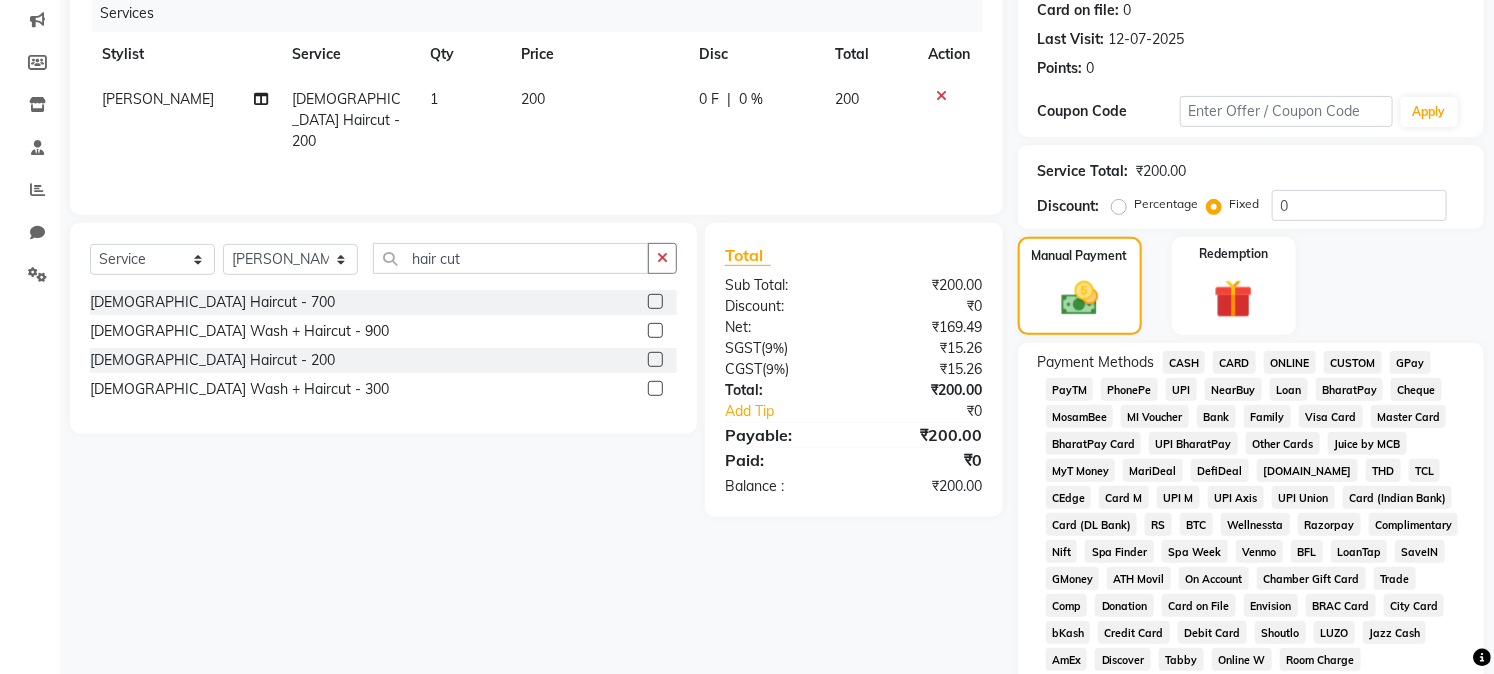 click on "CASH" 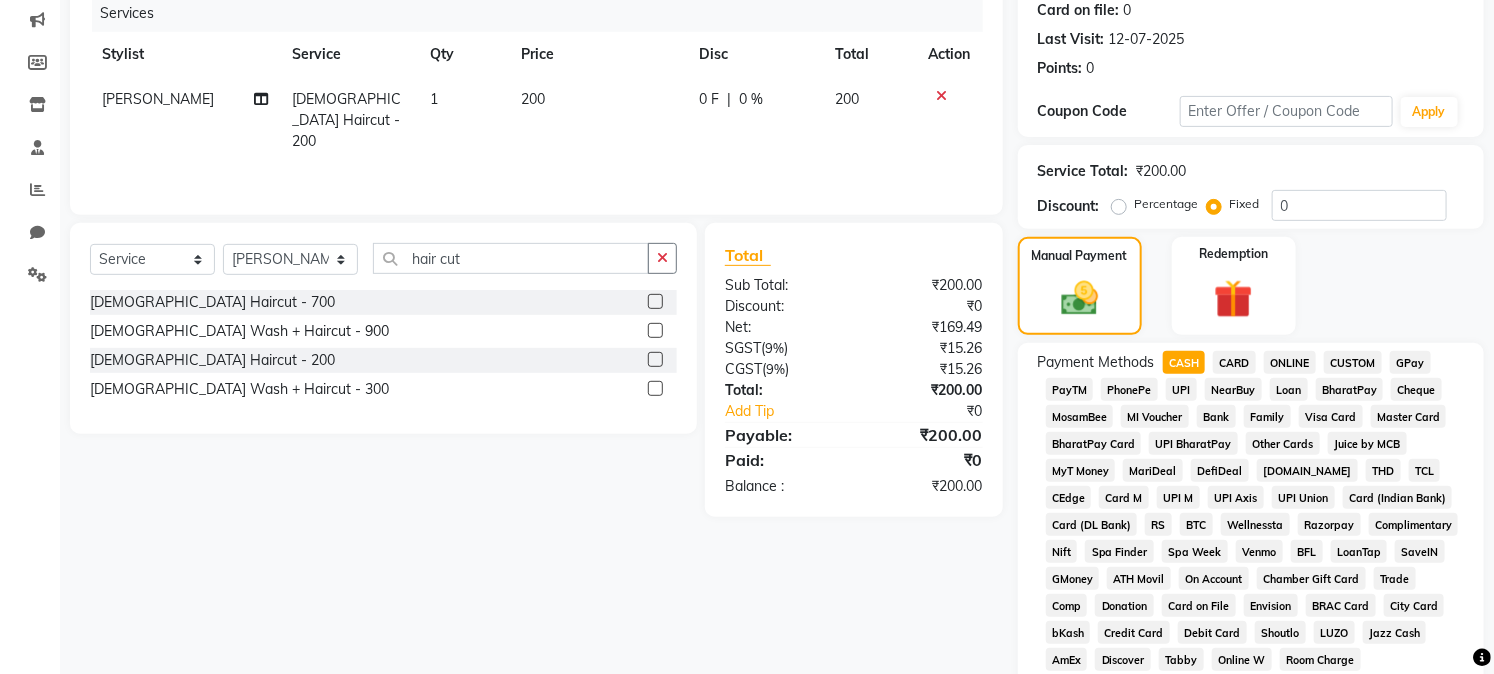 scroll, scrollTop: 735, scrollLeft: 0, axis: vertical 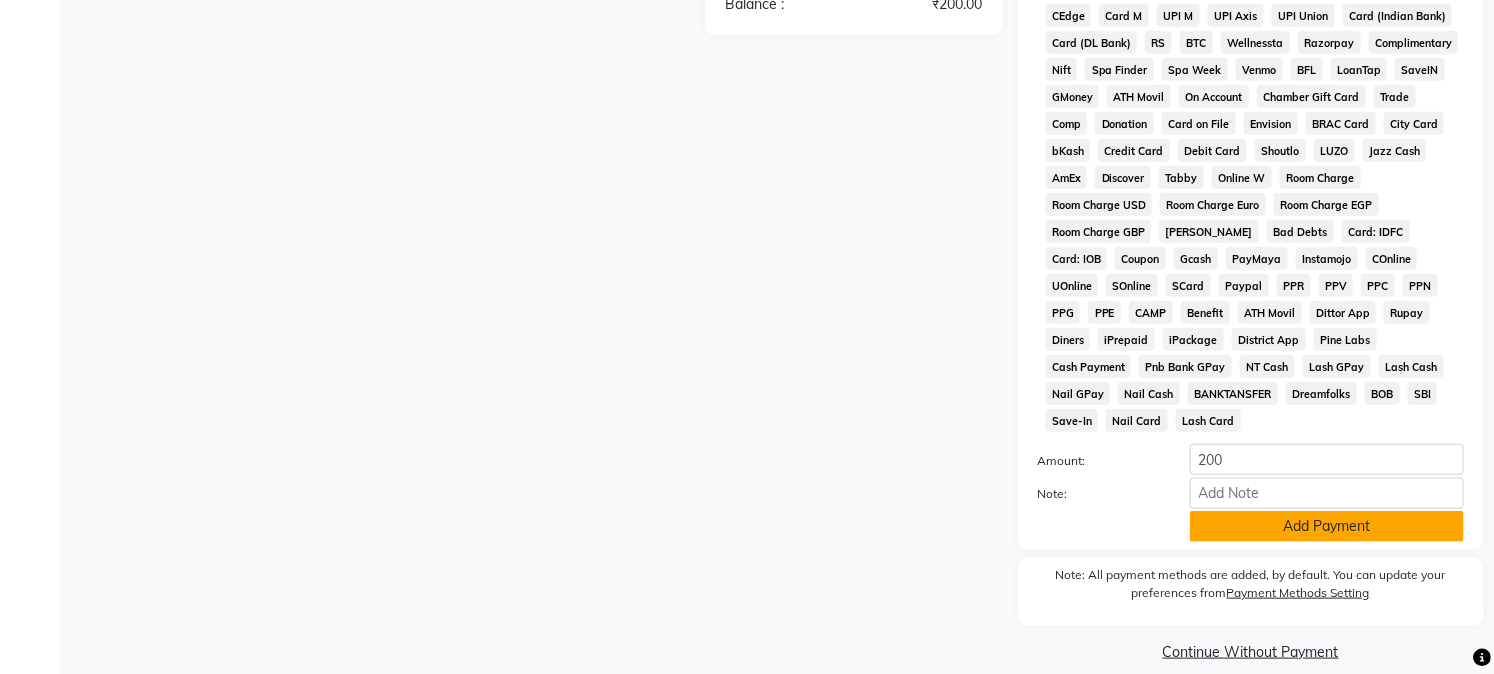 click on "Add Payment" 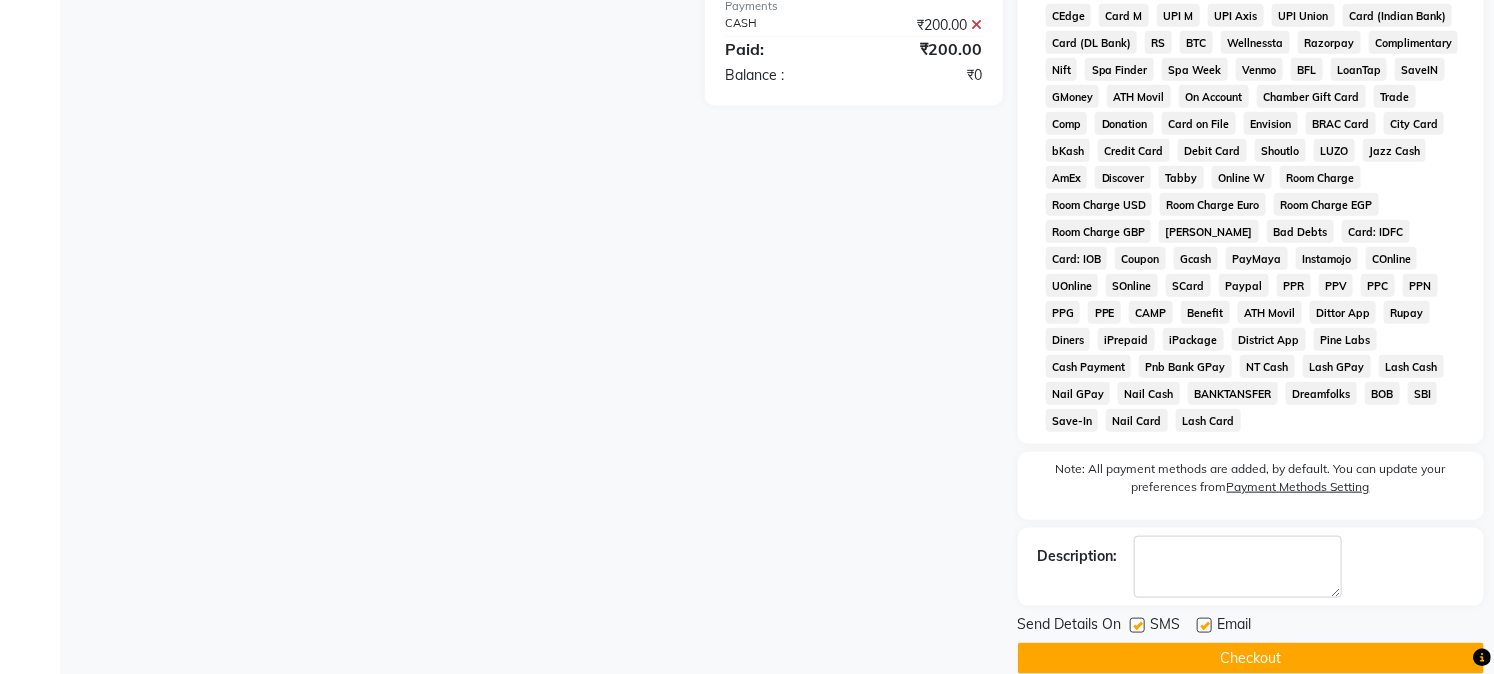 scroll, scrollTop: 742, scrollLeft: 0, axis: vertical 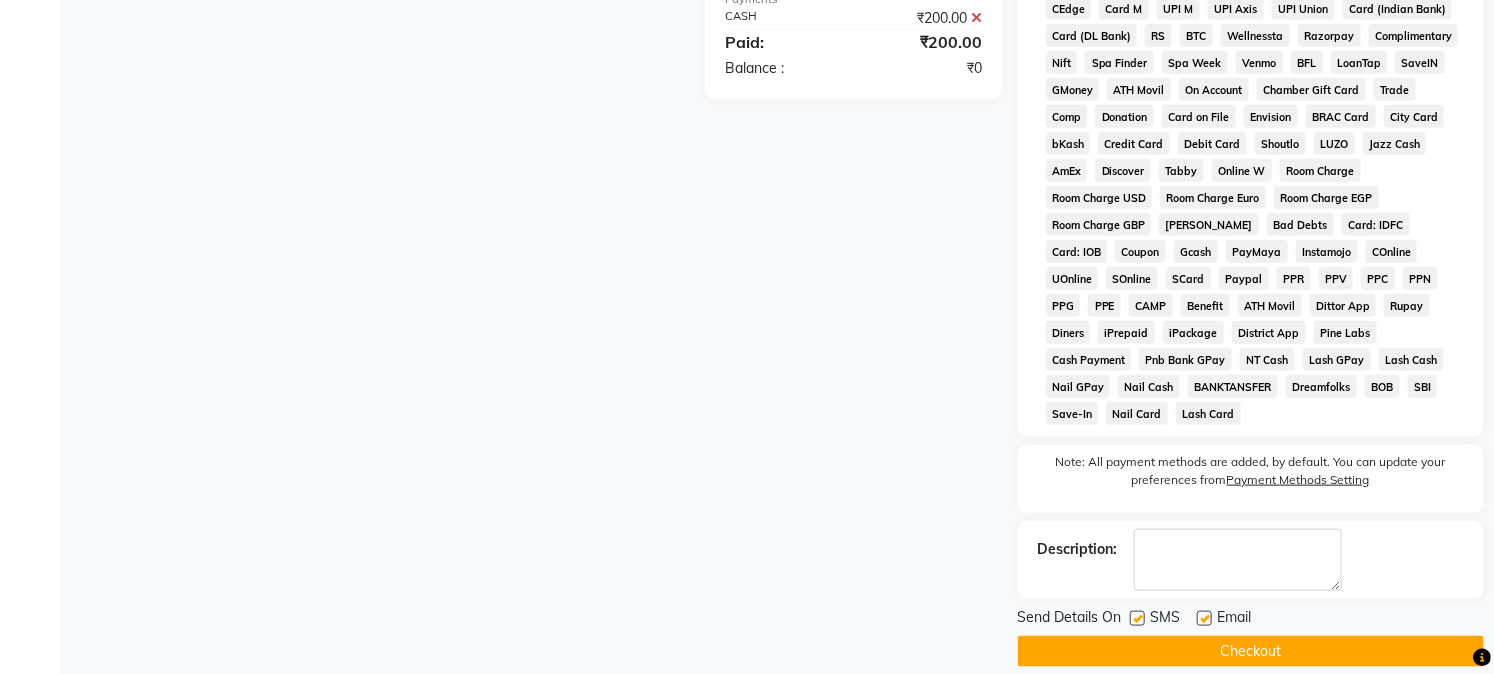 click on "Checkout" 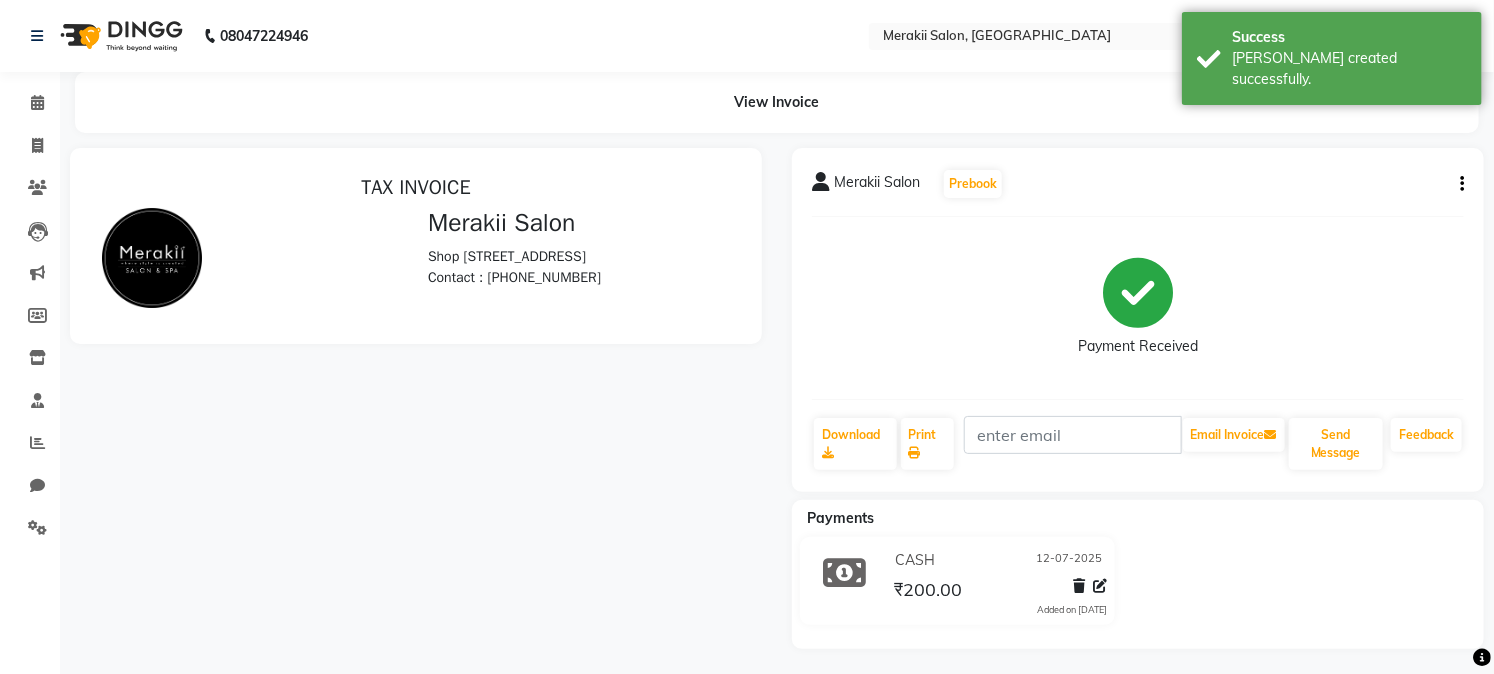 scroll, scrollTop: 0, scrollLeft: 0, axis: both 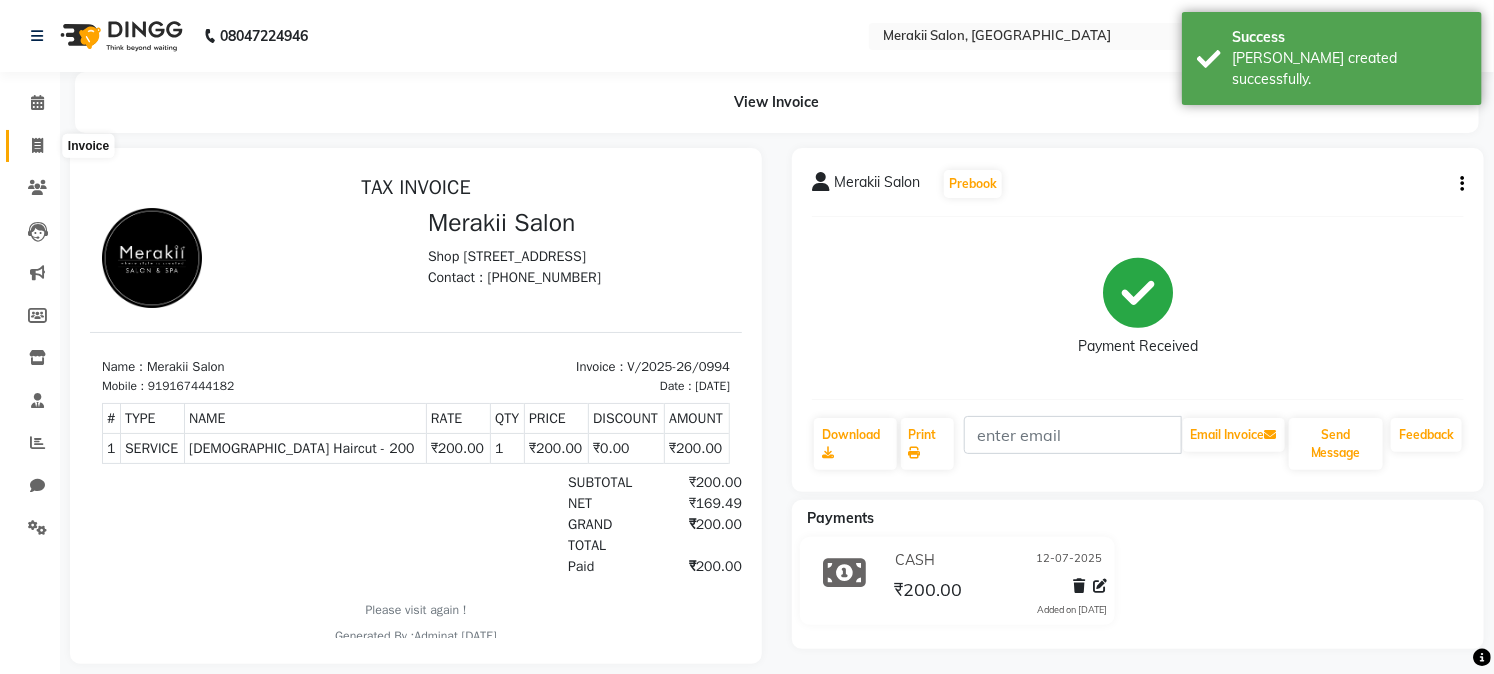 click 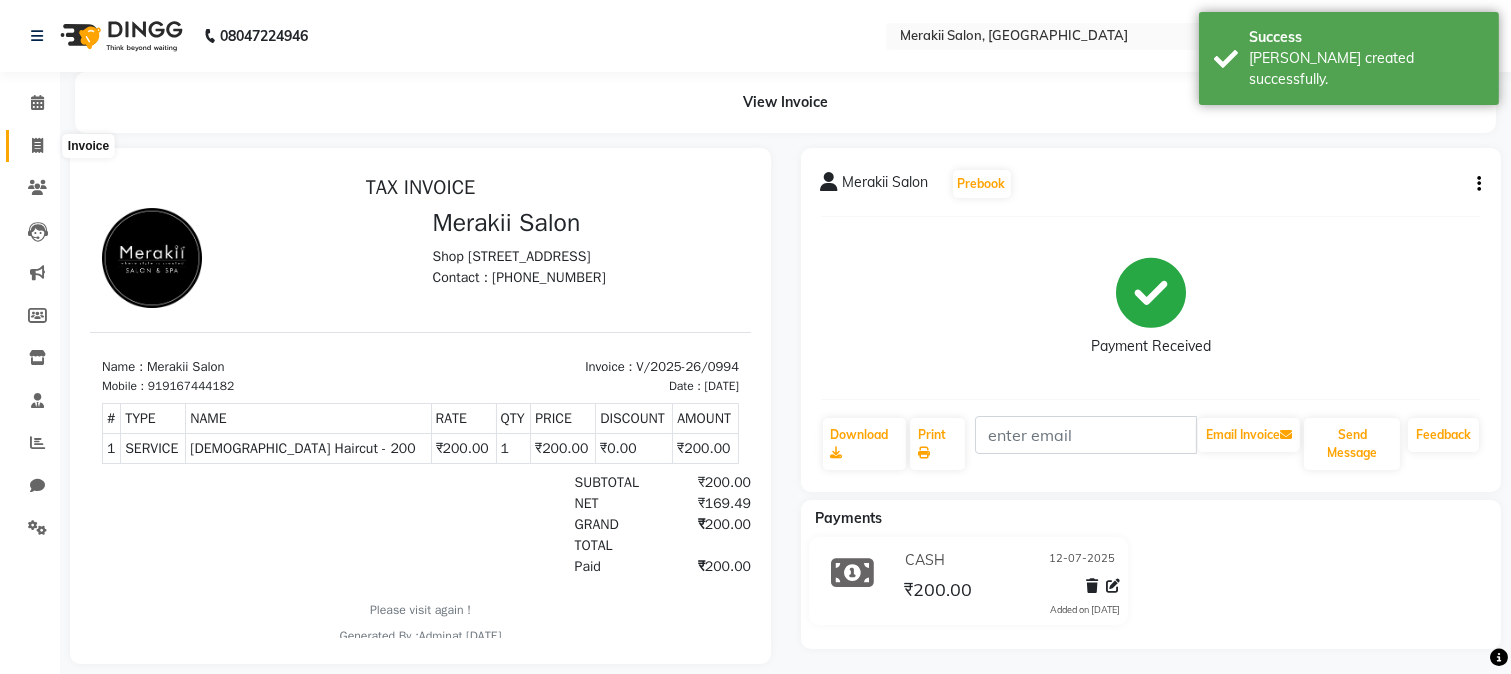 select on "7791" 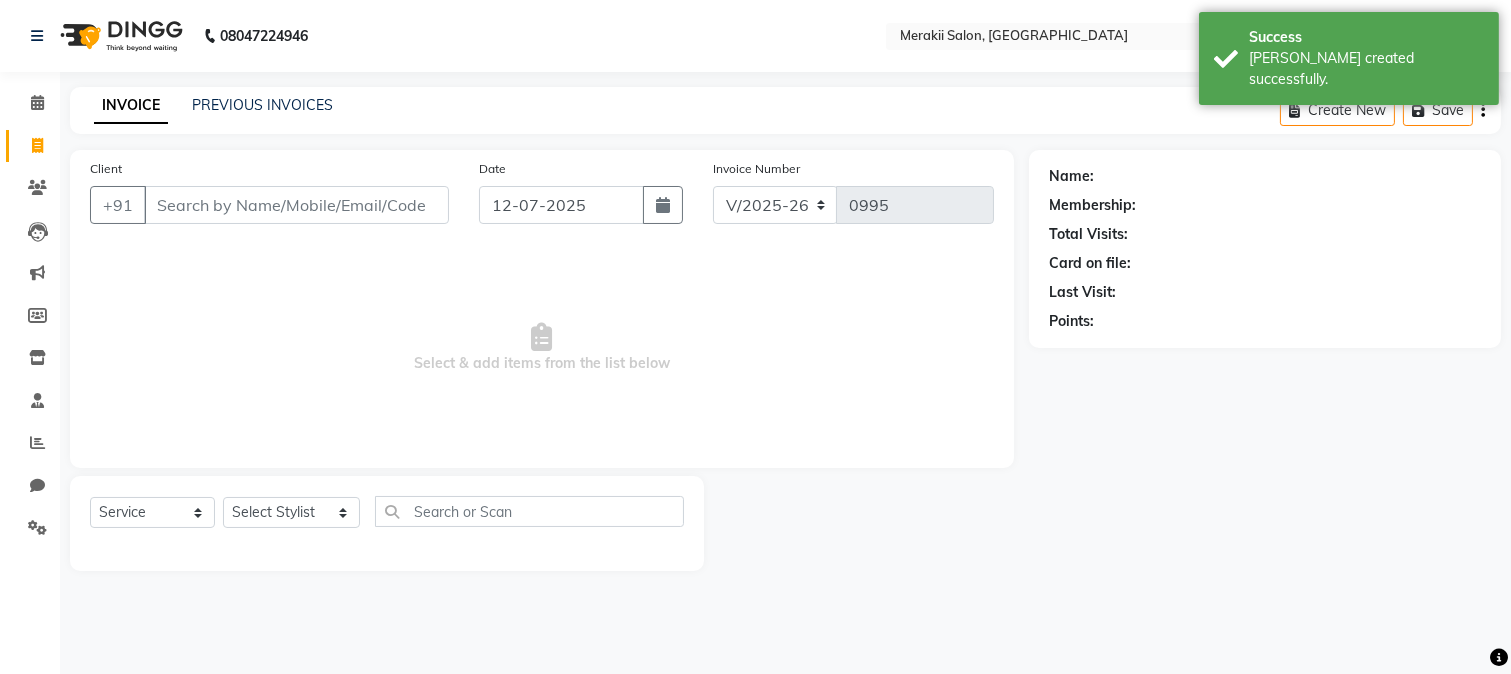 click on "Client" at bounding box center [296, 205] 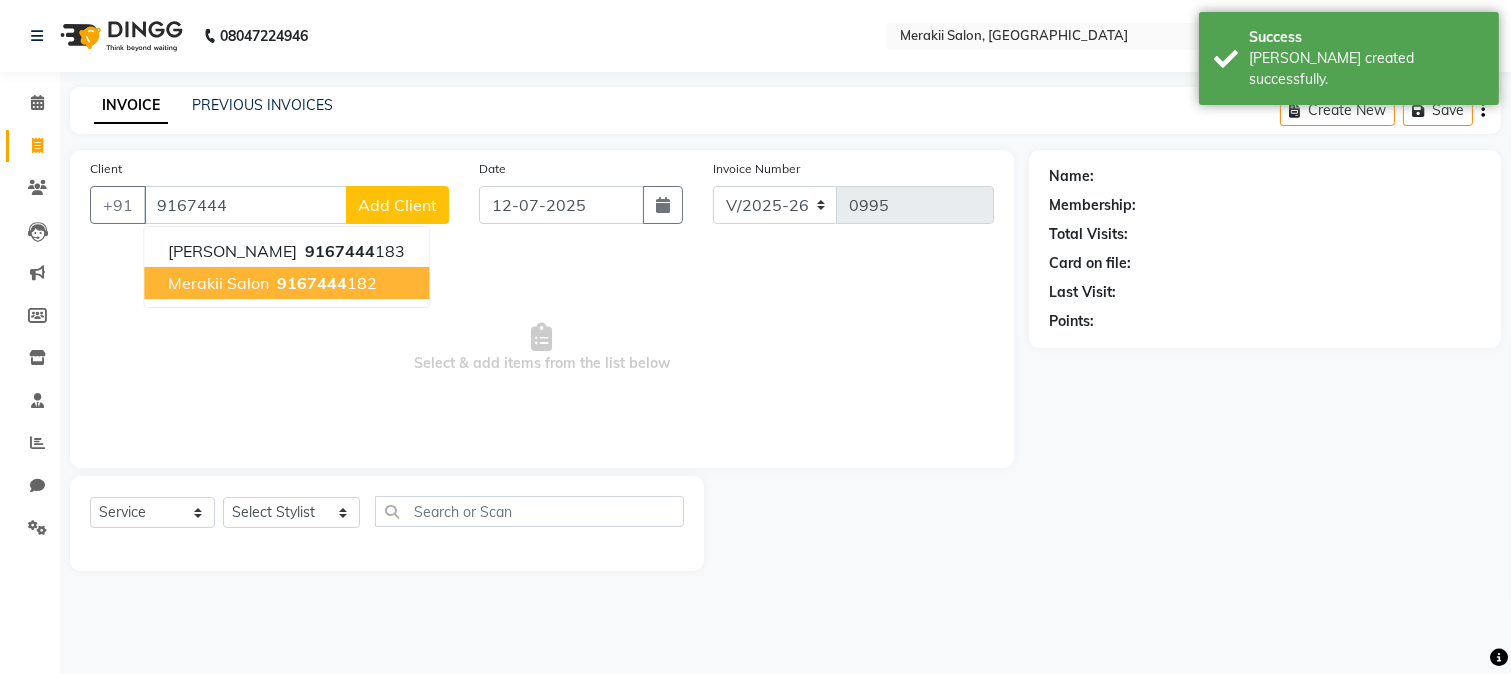 click on "Merakii Salon" at bounding box center (218, 283) 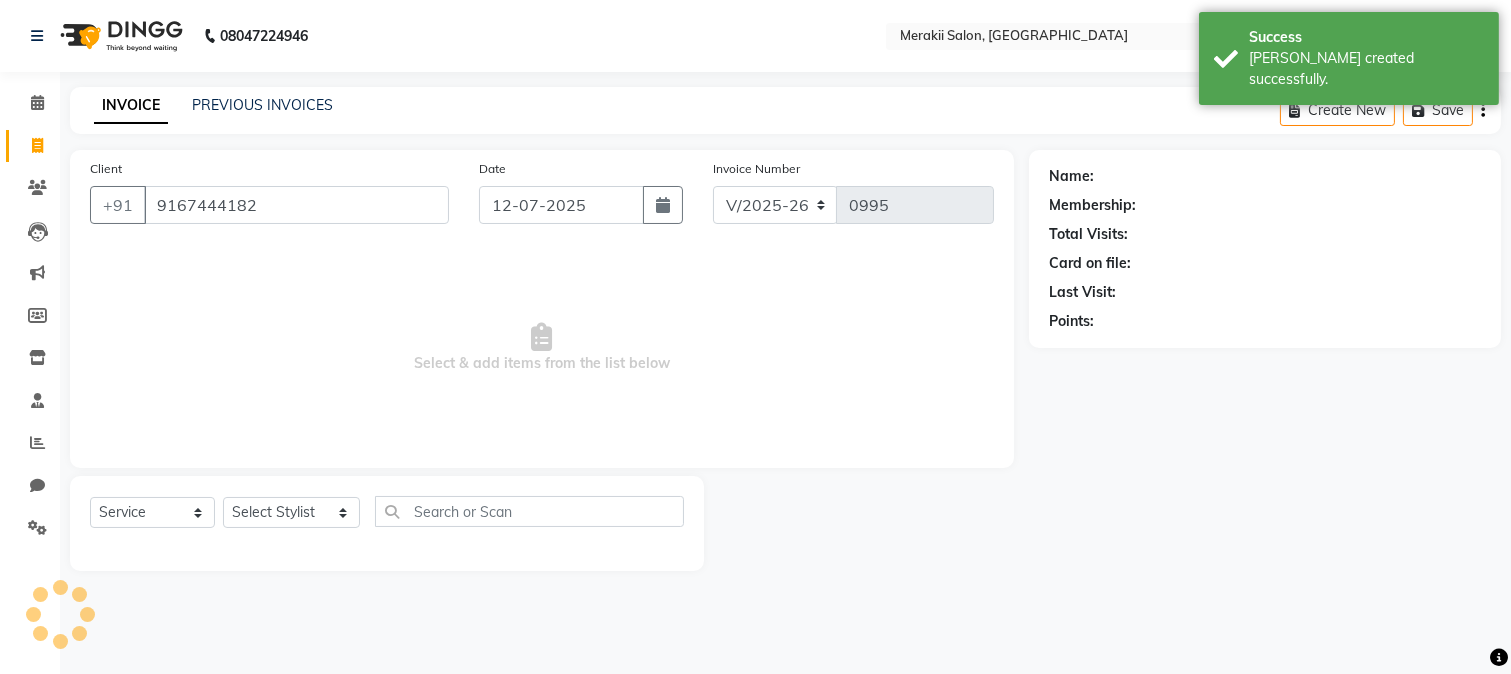 type on "9167444182" 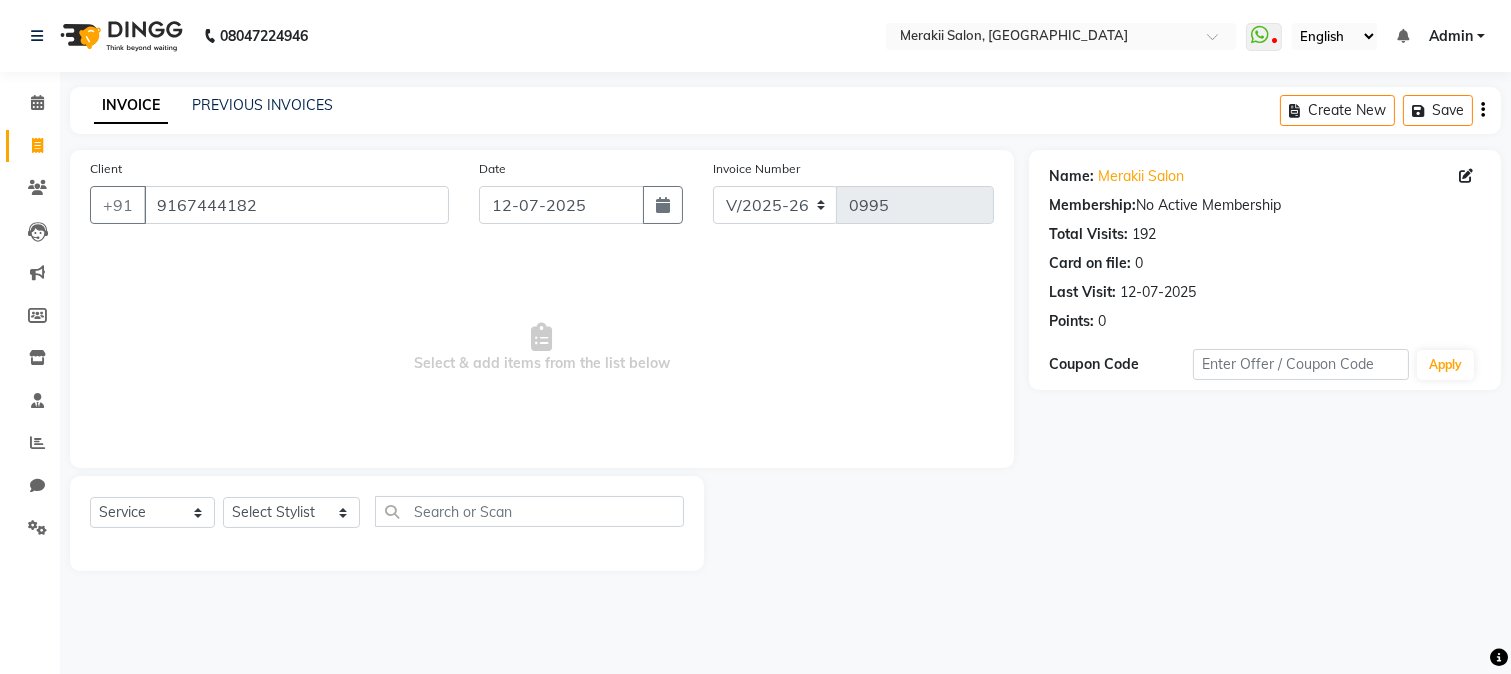 click on "Select  Service  Product  Membership  Package Voucher Prepaid Gift Card  Select Stylist Kashish Sathe Mahendra Bhul Nikita Pawar Rupesh Tandaya sahil ansari Utkarsha" 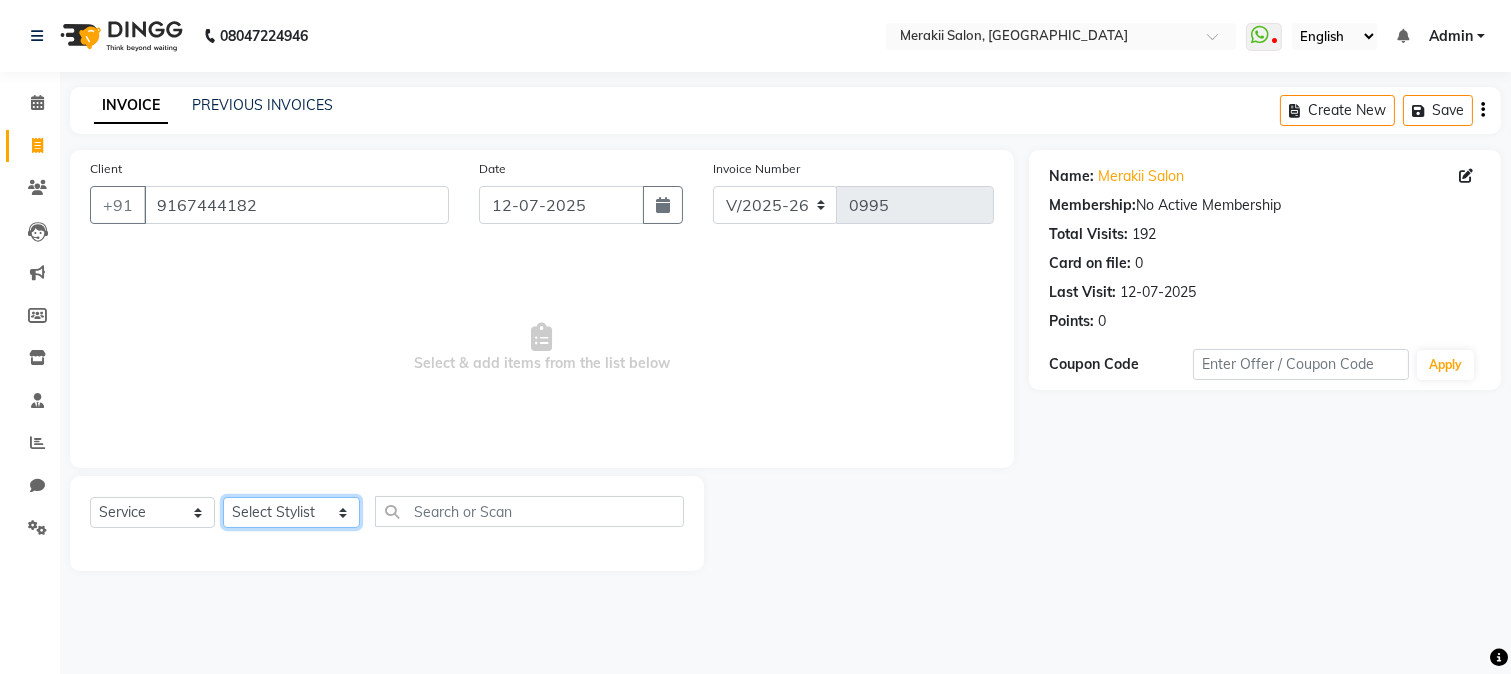 click on "Select Stylist [PERSON_NAME] [PERSON_NAME] Bhul [MEDICAL_DATA][PERSON_NAME] [PERSON_NAME] [PERSON_NAME]" 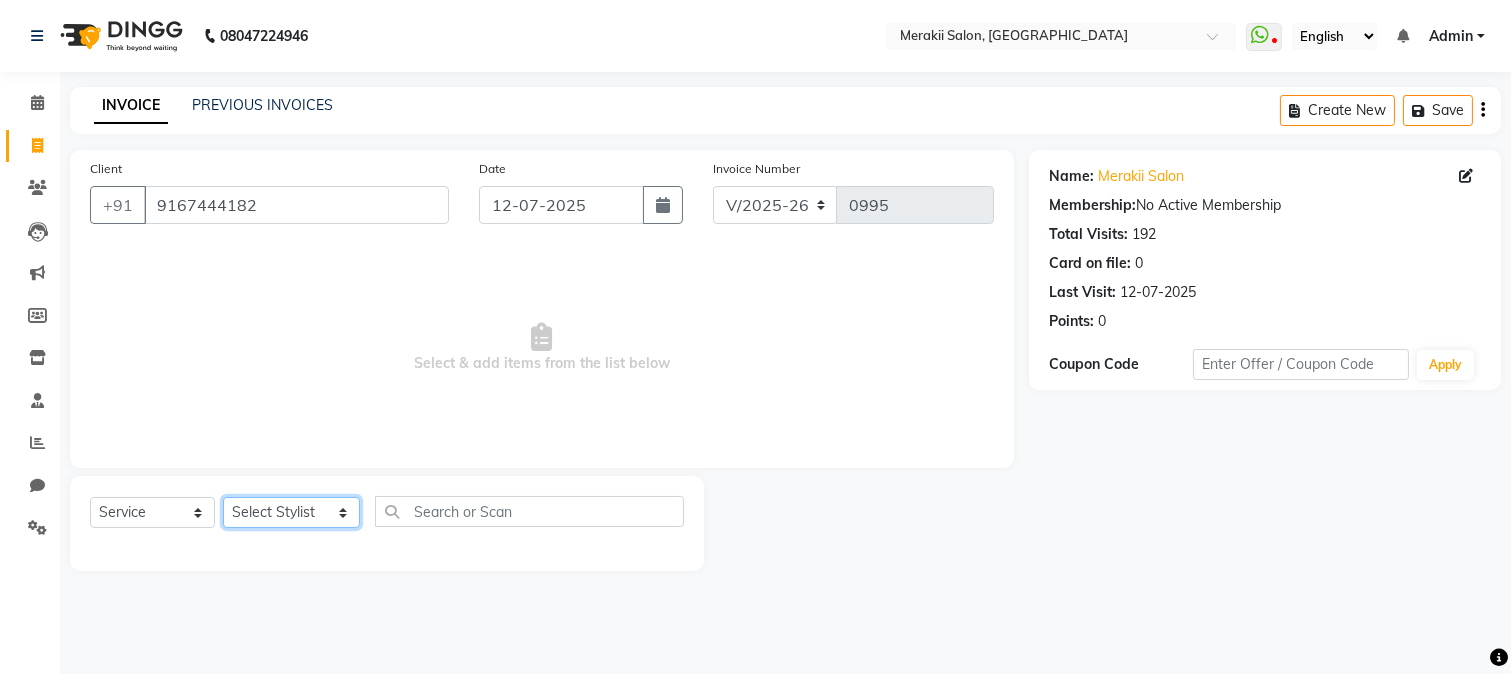 select on "74850" 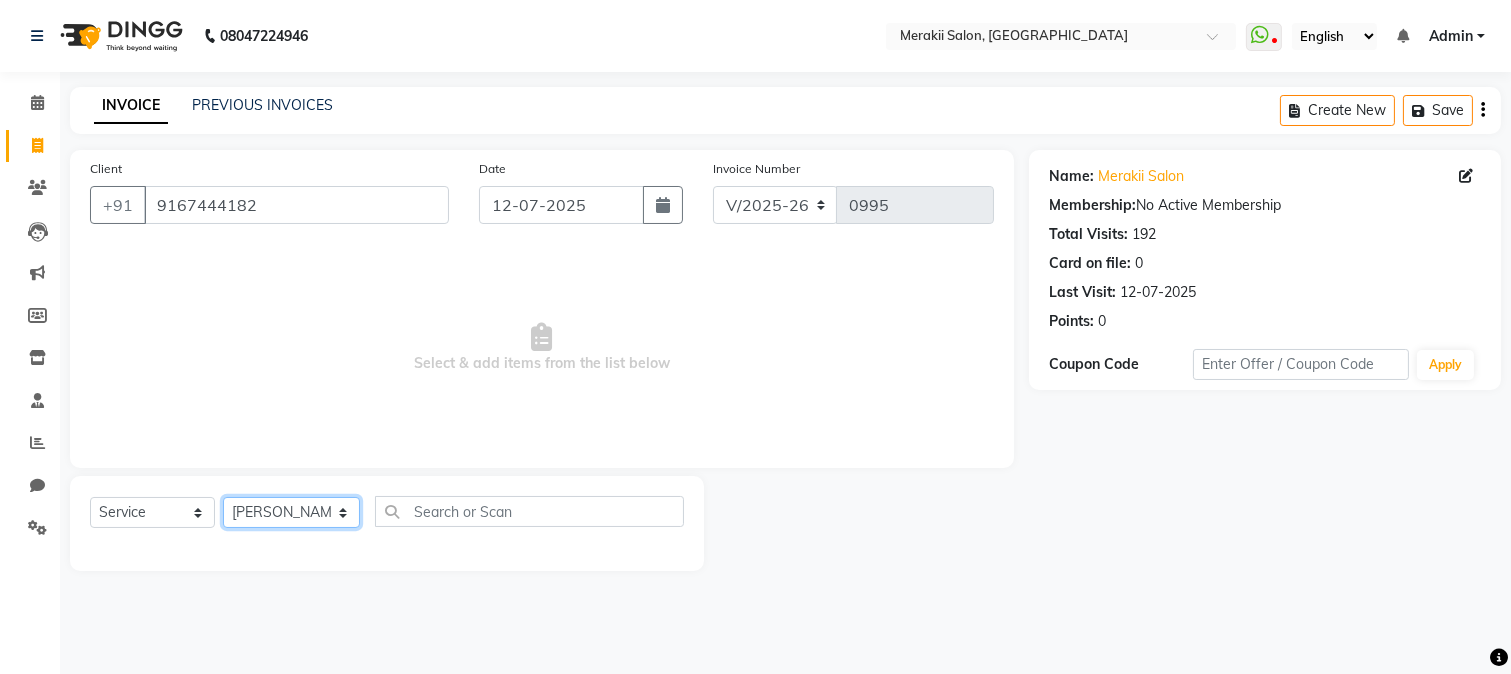 click on "Select Stylist [PERSON_NAME] [PERSON_NAME] Bhul [MEDICAL_DATA][PERSON_NAME] [PERSON_NAME] [PERSON_NAME]" 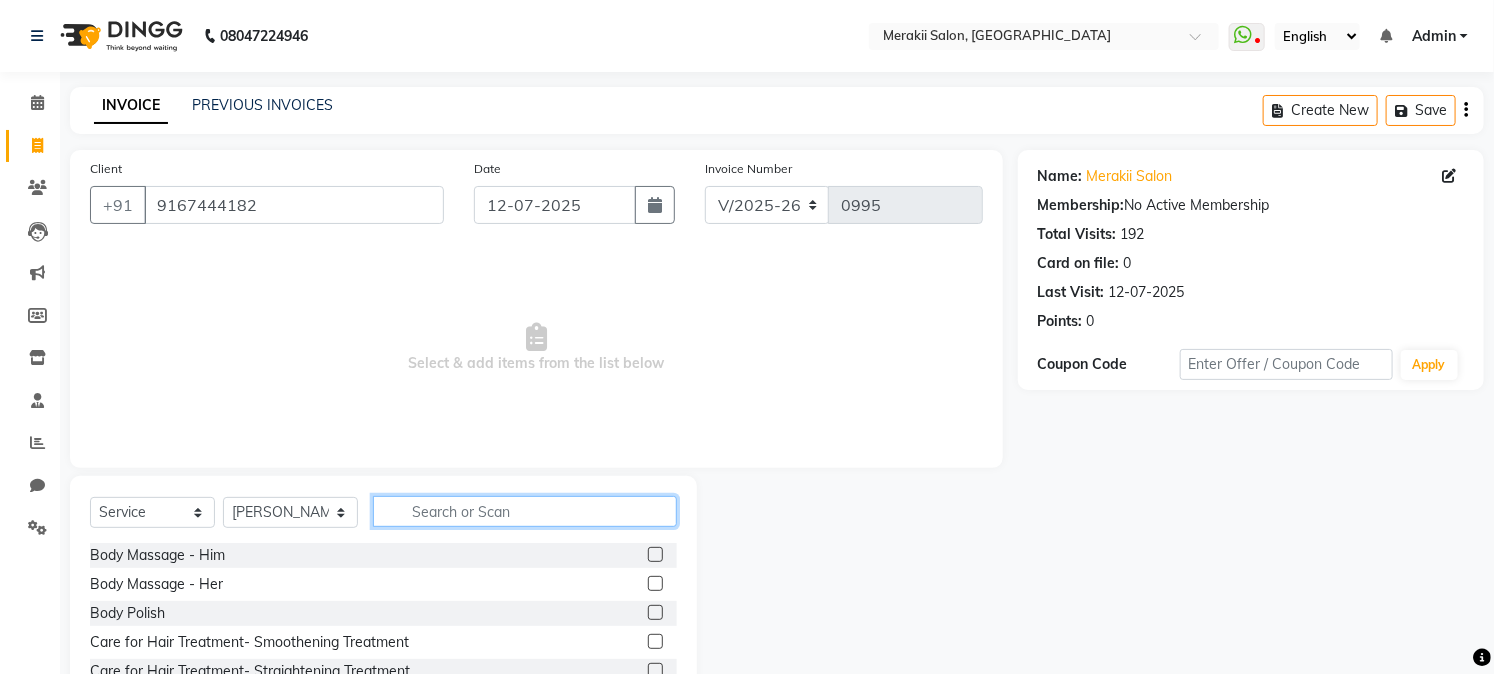 click 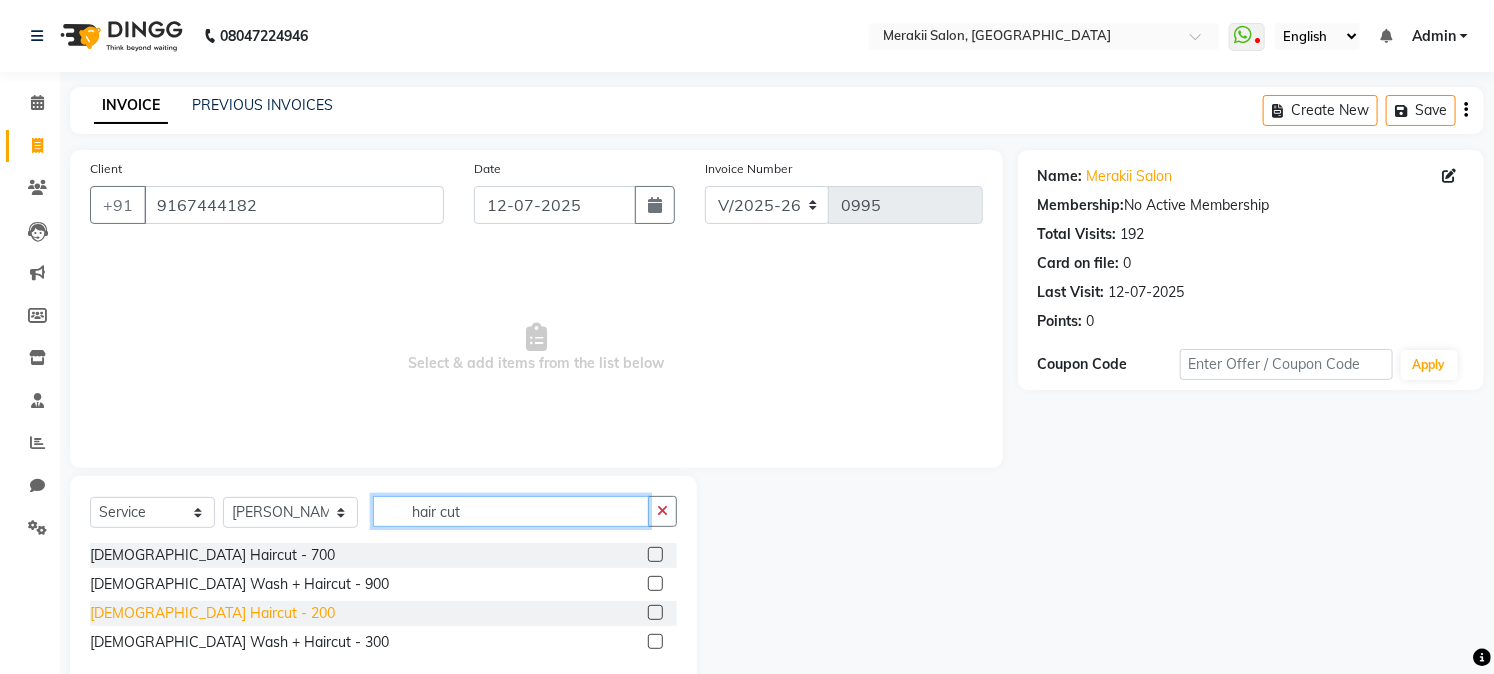 type on "hair cut" 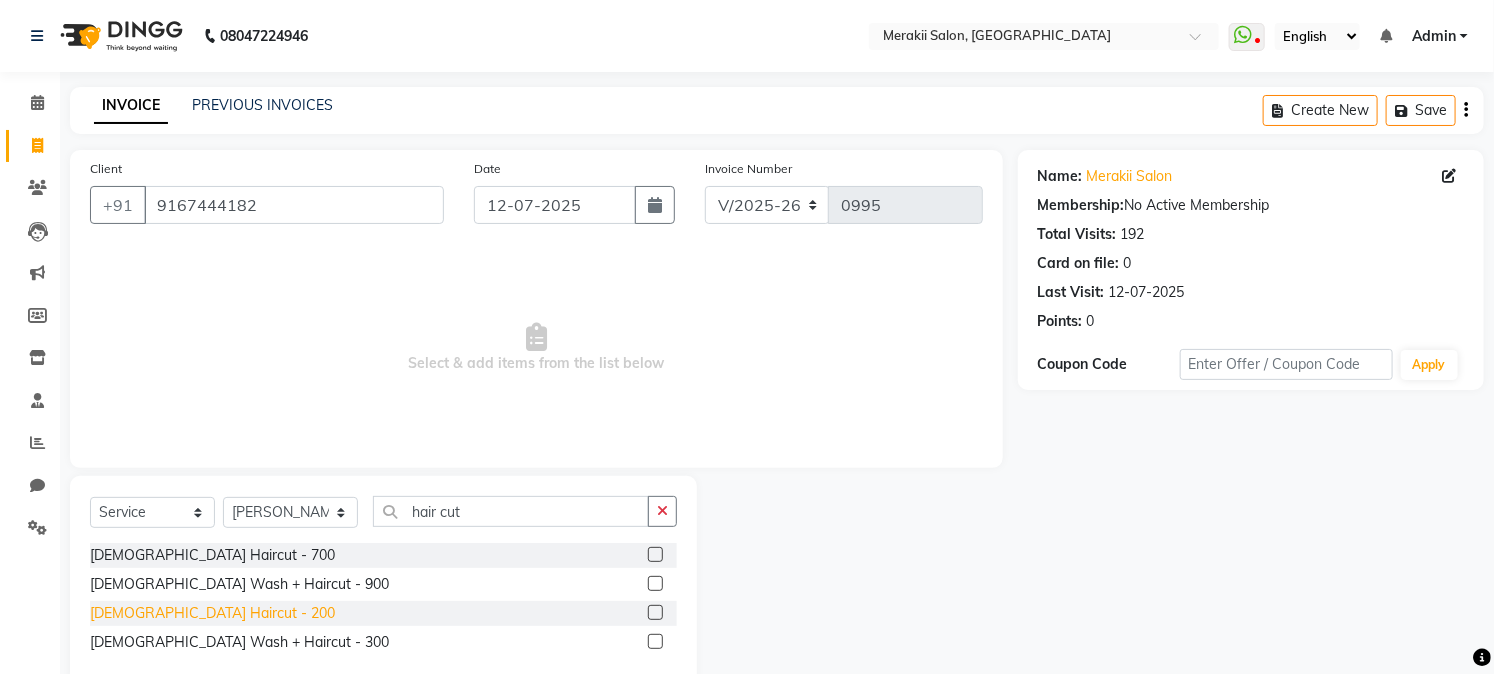 click on "[DEMOGRAPHIC_DATA] Haircut - 200" 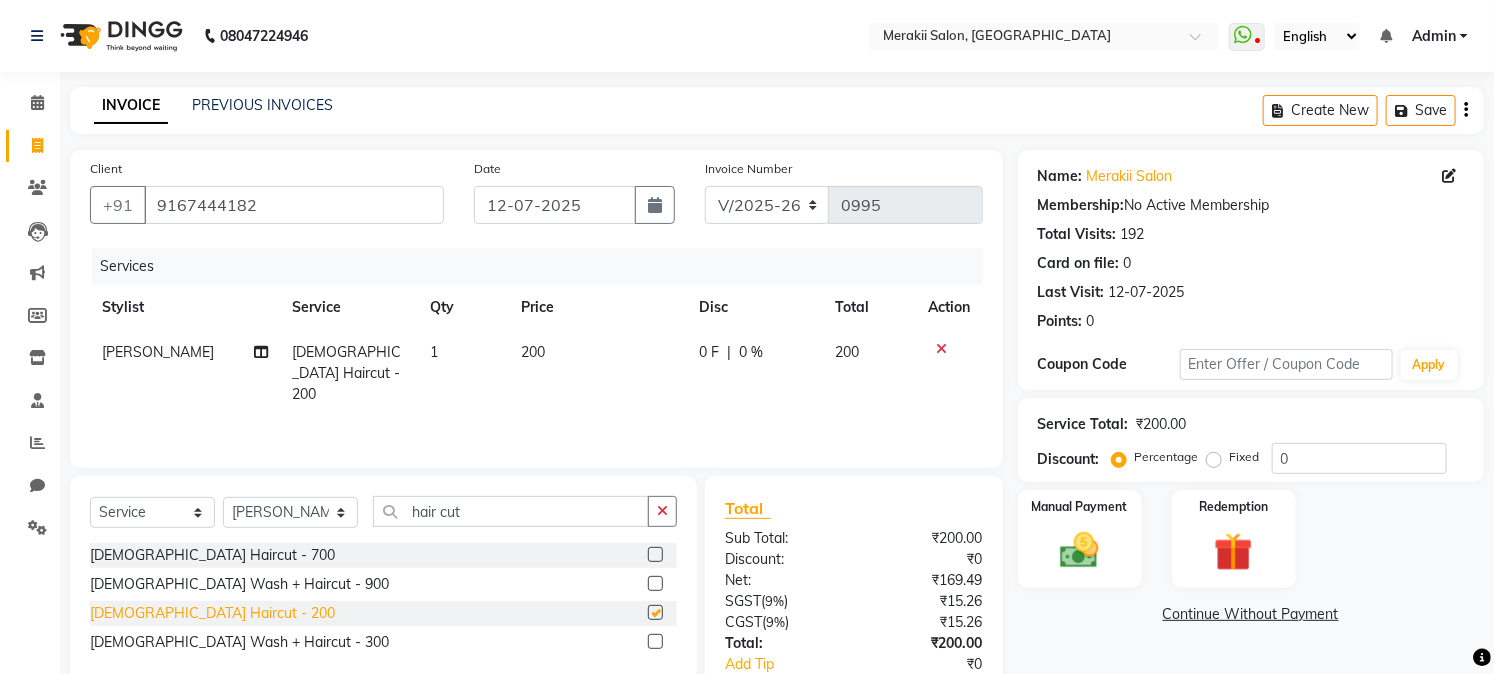 checkbox on "false" 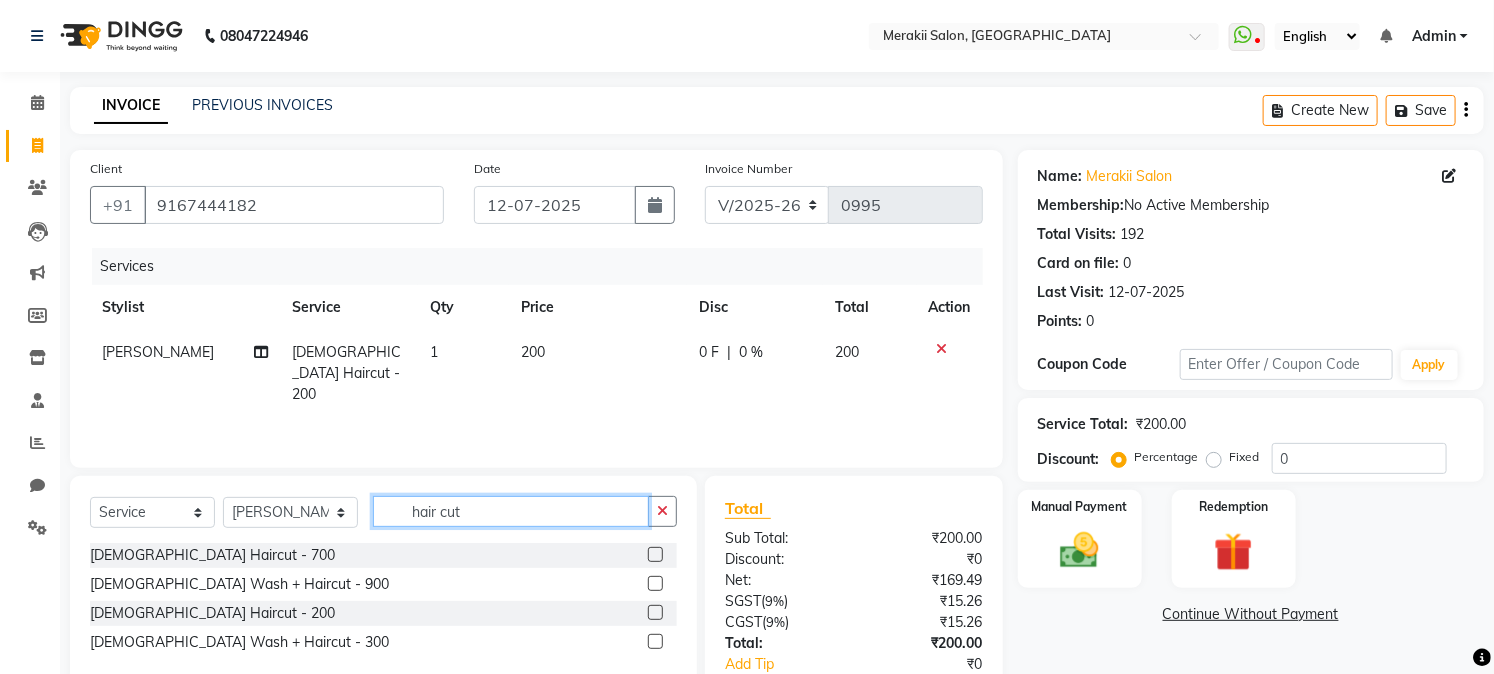 click on "hair cut" 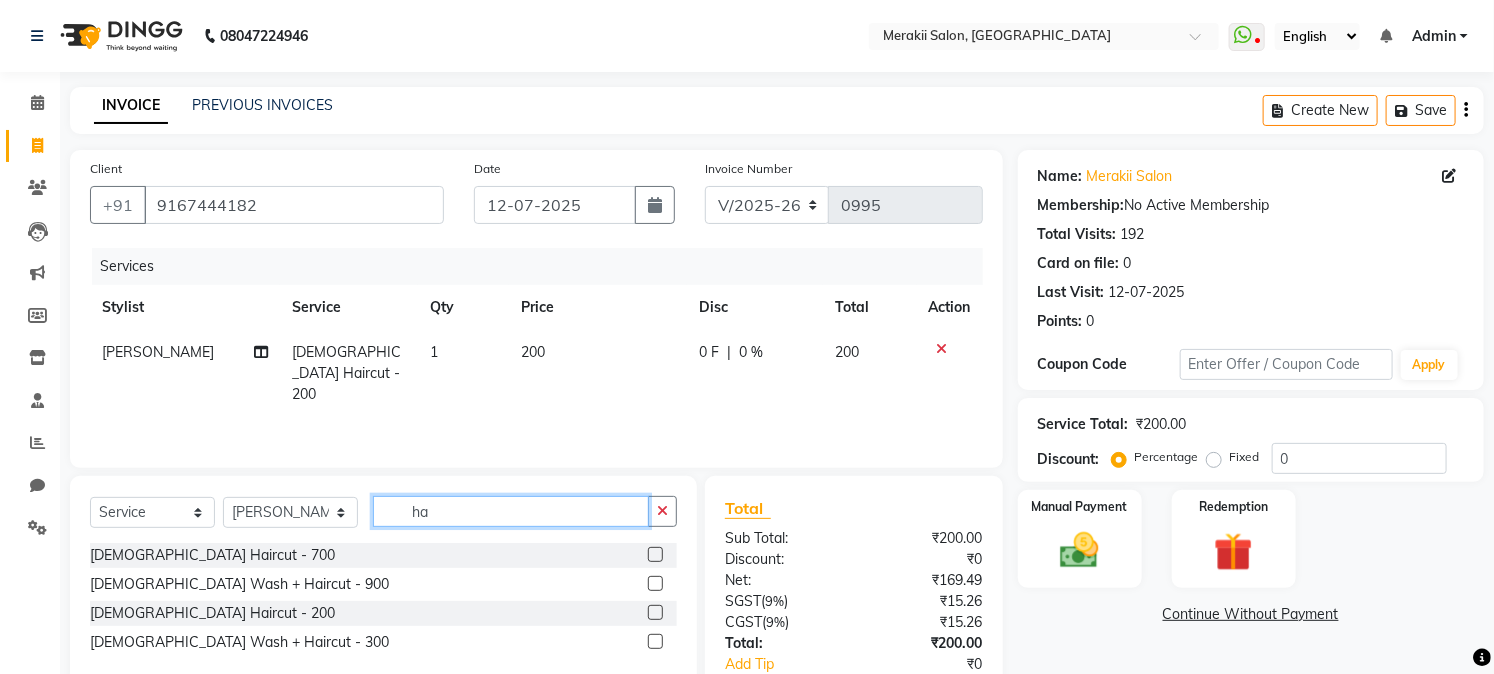 type on "h" 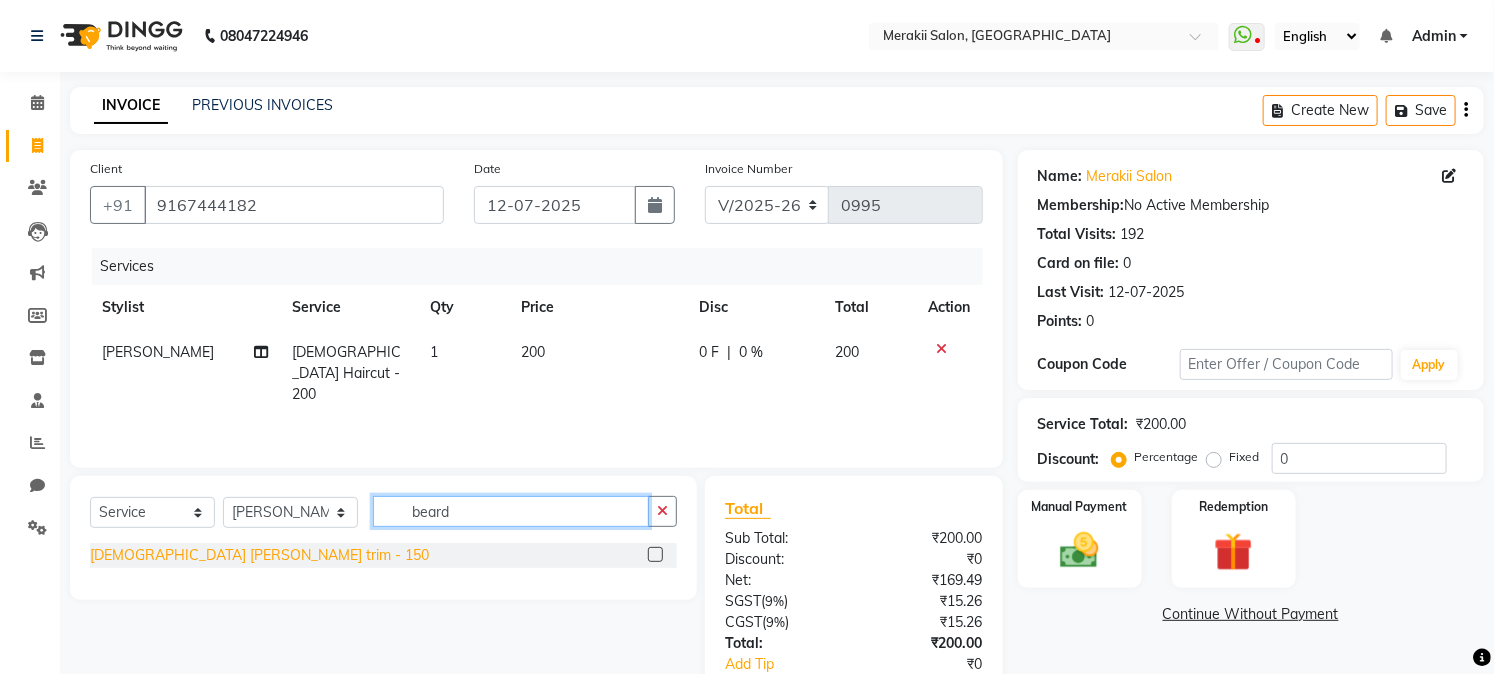 type on "beard" 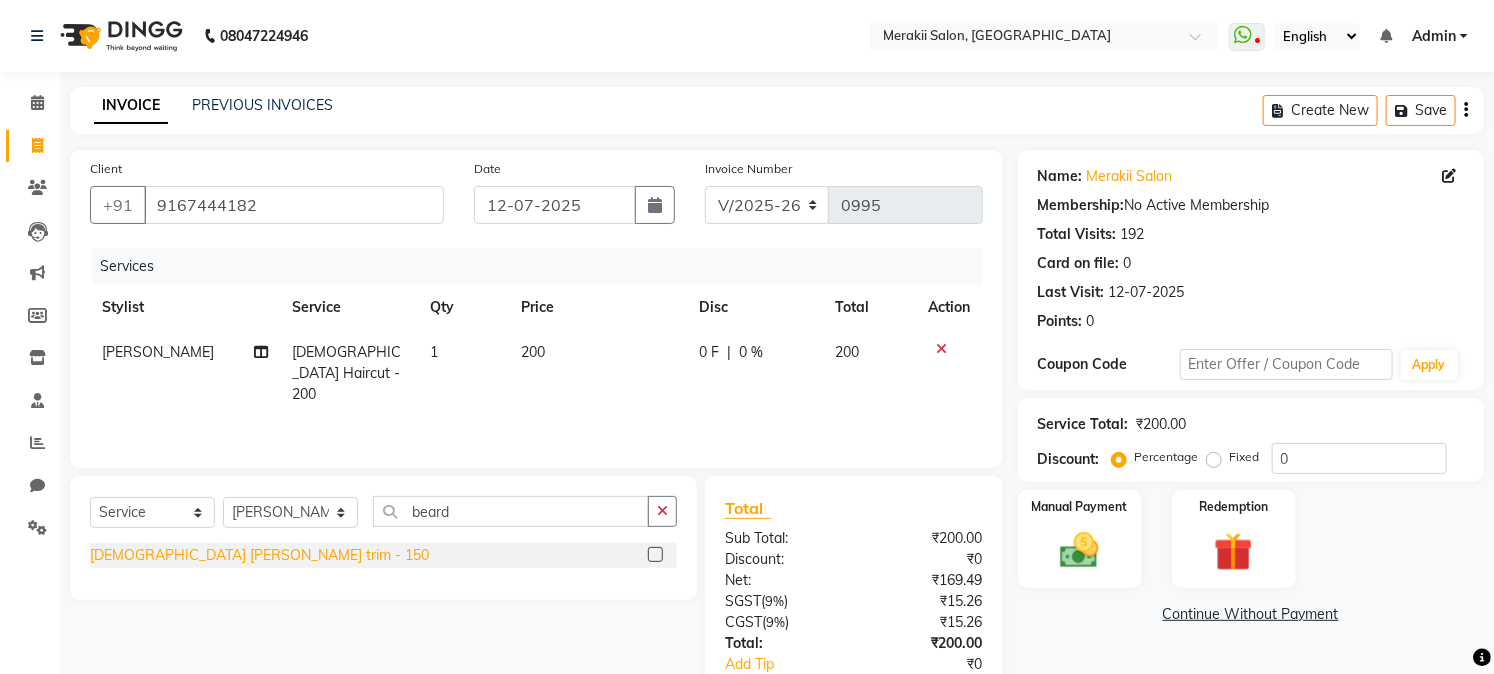 click on "[DEMOGRAPHIC_DATA] [PERSON_NAME] trim - 150" 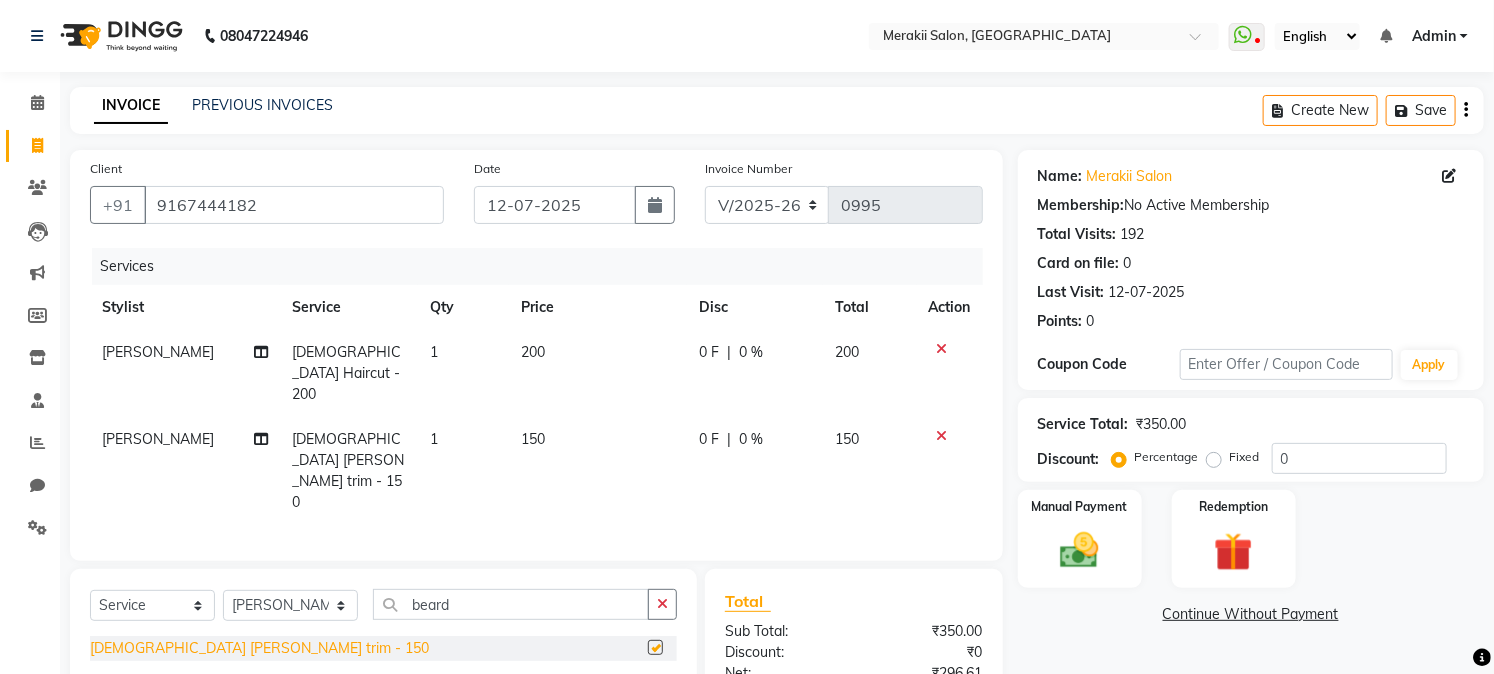 checkbox on "false" 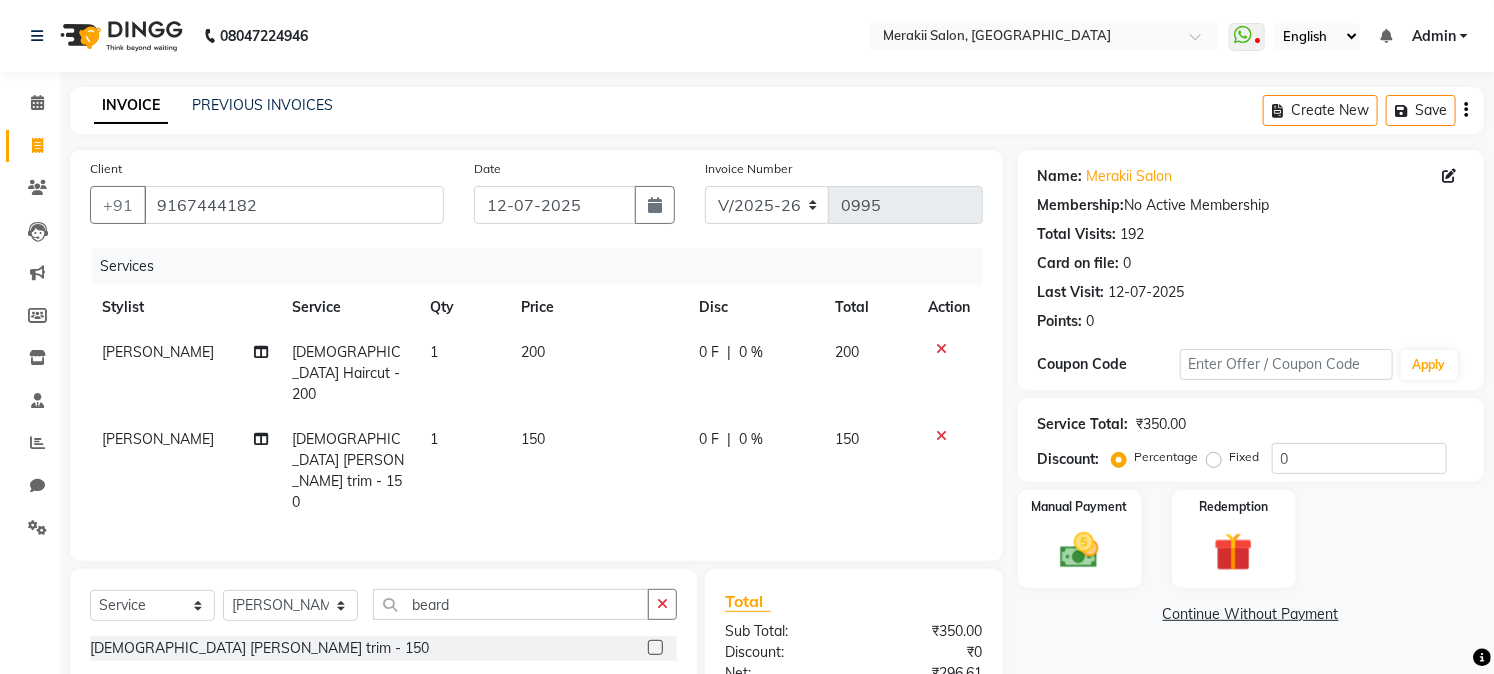 click on "Fixed" 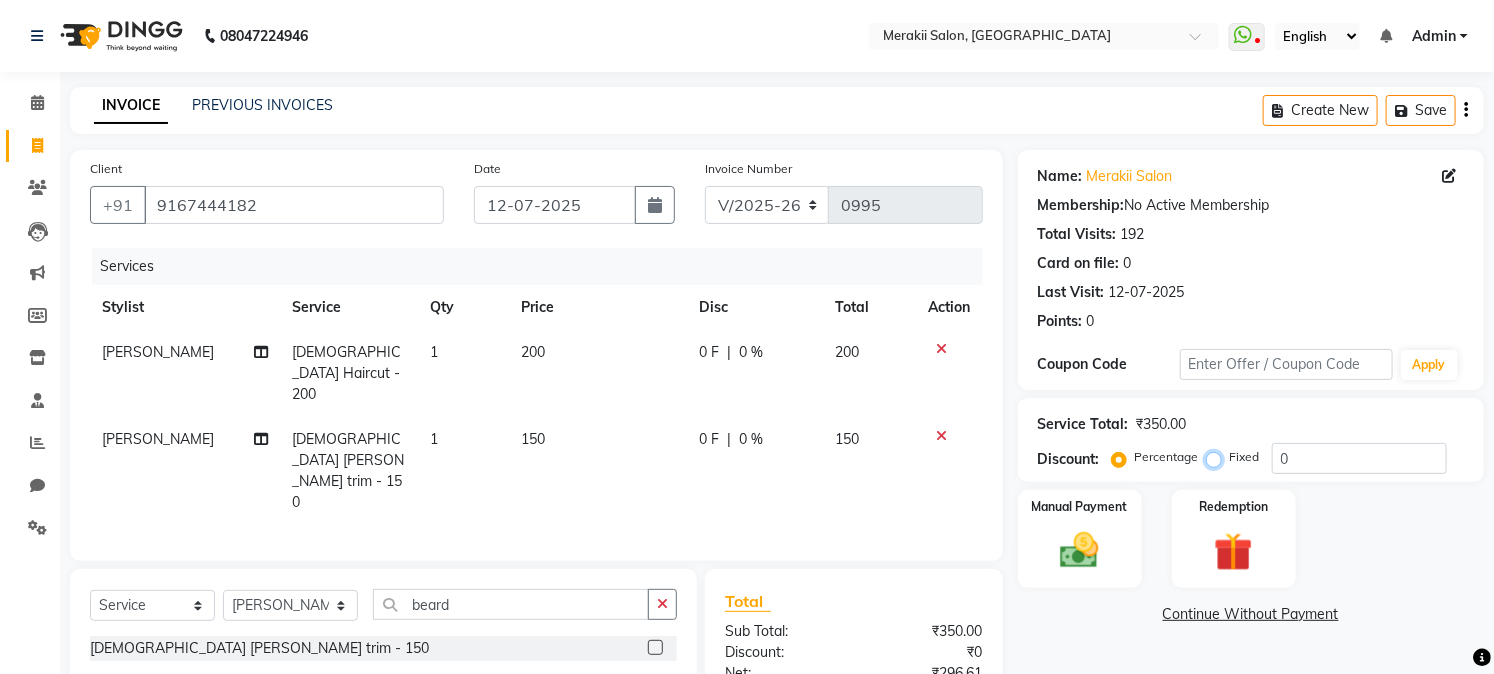 click on "Fixed" at bounding box center (1218, 457) 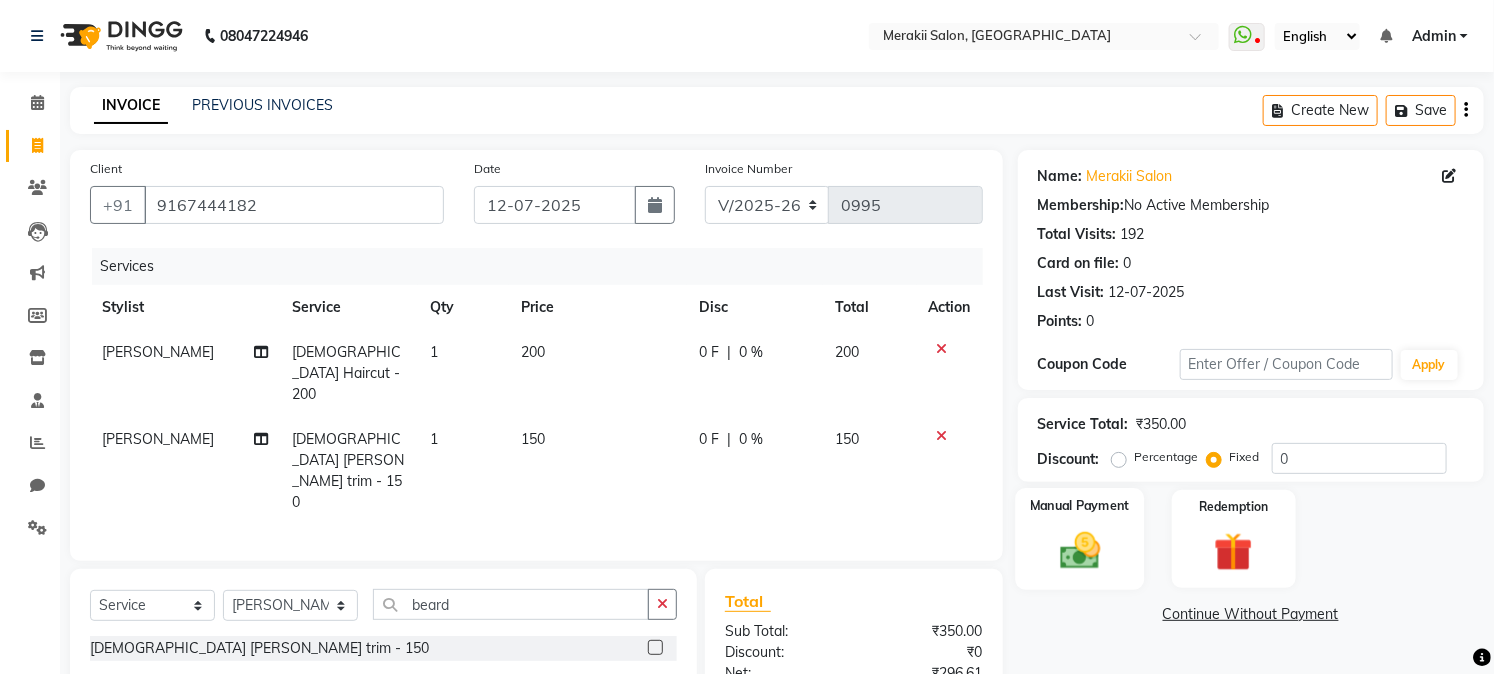 click on "Manual Payment" 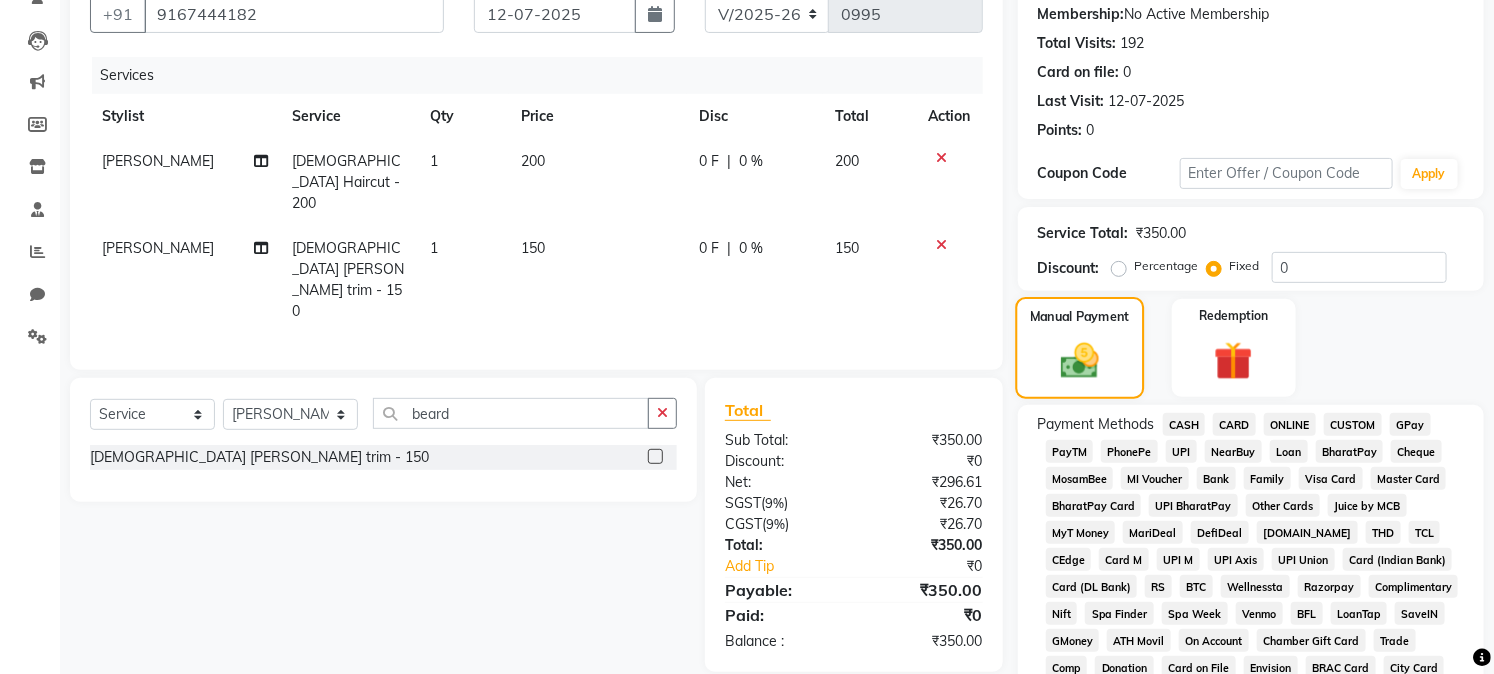 scroll, scrollTop: 193, scrollLeft: 0, axis: vertical 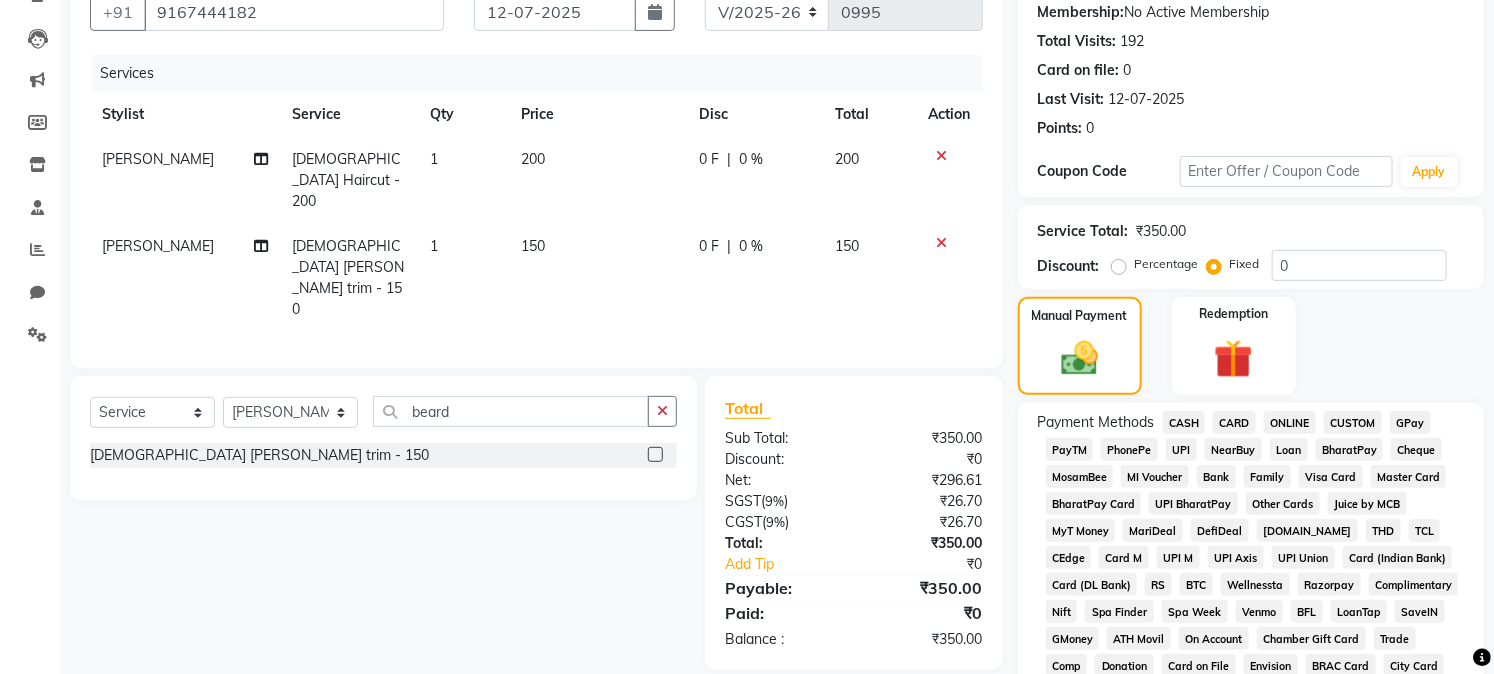 click on "GPay" 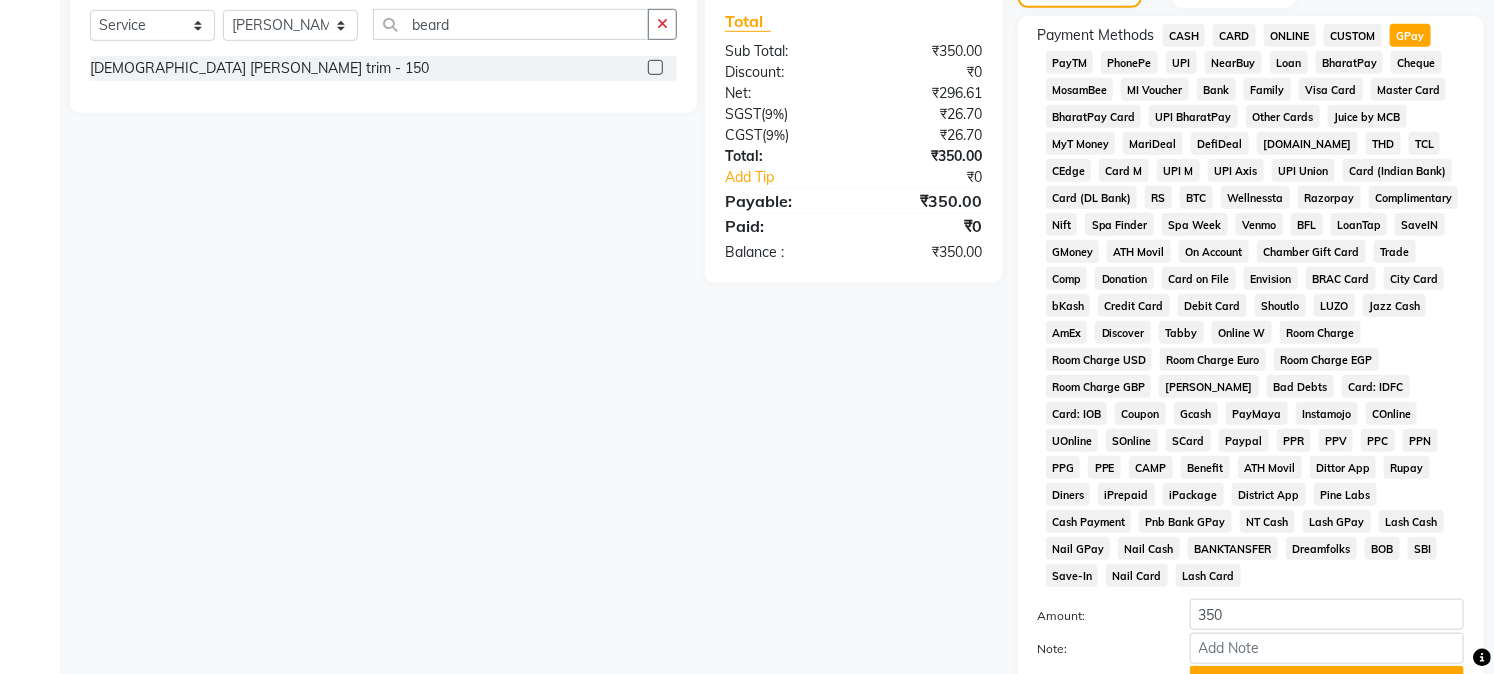 scroll, scrollTop: 735, scrollLeft: 0, axis: vertical 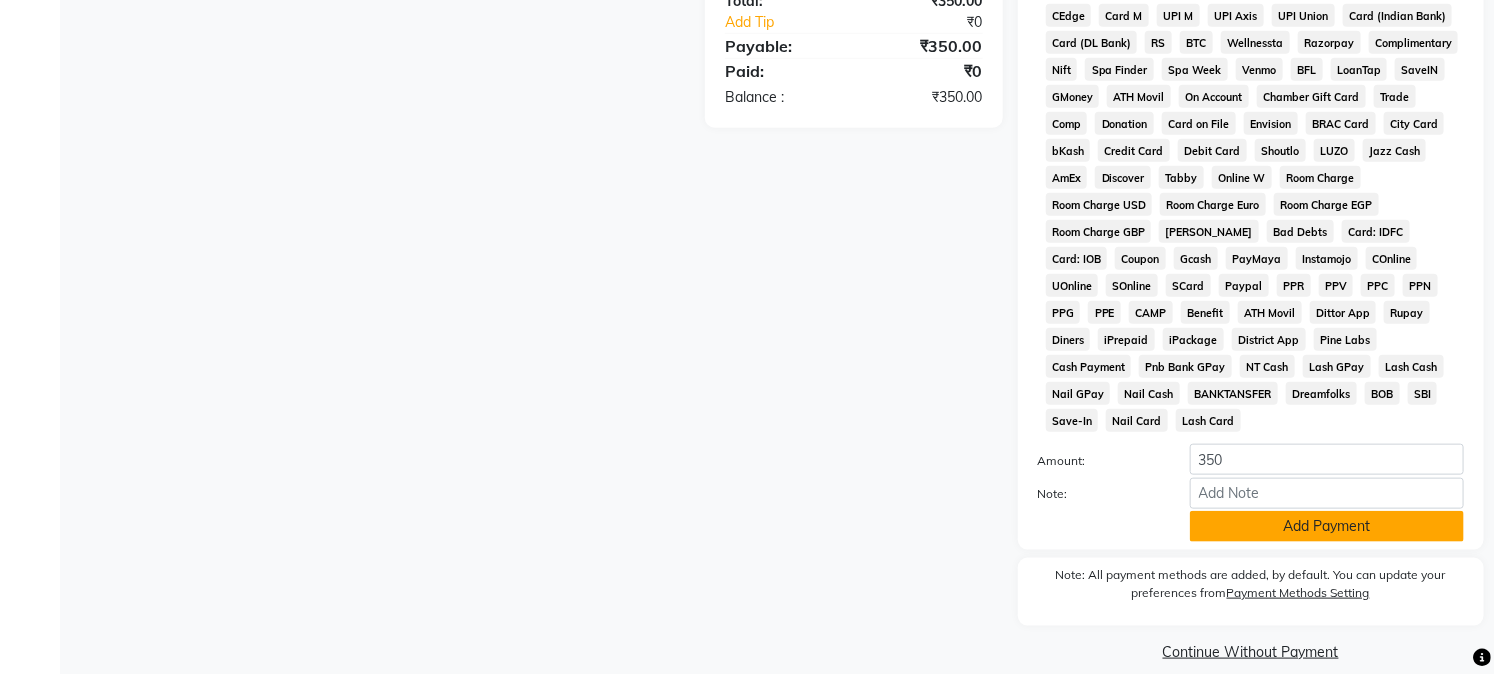 click on "Add Payment" 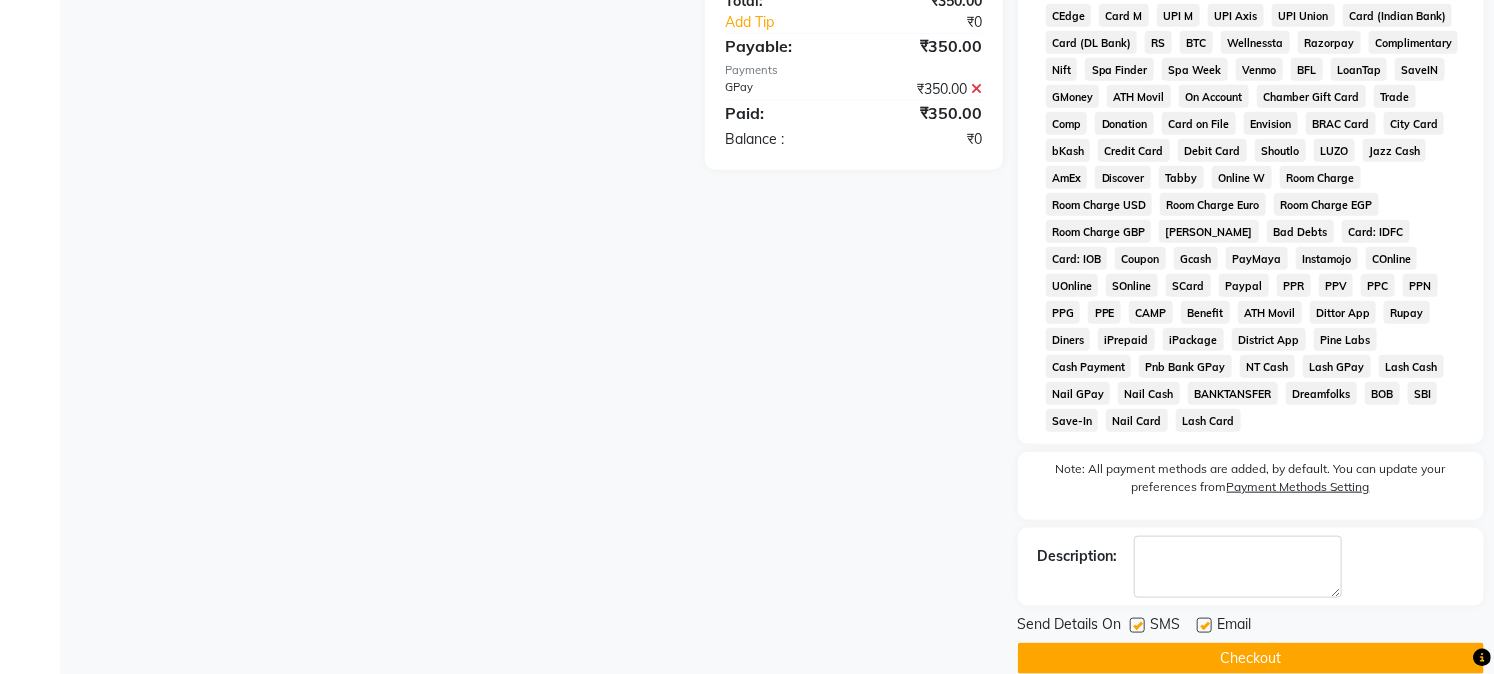 scroll, scrollTop: 742, scrollLeft: 0, axis: vertical 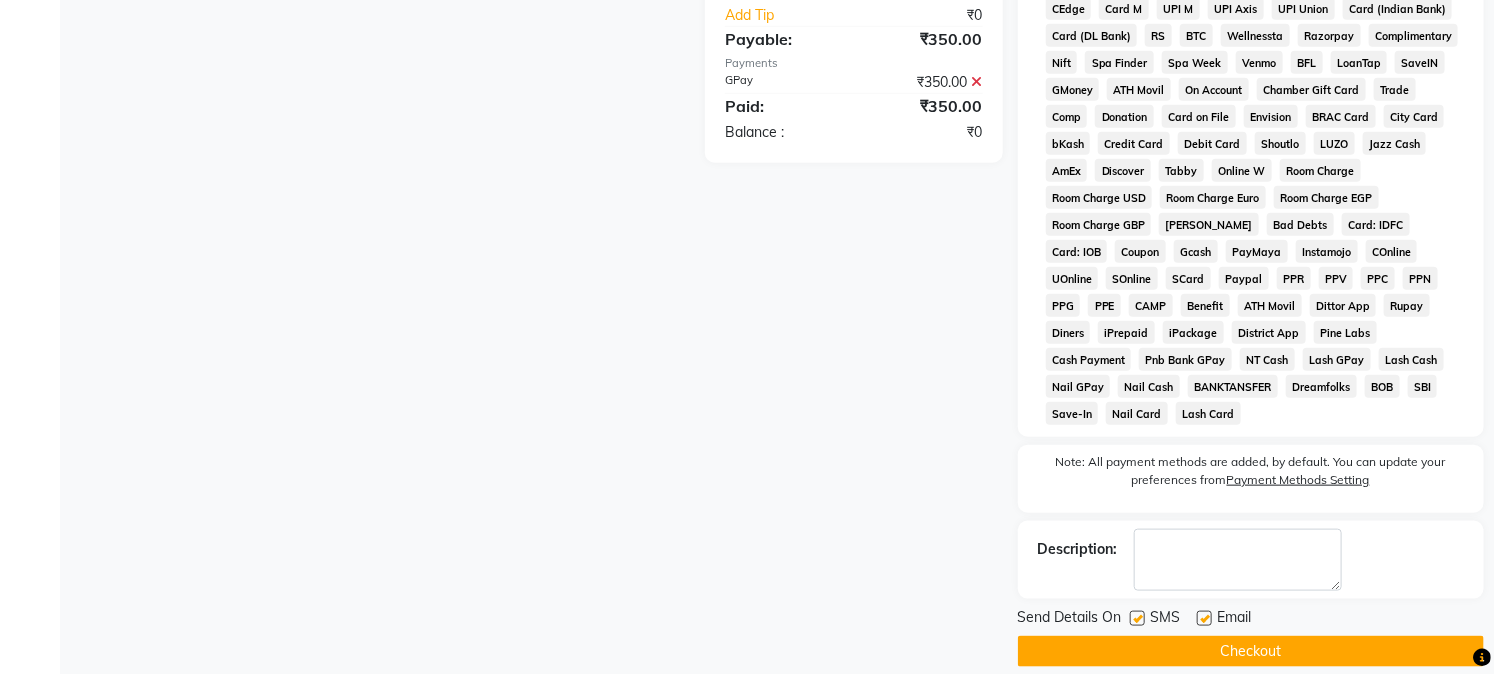 click on "Checkout" 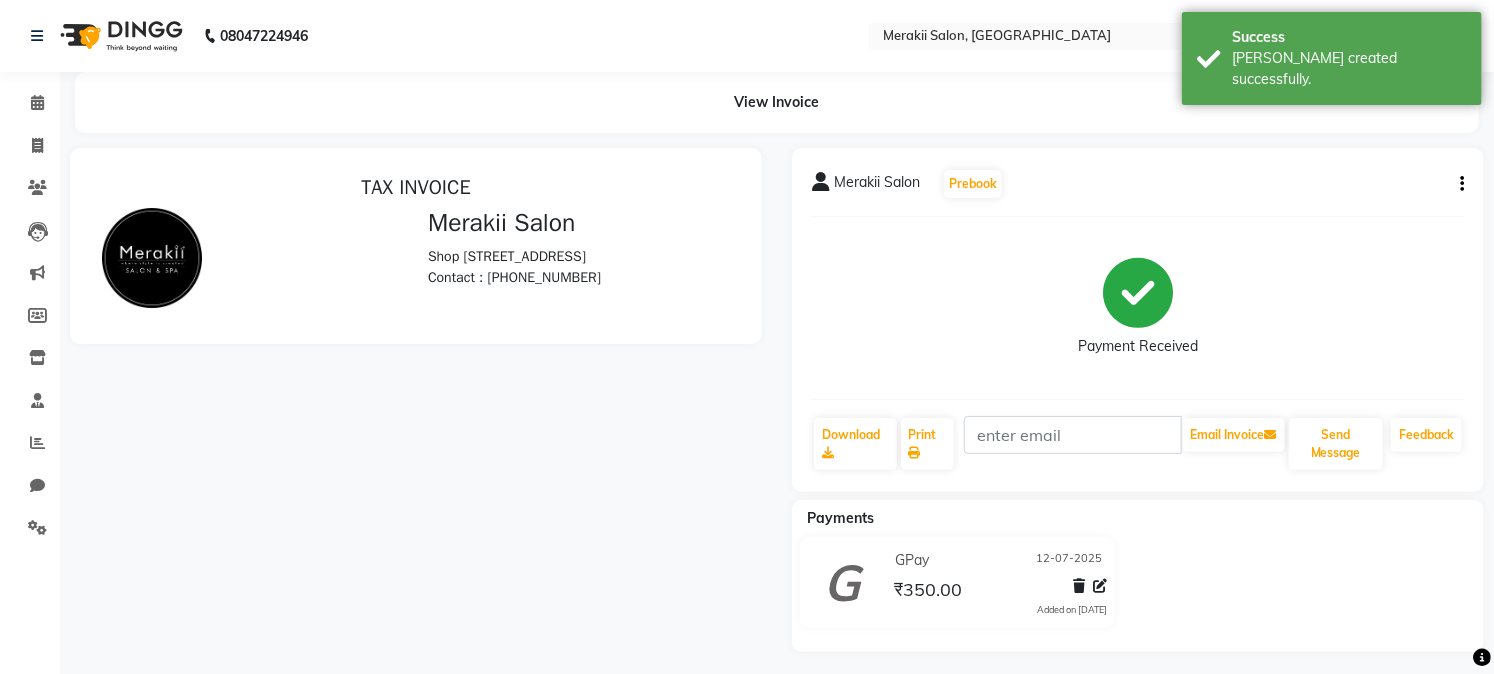 scroll, scrollTop: 0, scrollLeft: 0, axis: both 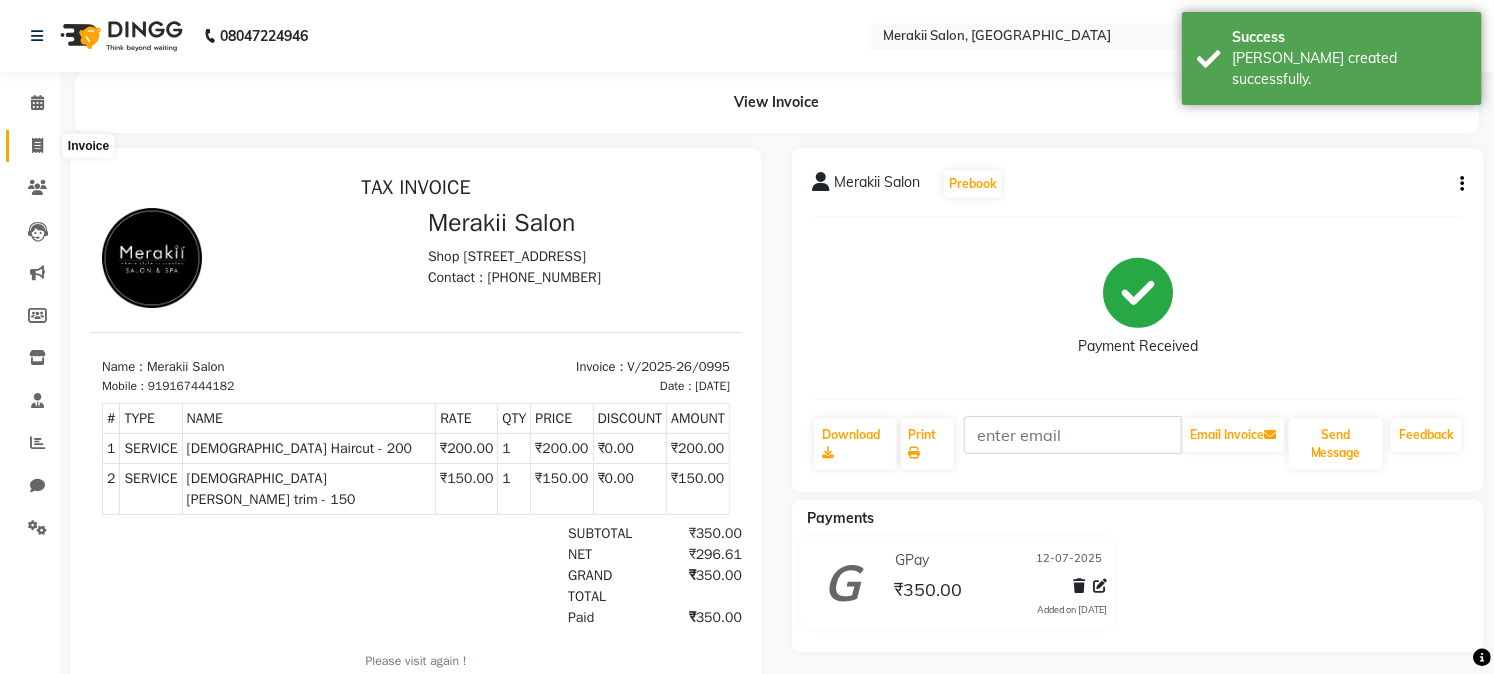 click 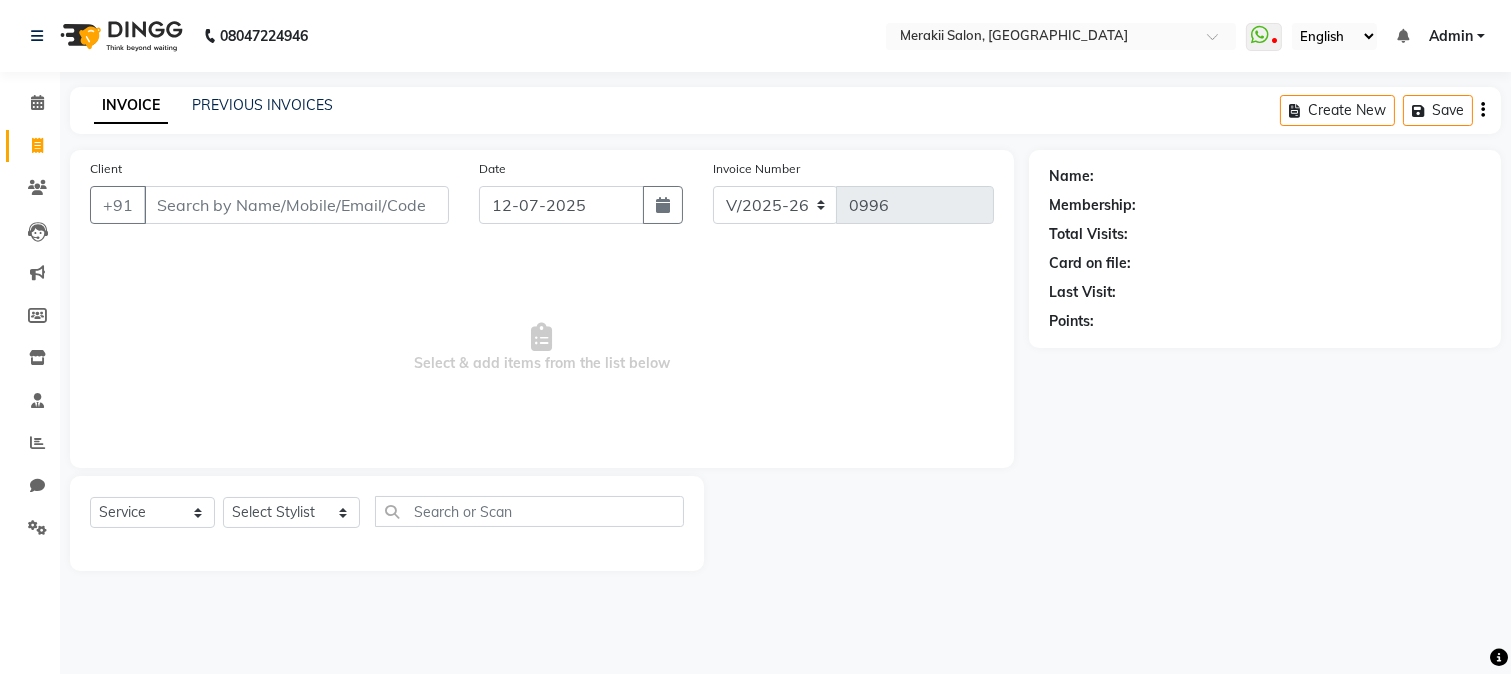 click on "Client" at bounding box center (296, 205) 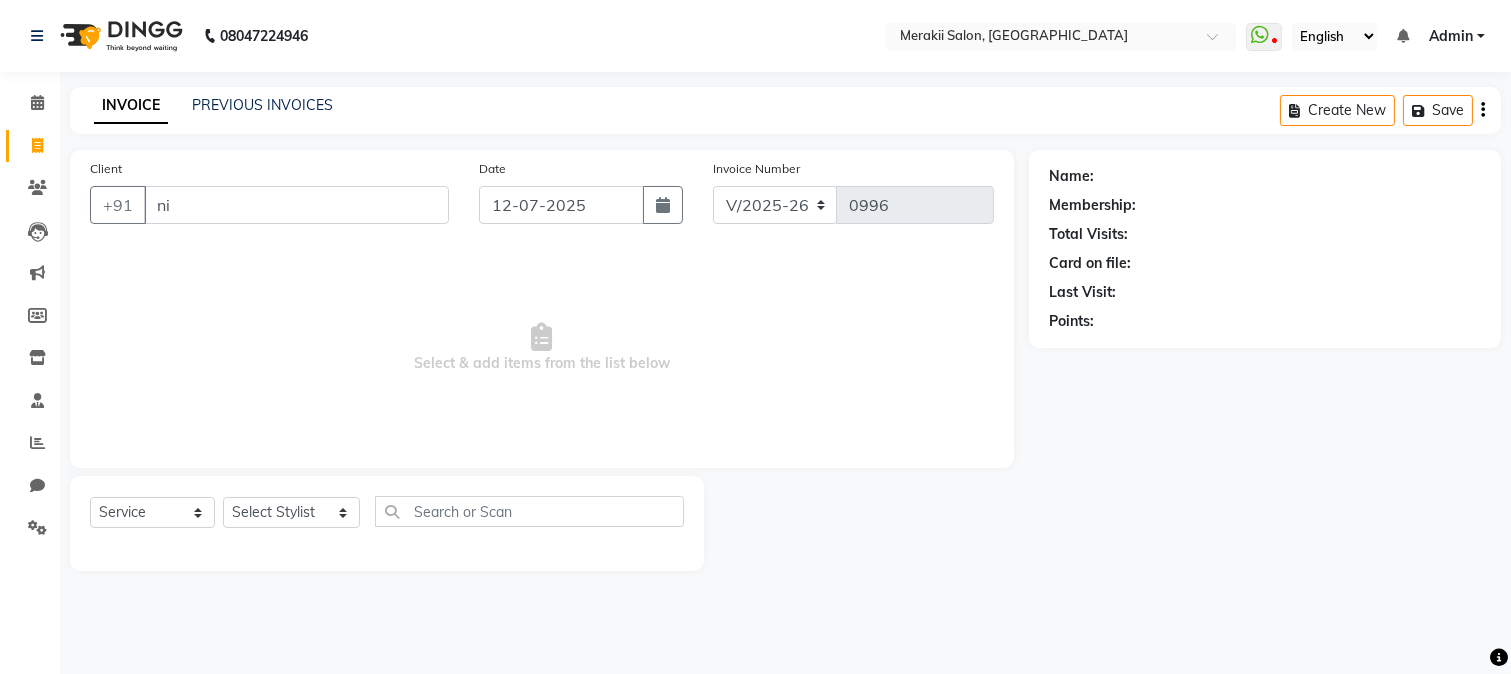 type on "n" 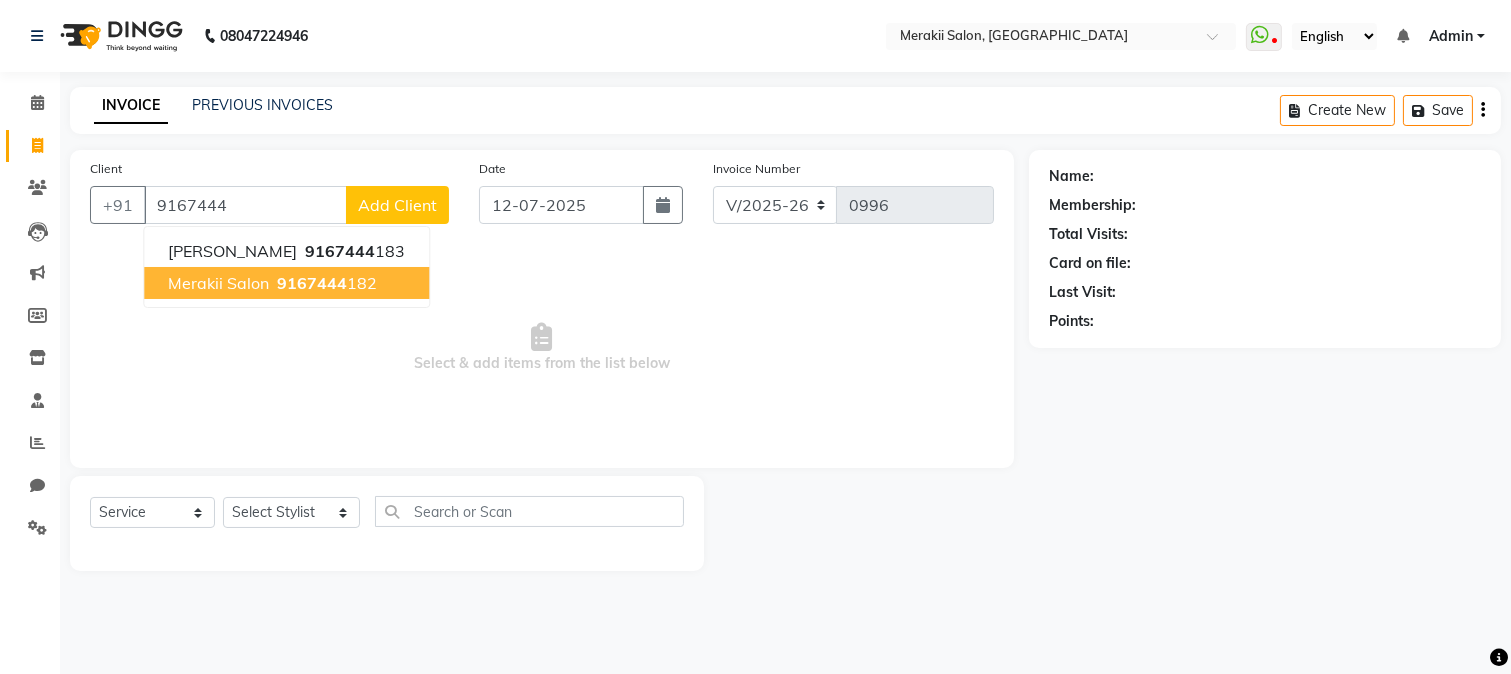 click on "Merakii Salon" at bounding box center (218, 283) 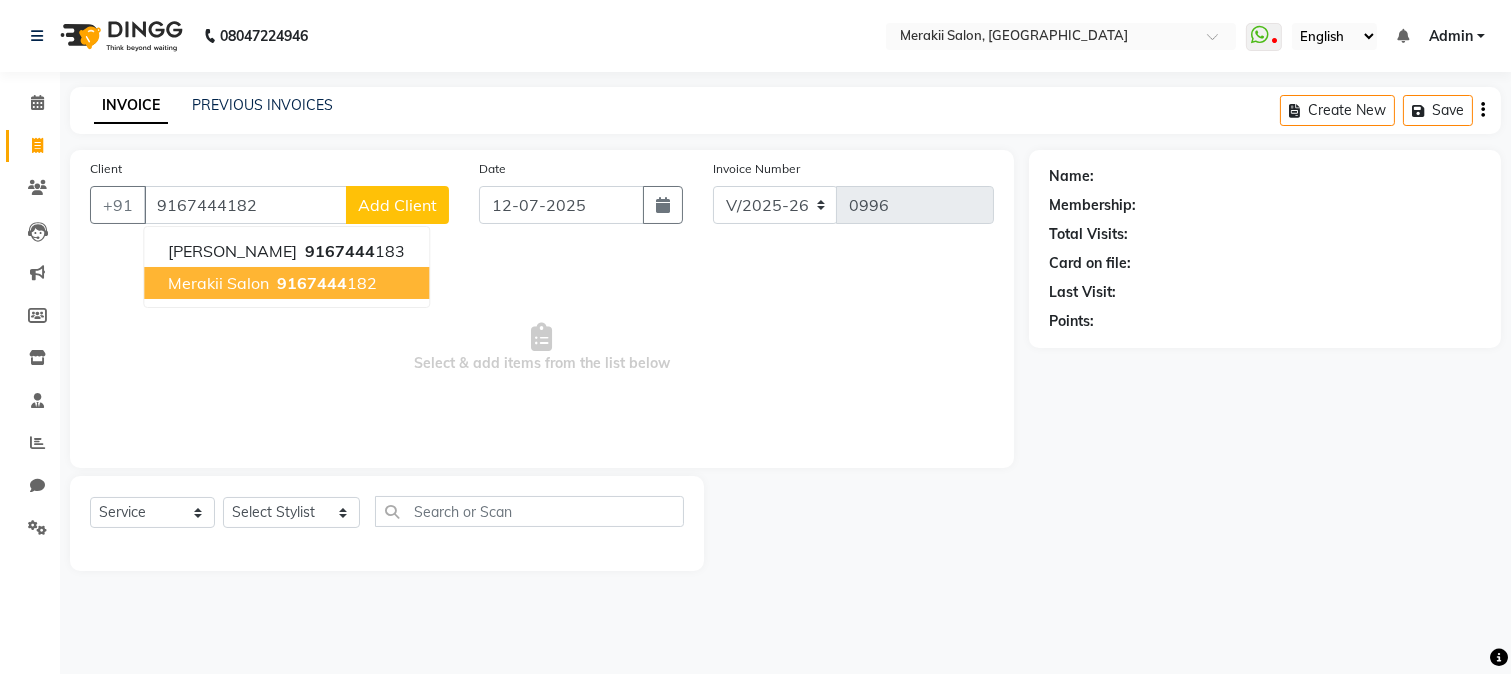 type on "9167444182" 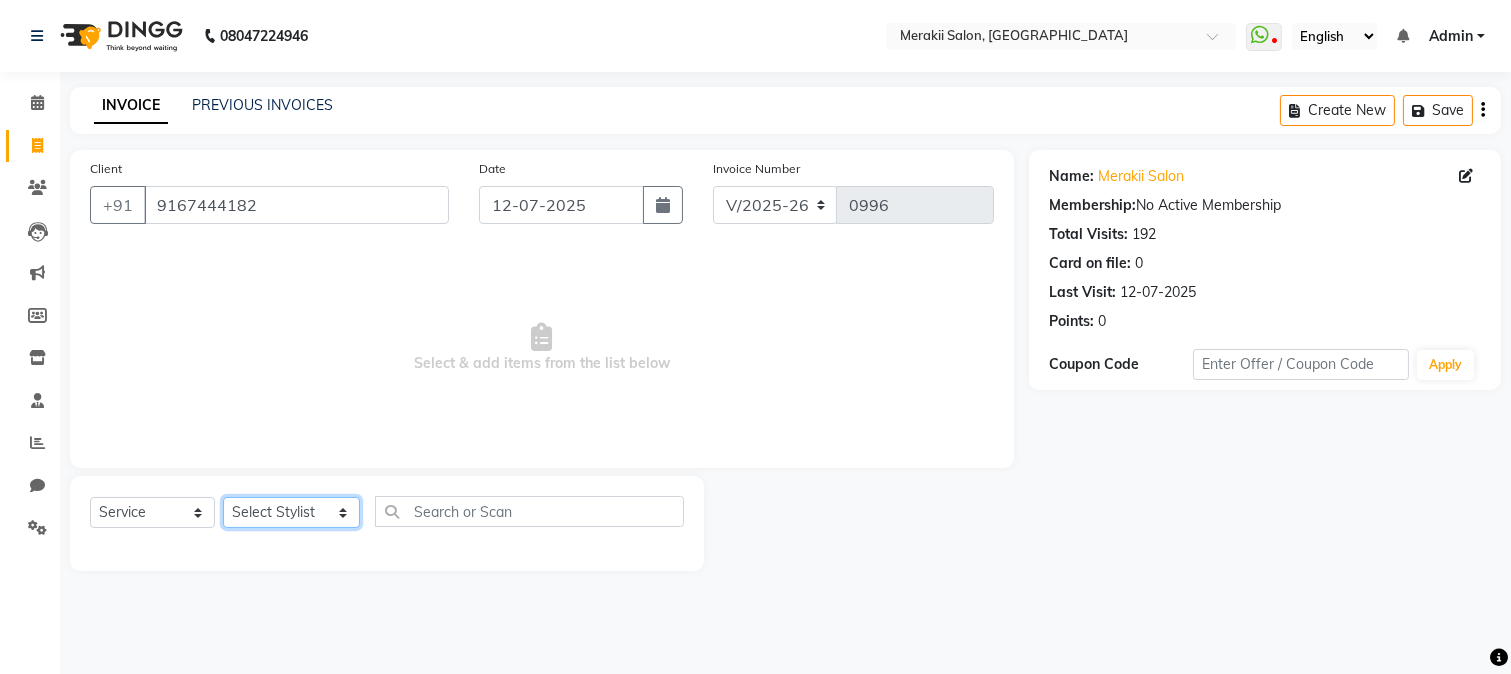 click on "Select Stylist [PERSON_NAME] [PERSON_NAME] Bhul [MEDICAL_DATA][PERSON_NAME] [PERSON_NAME] [PERSON_NAME]" 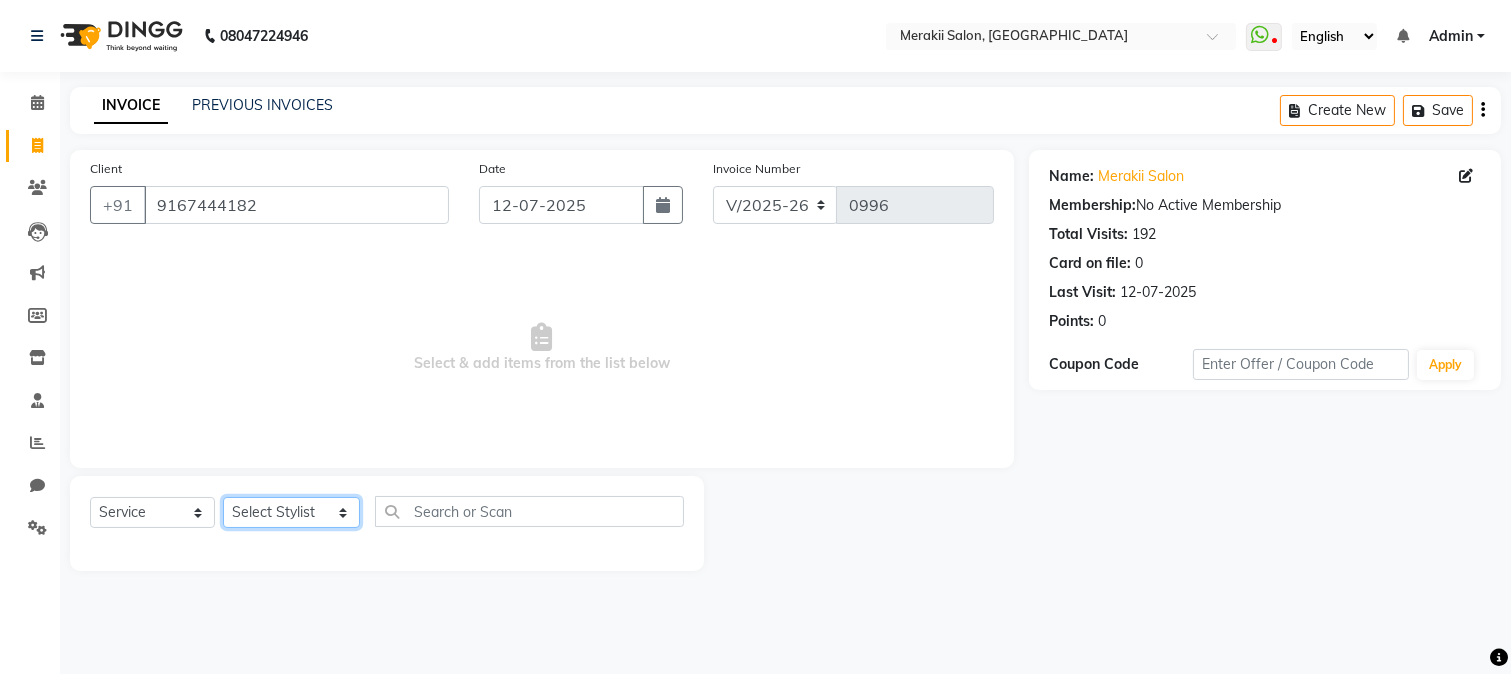 select on "69532" 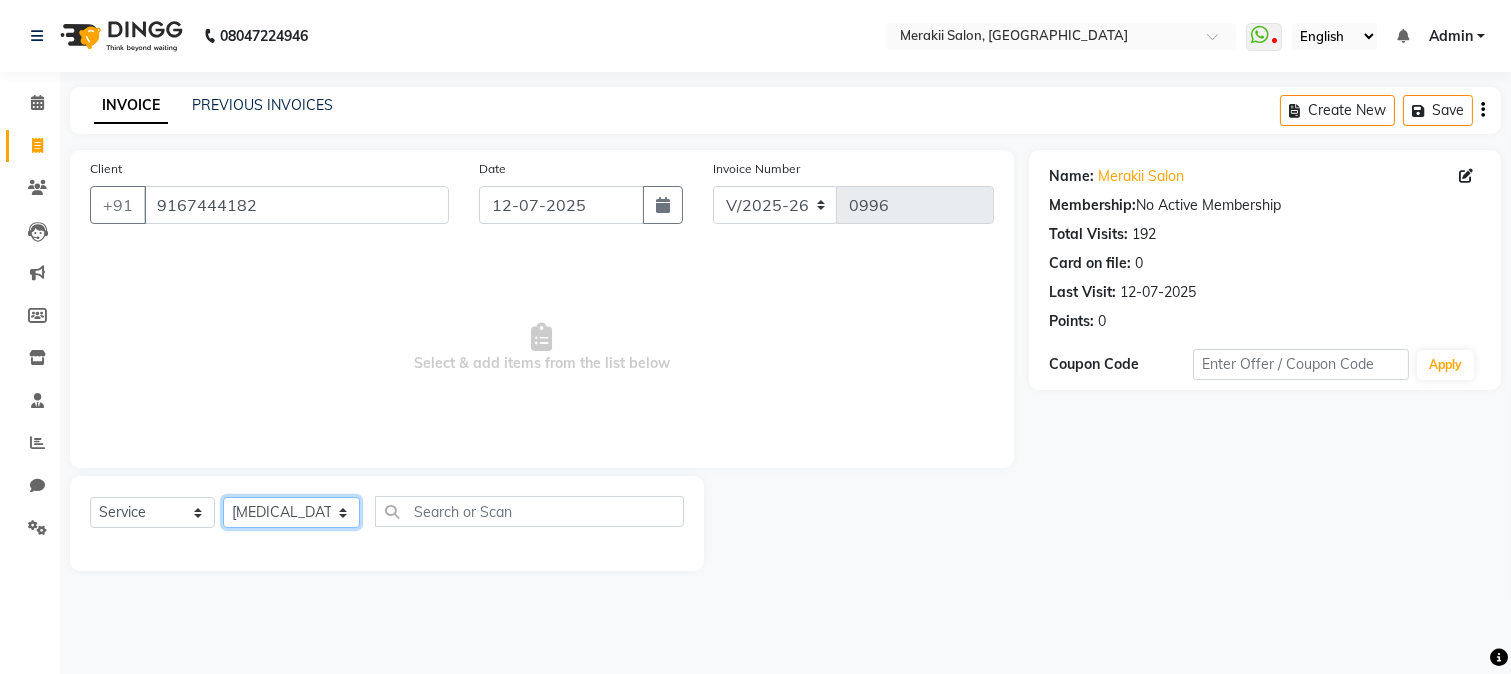 click on "Select Stylist [PERSON_NAME] [PERSON_NAME] Bhul [MEDICAL_DATA][PERSON_NAME] [PERSON_NAME] [PERSON_NAME]" 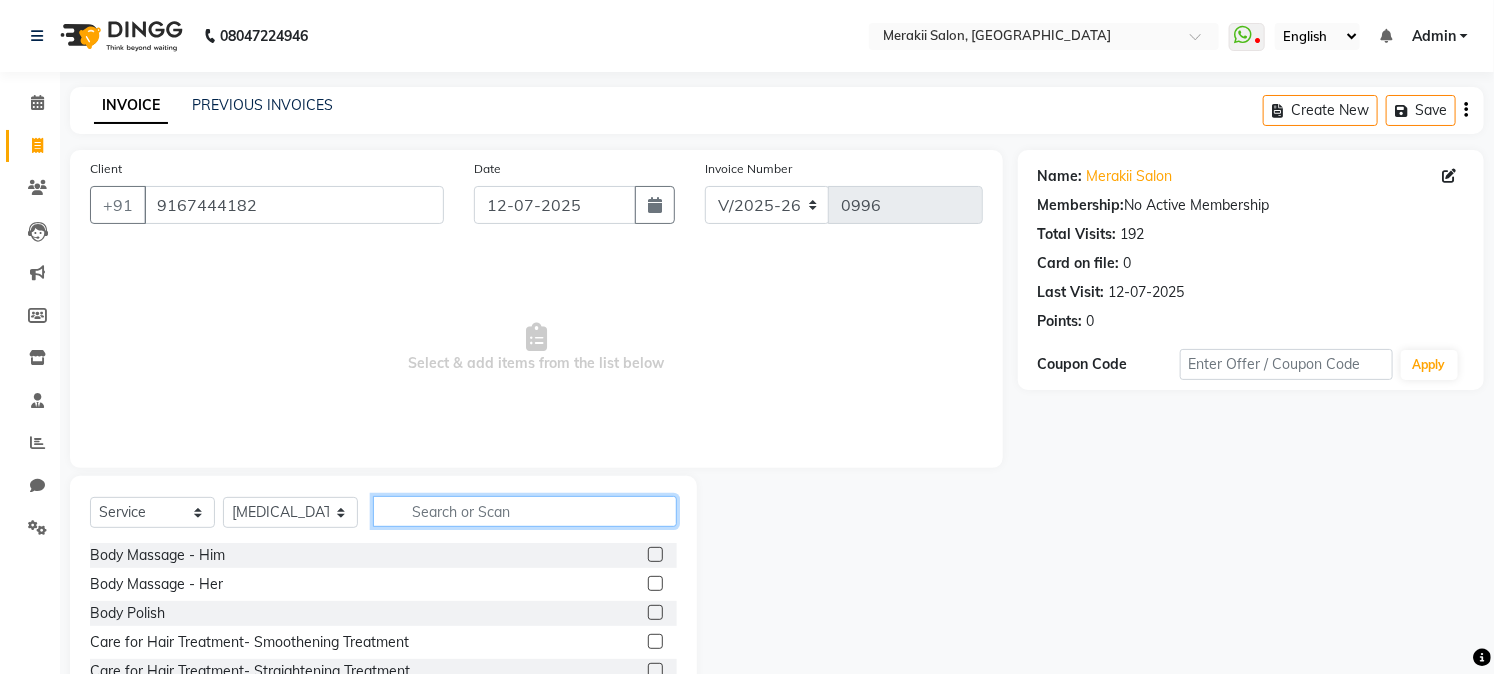 click 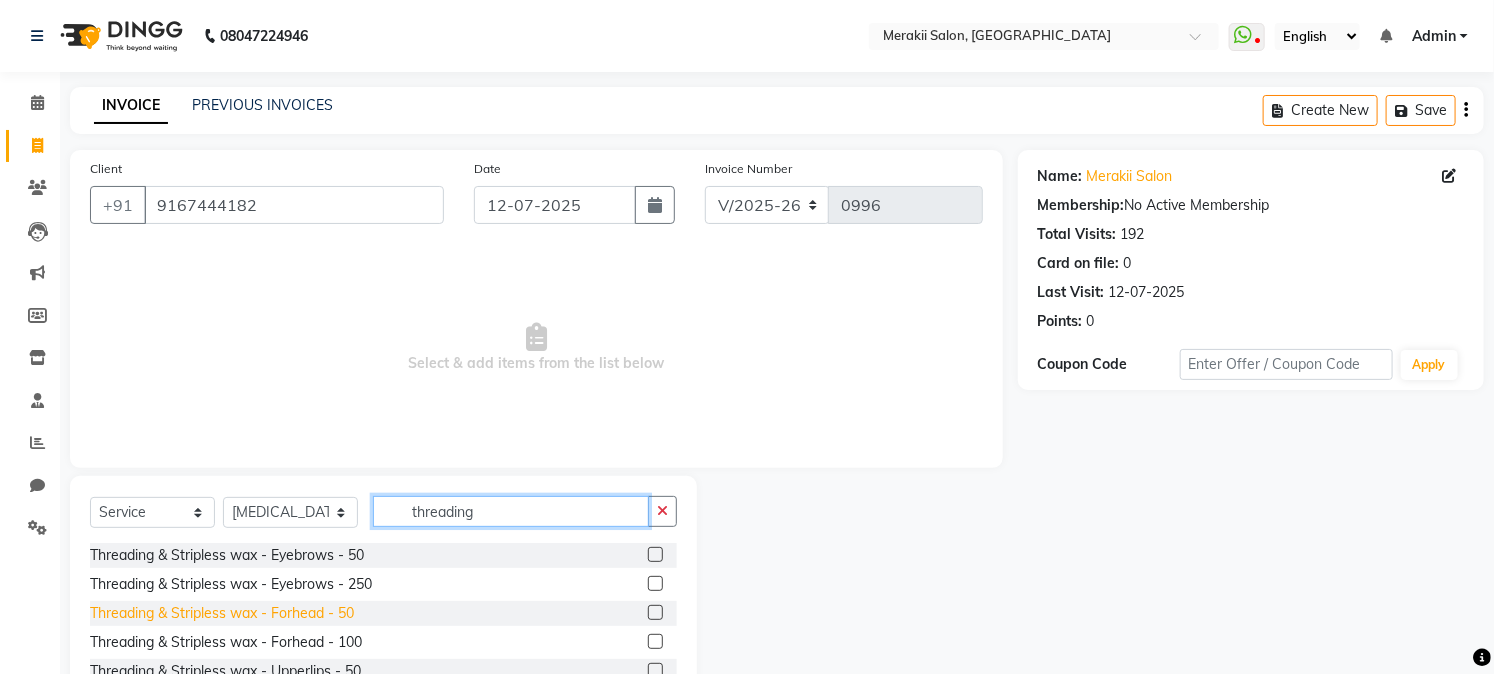 type on "threading" 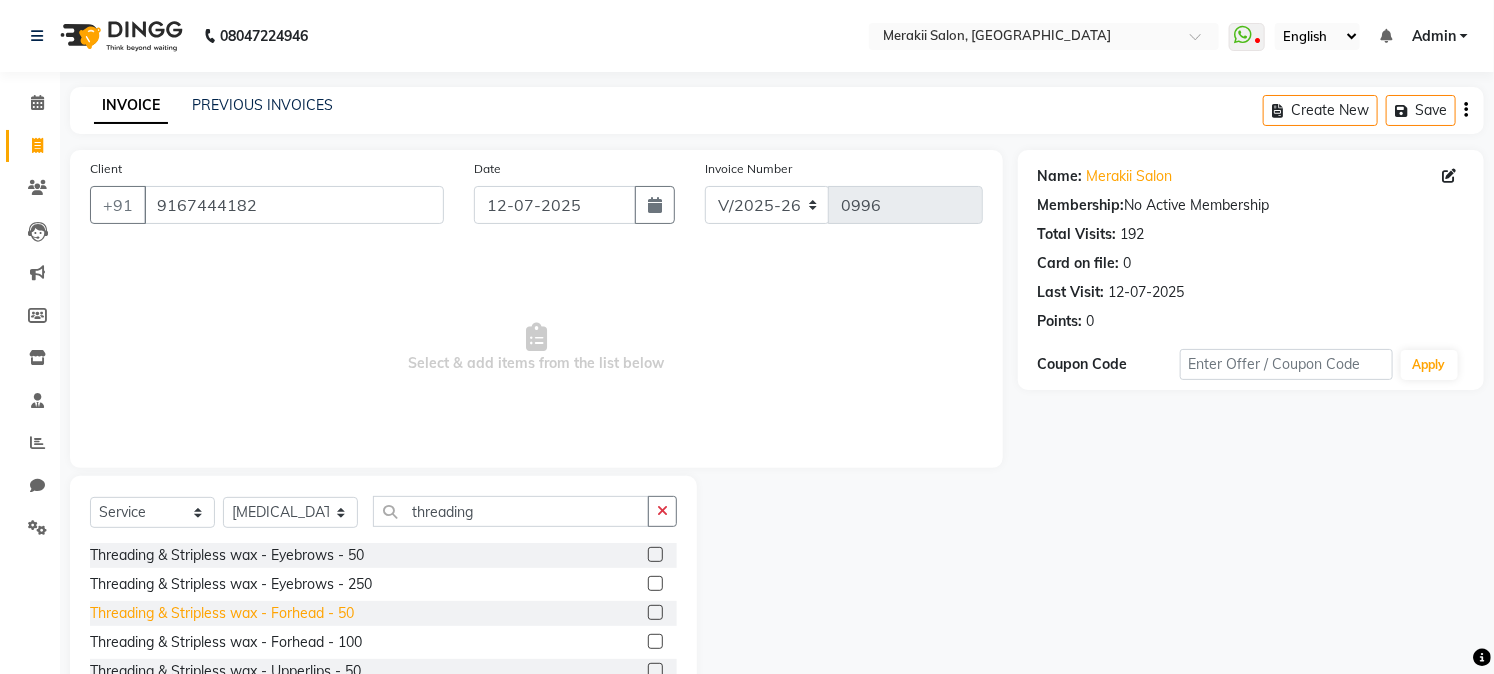 click on "Threading & Stripless wax - Forhead - 50" 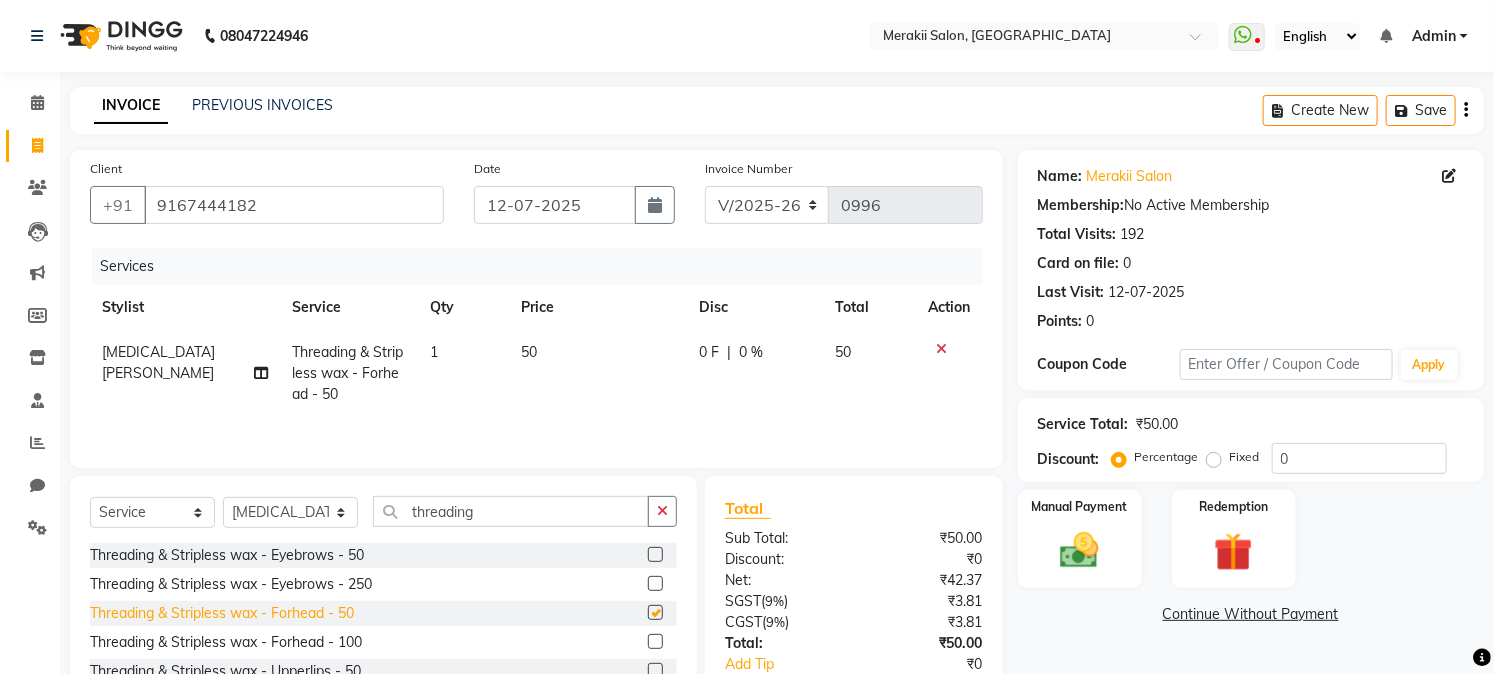 checkbox on "false" 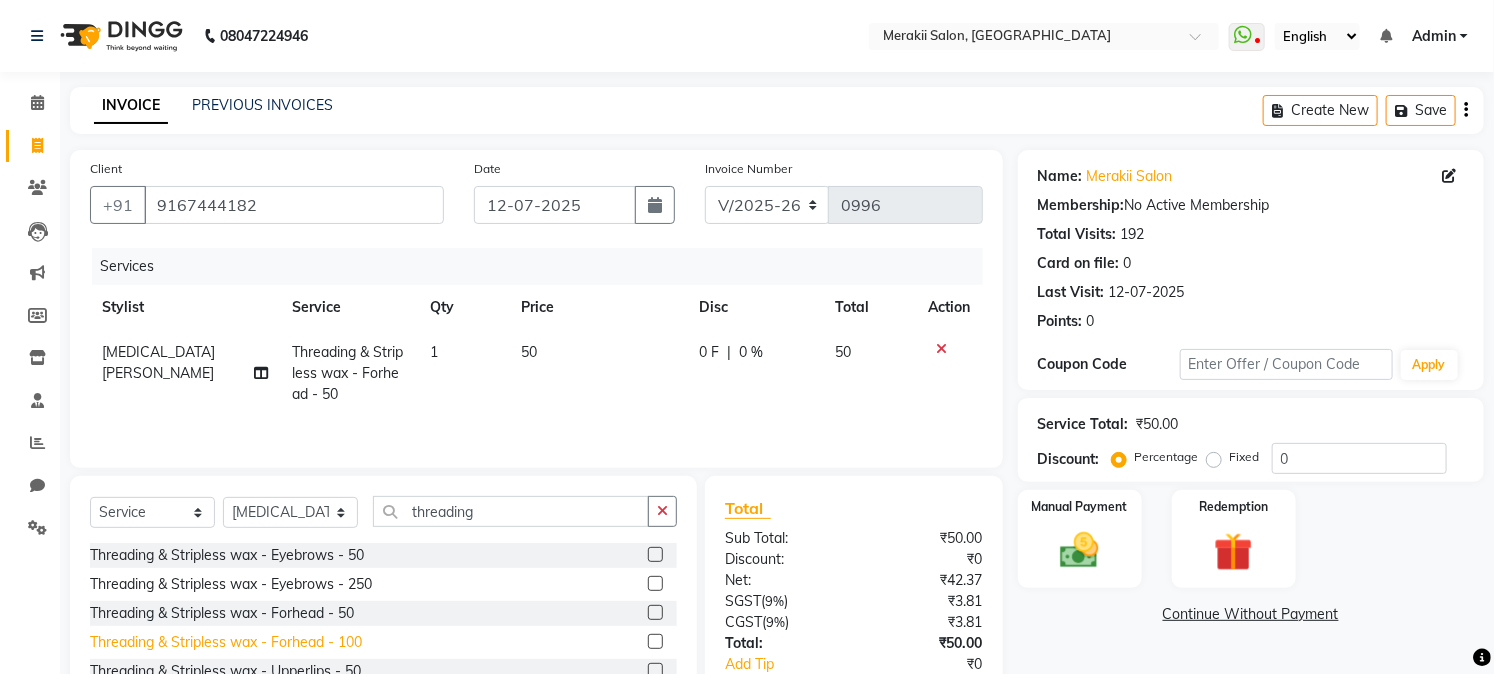 click on "Threading & Stripless wax - Forhead - 100" 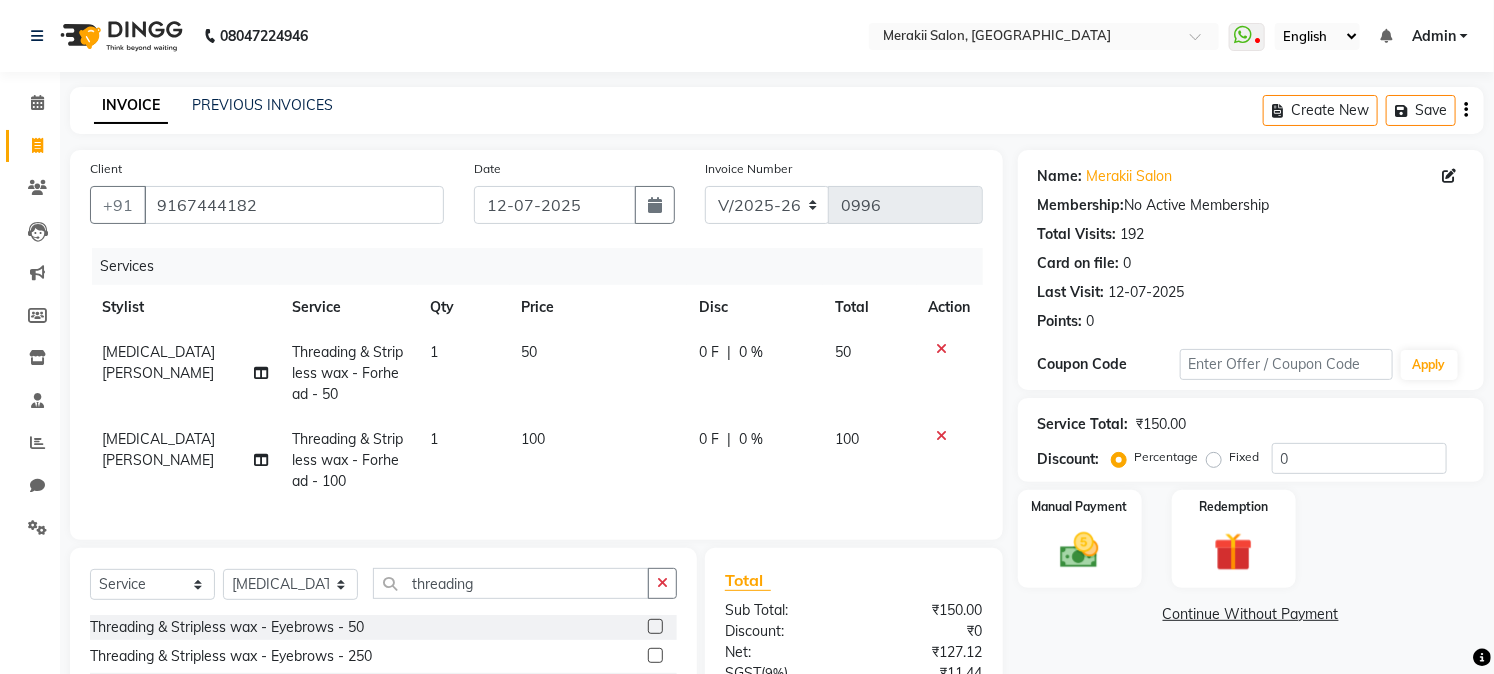 checkbox on "false" 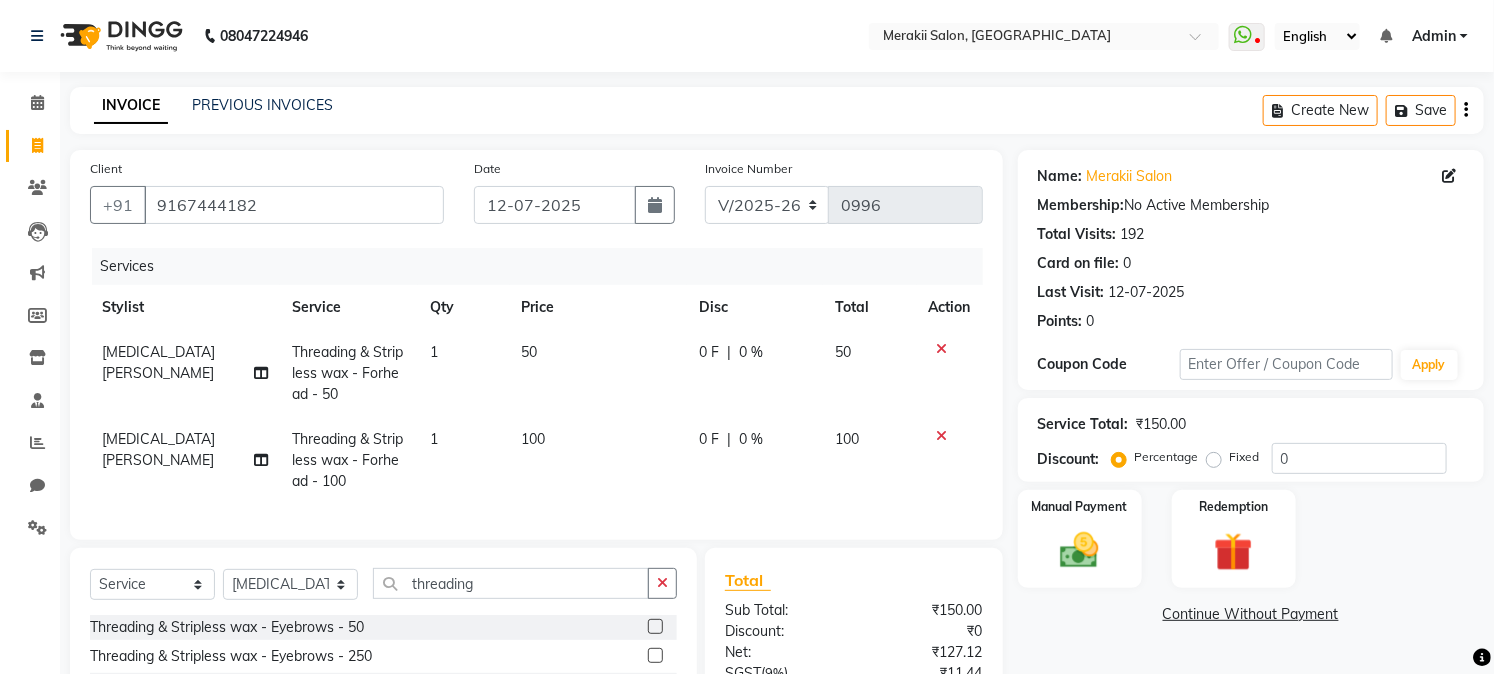 click on "Fixed" 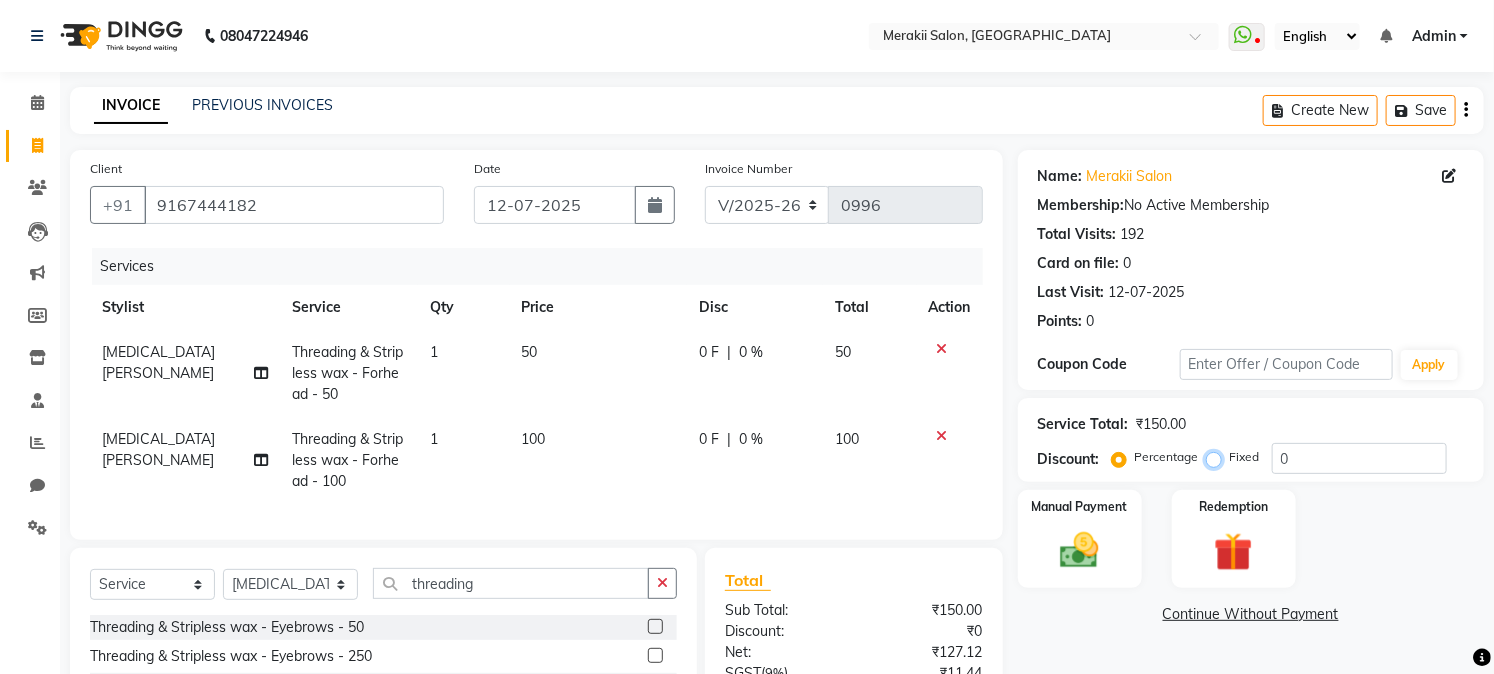 click on "Fixed" at bounding box center (1218, 457) 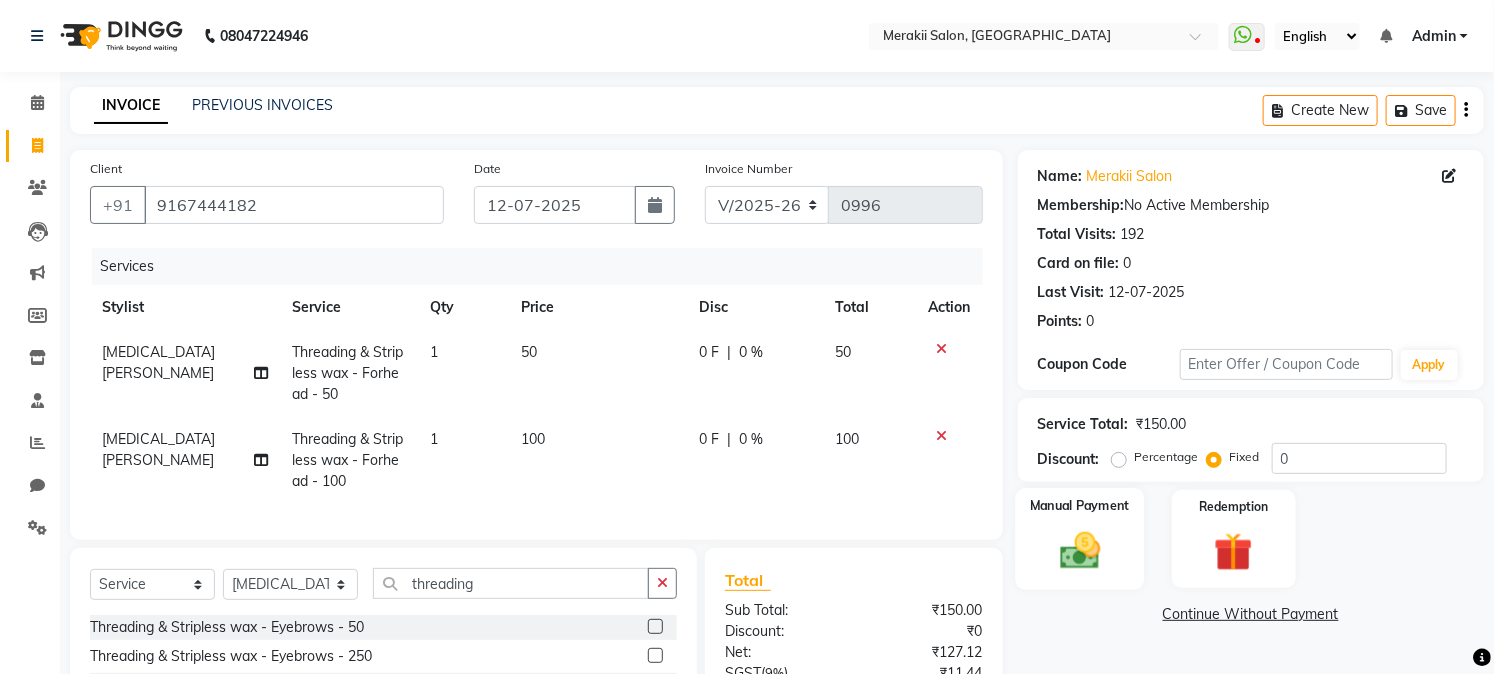 click 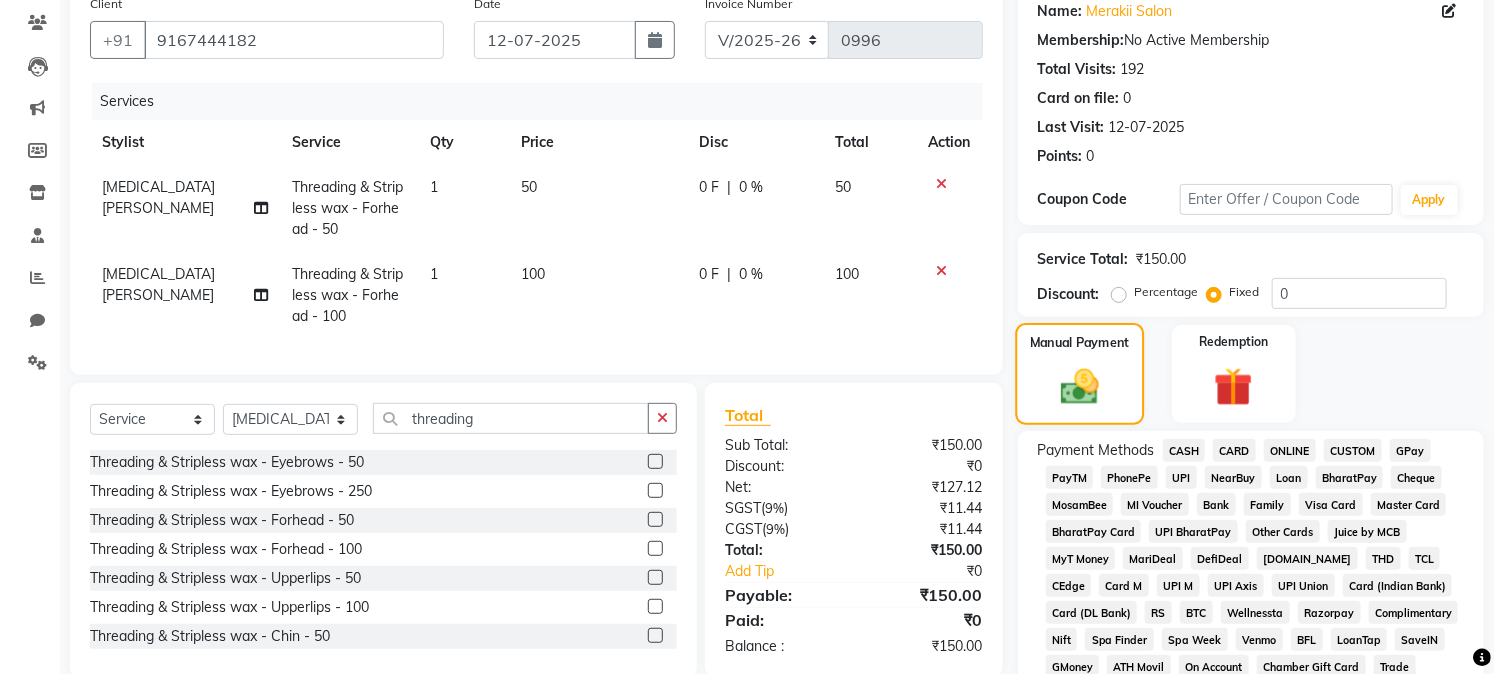 scroll, scrollTop: 166, scrollLeft: 0, axis: vertical 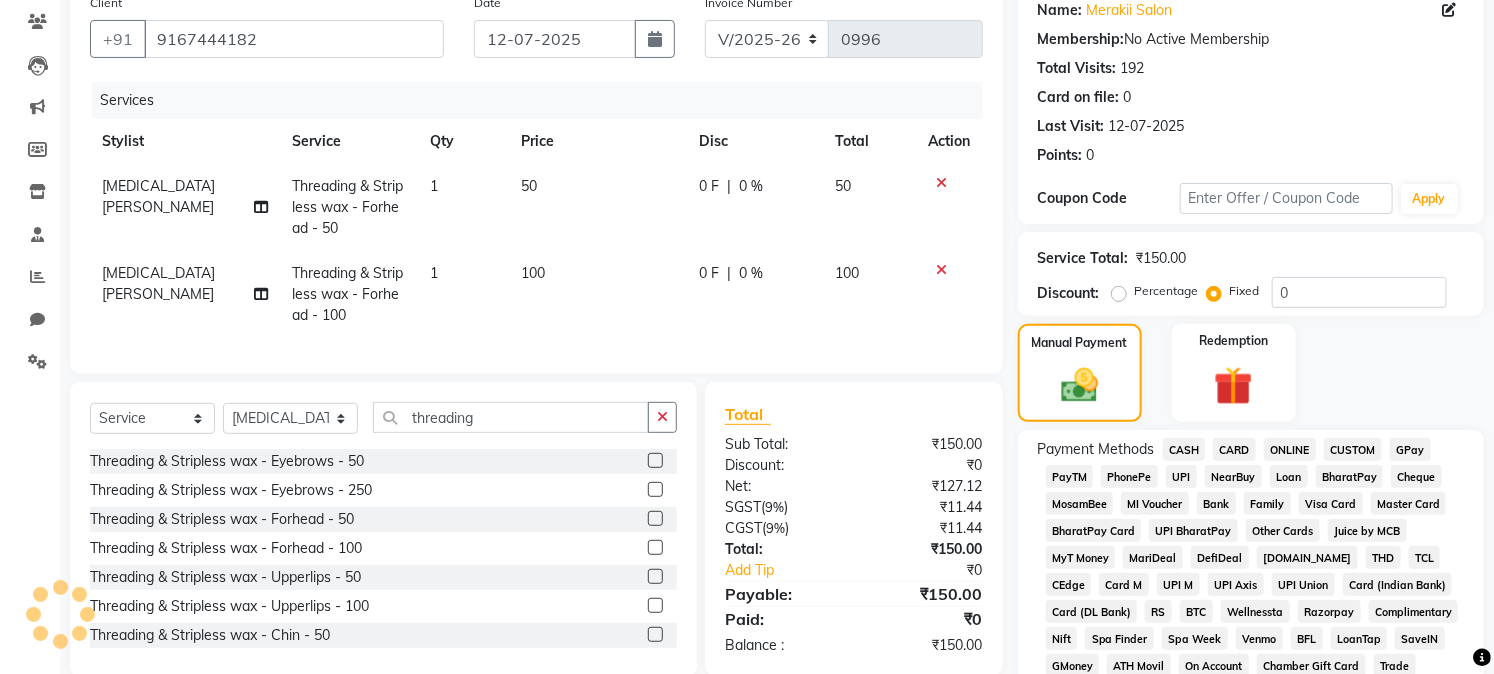 click on "GPay" 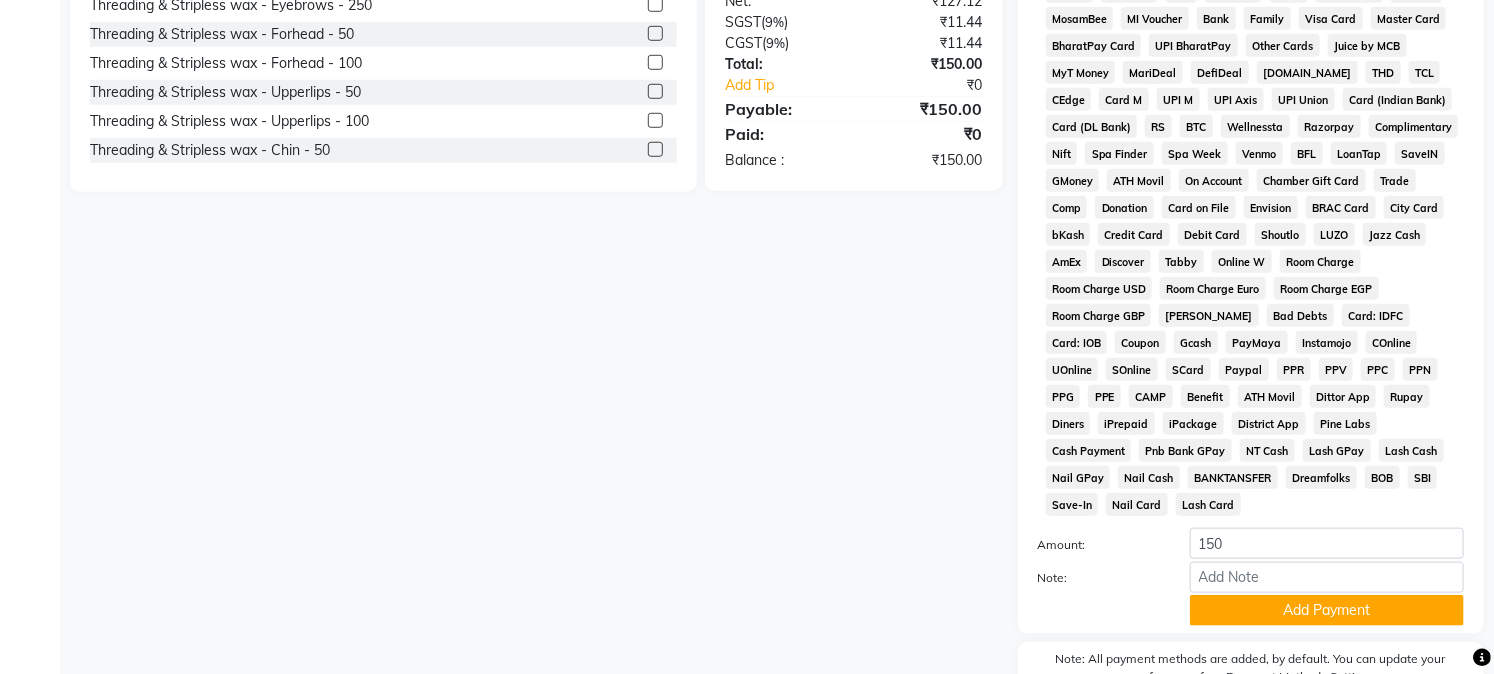 scroll, scrollTop: 735, scrollLeft: 0, axis: vertical 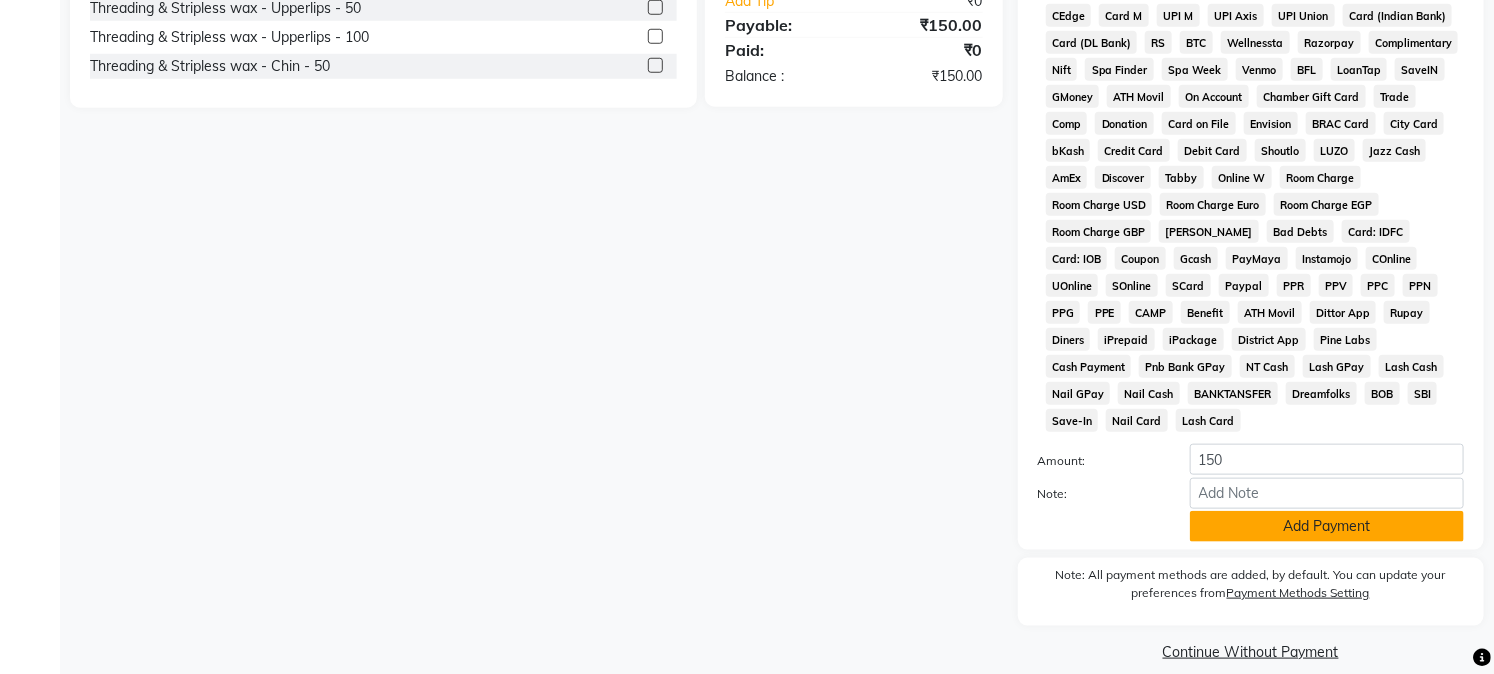 click on "Add Payment" 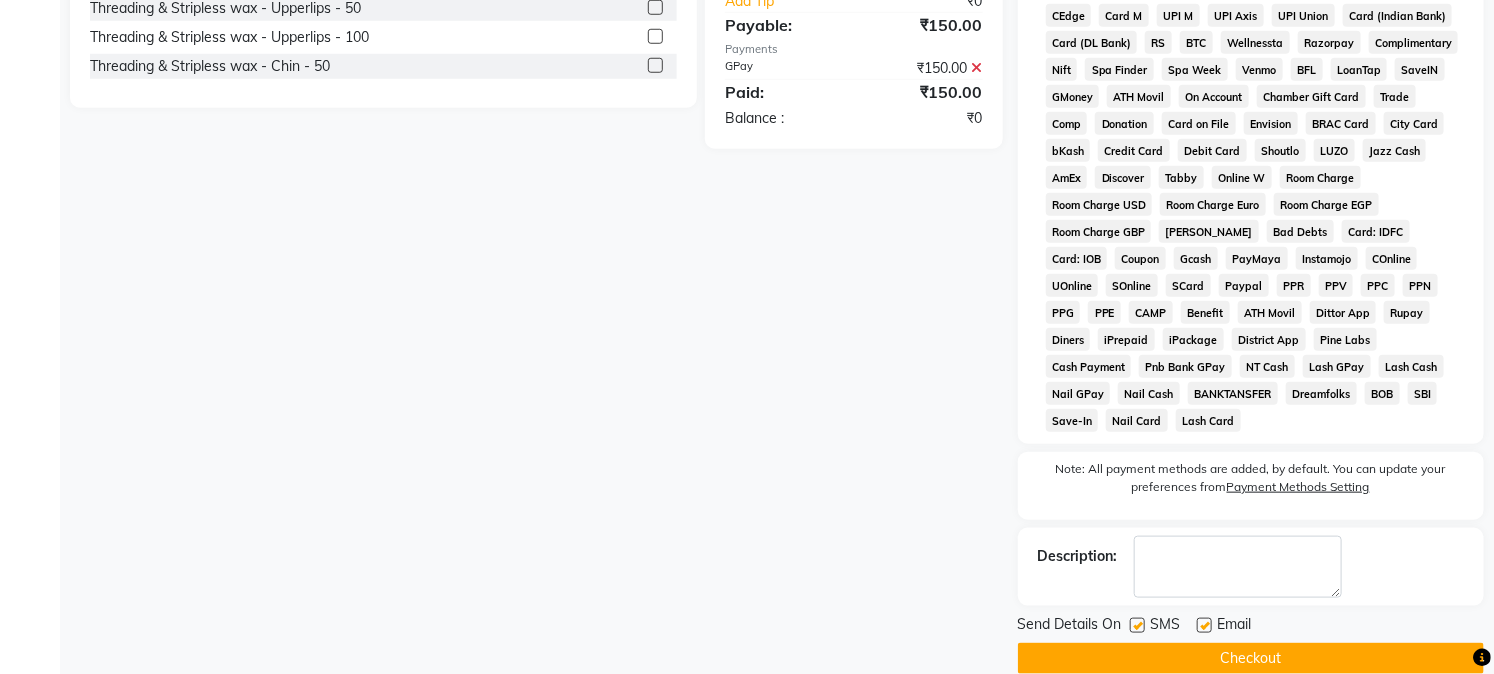 scroll, scrollTop: 742, scrollLeft: 0, axis: vertical 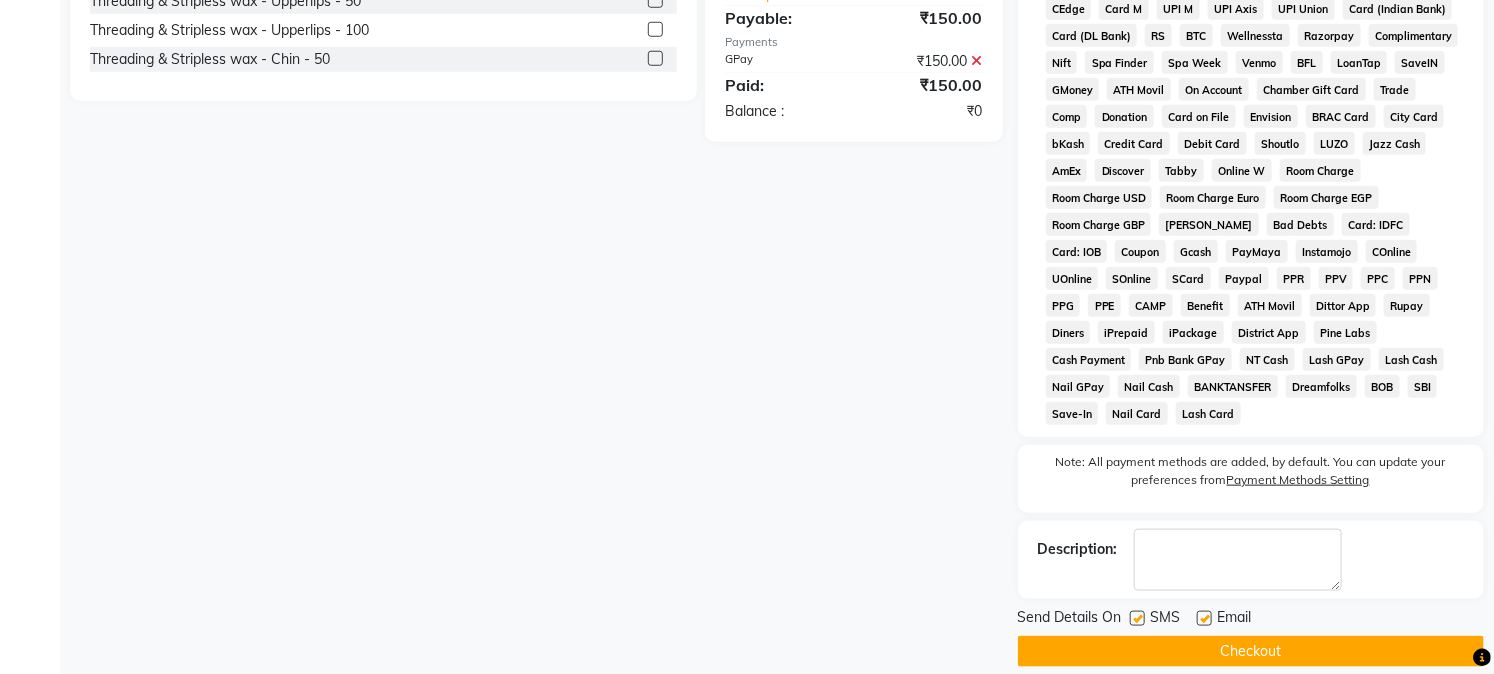 click on "Checkout" 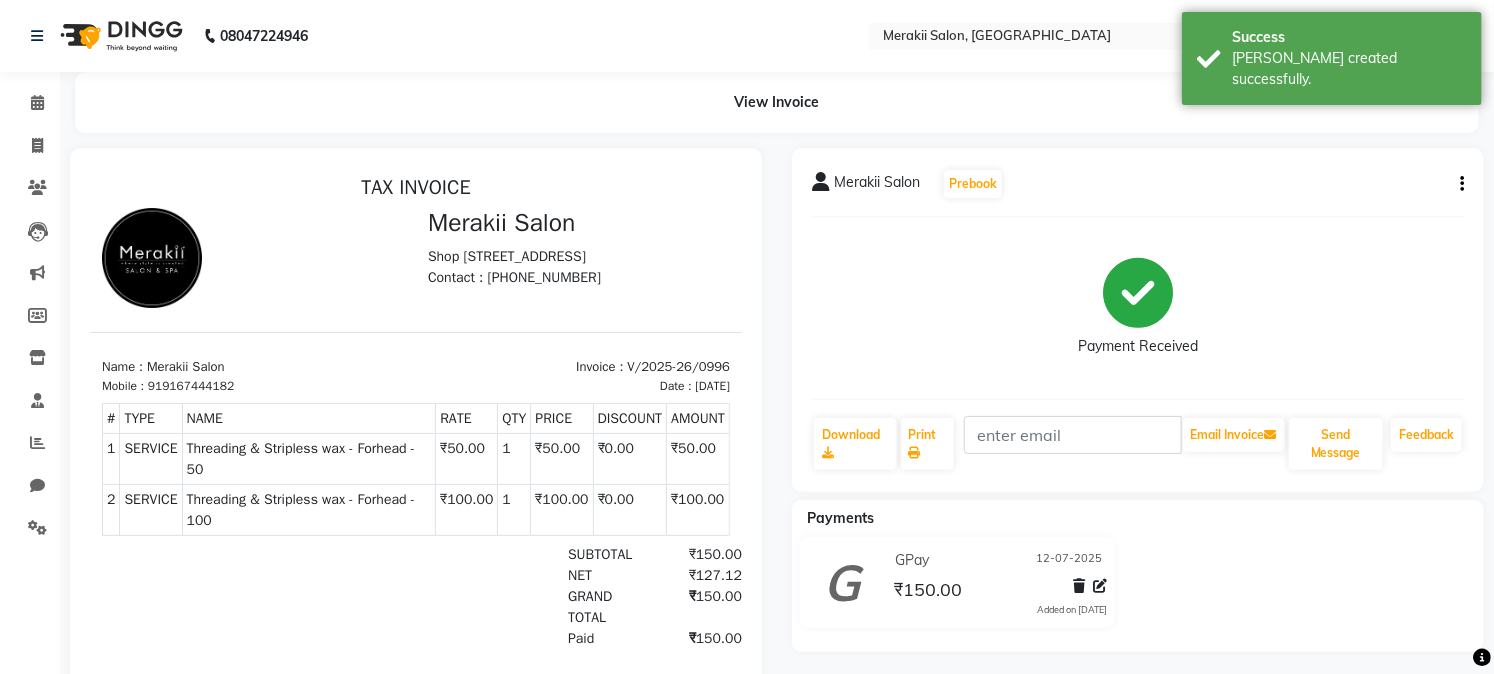 scroll, scrollTop: 0, scrollLeft: 0, axis: both 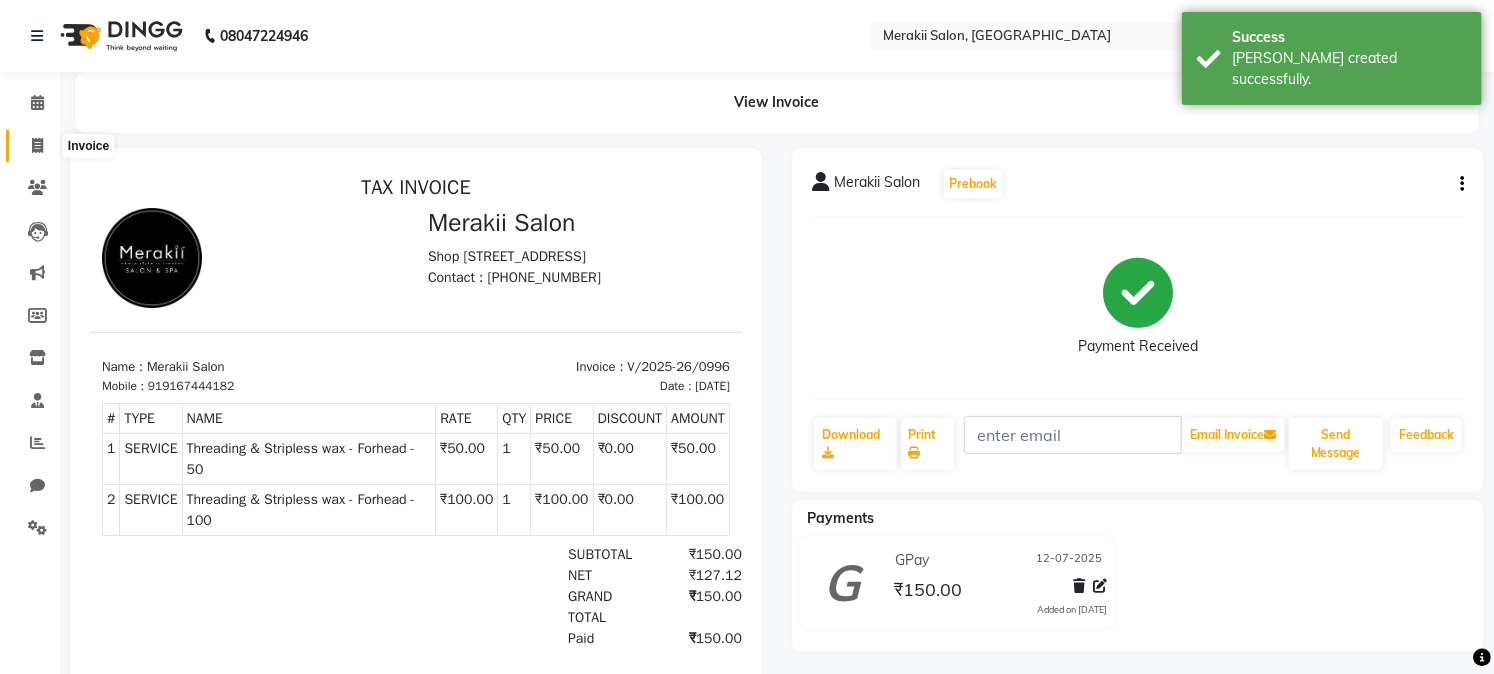 click 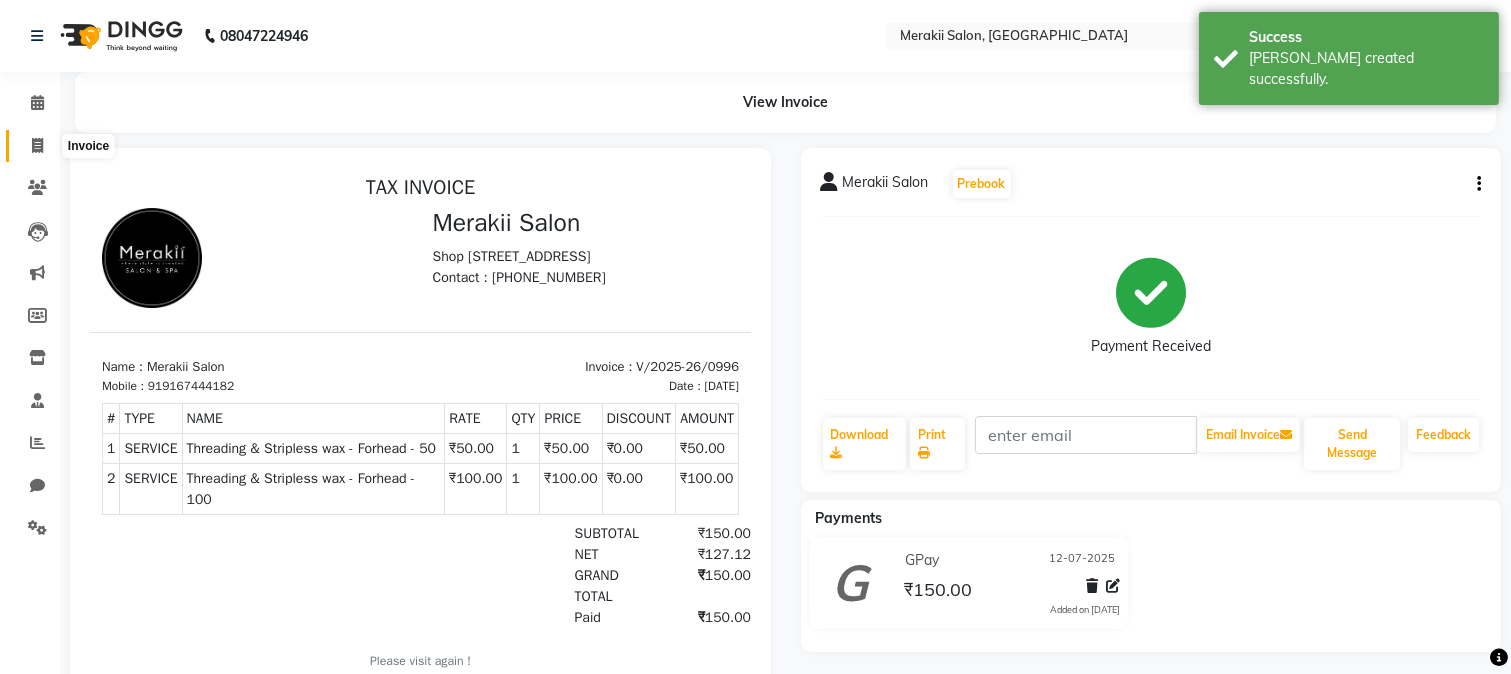 select on "7791" 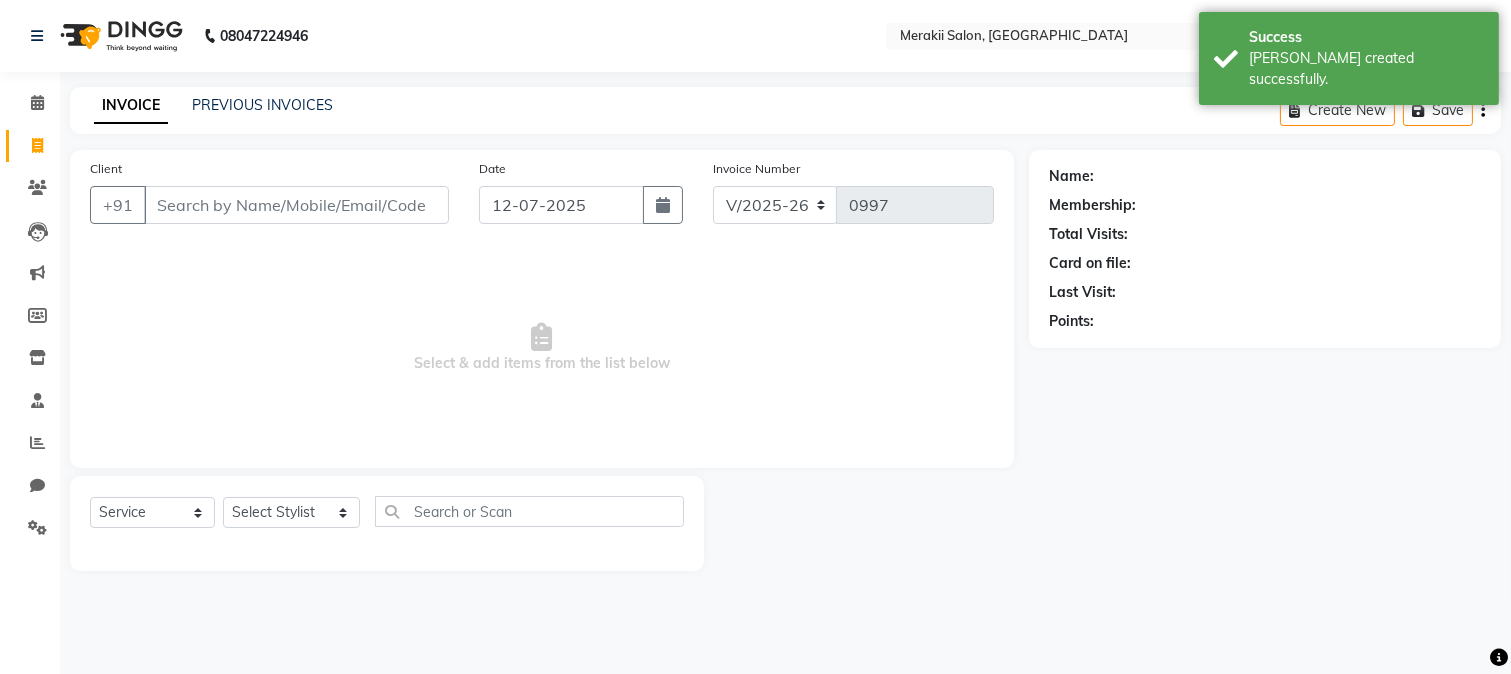 click on "Client" at bounding box center (296, 205) 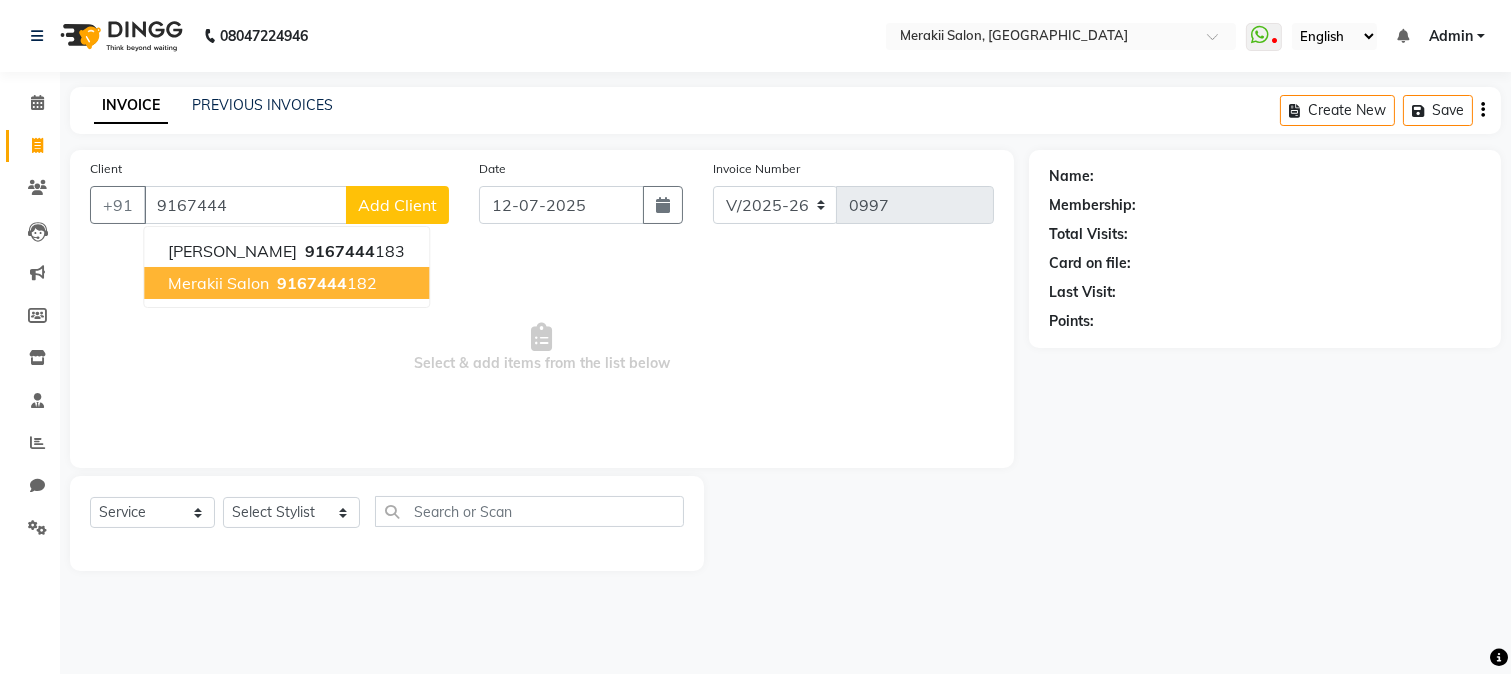 click on "Merakii Salon" at bounding box center (218, 283) 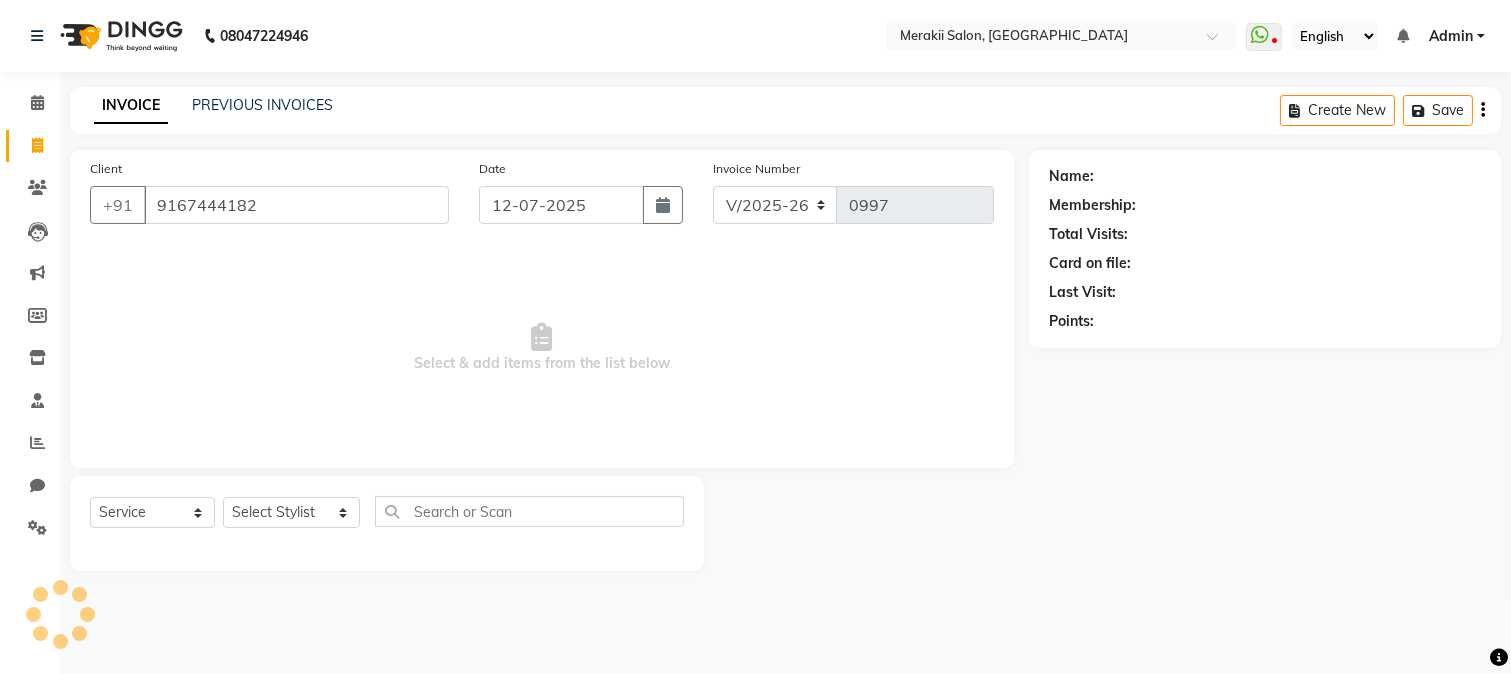 type on "9167444182" 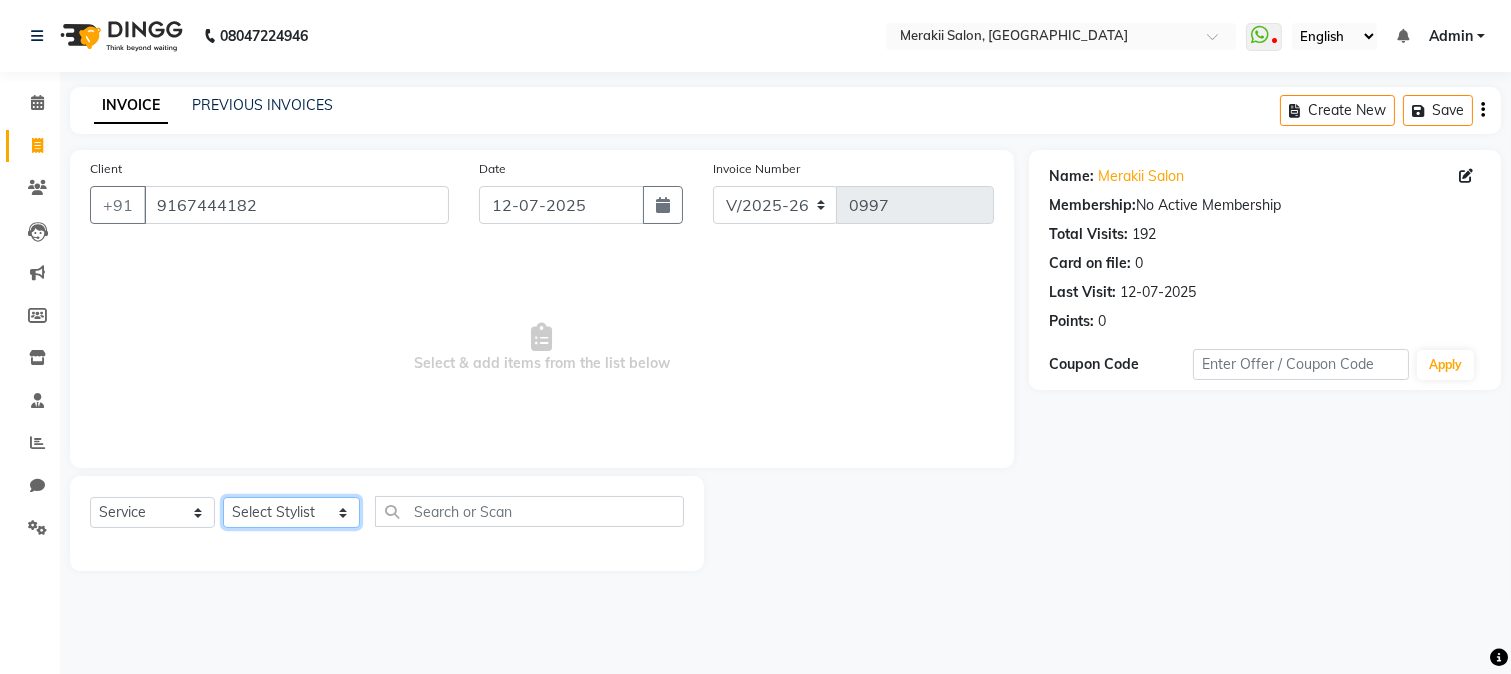 click on "Select Stylist [PERSON_NAME] [PERSON_NAME] Bhul [MEDICAL_DATA][PERSON_NAME] [PERSON_NAME] [PERSON_NAME]" 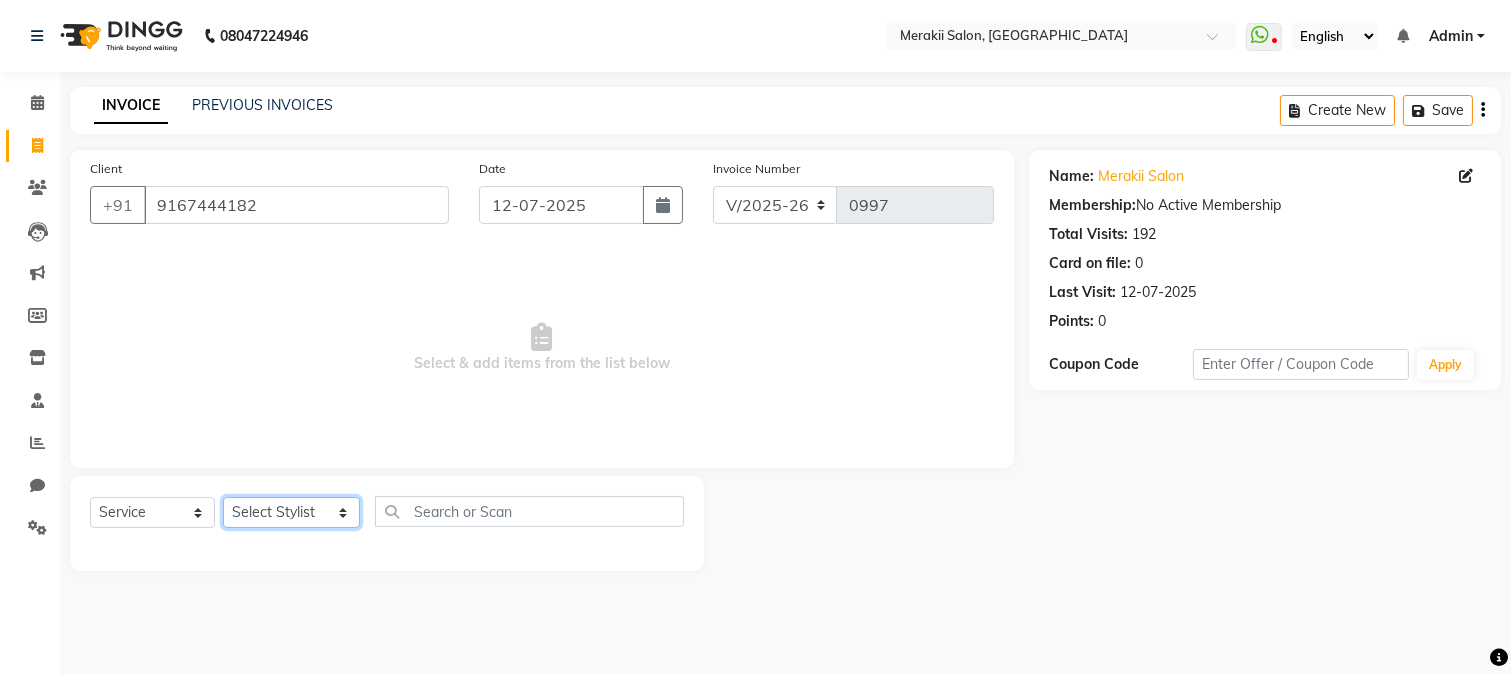 select on "74850" 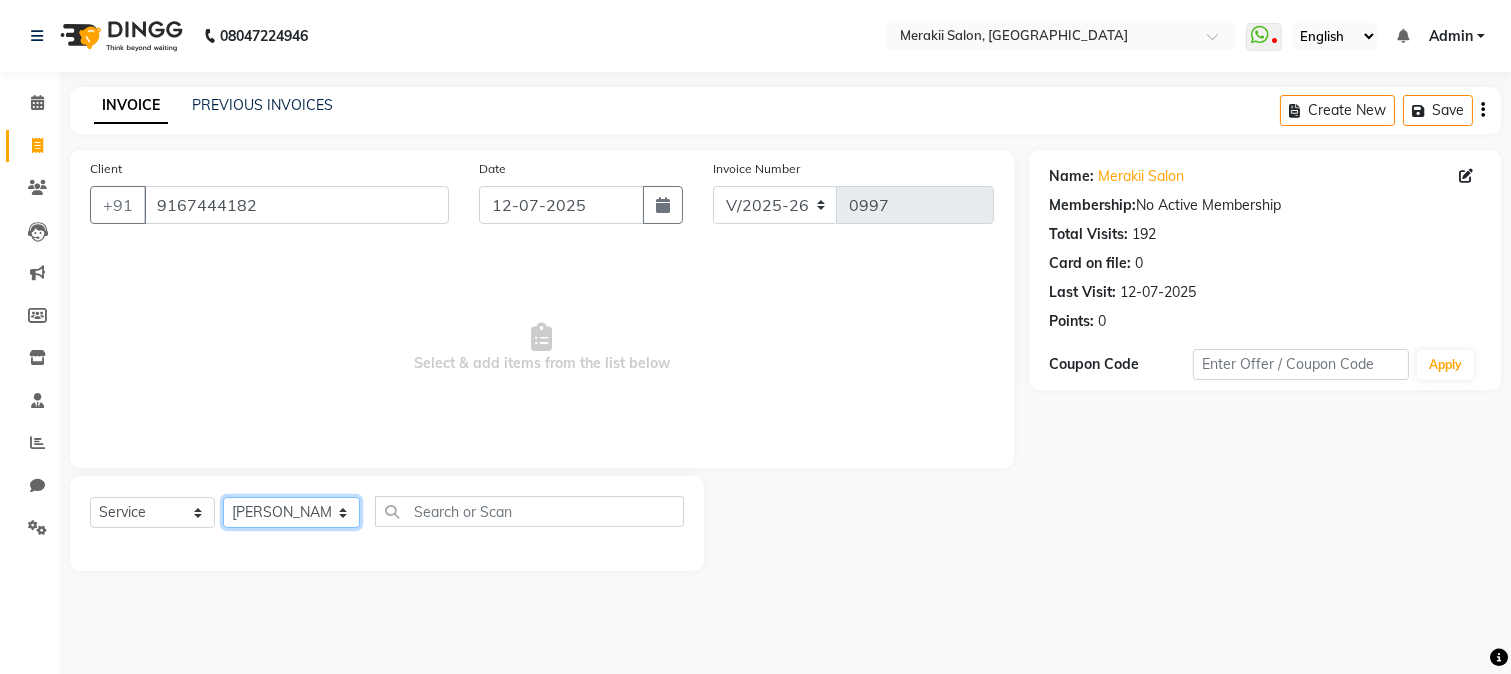 click on "Select Stylist [PERSON_NAME] [PERSON_NAME] Bhul [MEDICAL_DATA][PERSON_NAME] [PERSON_NAME] [PERSON_NAME]" 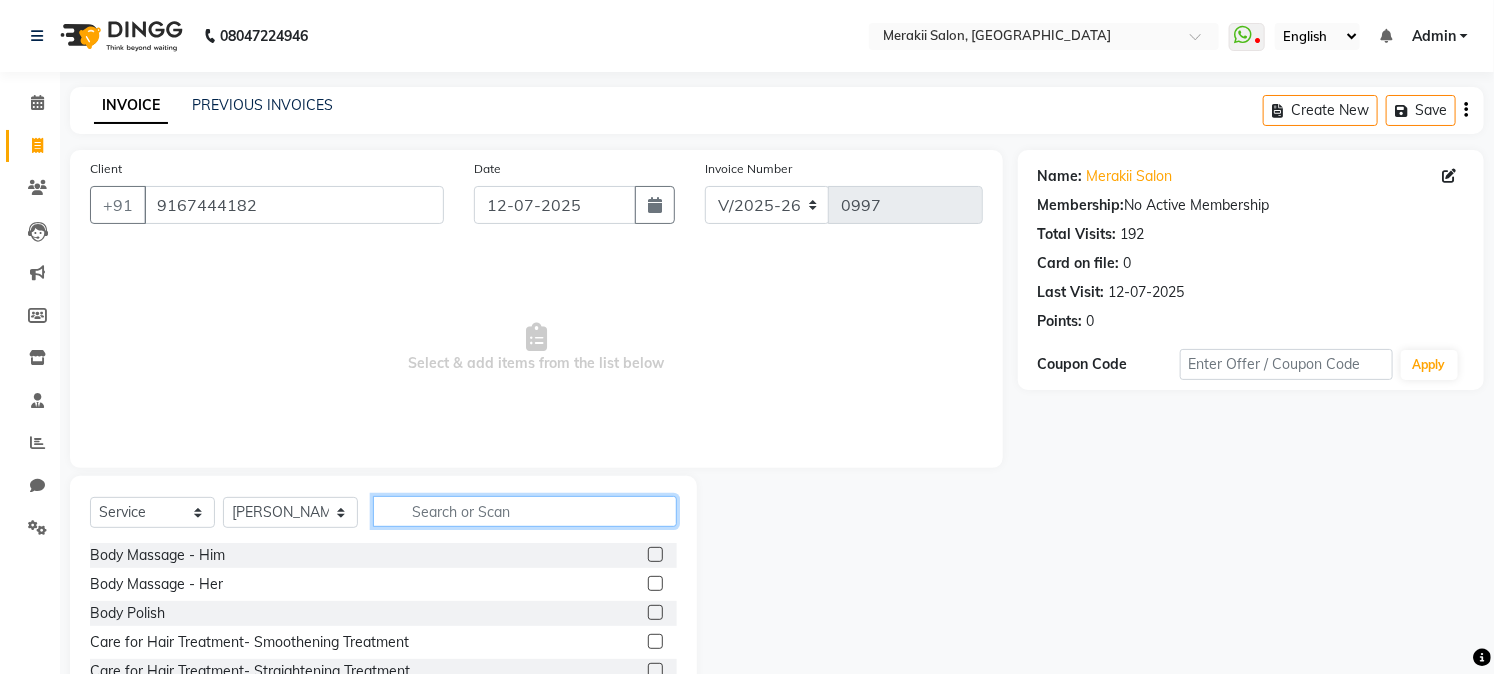 click 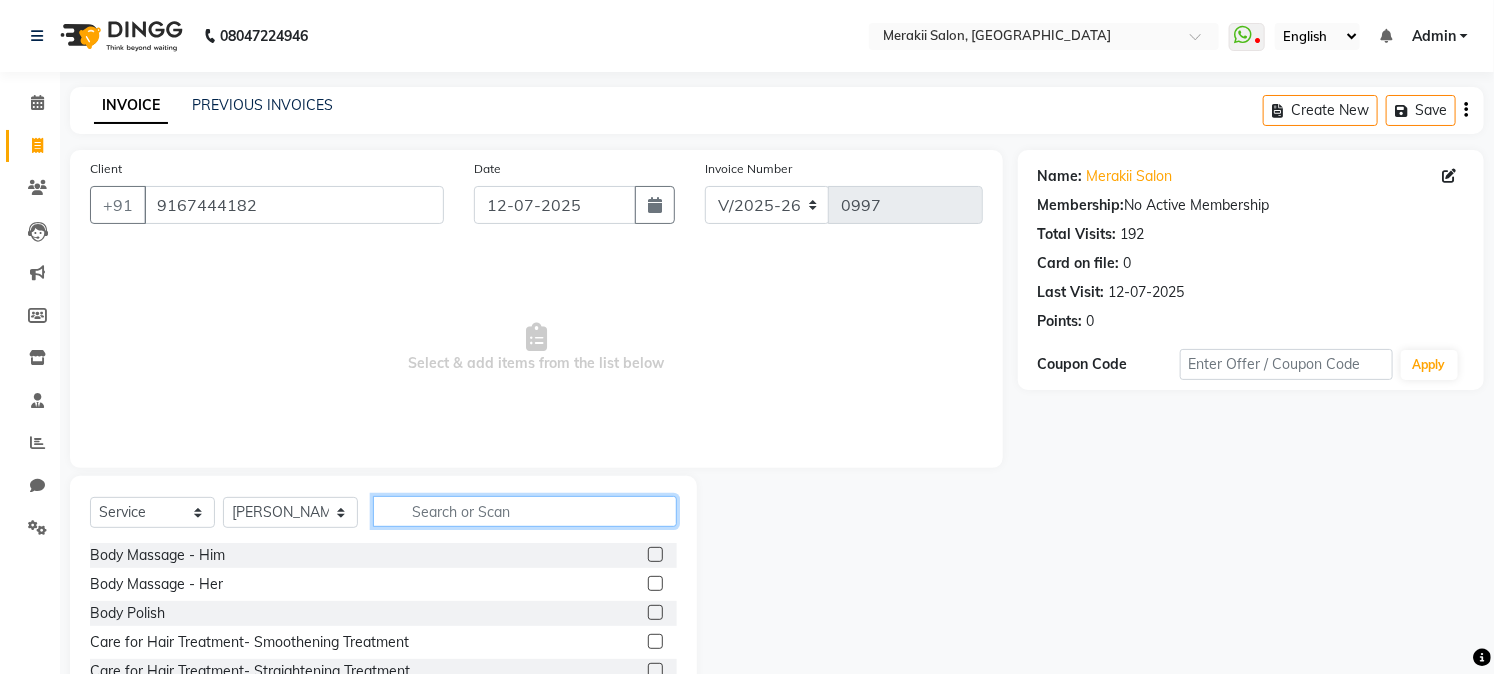 click 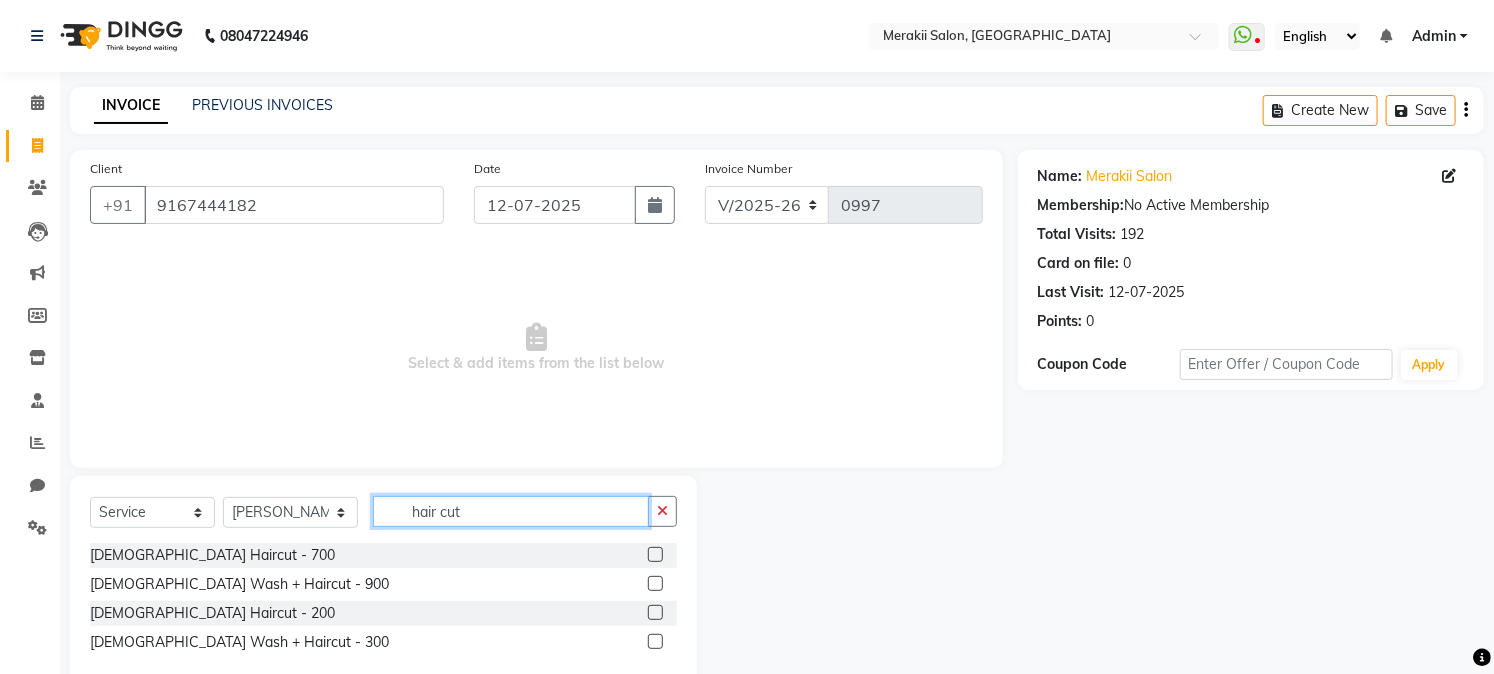 type on "hair cut" 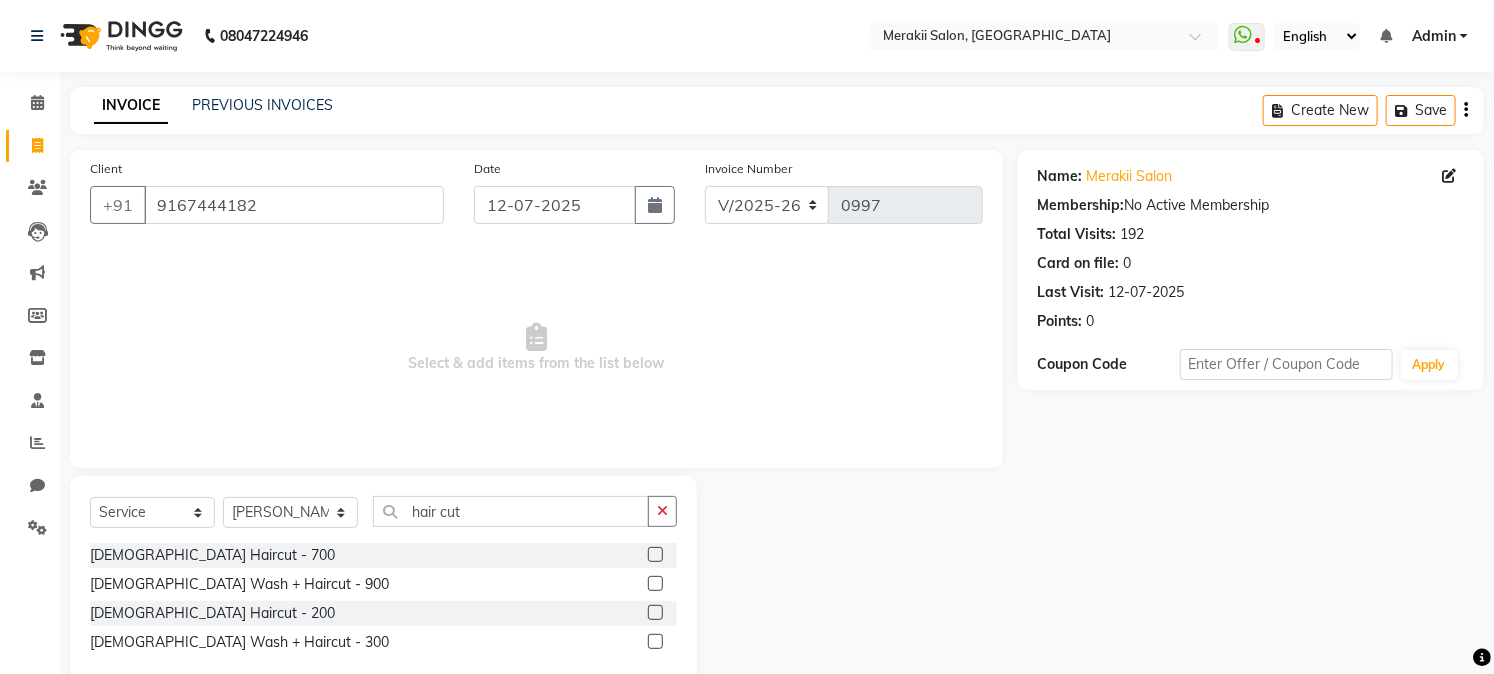click on "[DEMOGRAPHIC_DATA] Haircut - 200" 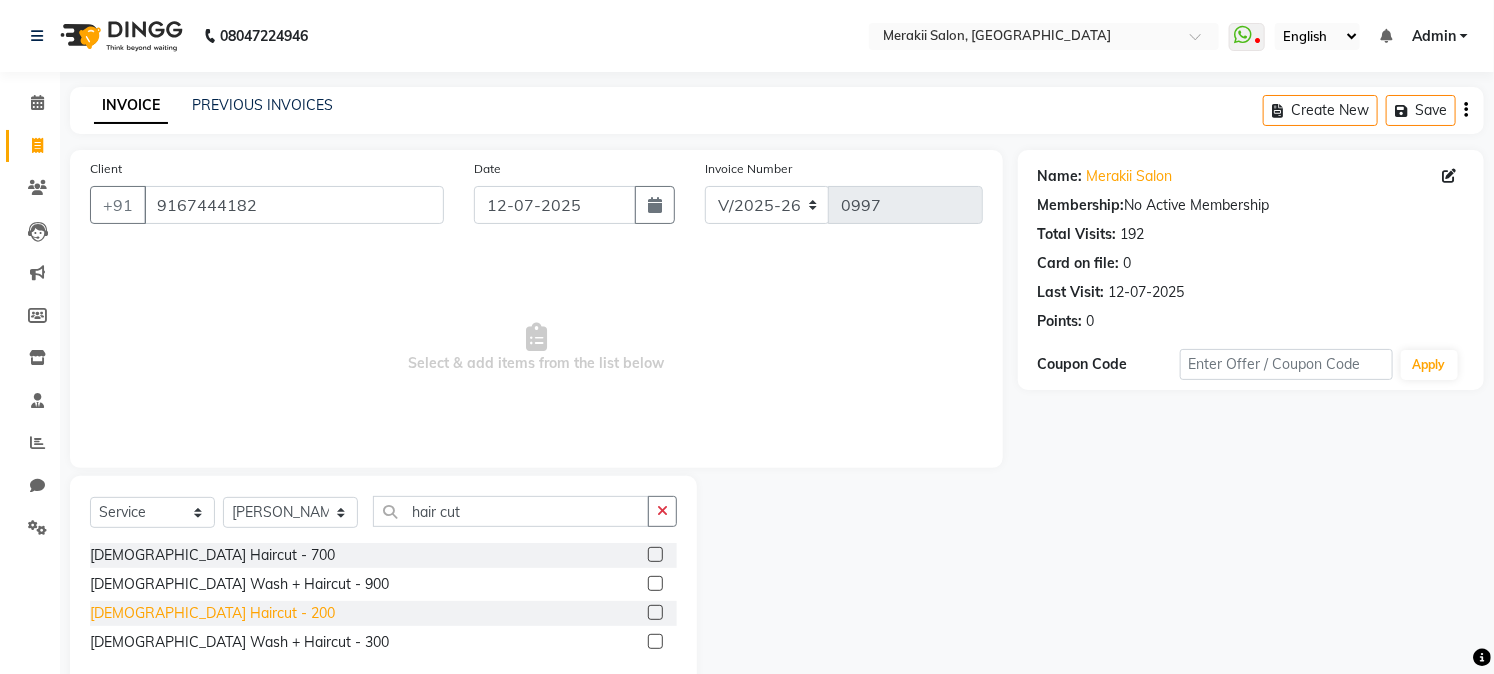 click on "[DEMOGRAPHIC_DATA] Haircut - 200" 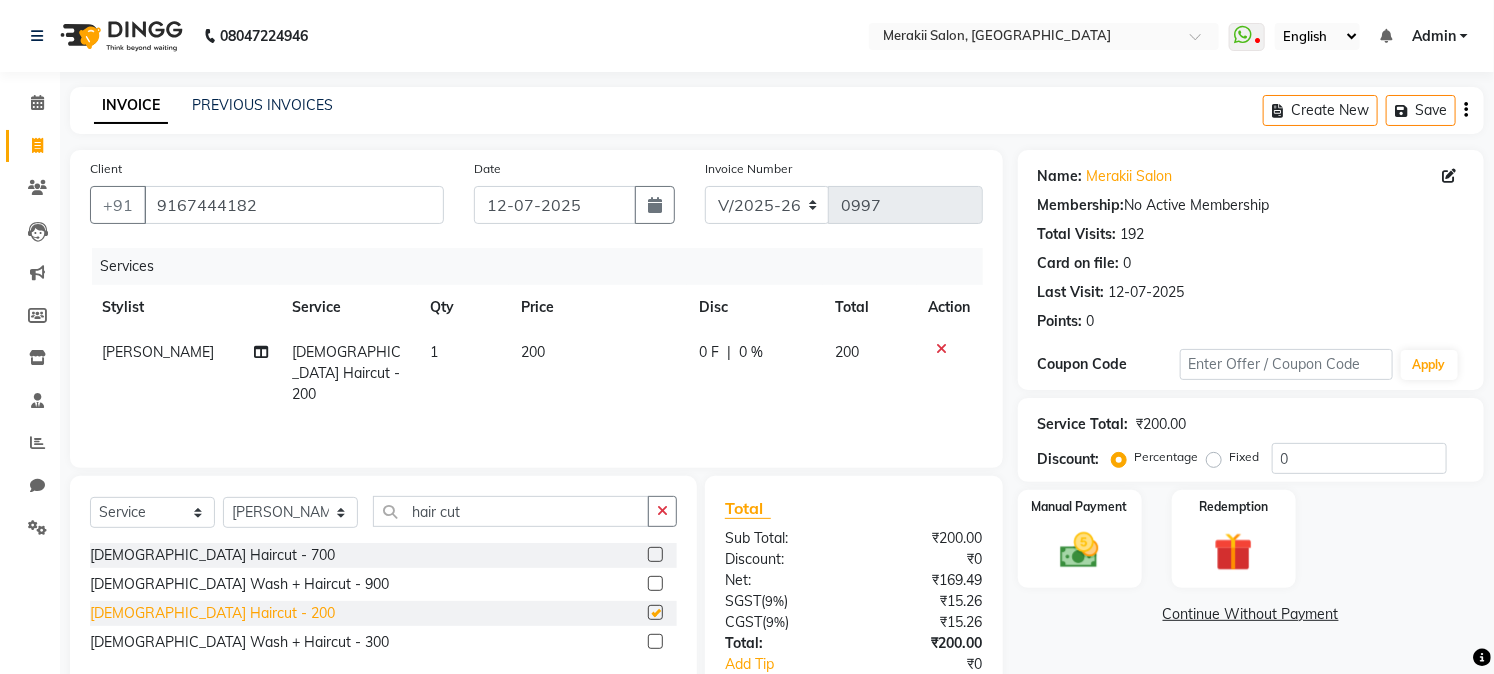 checkbox on "false" 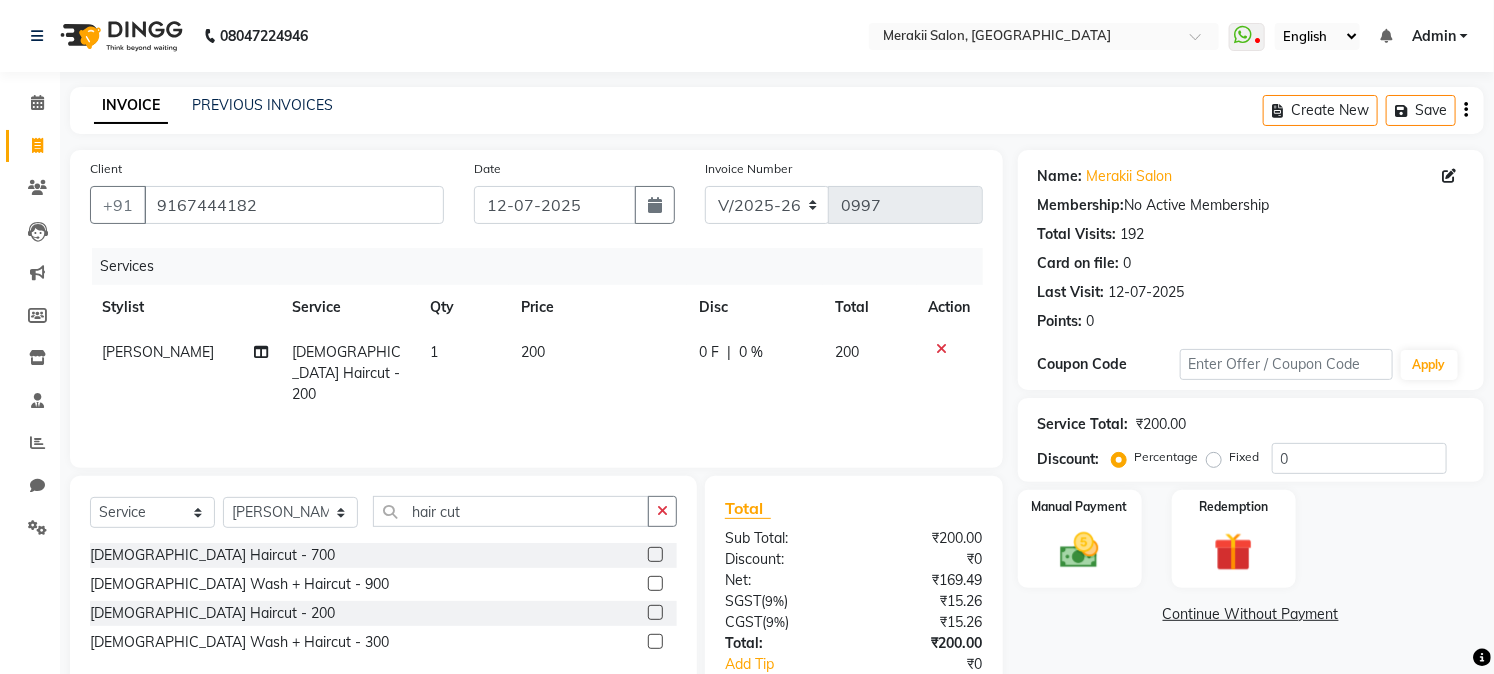 drag, startPoint x: 1196, startPoint y: 453, endPoint x: 1216, endPoint y: 457, distance: 20.396078 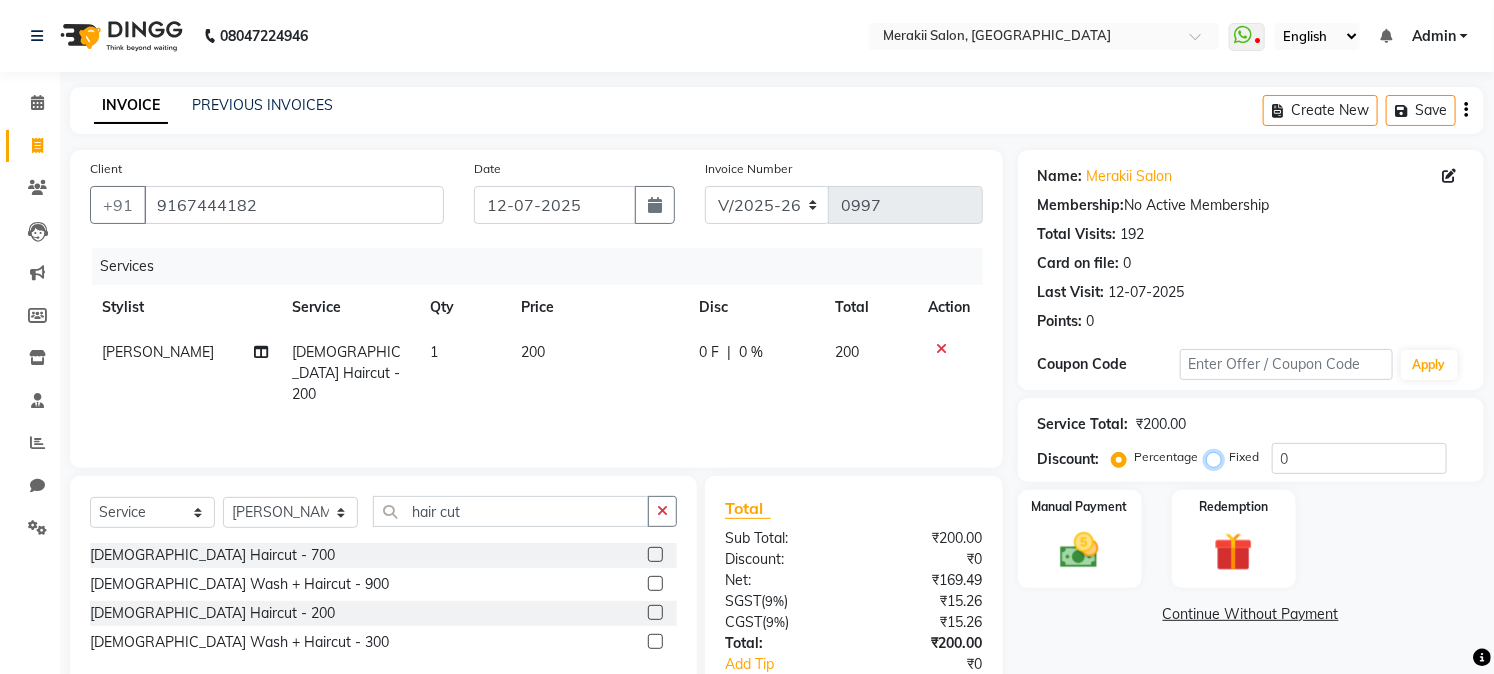 click on "Fixed" at bounding box center [1218, 457] 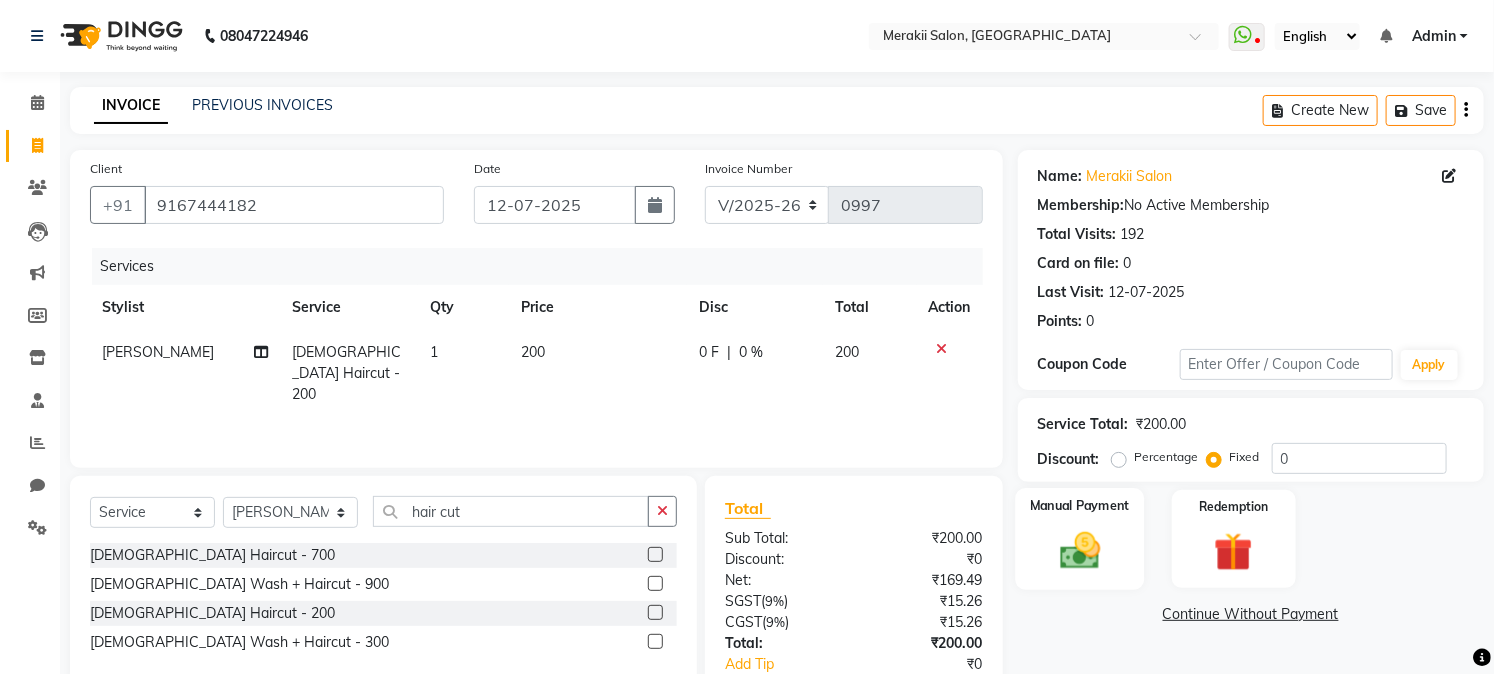 click 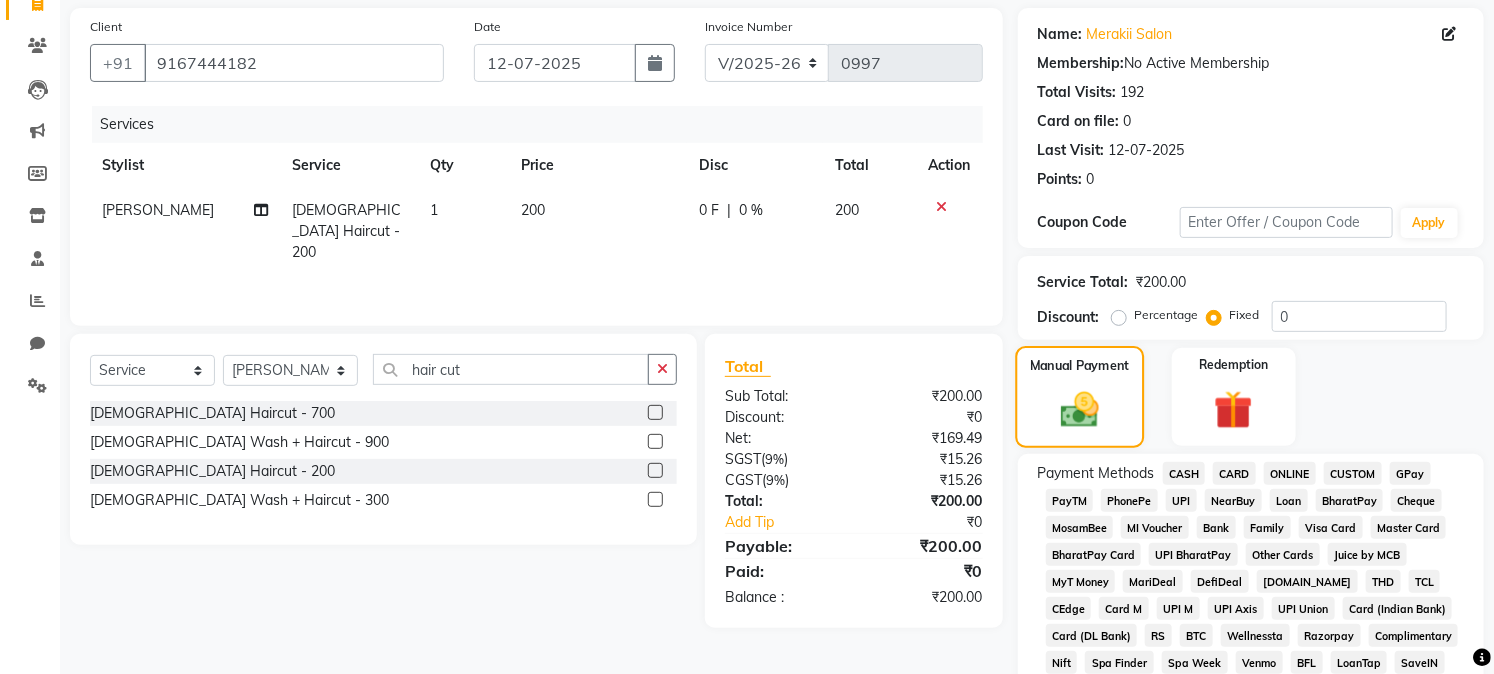 scroll, scrollTop: 147, scrollLeft: 0, axis: vertical 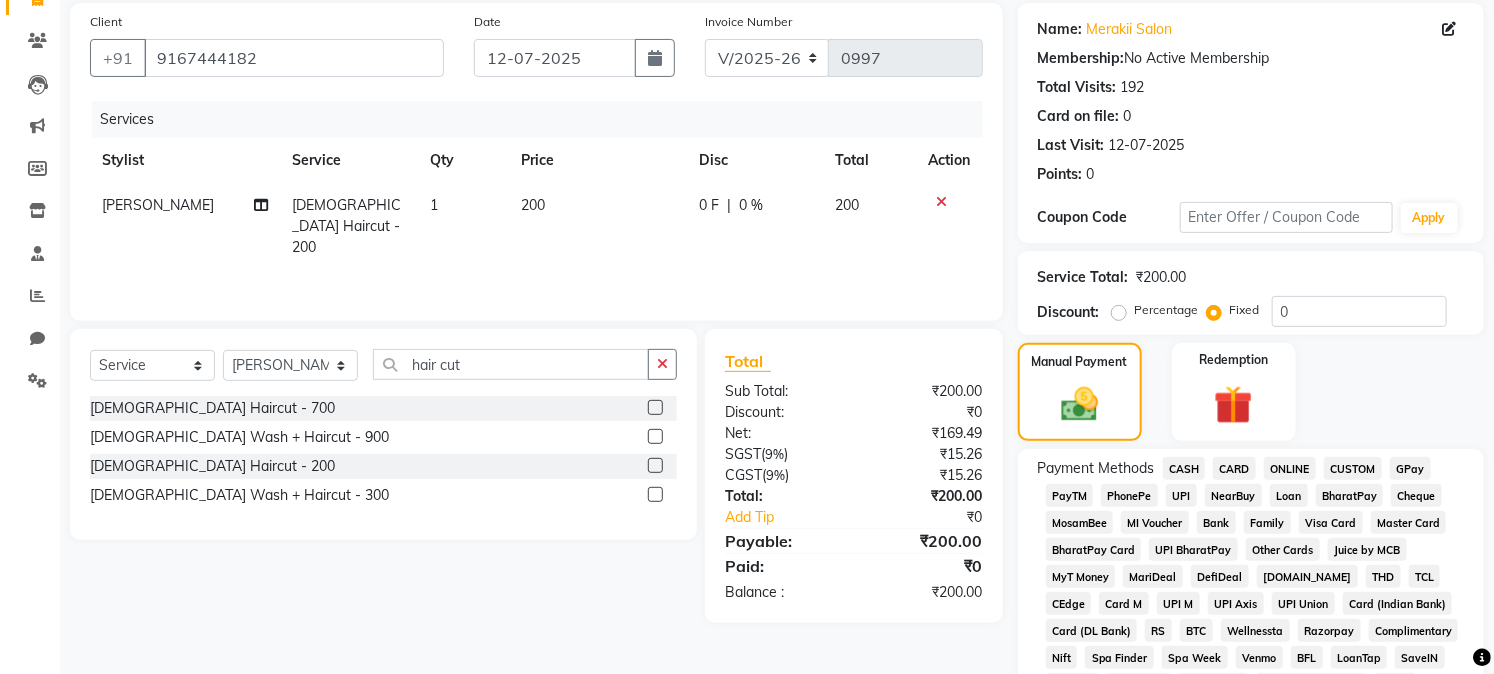 click on "CASH" 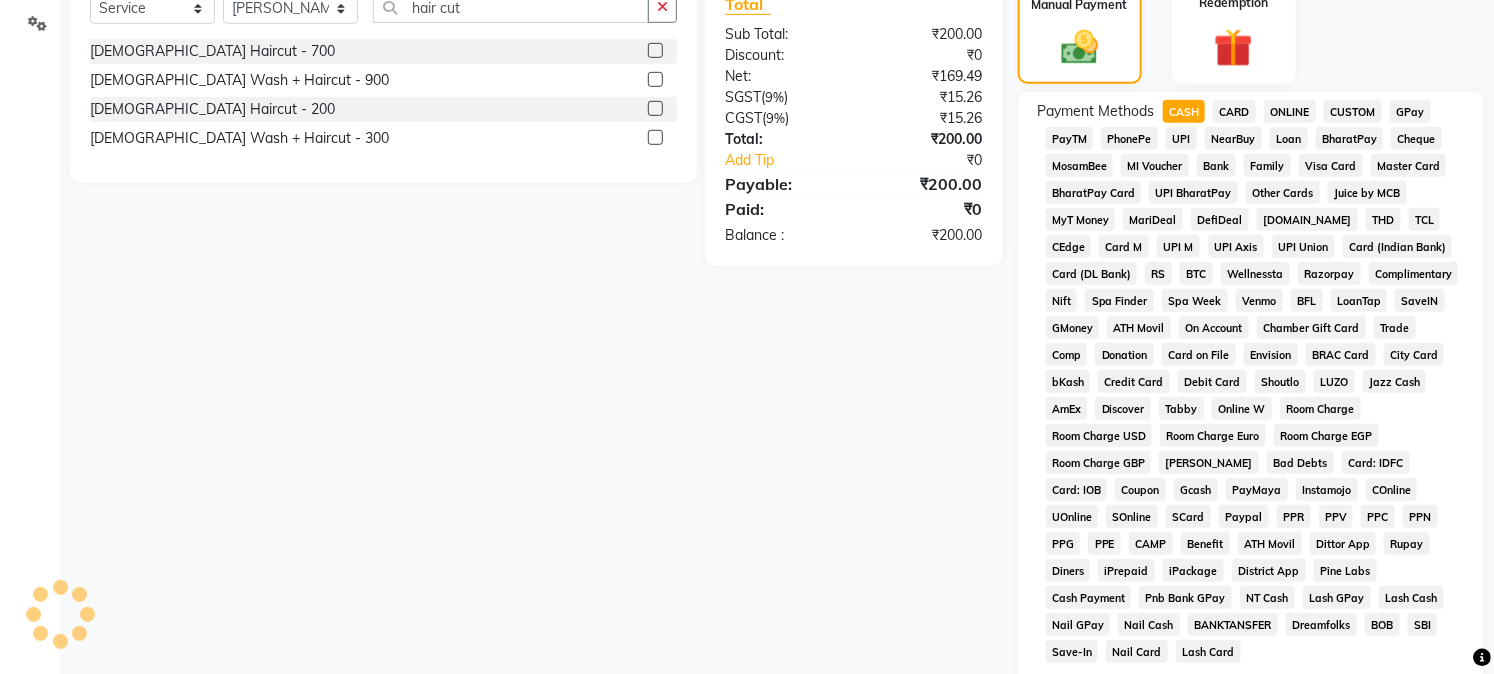 scroll, scrollTop: 735, scrollLeft: 0, axis: vertical 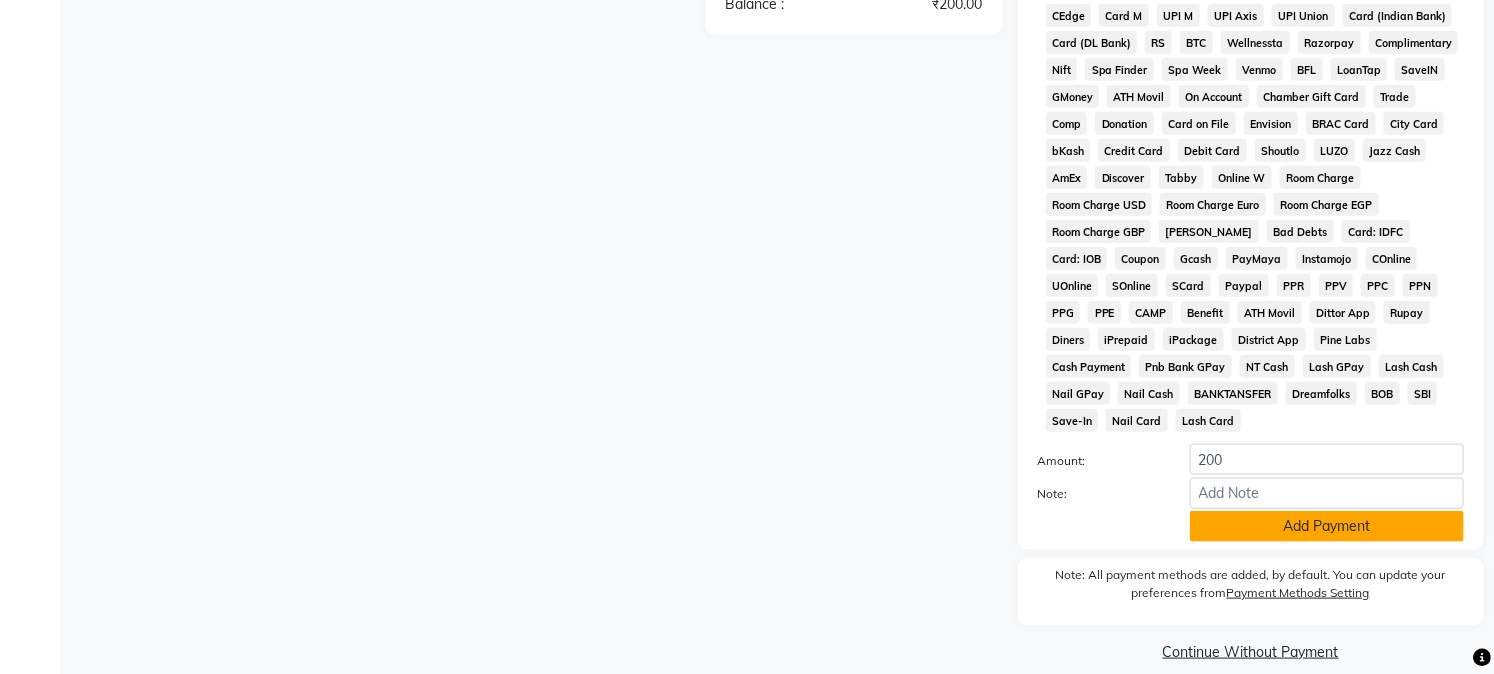click on "Add Payment" 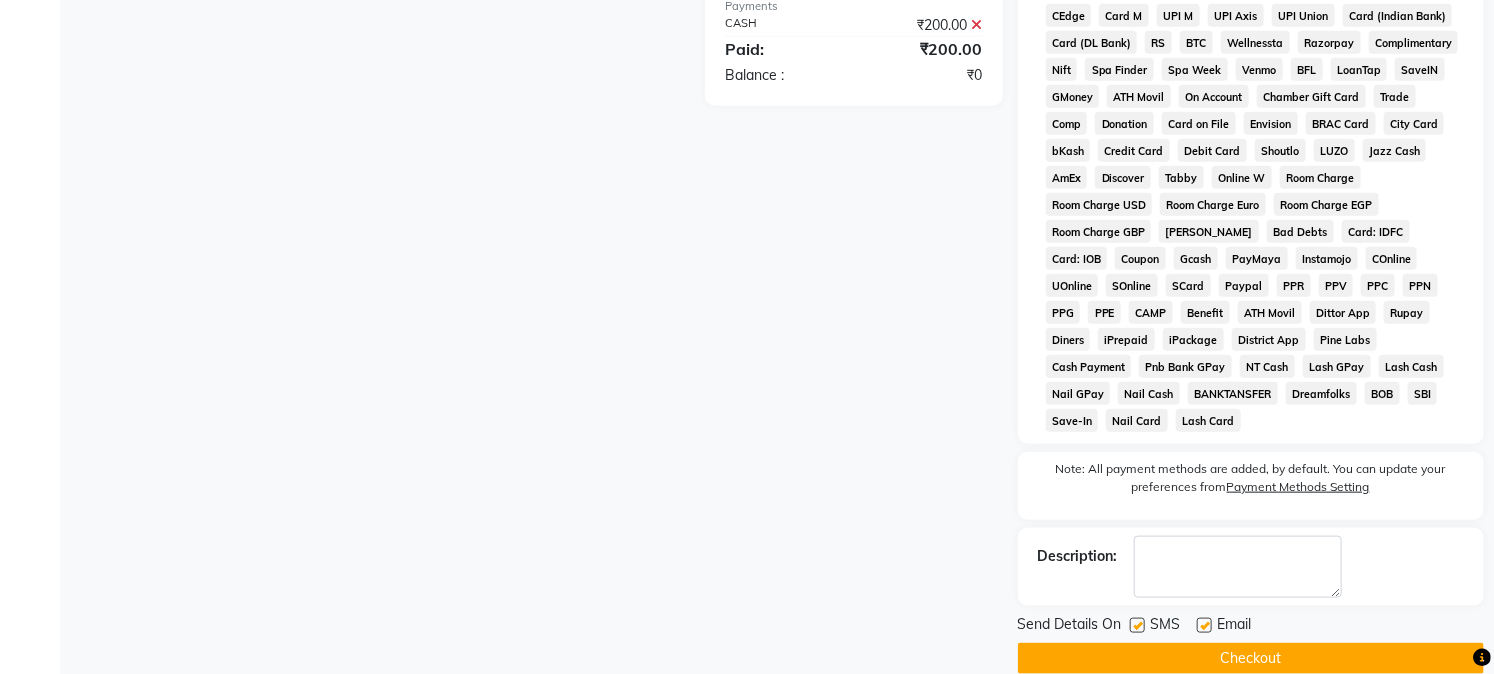 scroll, scrollTop: 742, scrollLeft: 0, axis: vertical 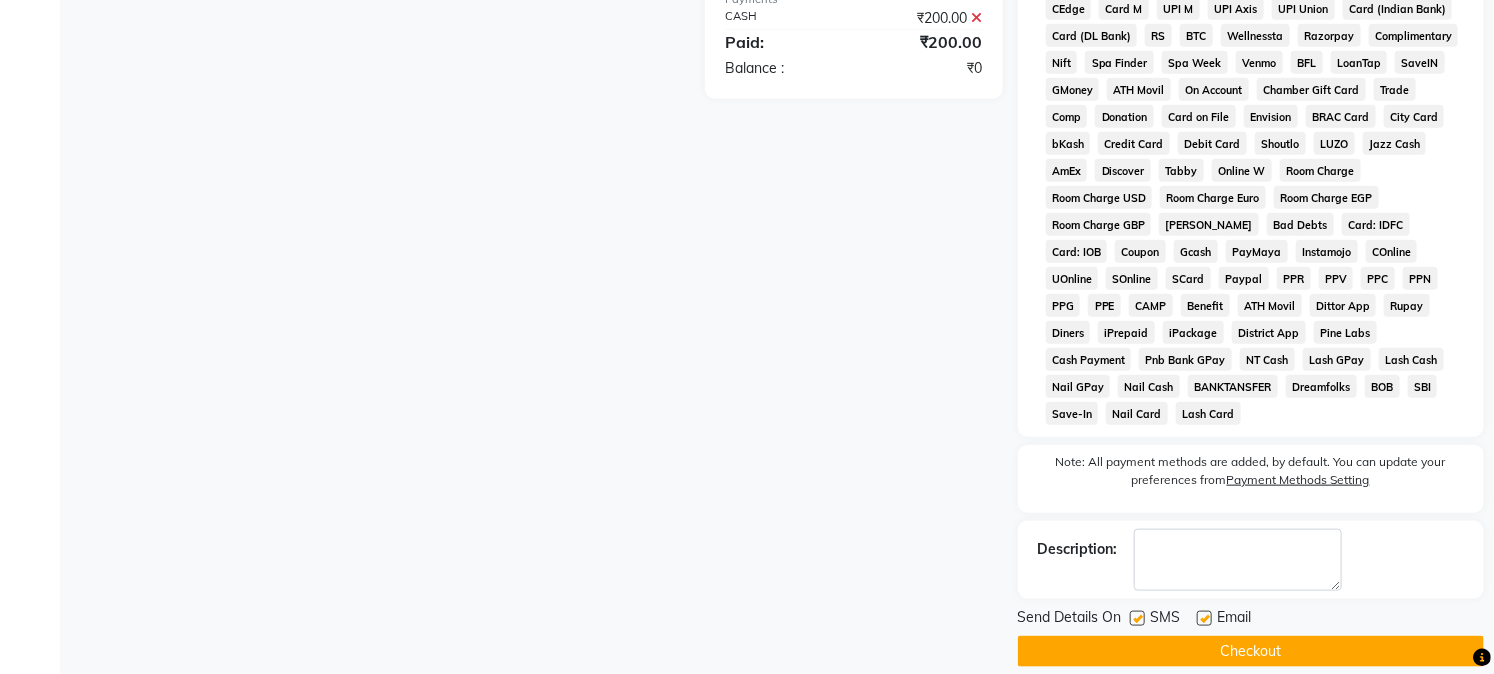 click on "Checkout" 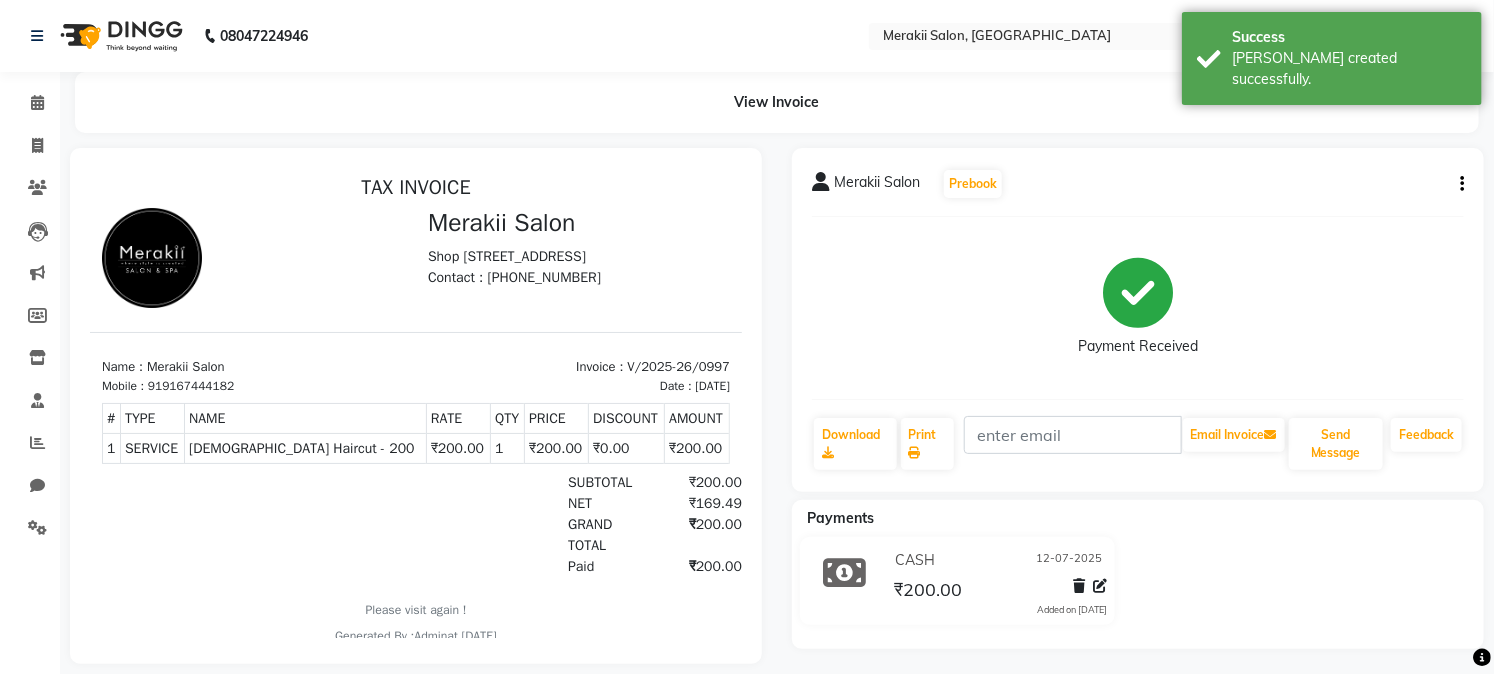 scroll, scrollTop: 0, scrollLeft: 0, axis: both 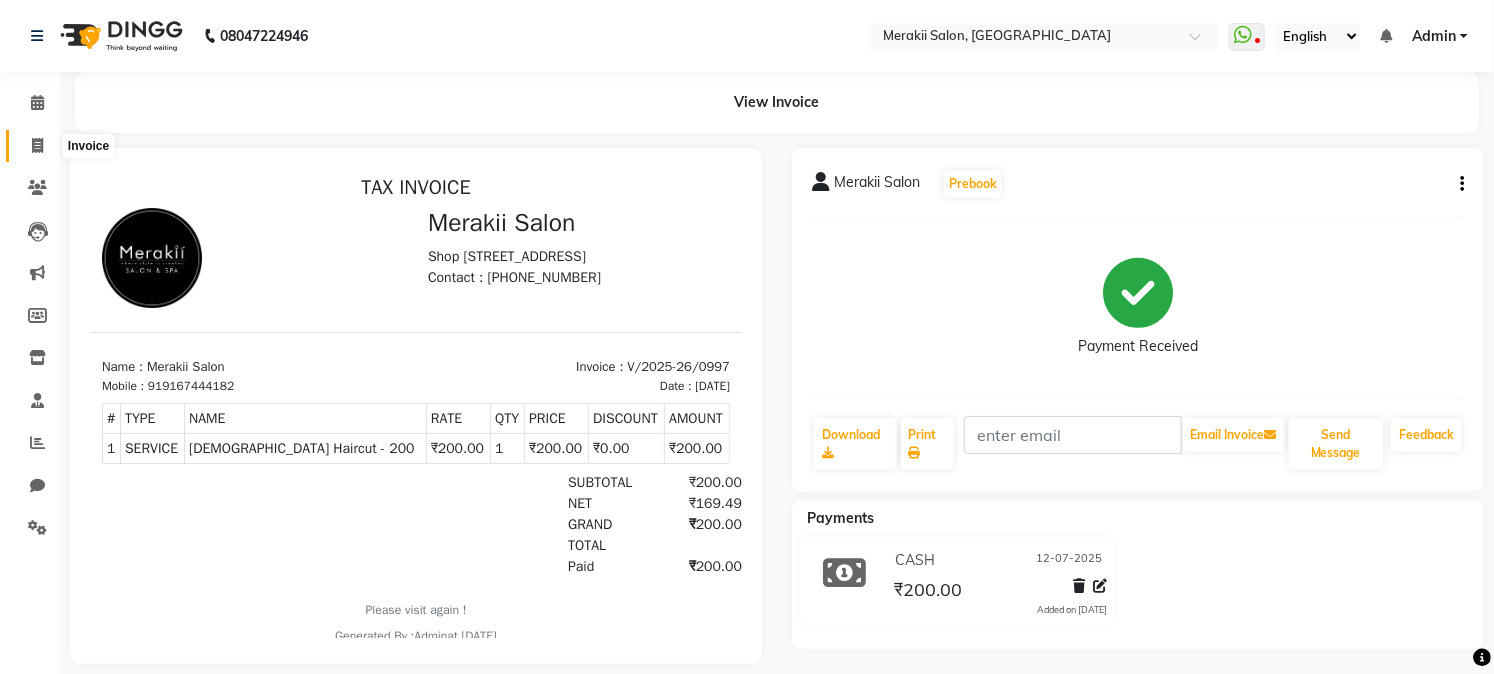 click 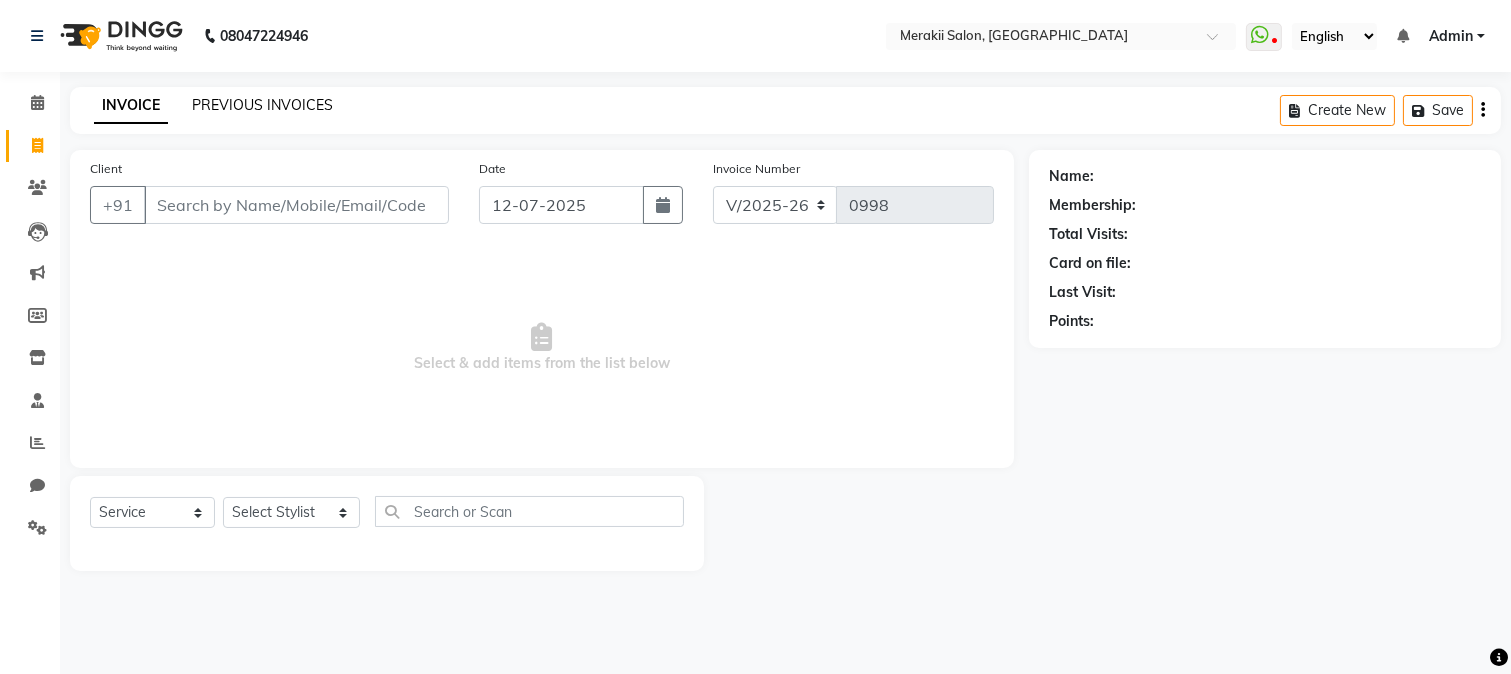 click on "PREVIOUS INVOICES" 